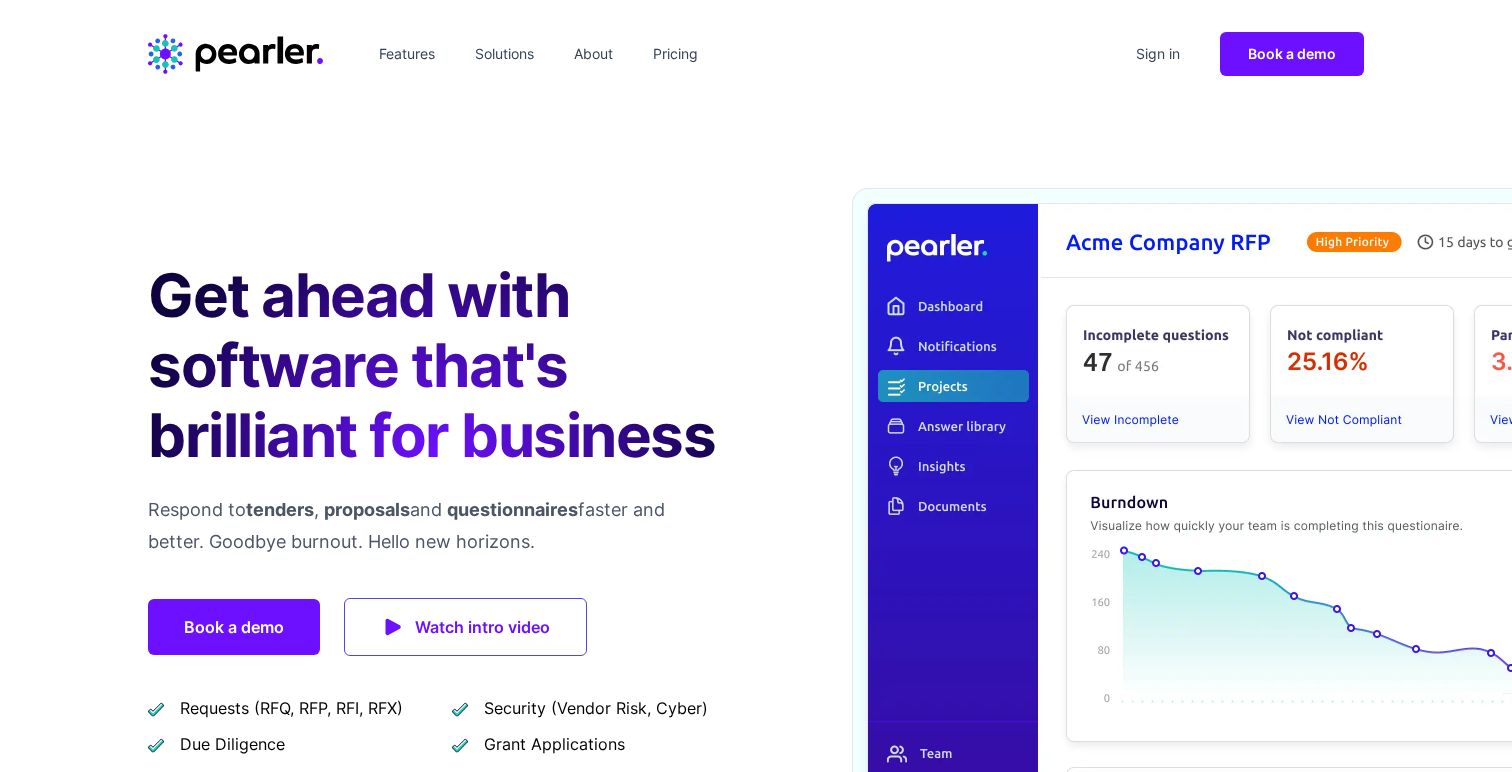 scroll, scrollTop: 0, scrollLeft: 0, axis: both 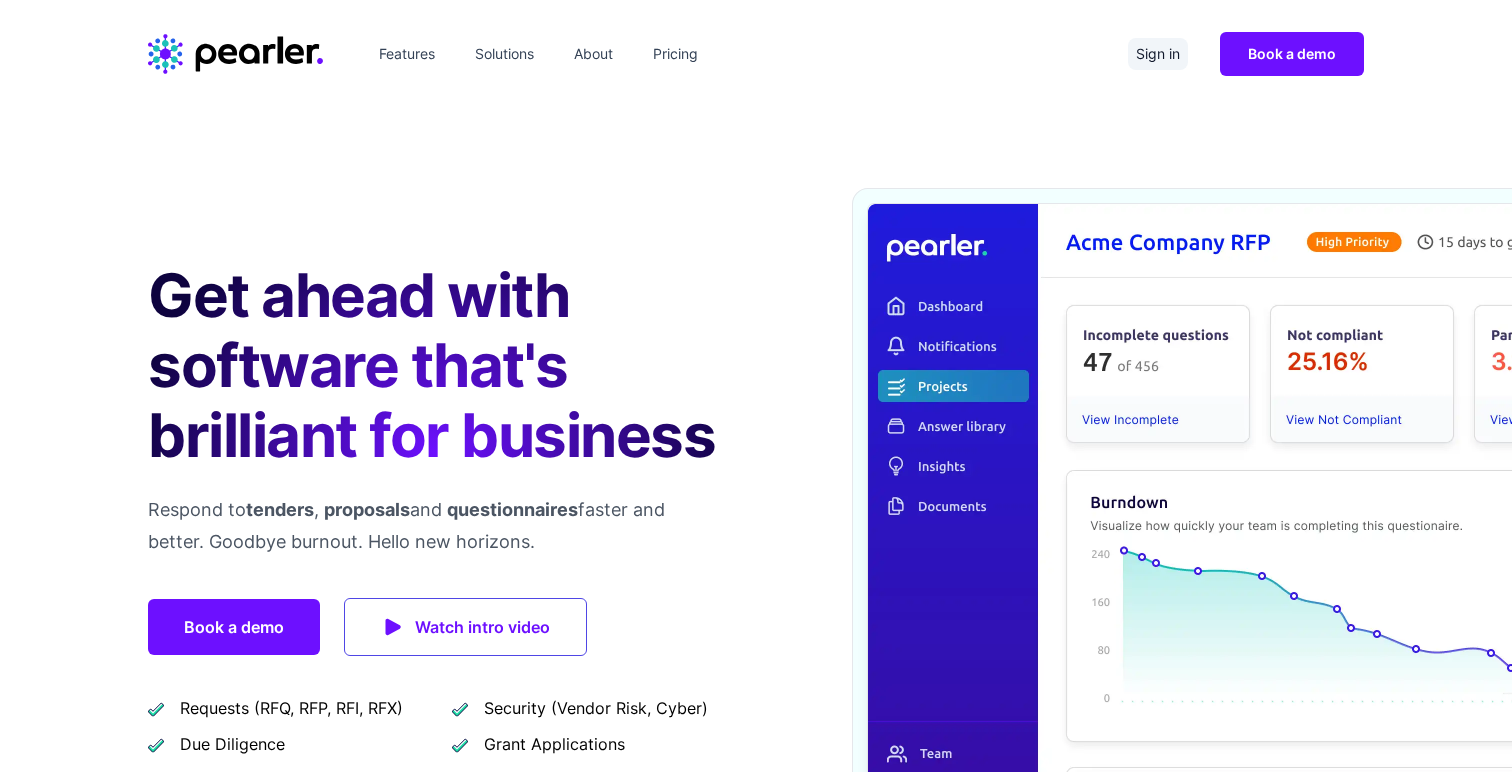 click on "Sign in" at bounding box center (1158, 54) 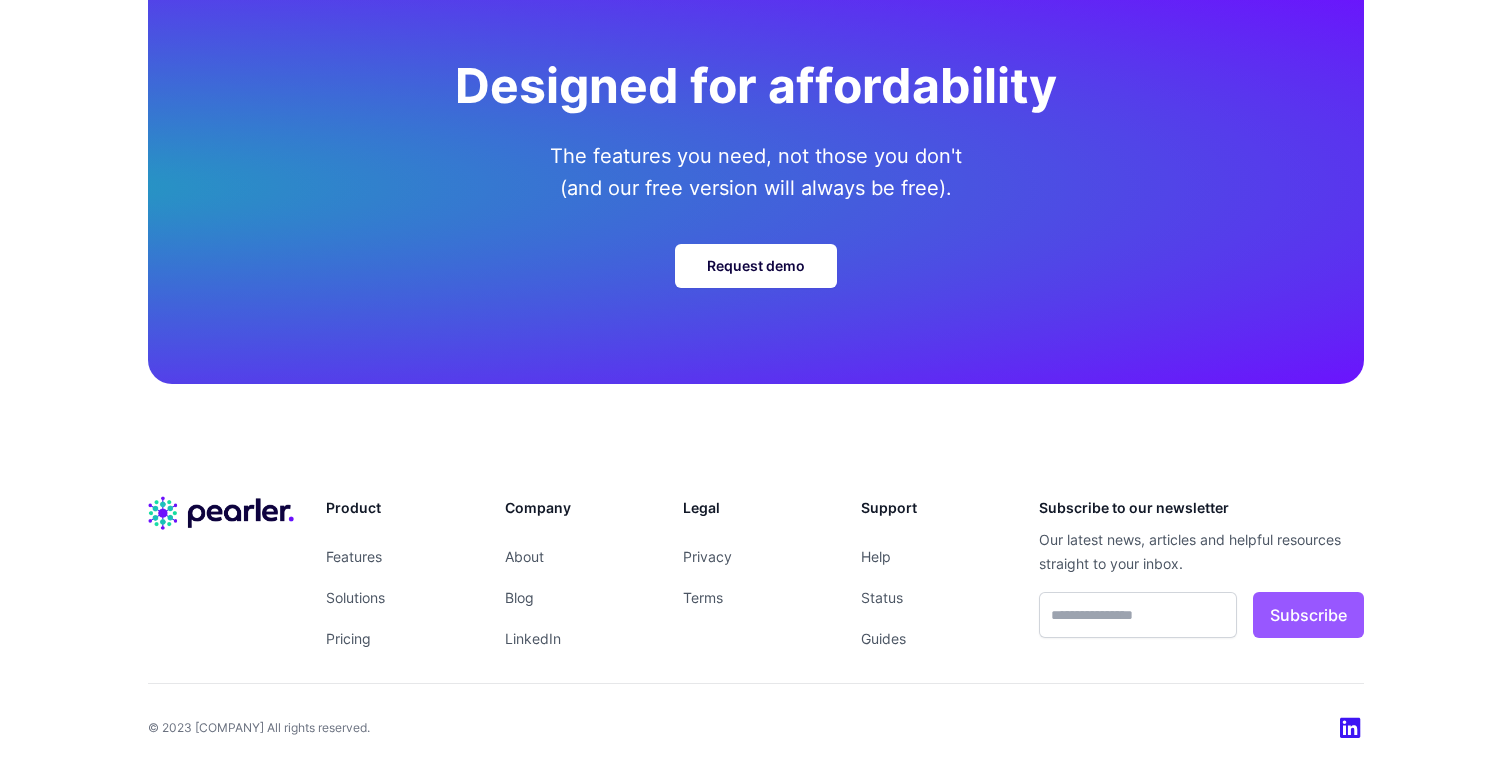 scroll, scrollTop: 7135, scrollLeft: 0, axis: vertical 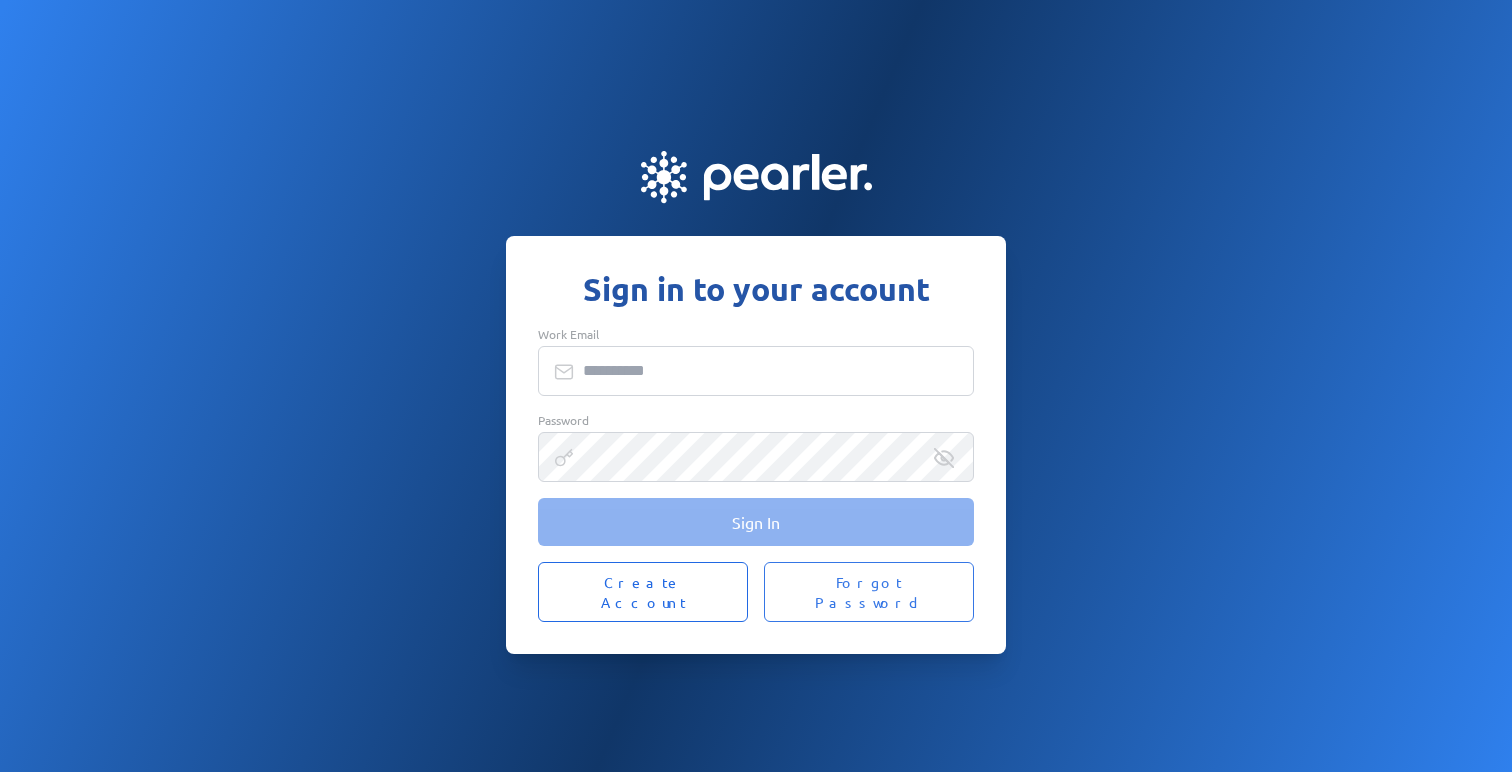 click on "Create Account" at bounding box center [643, 592] 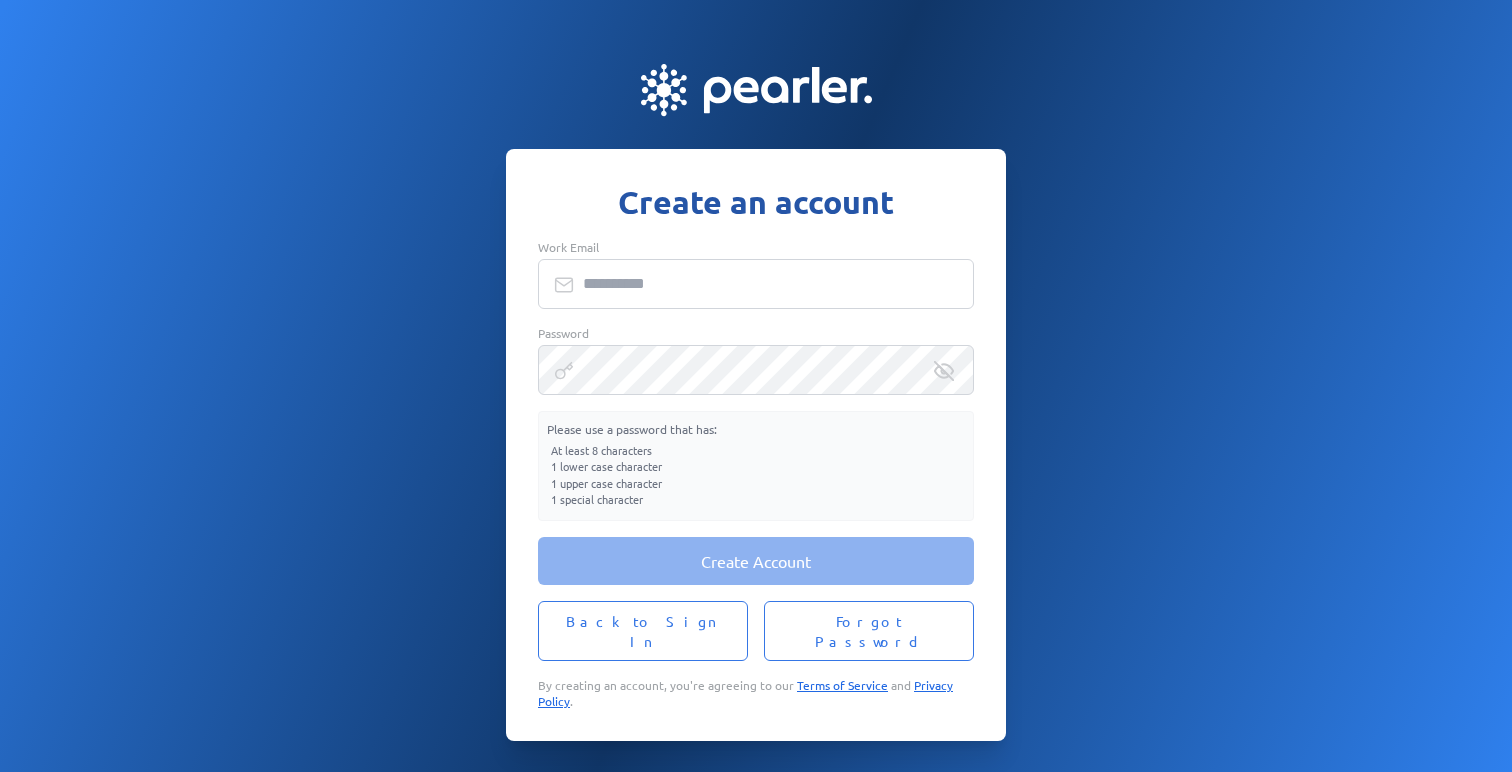 click on "Work Email" at bounding box center (756, 284) 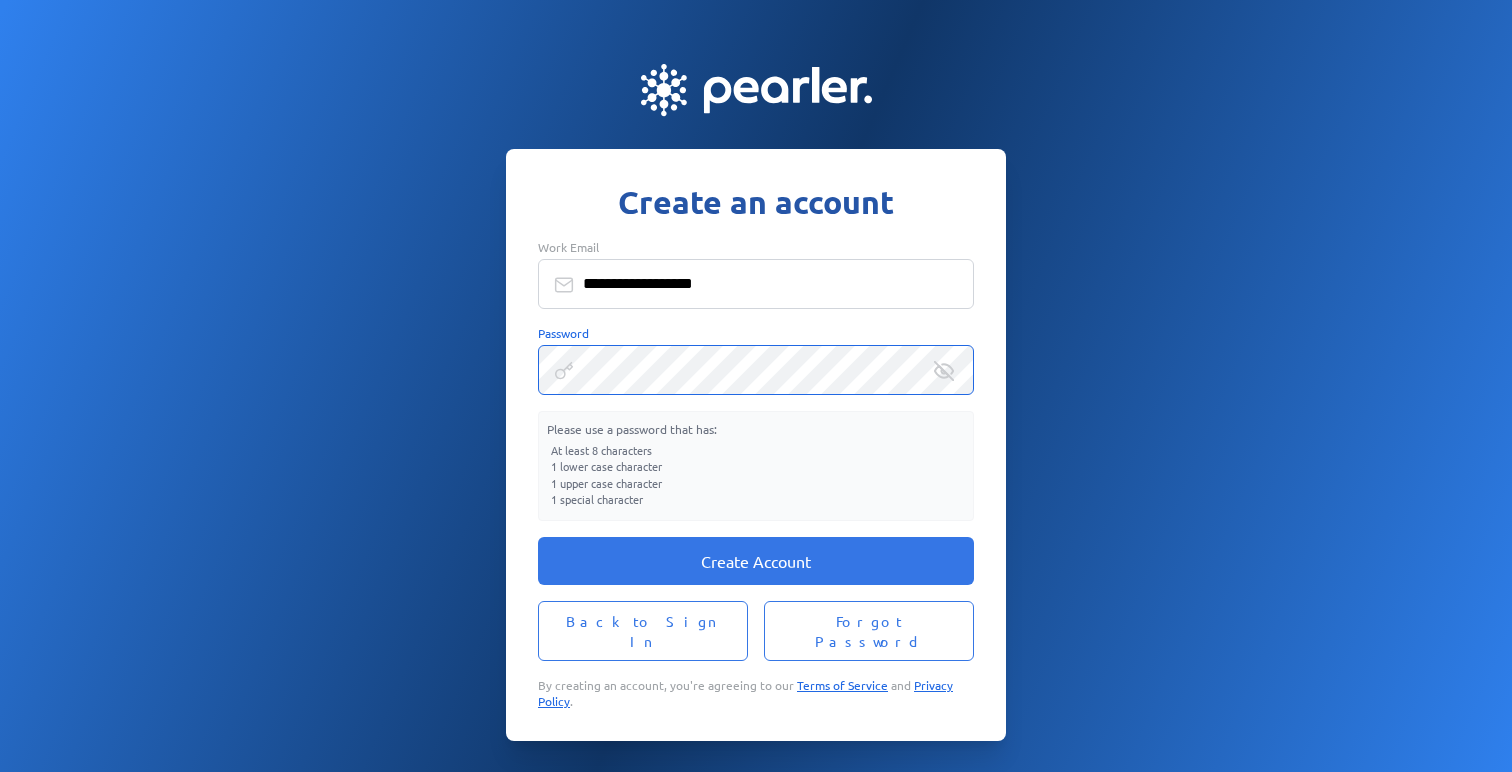 click on "**********" at bounding box center (756, 386) 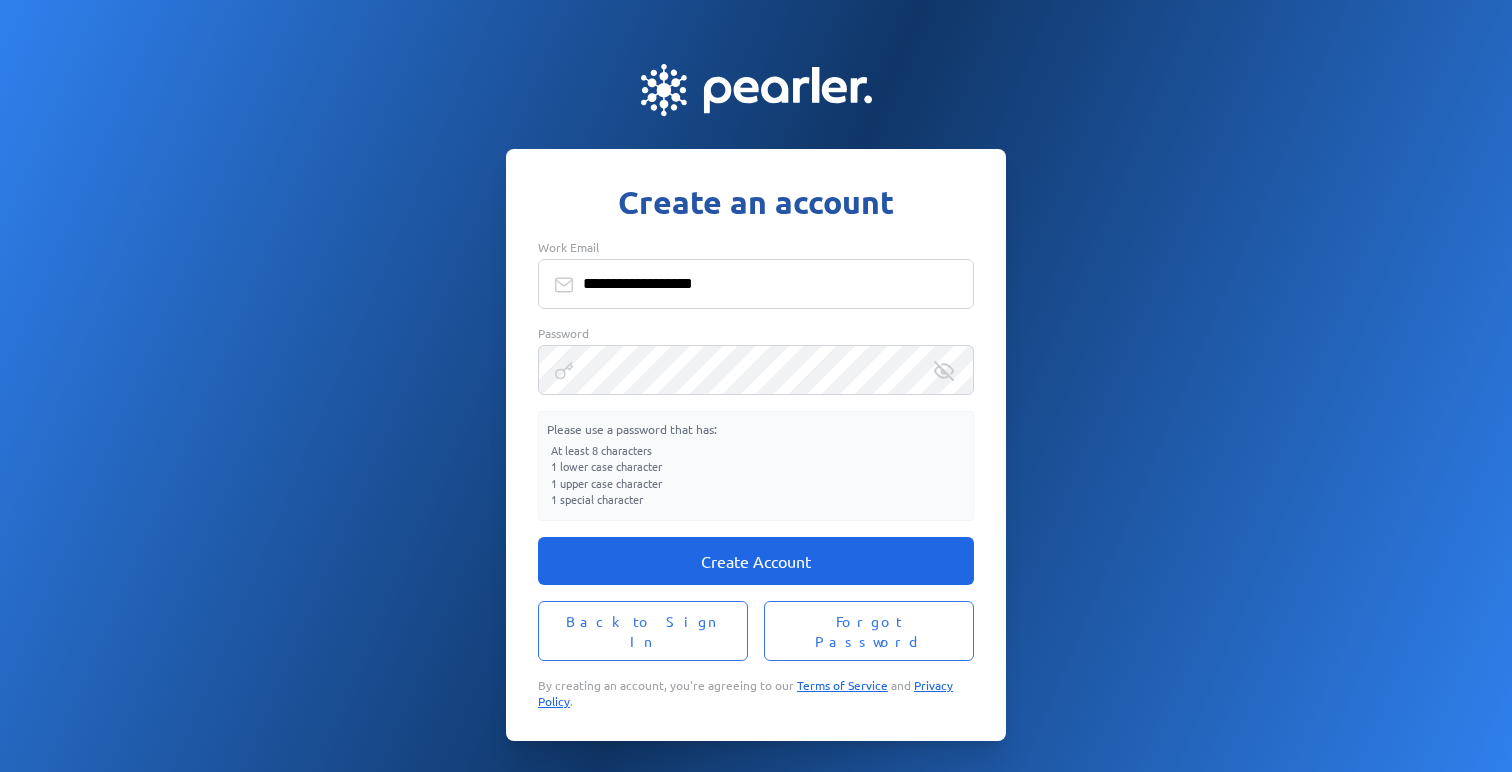 click on "Create Account" at bounding box center [756, 561] 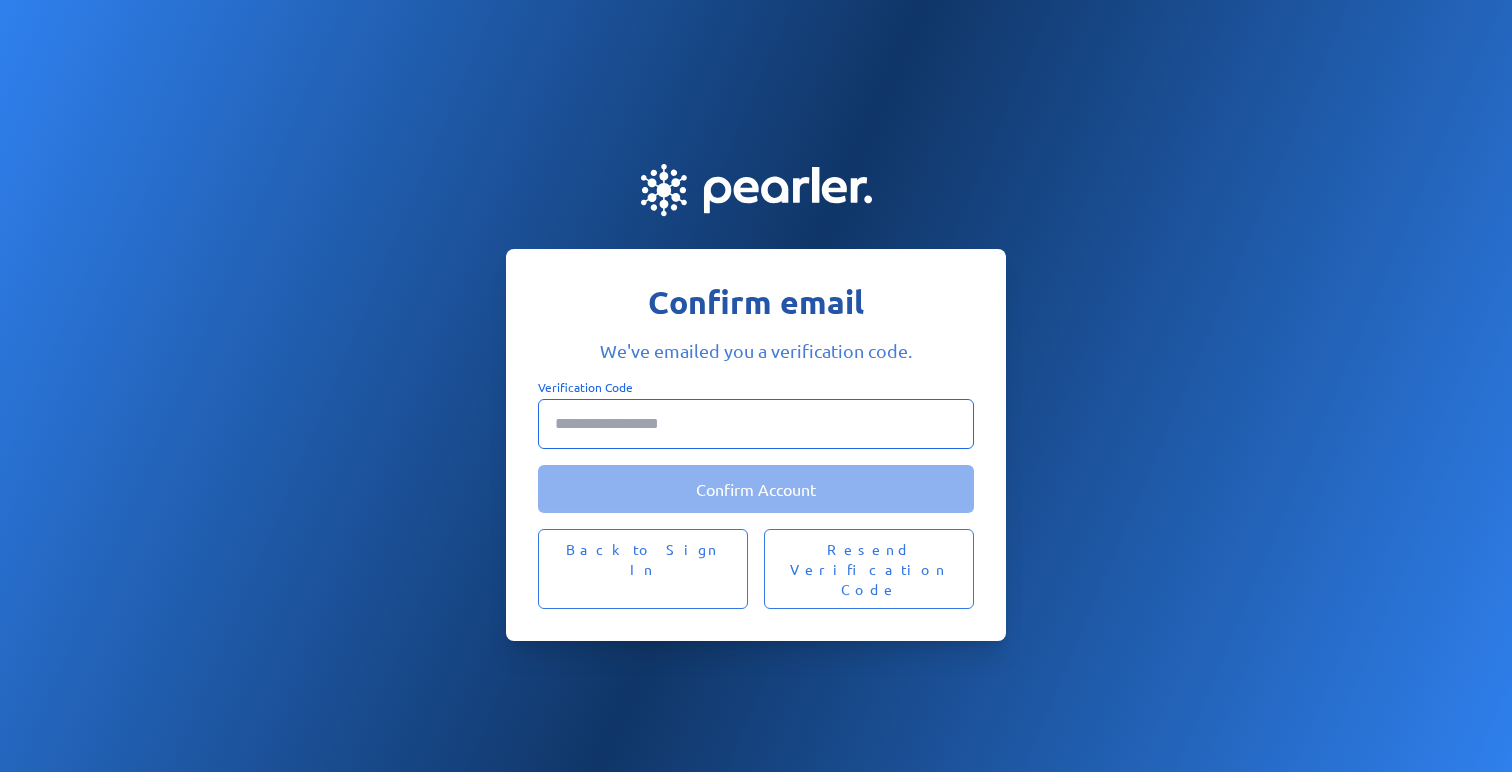 click on "Verification Code" at bounding box center [756, 424] 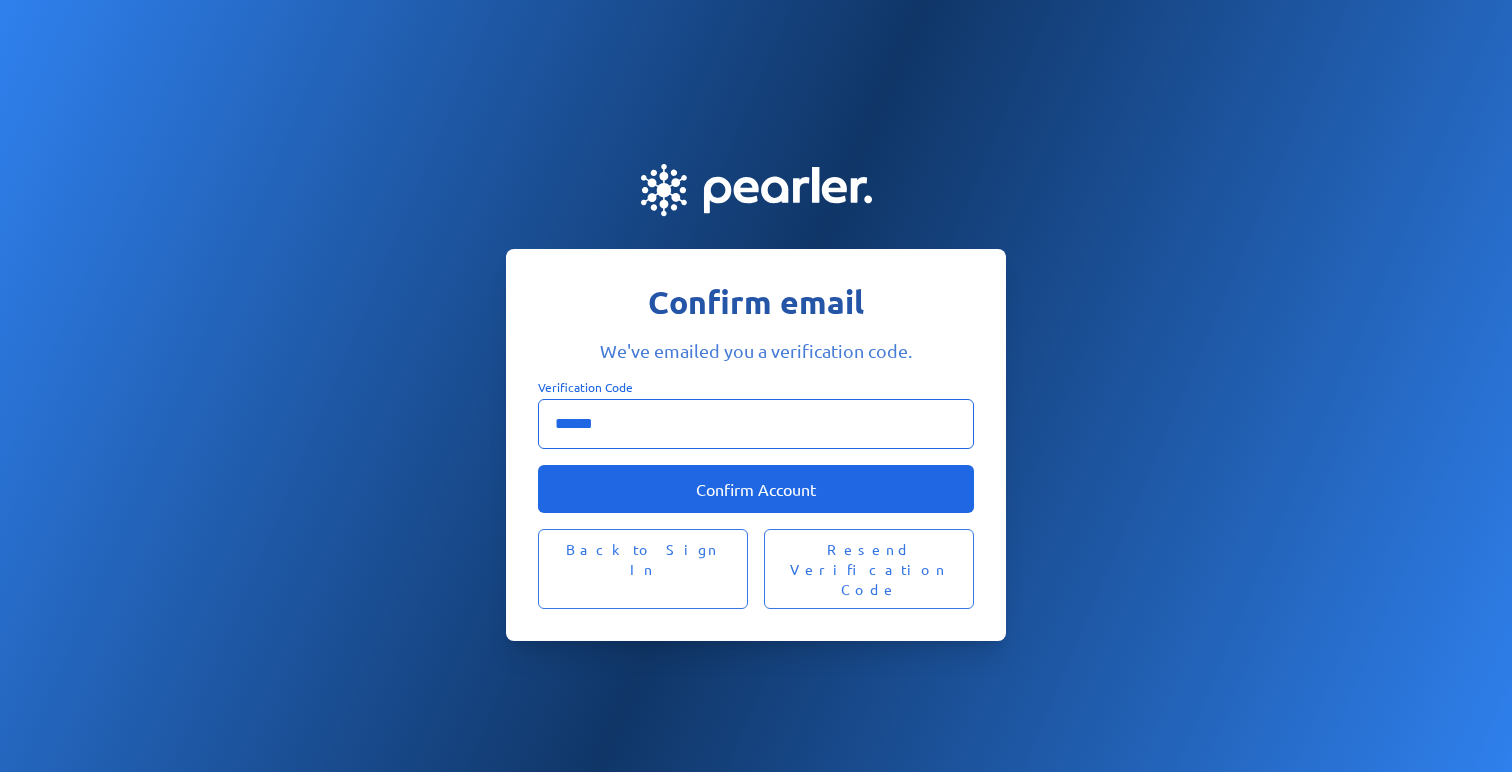type on "******" 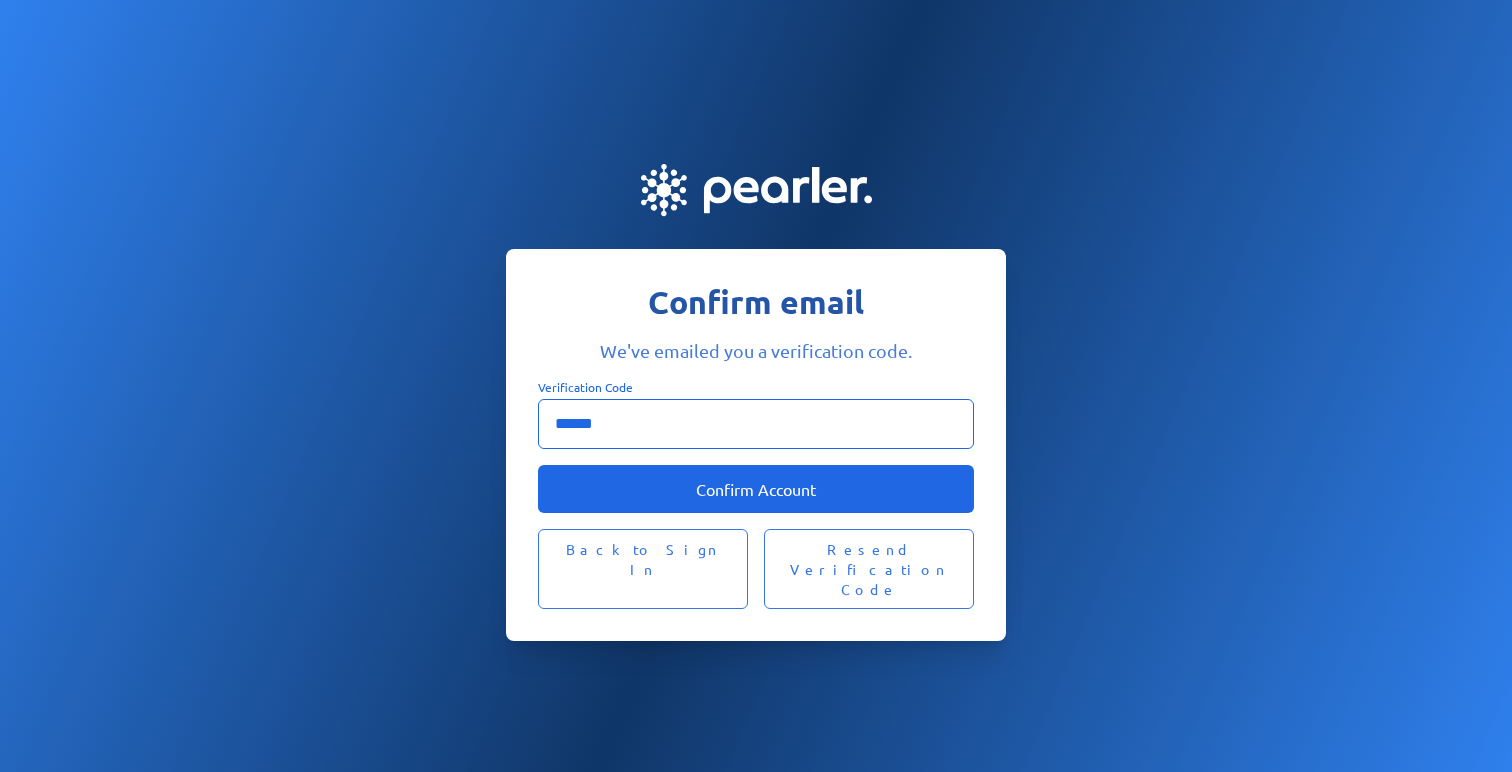 click on "Confirm Account" at bounding box center [756, 489] 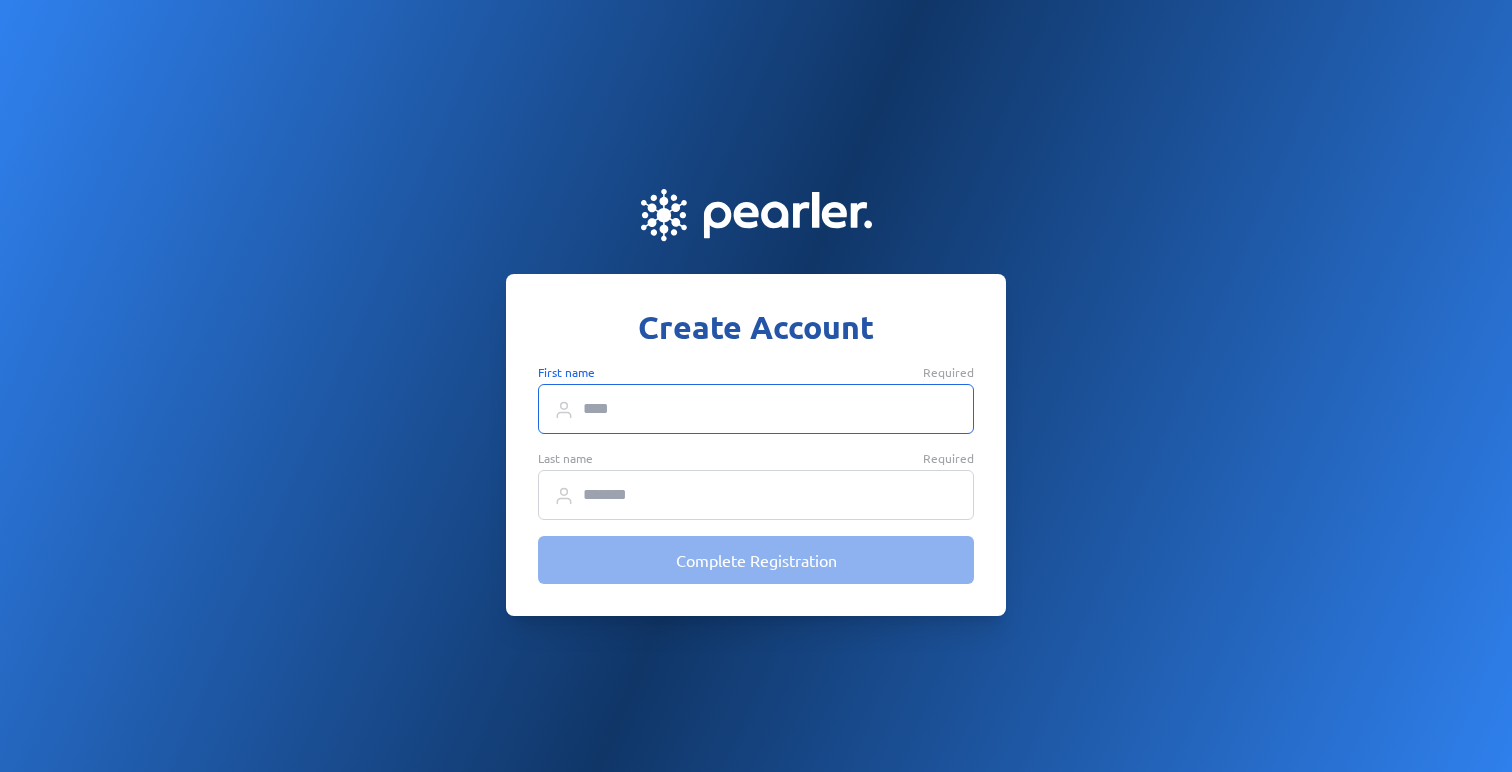 click on "First name Required" at bounding box center (756, 409) 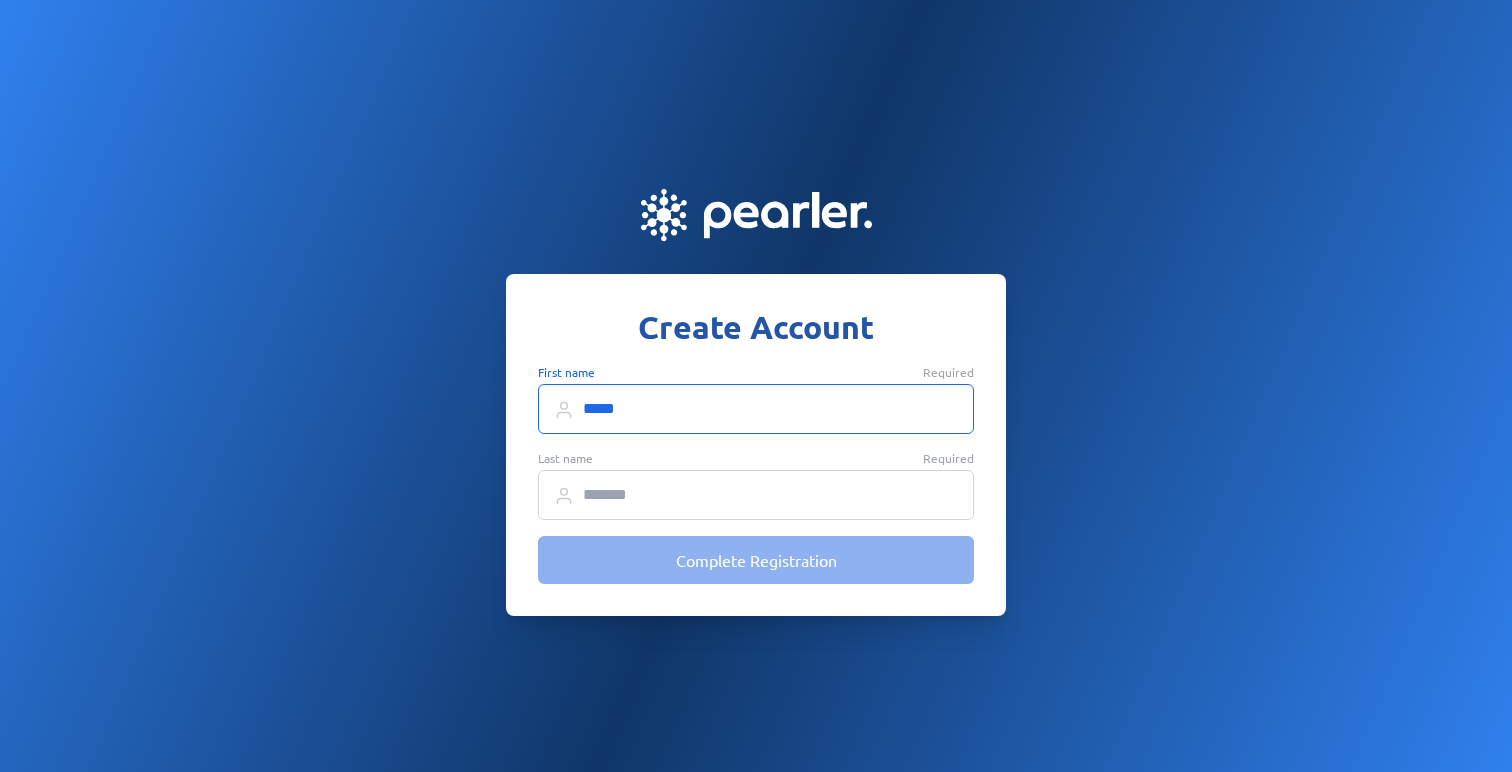 type on "*****" 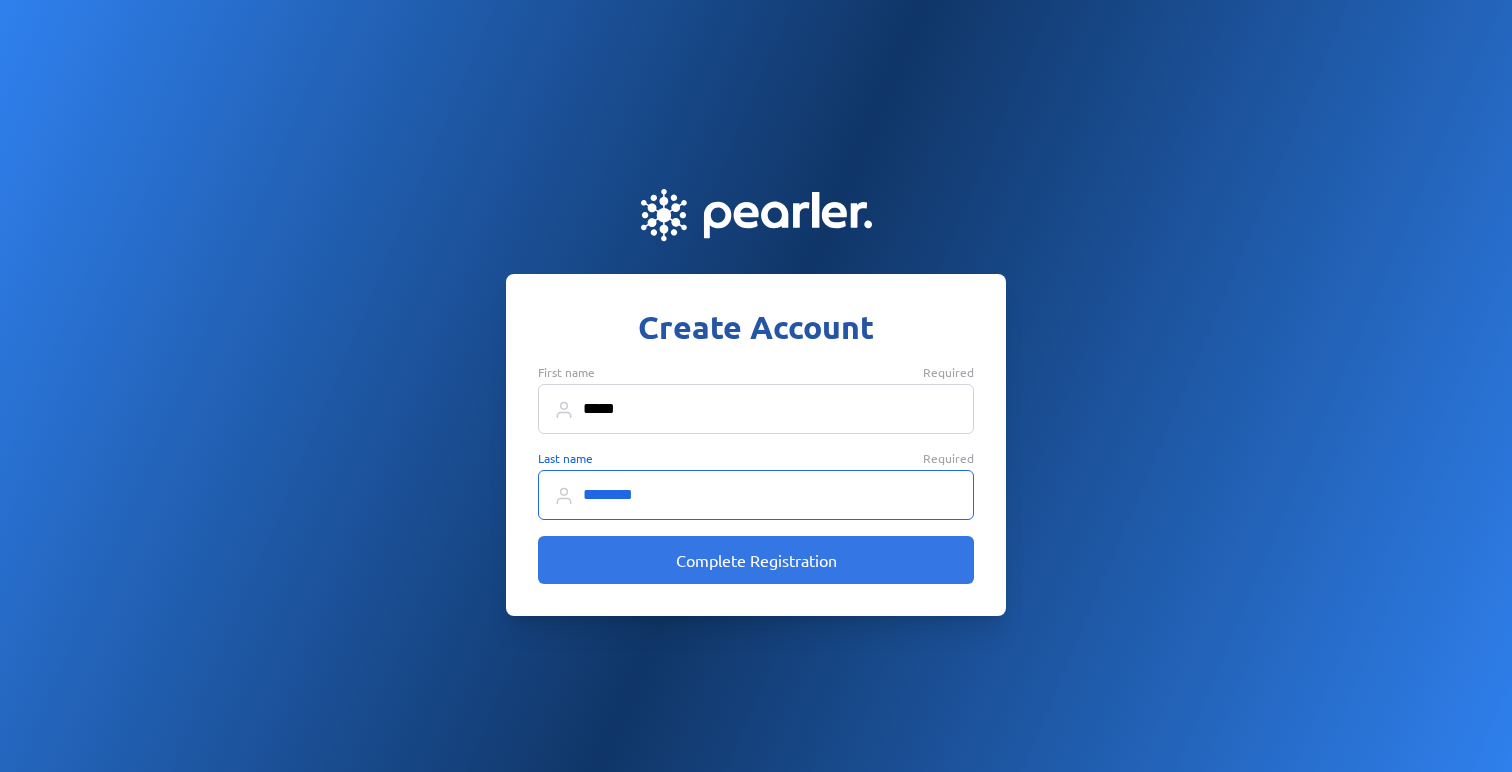 type on "********" 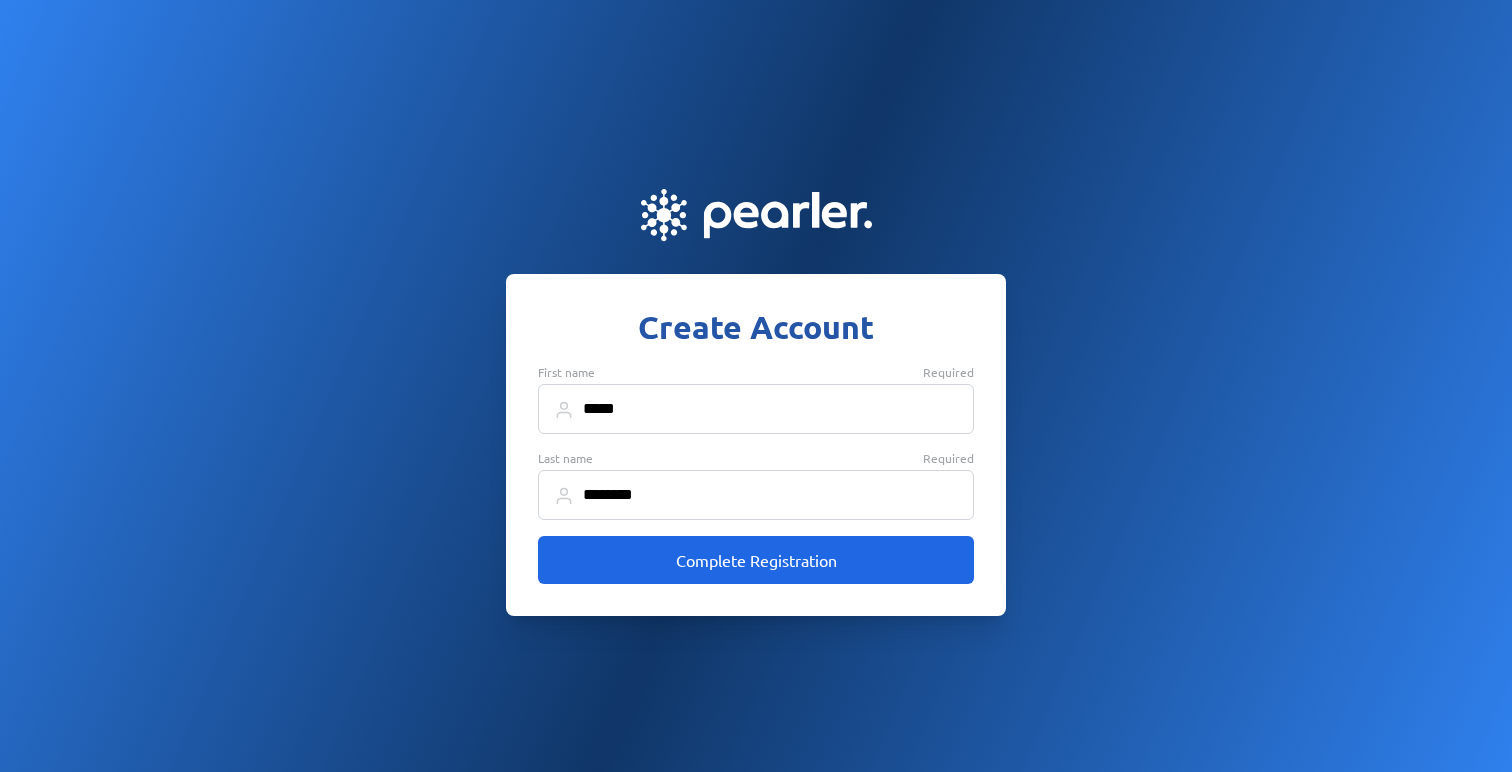 click on "Complete Registration" at bounding box center (756, 560) 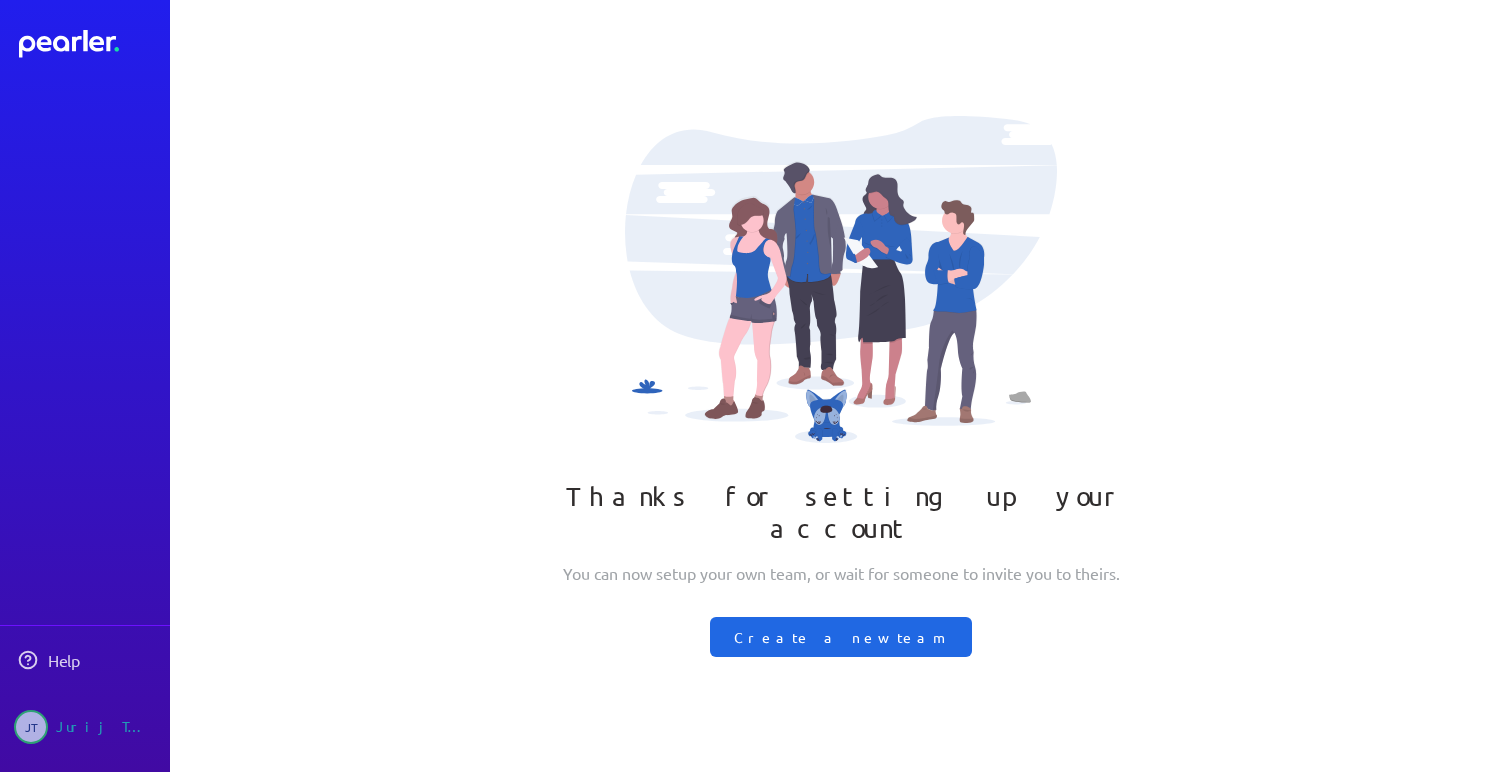 click on "Create a new team" at bounding box center (841, 637) 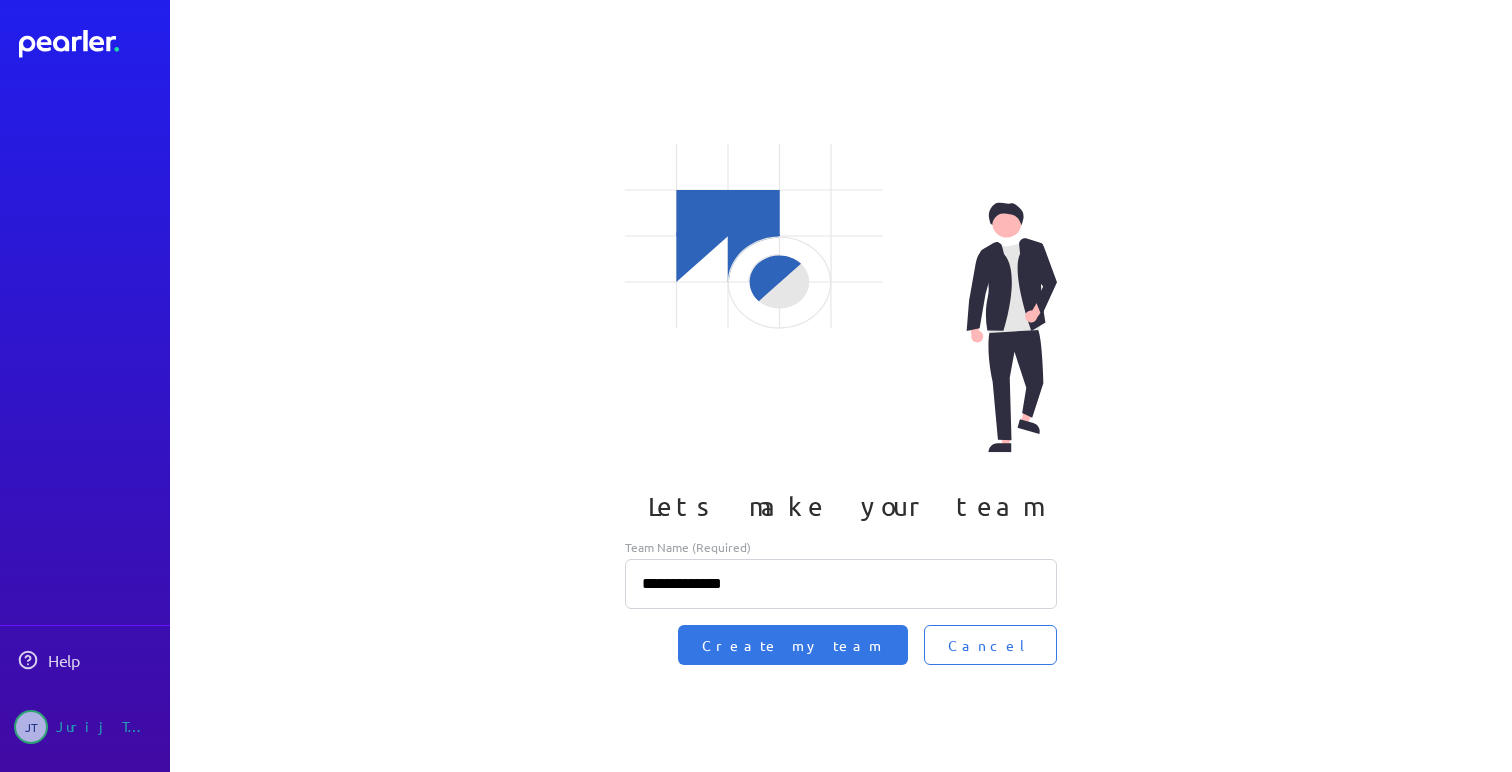 click on "**********" at bounding box center (841, 584) 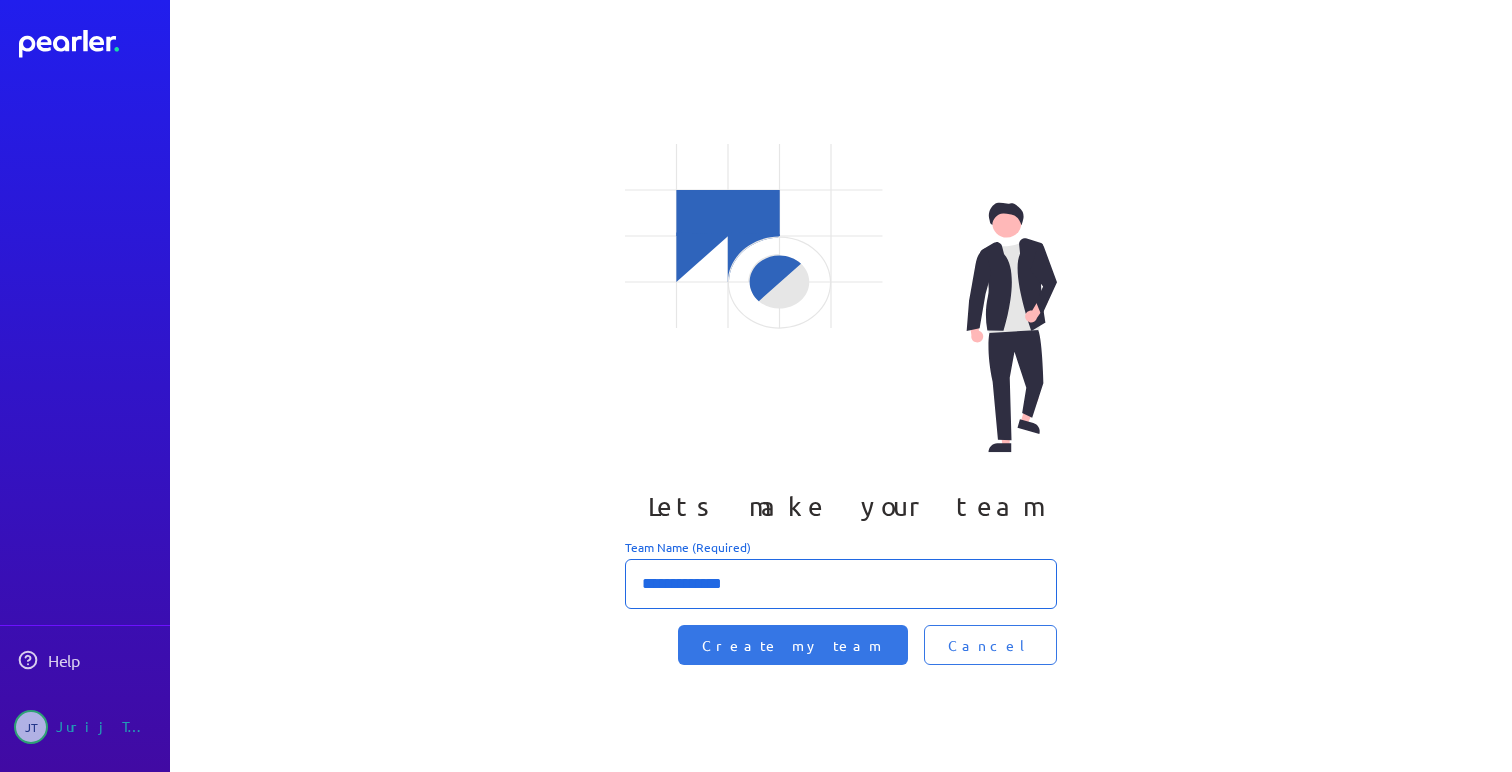 click on "**********" at bounding box center (841, 584) 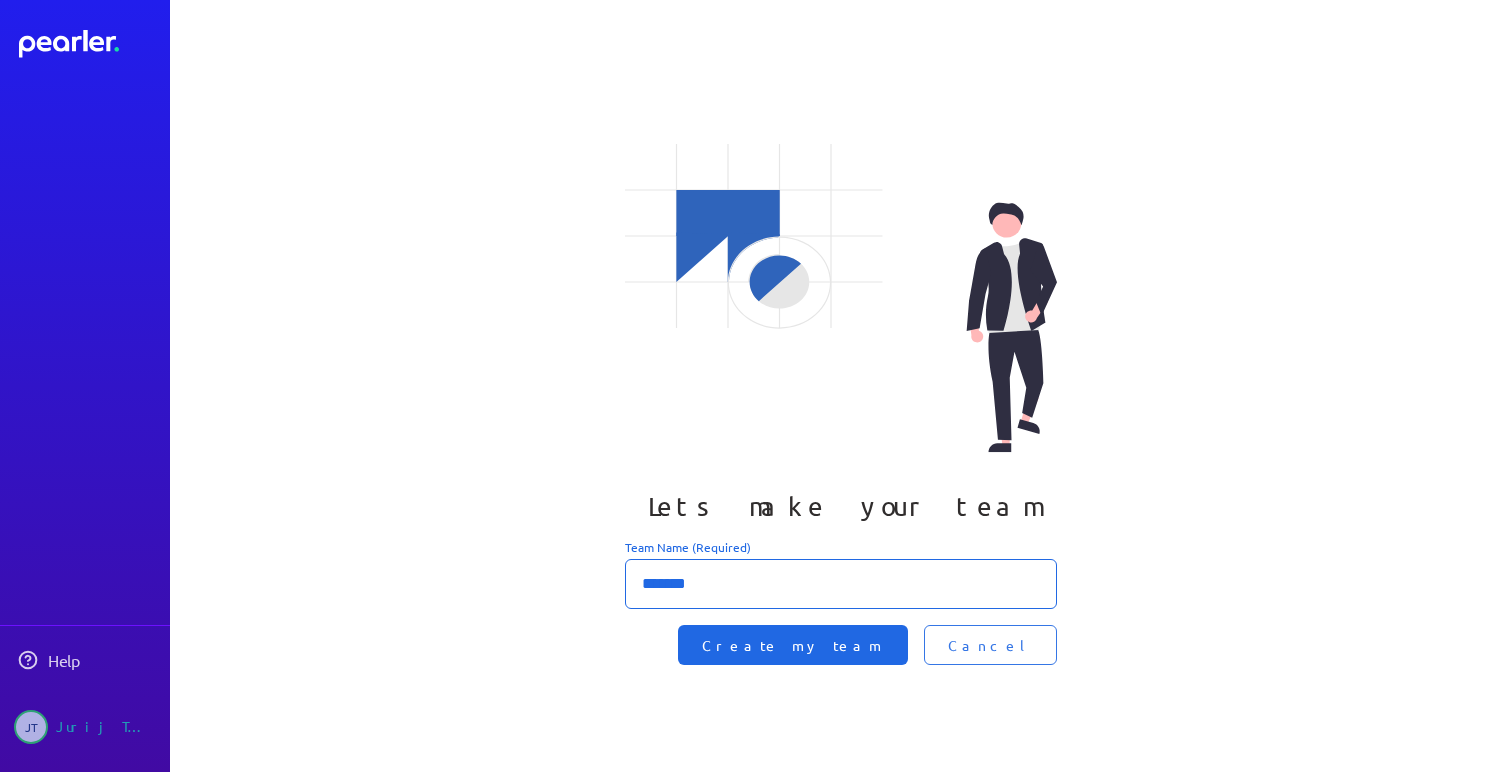type on "*******" 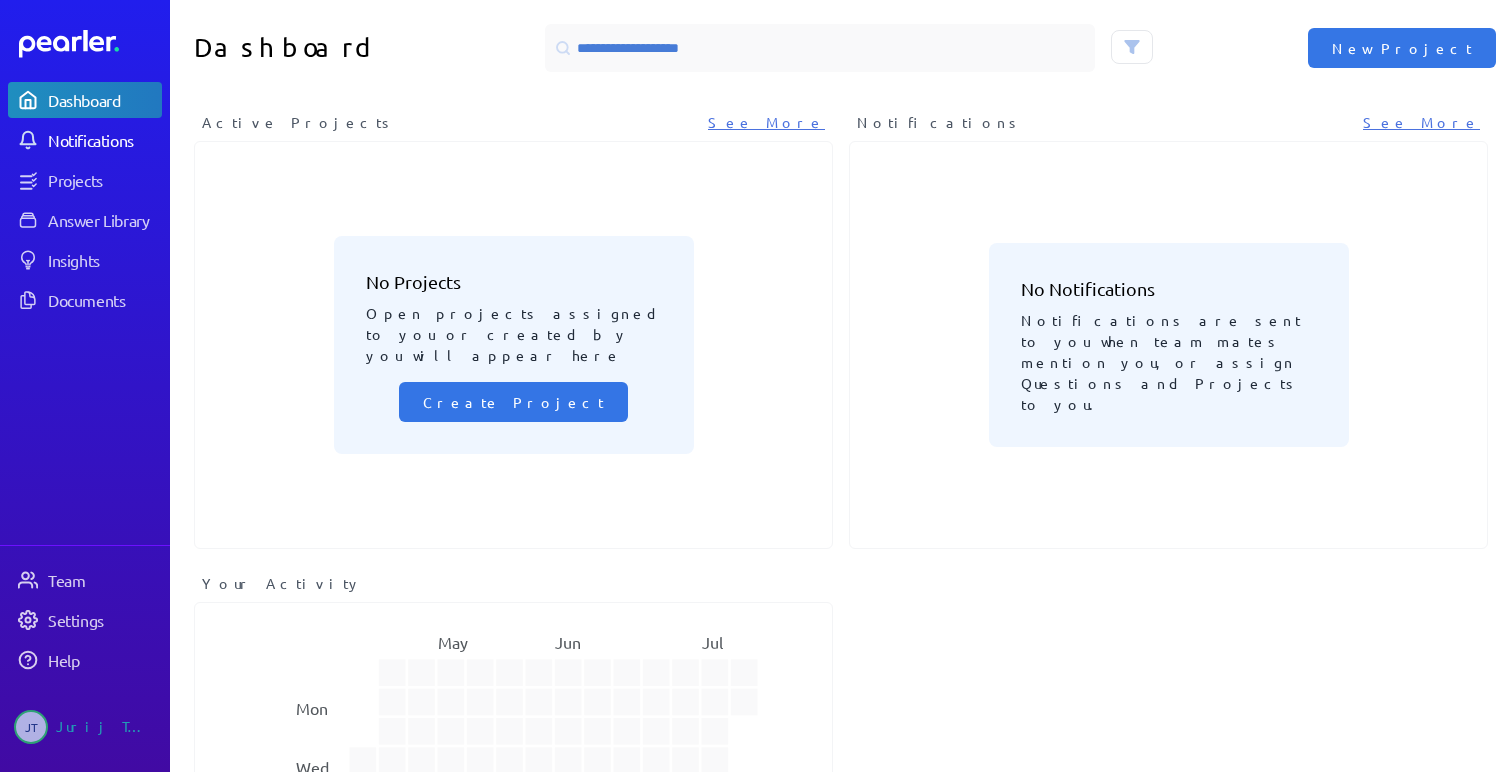 click on "Notifications" at bounding box center (104, 140) 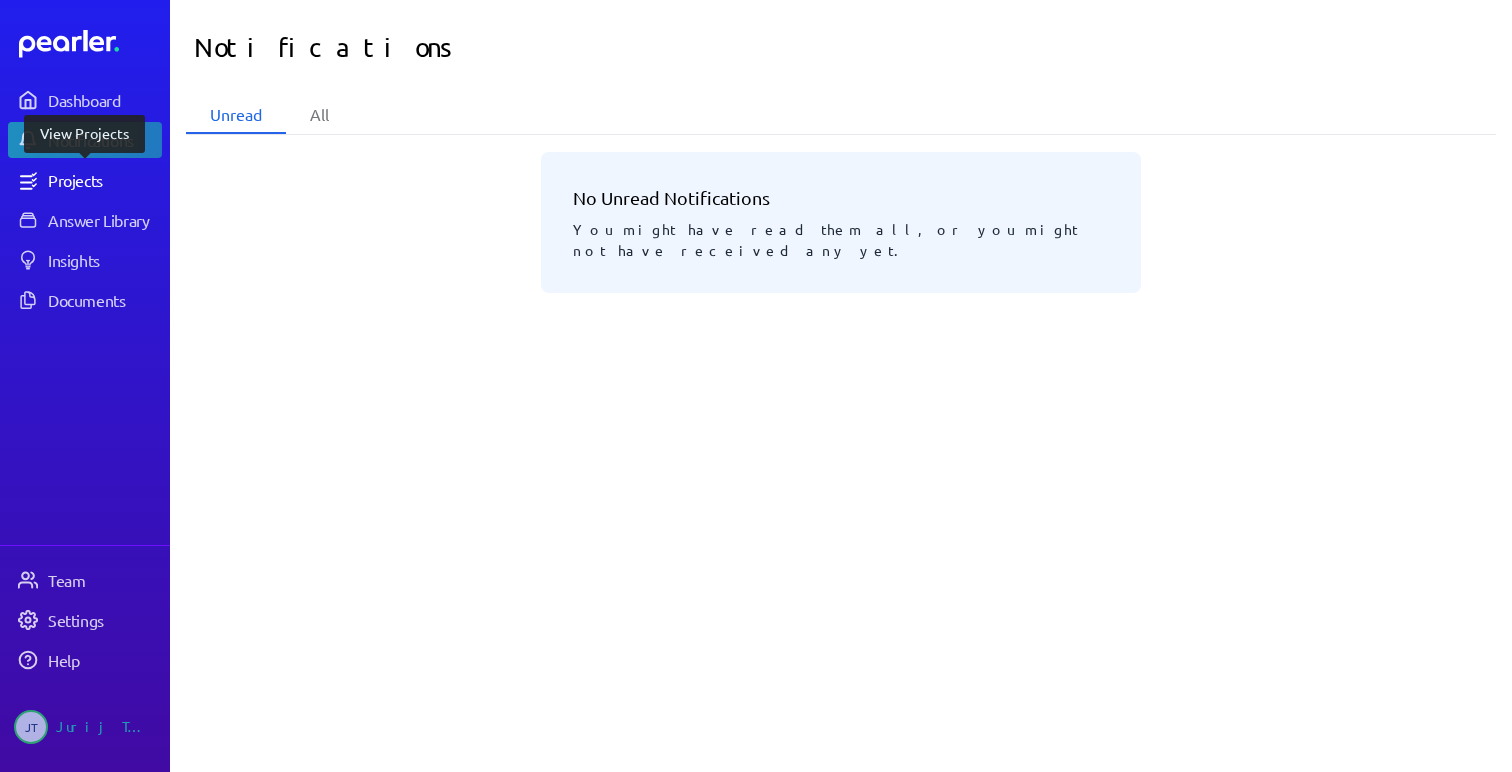 click on "Projects" at bounding box center [104, 180] 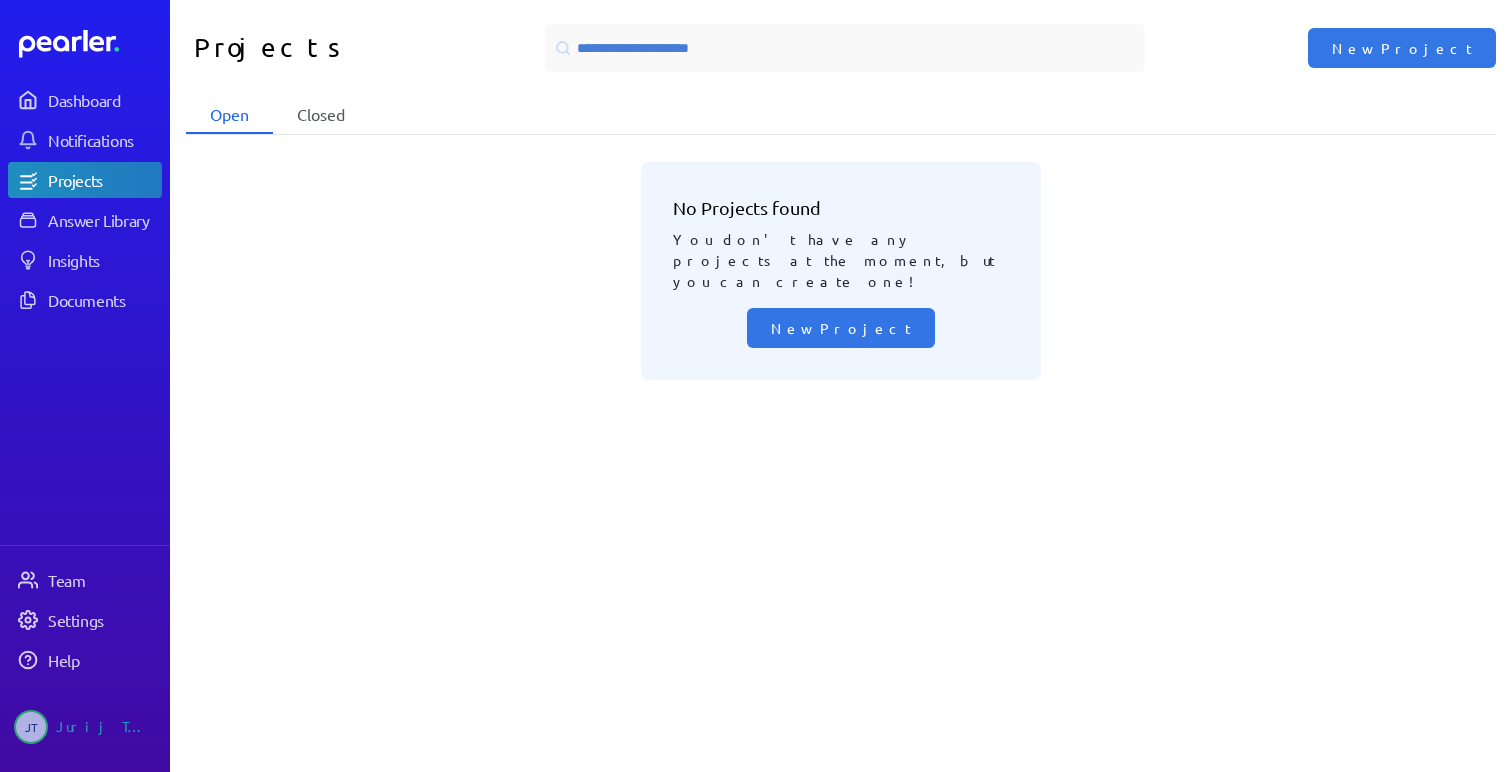 click on "Closed" at bounding box center (321, 115) 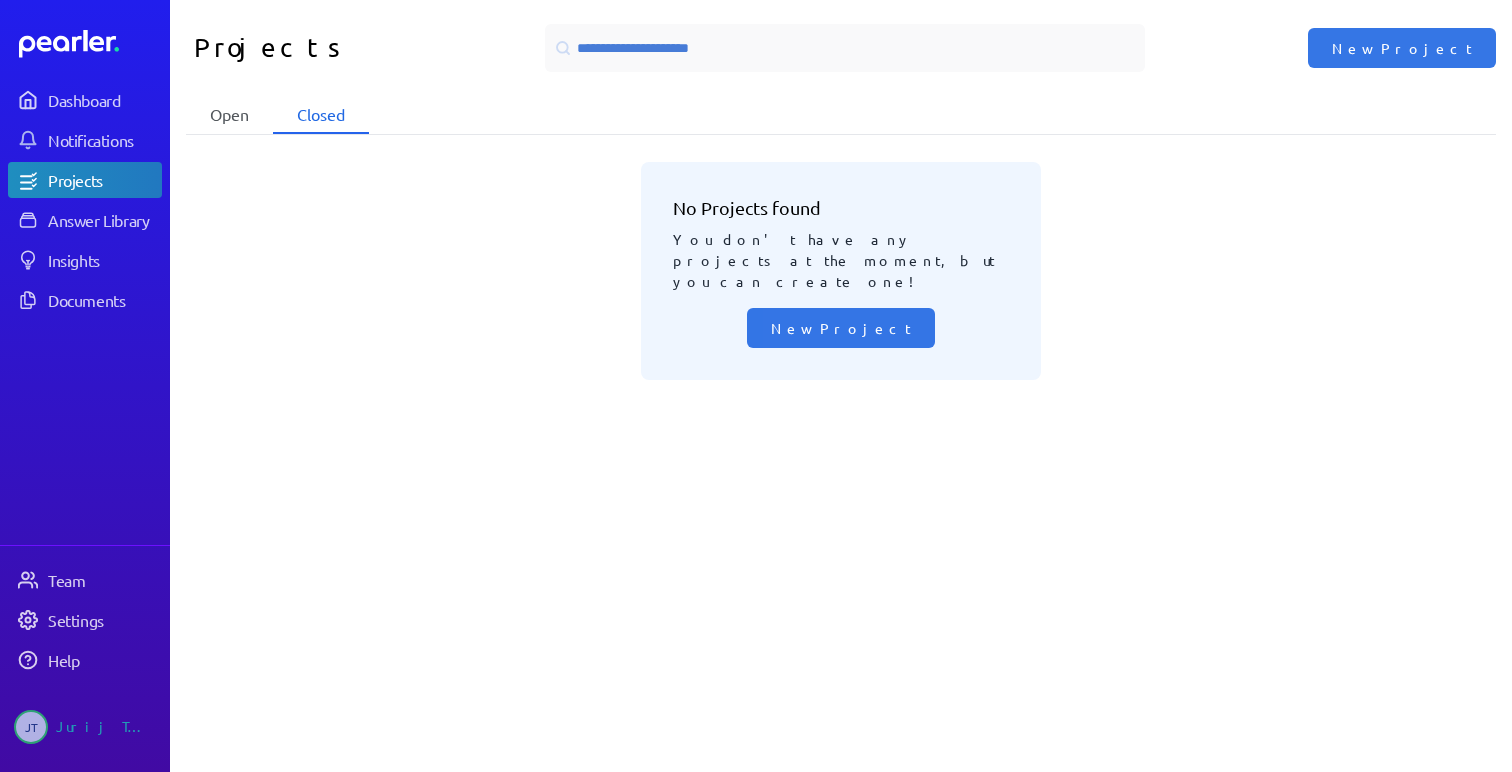 click on "Open" at bounding box center (229, 115) 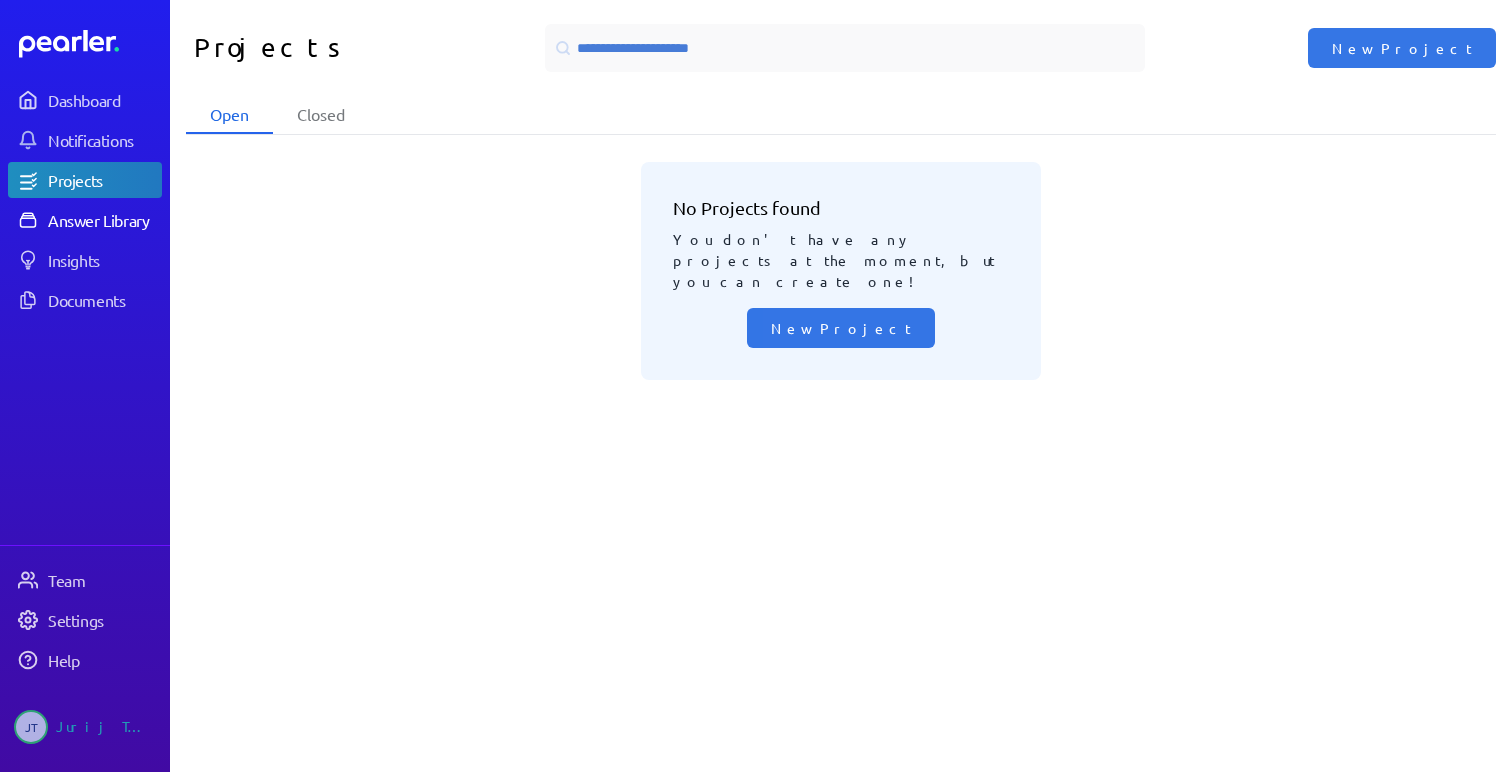 click on "Answer Library" at bounding box center (104, 220) 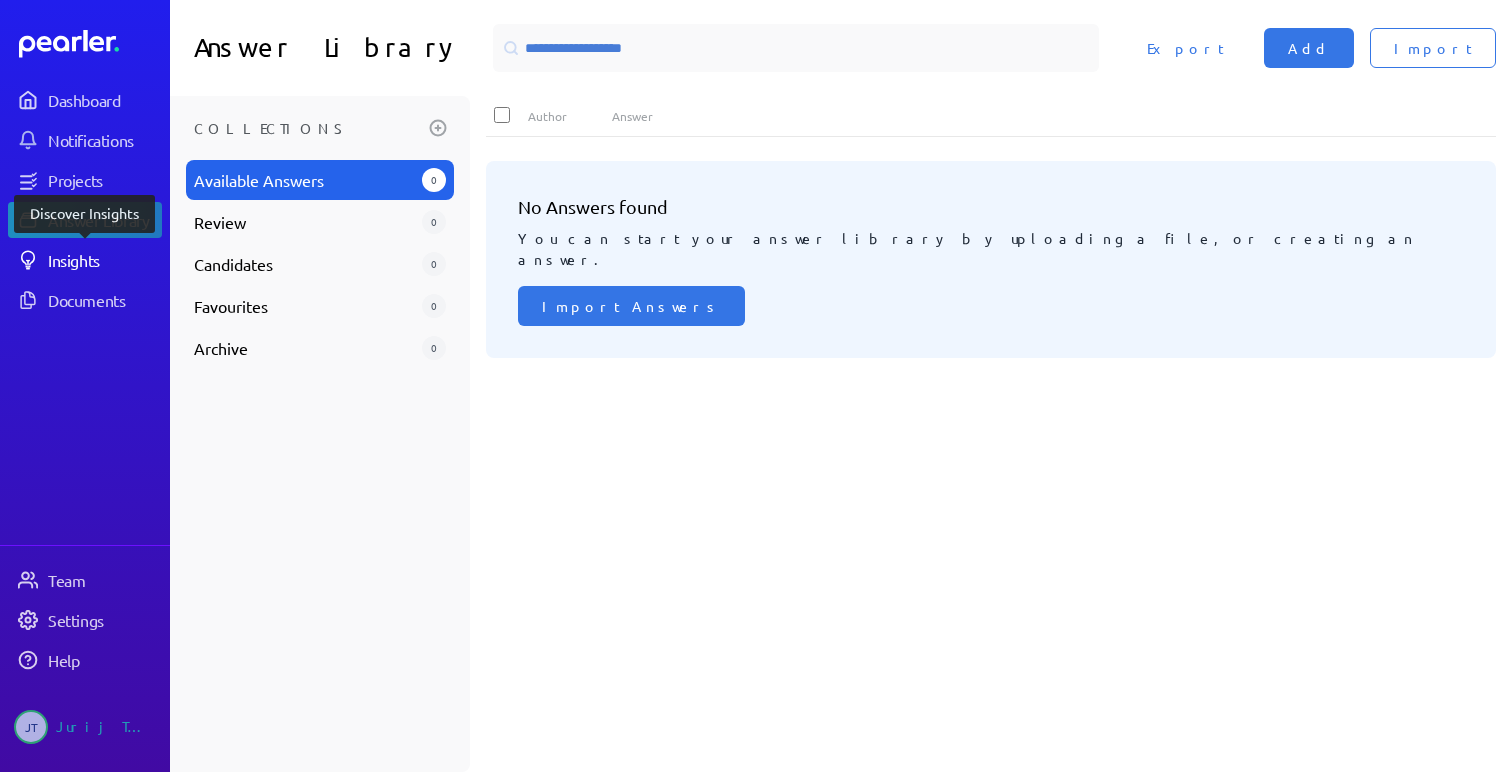 click on "Insights" at bounding box center (104, 260) 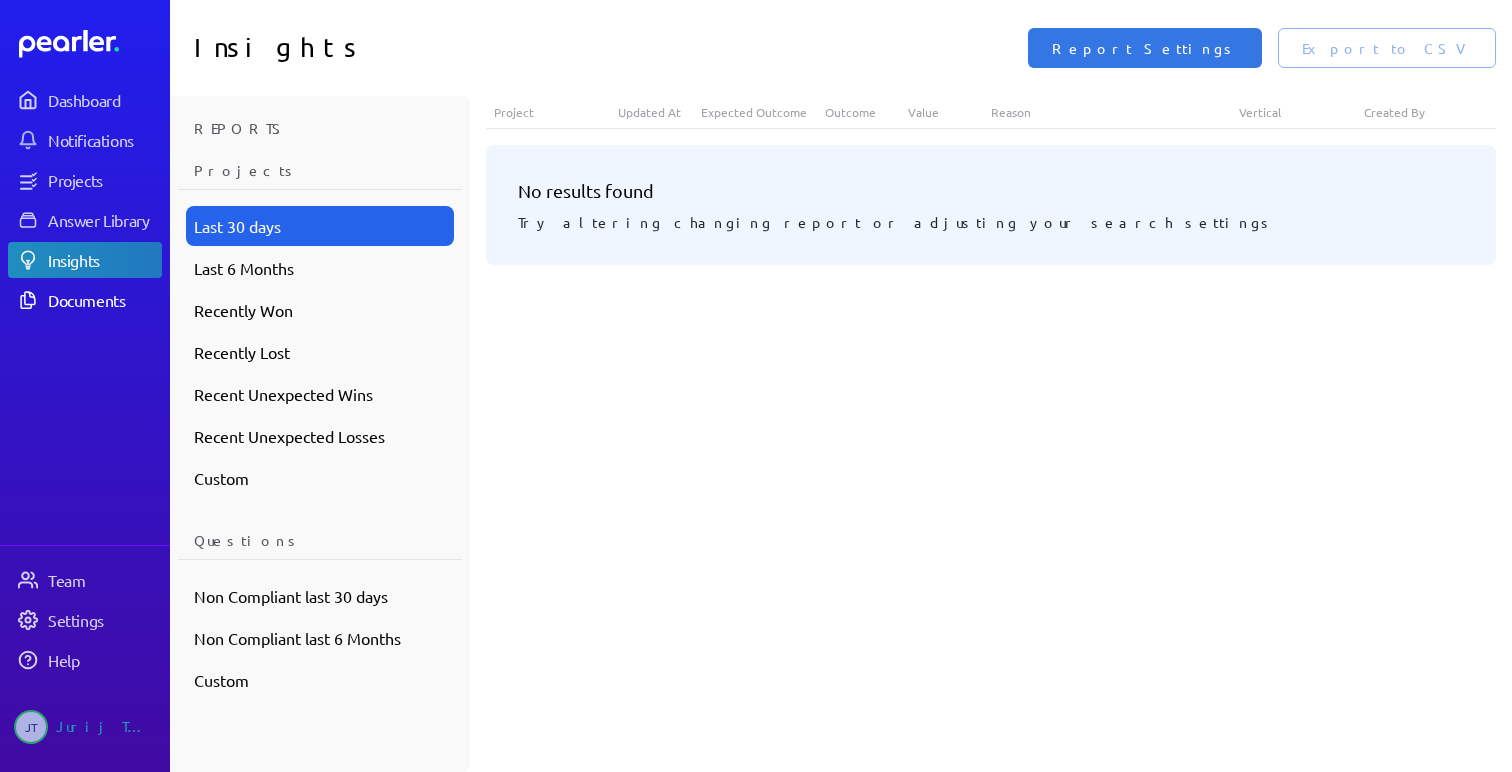click on "Documents" at bounding box center [104, 300] 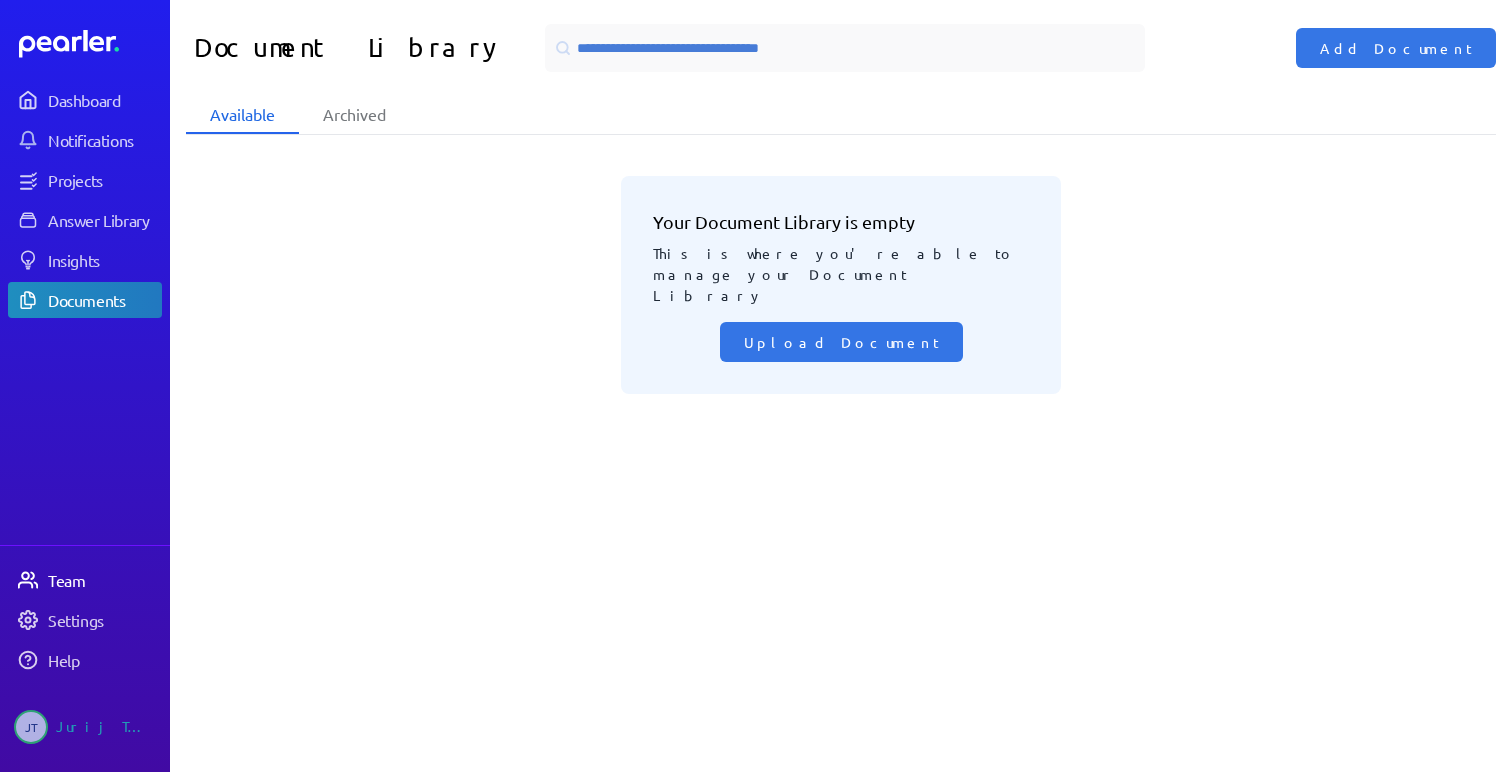click on "Team" at bounding box center (104, 580) 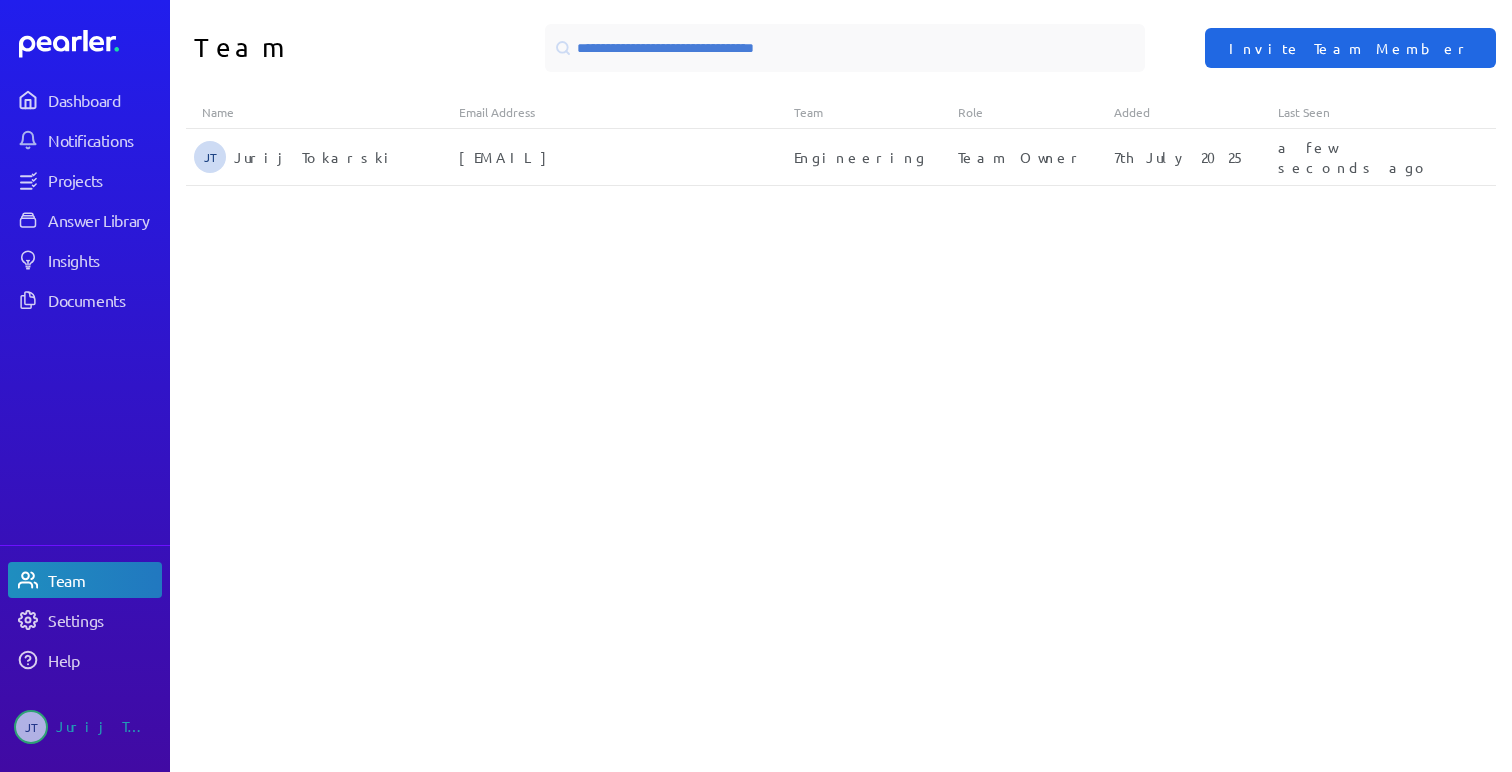 click on "Invite Team Member" at bounding box center (1350, 48) 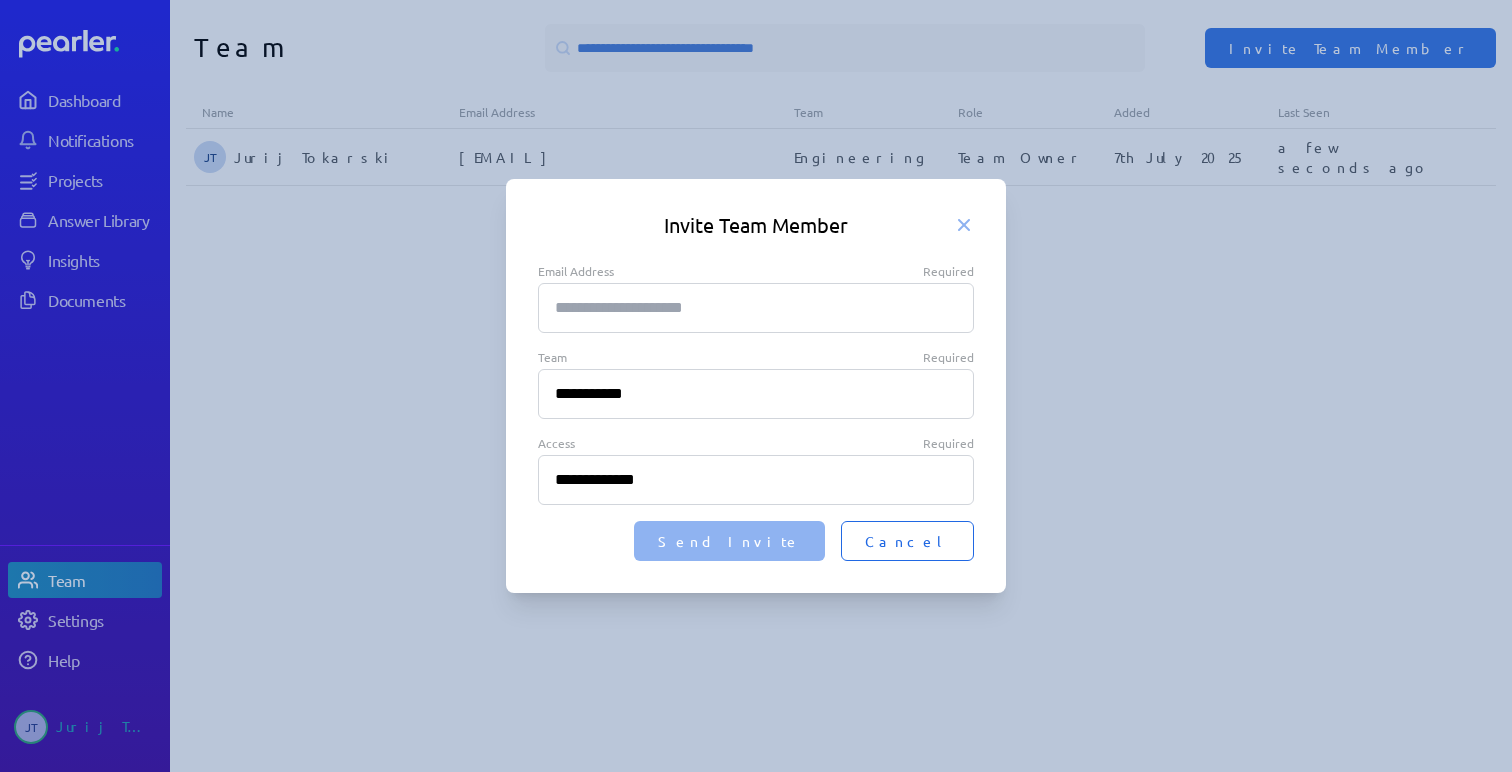 click on "Cancel" at bounding box center (907, 541) 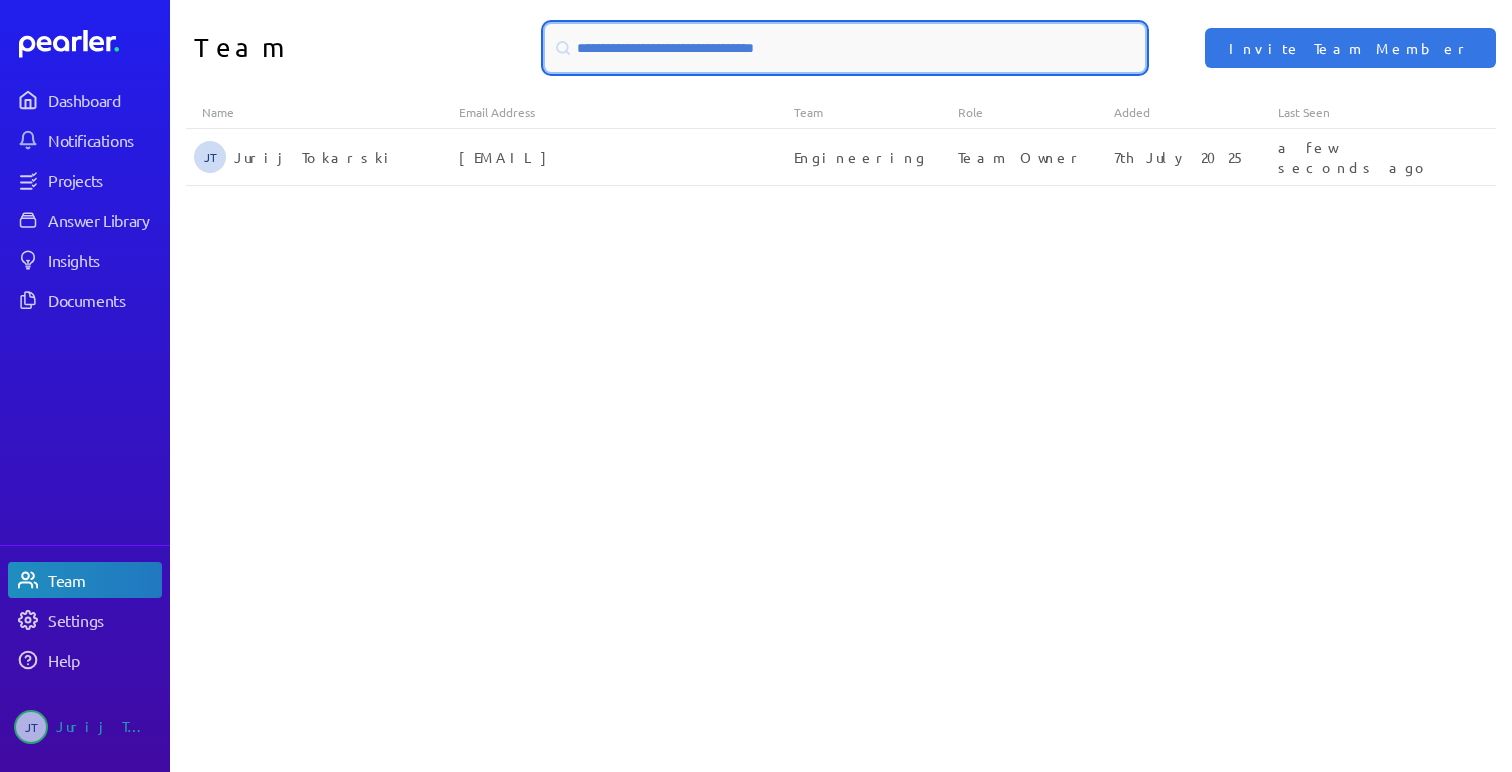 click at bounding box center [845, 48] 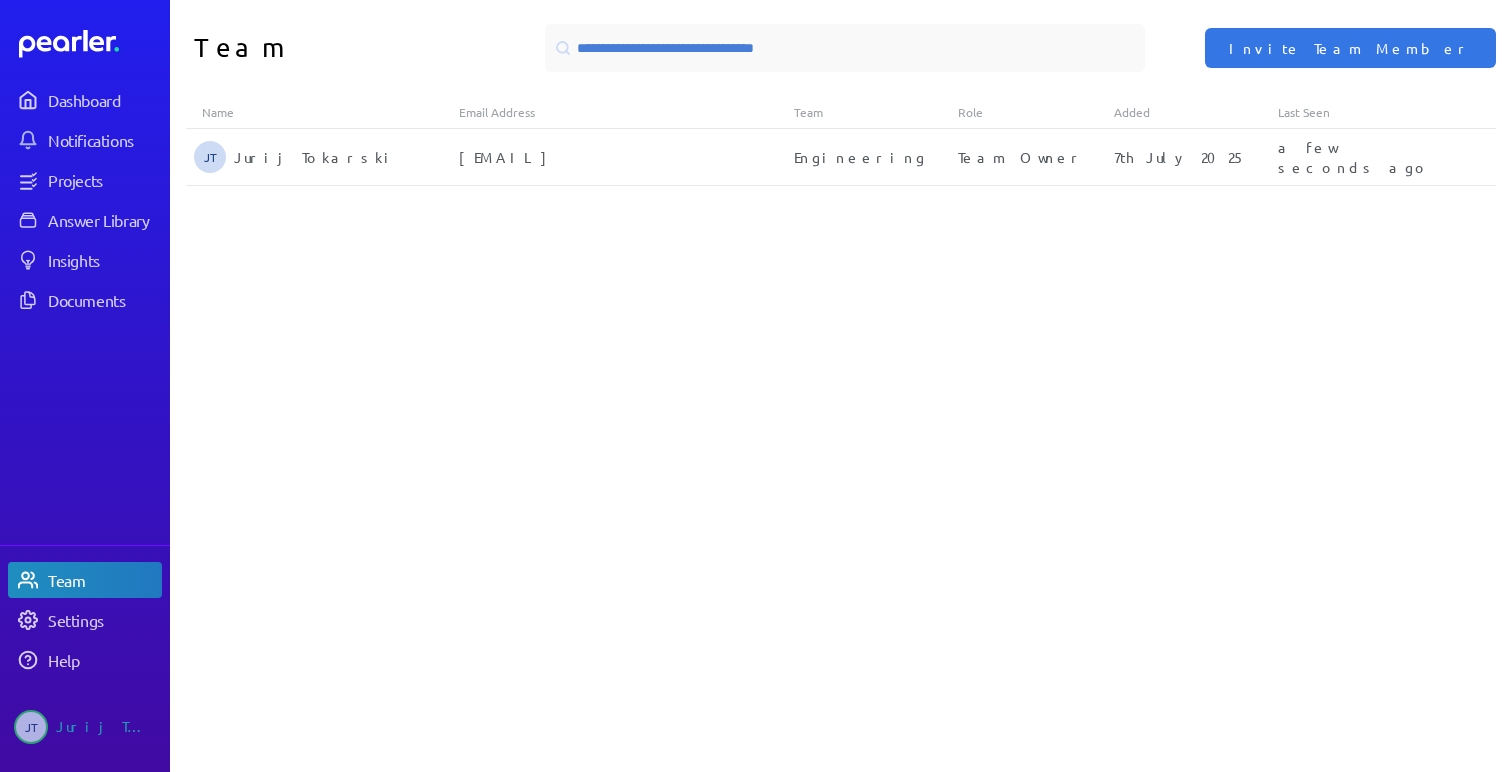 click on "Name Email Address Team Role Added Last Seen JT Jurij Tokarski jurij@varstatt.com Engineering Team Owner 7th July 2025 a few seconds ago" at bounding box center (841, 434) 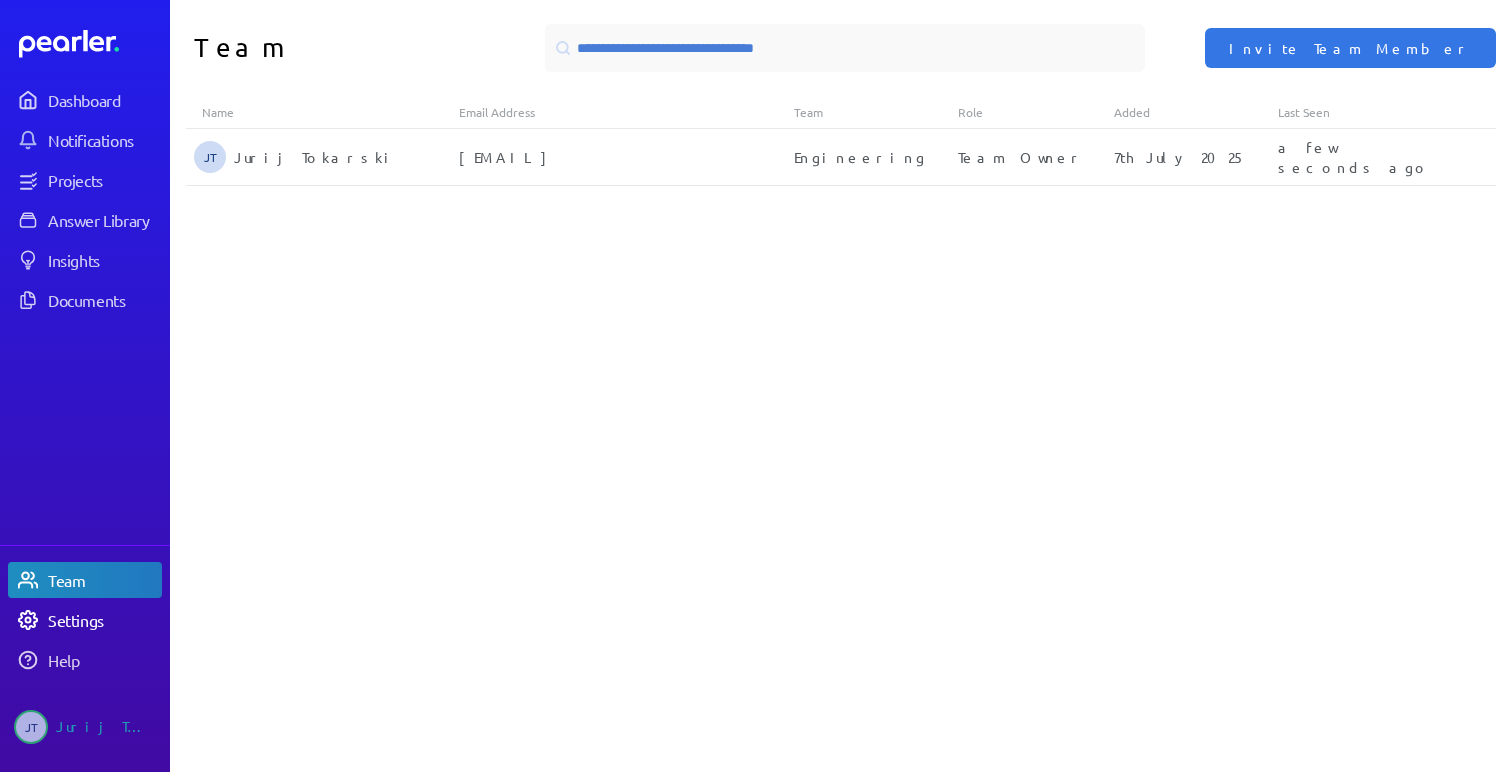 click on "Settings" at bounding box center [104, 620] 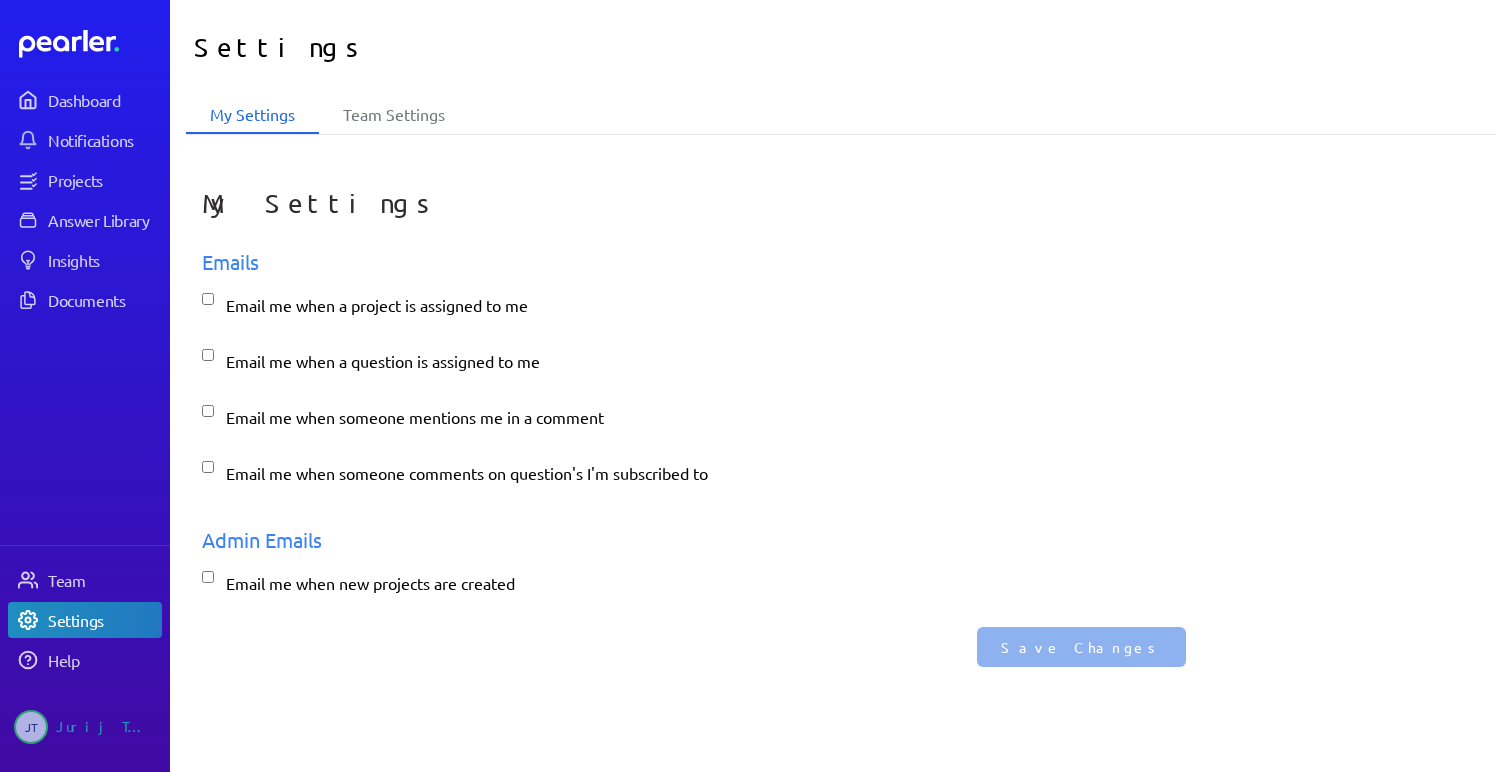 click on "Settings" at bounding box center (841, 48) 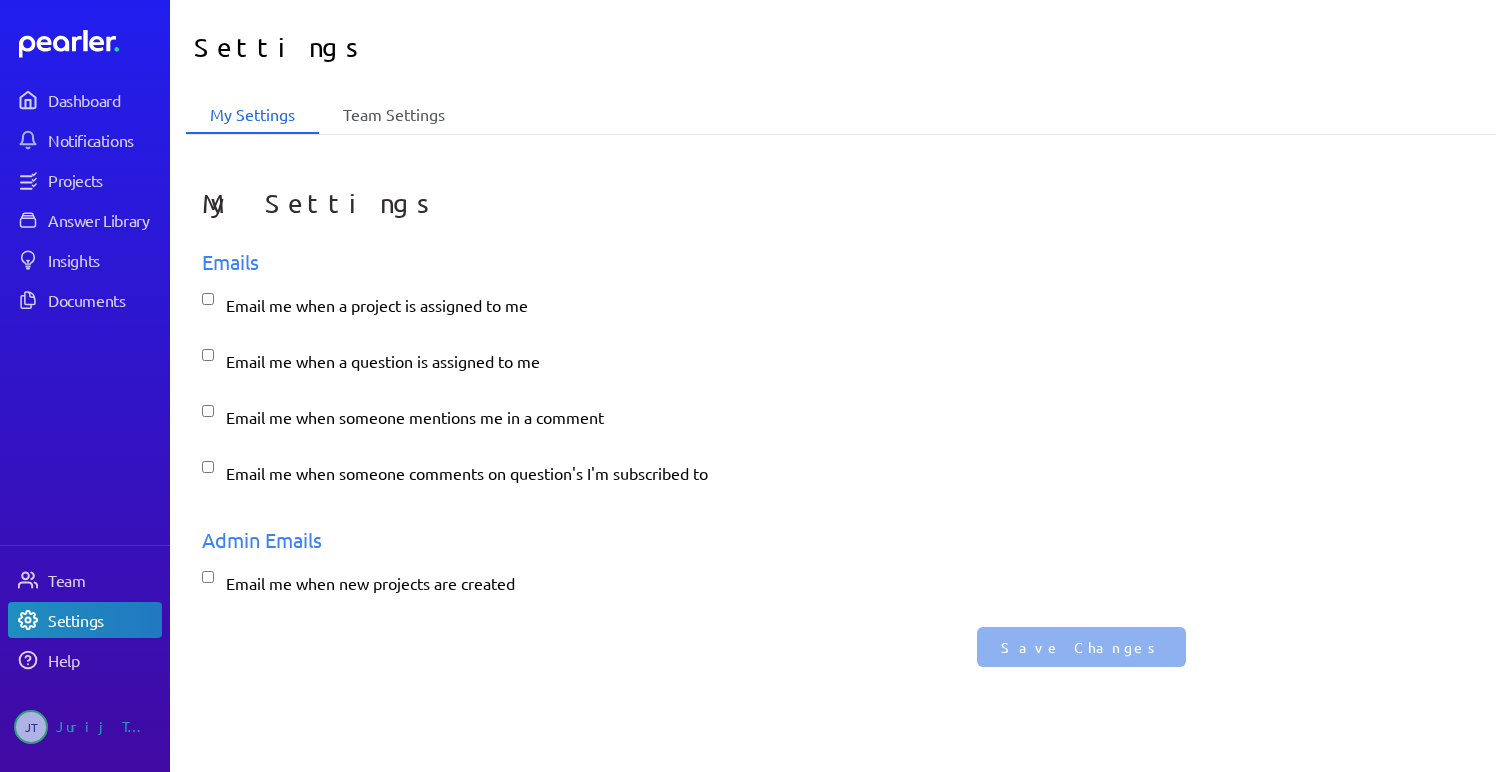 click on "Team Settings" at bounding box center [394, 115] 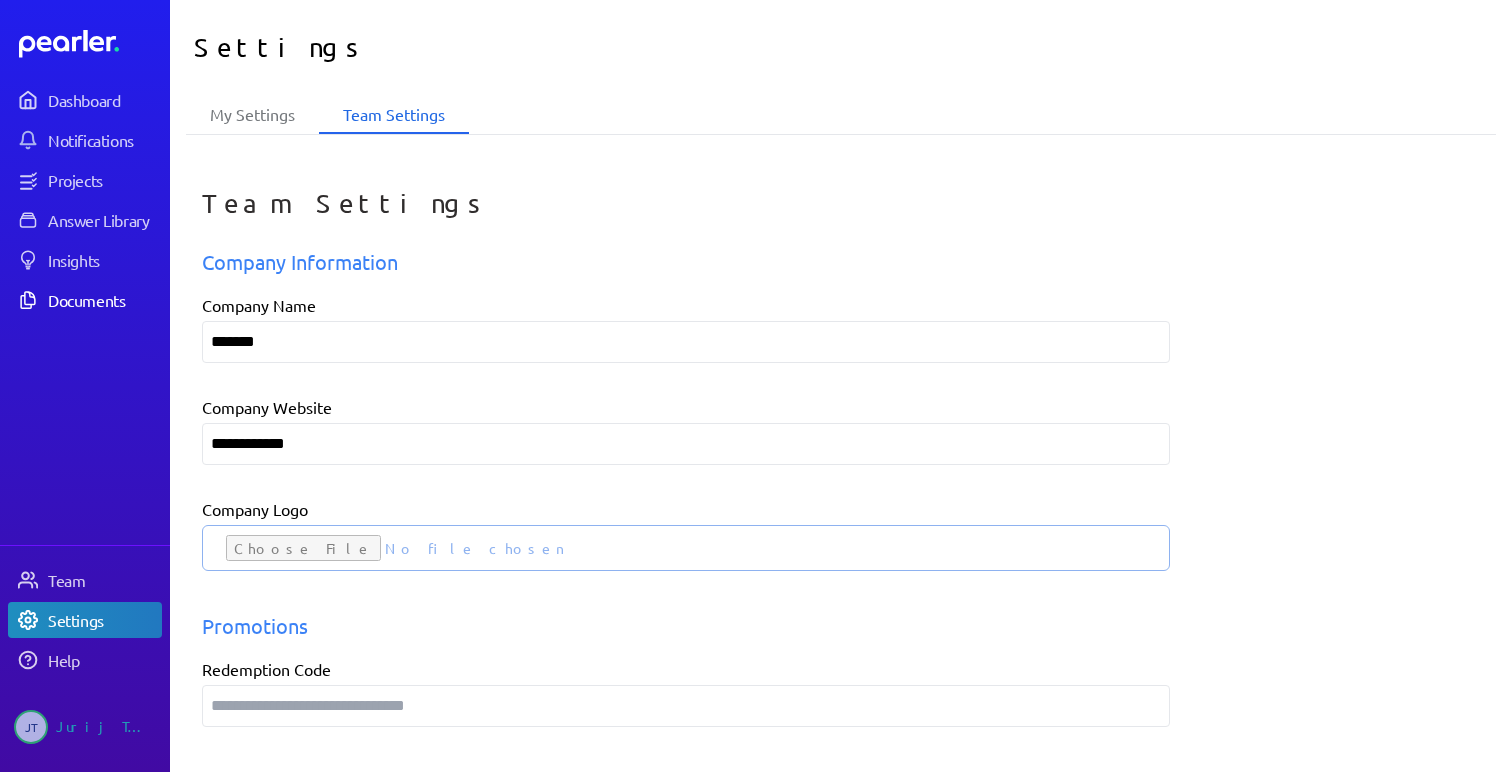 scroll, scrollTop: 0, scrollLeft: 0, axis: both 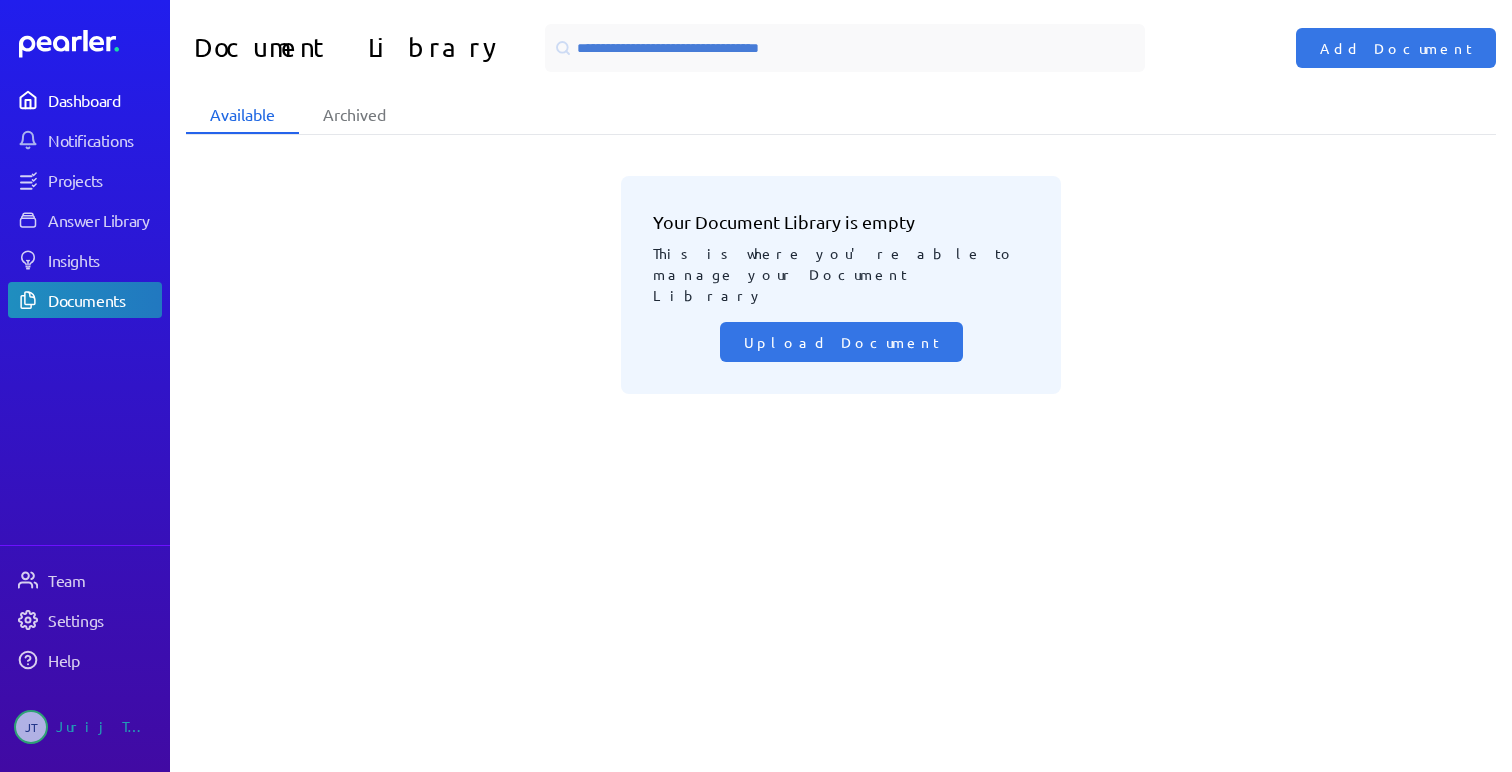 click on "Dashboard" at bounding box center (104, 100) 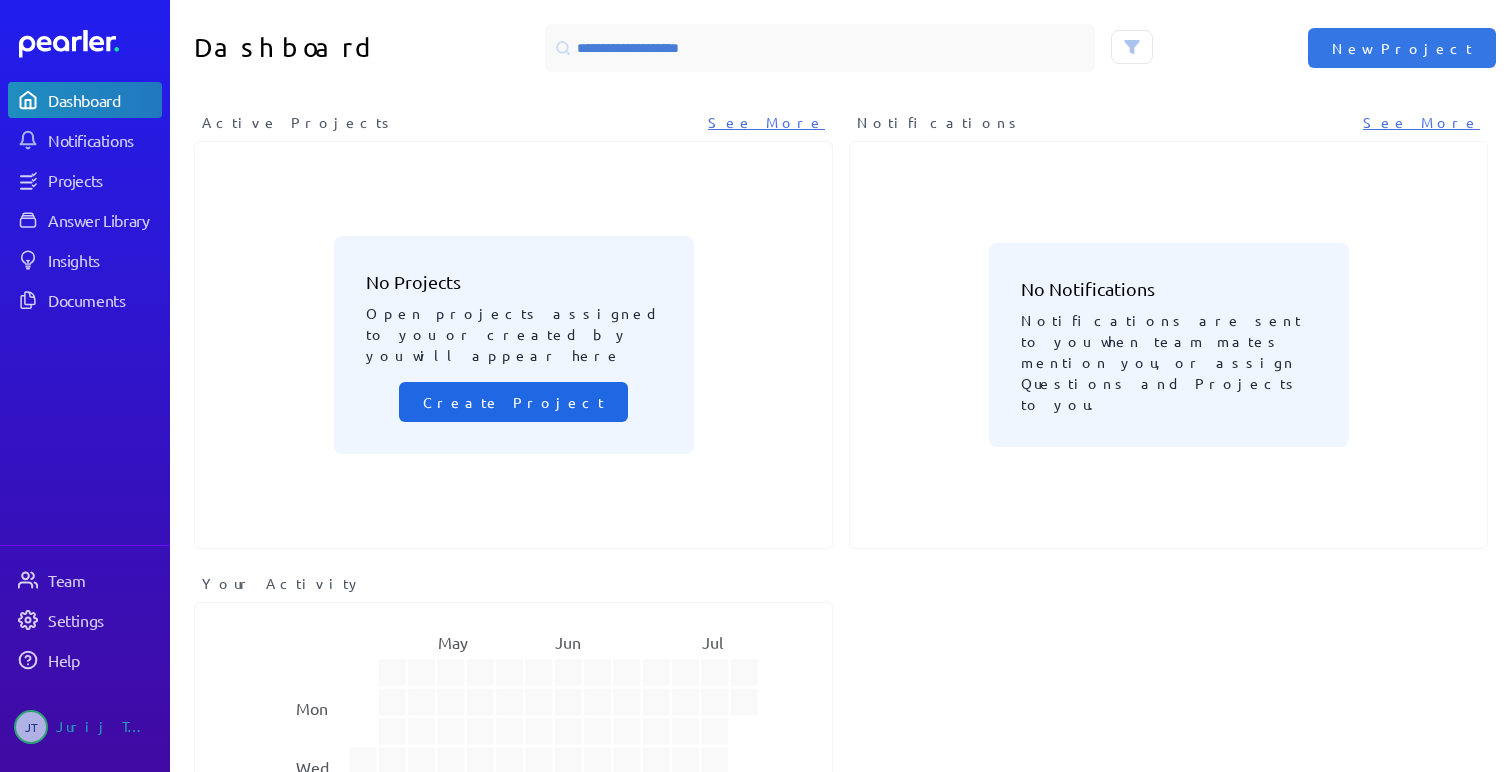 click on "Create Project" at bounding box center (513, 402) 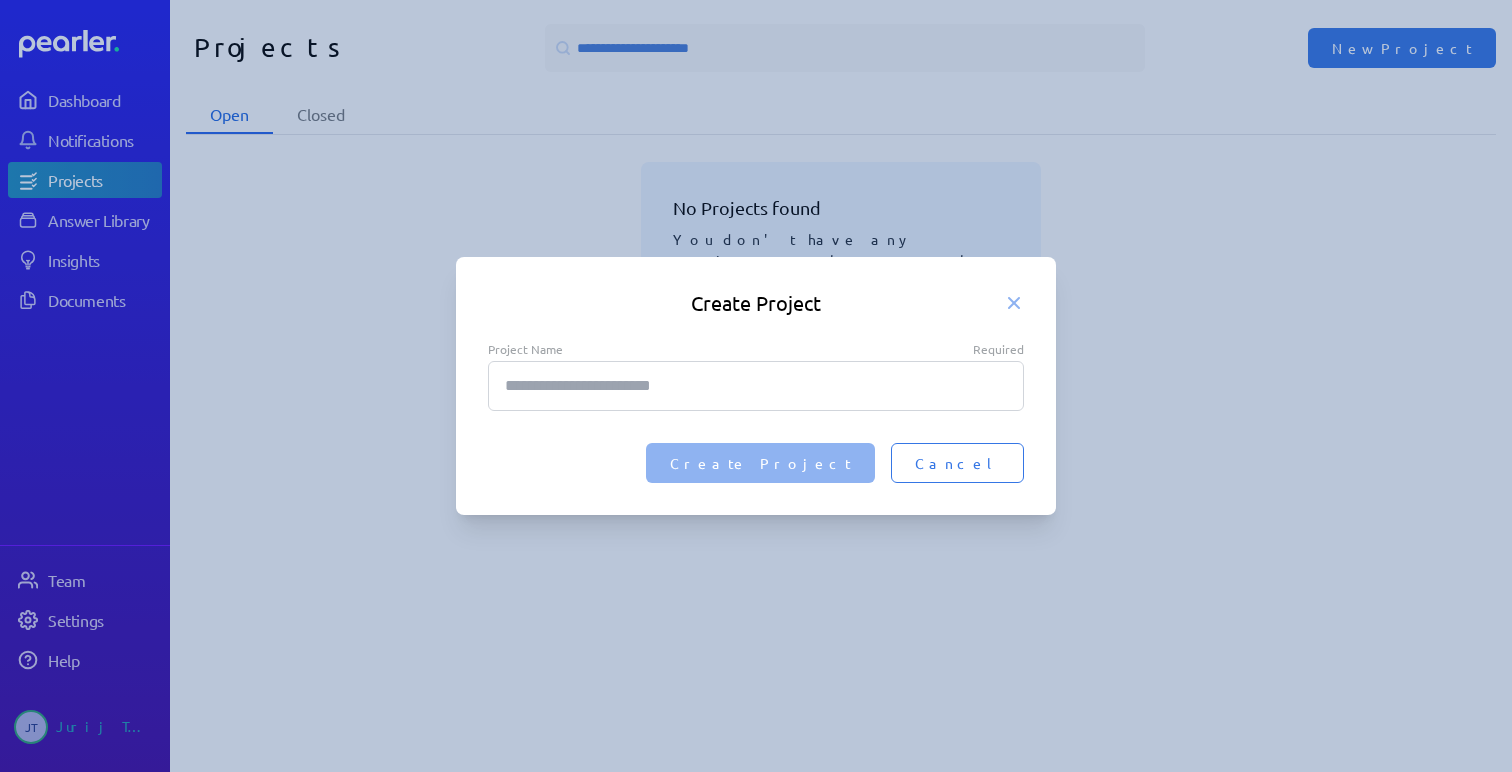 click on "Project Name Required" at bounding box center [756, 386] 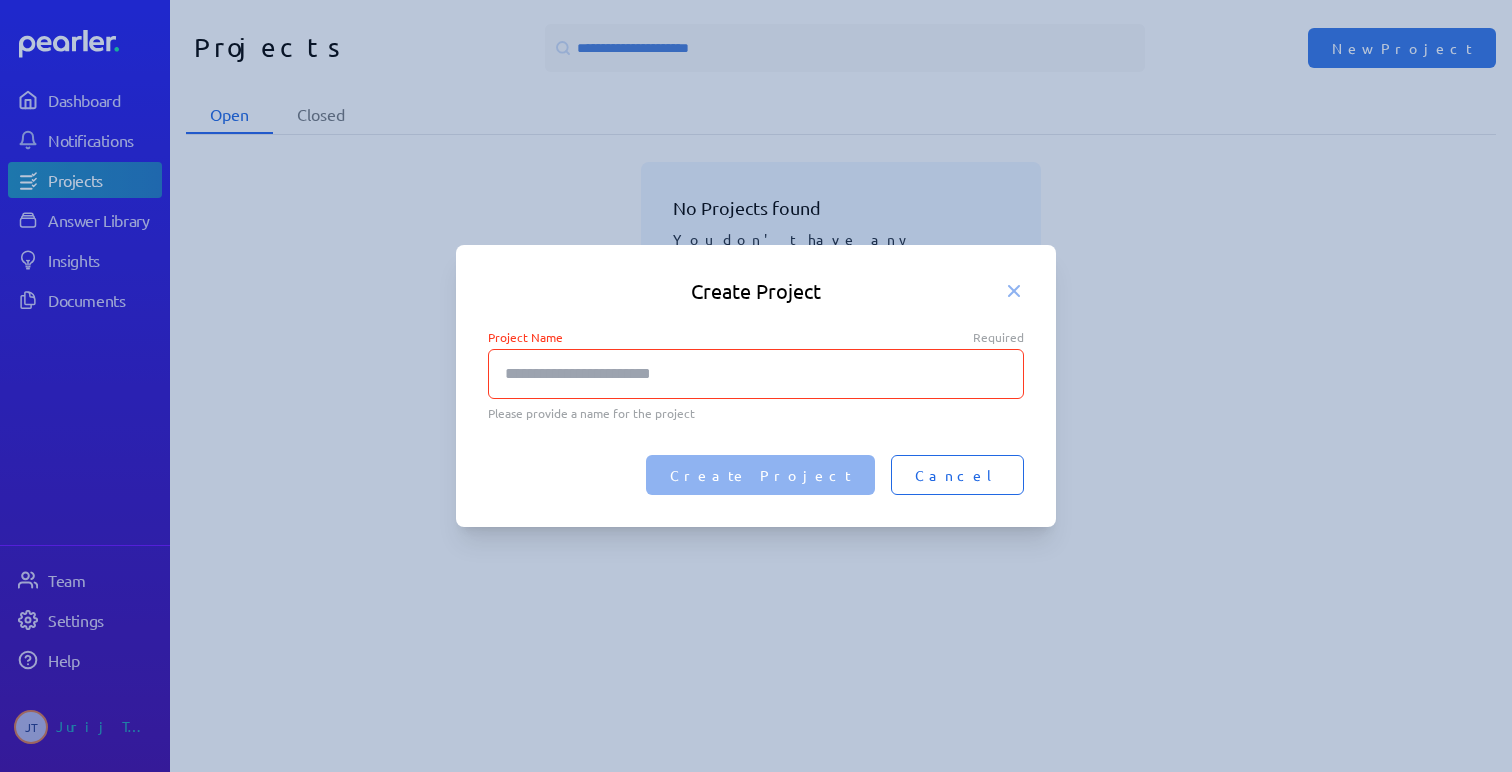 click on "Cancel" at bounding box center [957, 475] 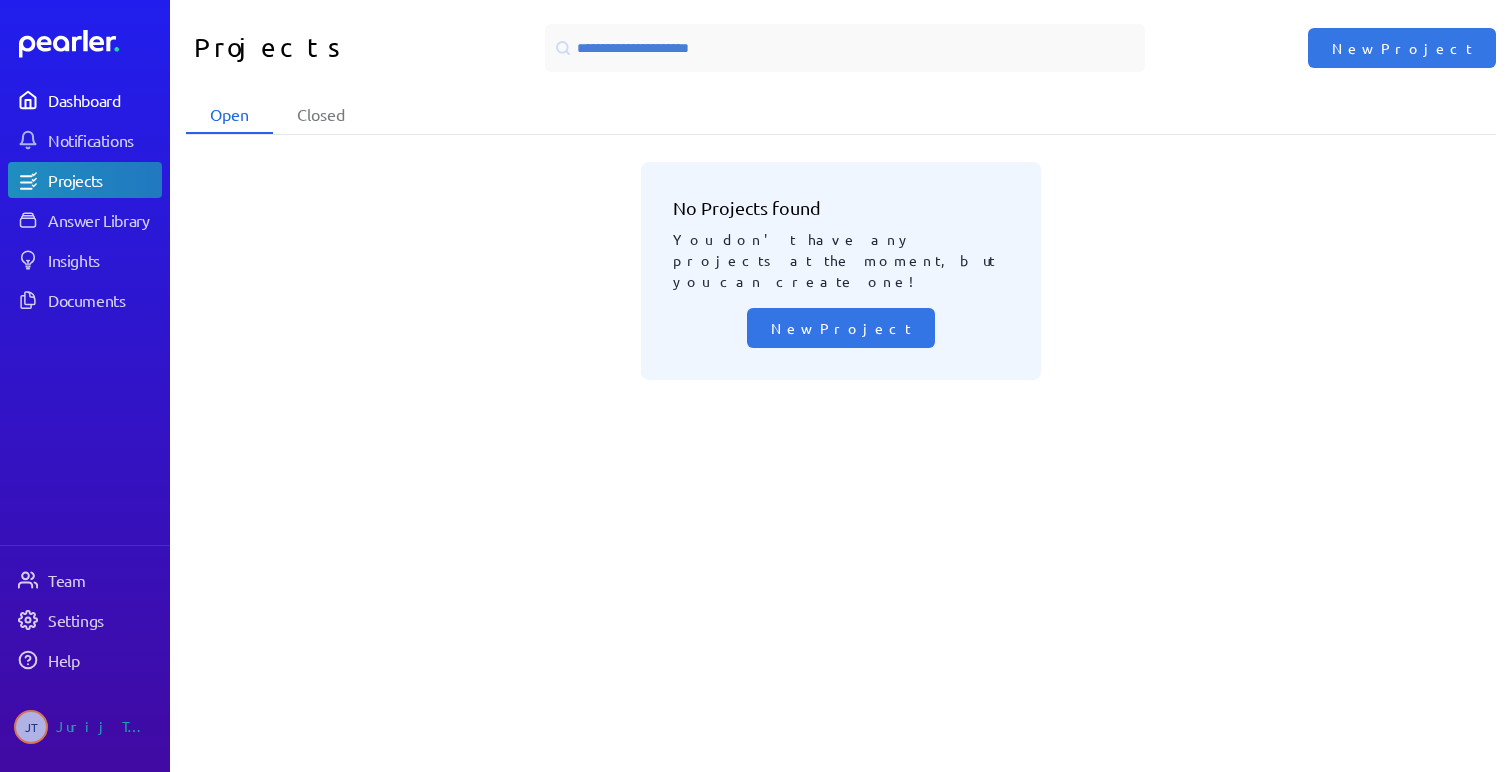 click on "Dashboard" at bounding box center [104, 100] 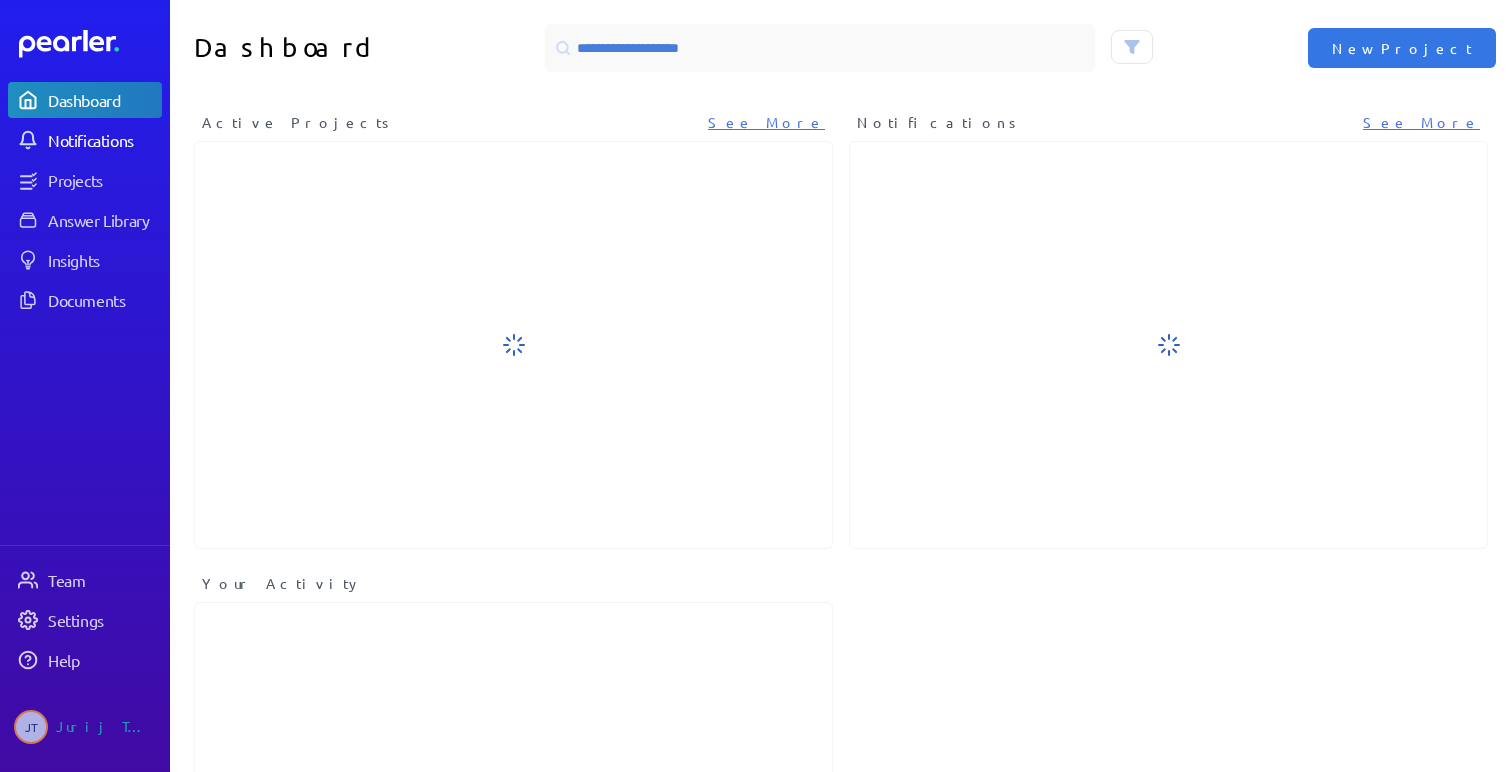 click on "Notifications" at bounding box center [104, 140] 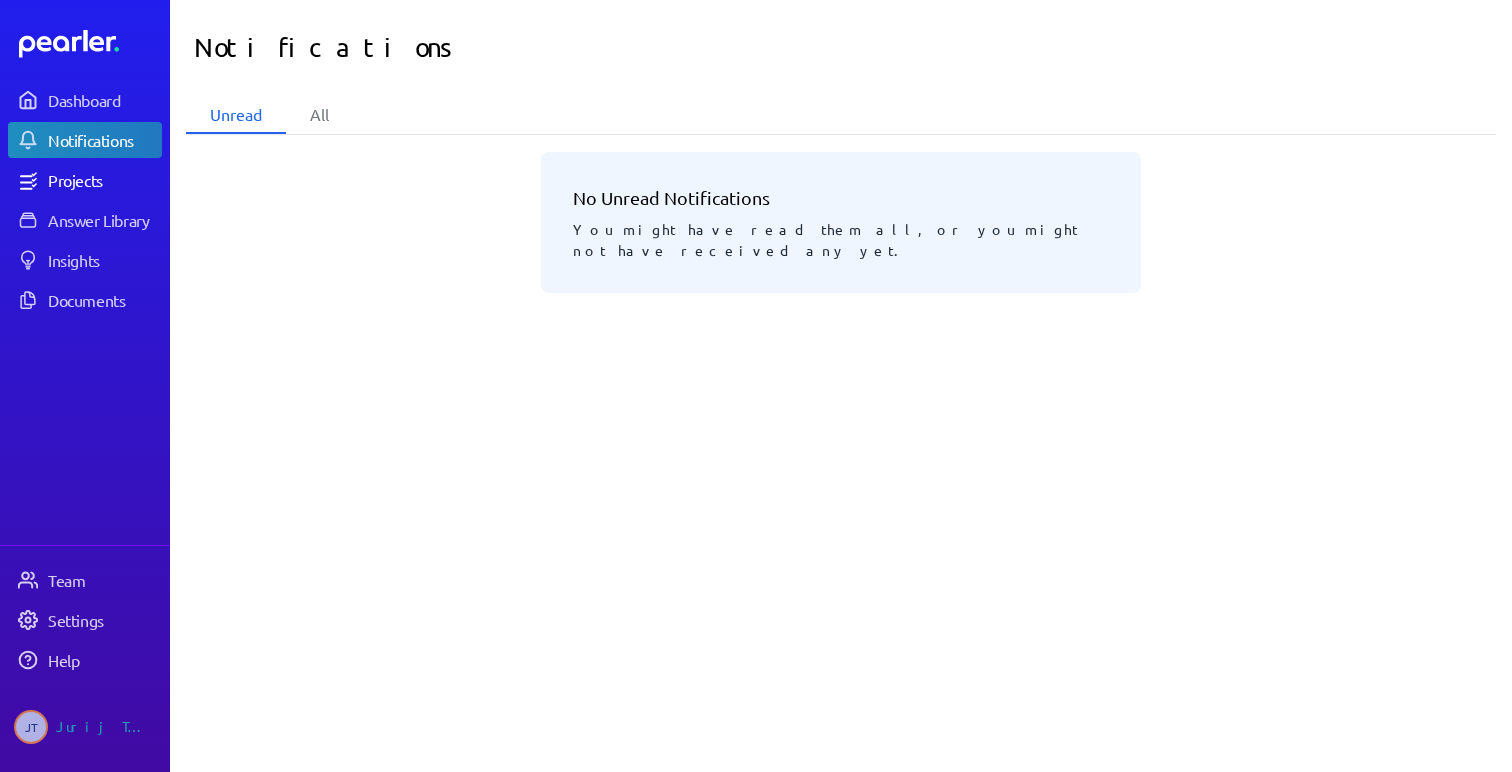 click on "Projects" at bounding box center (104, 180) 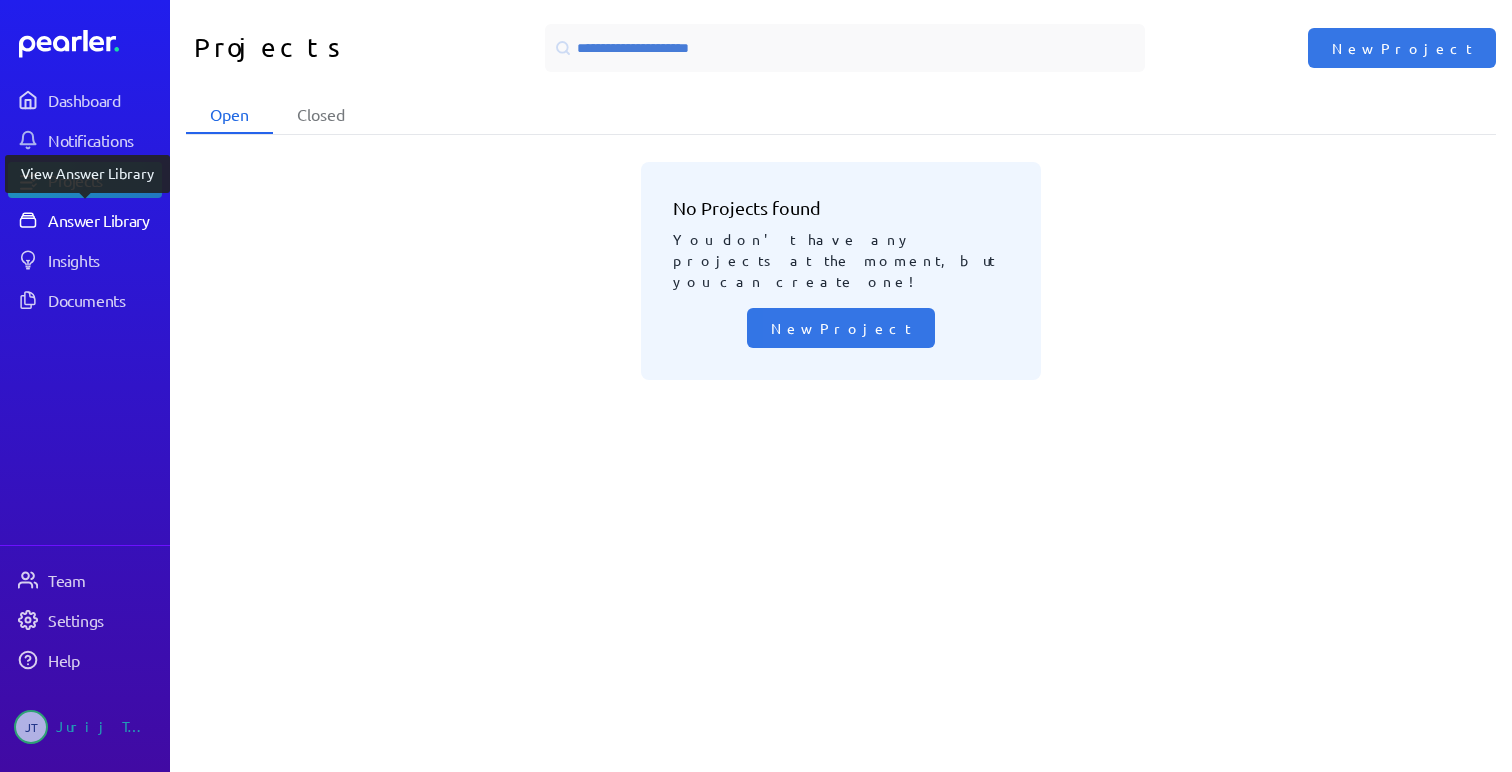click on "Answer Library" at bounding box center (104, 220) 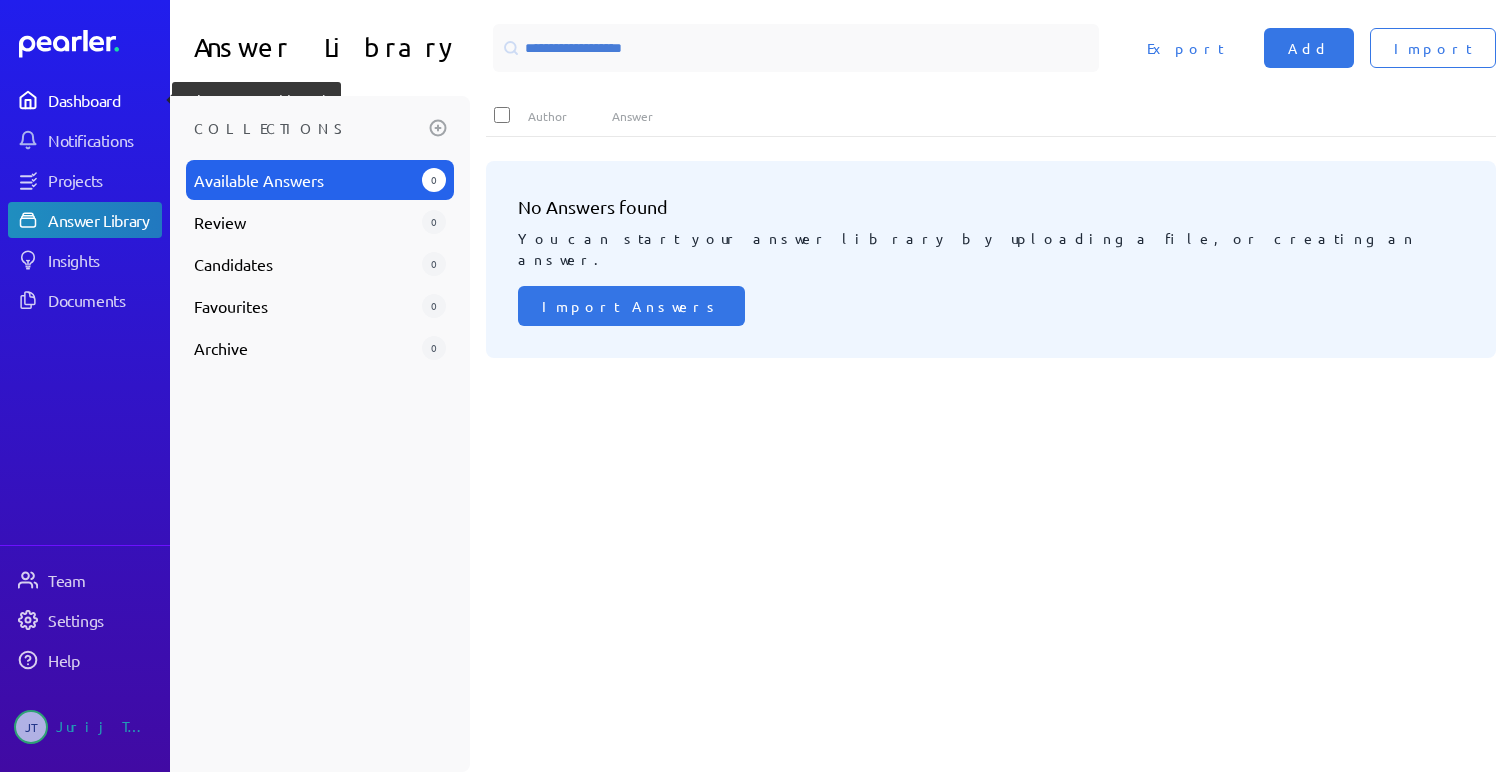 click on "Dashboard" at bounding box center [104, 100] 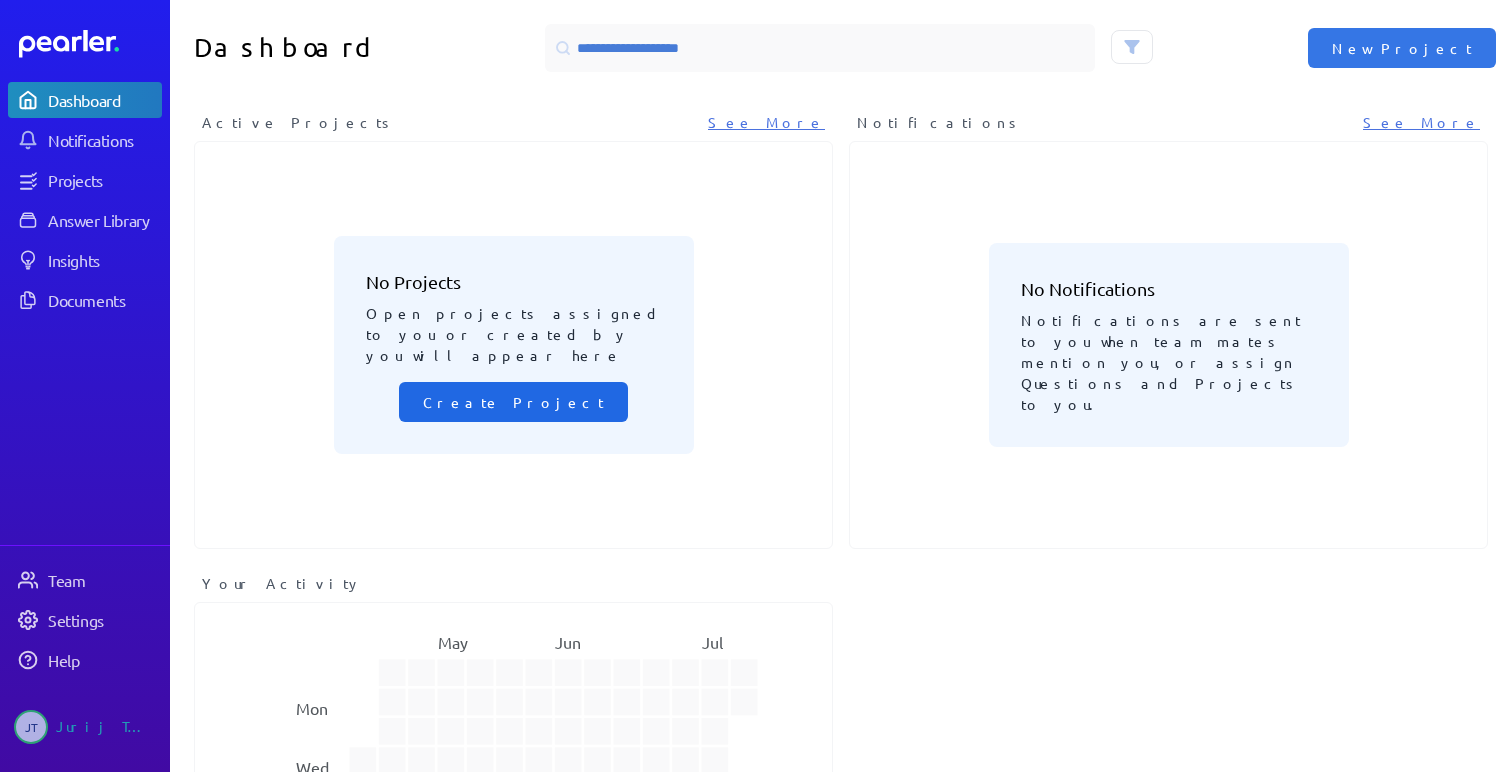 click on "Create Project" at bounding box center (513, 402) 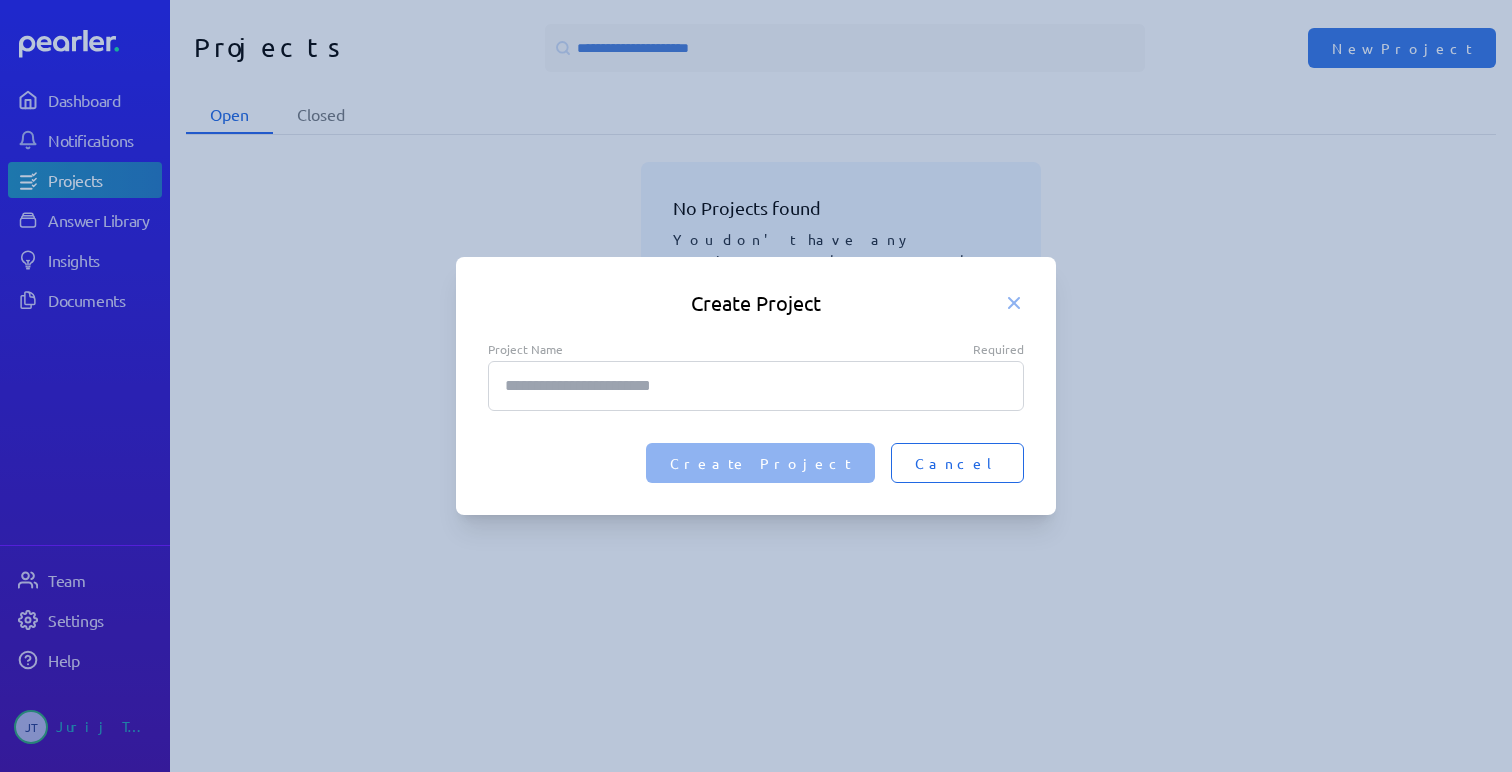 click on "Cancel" at bounding box center [957, 463] 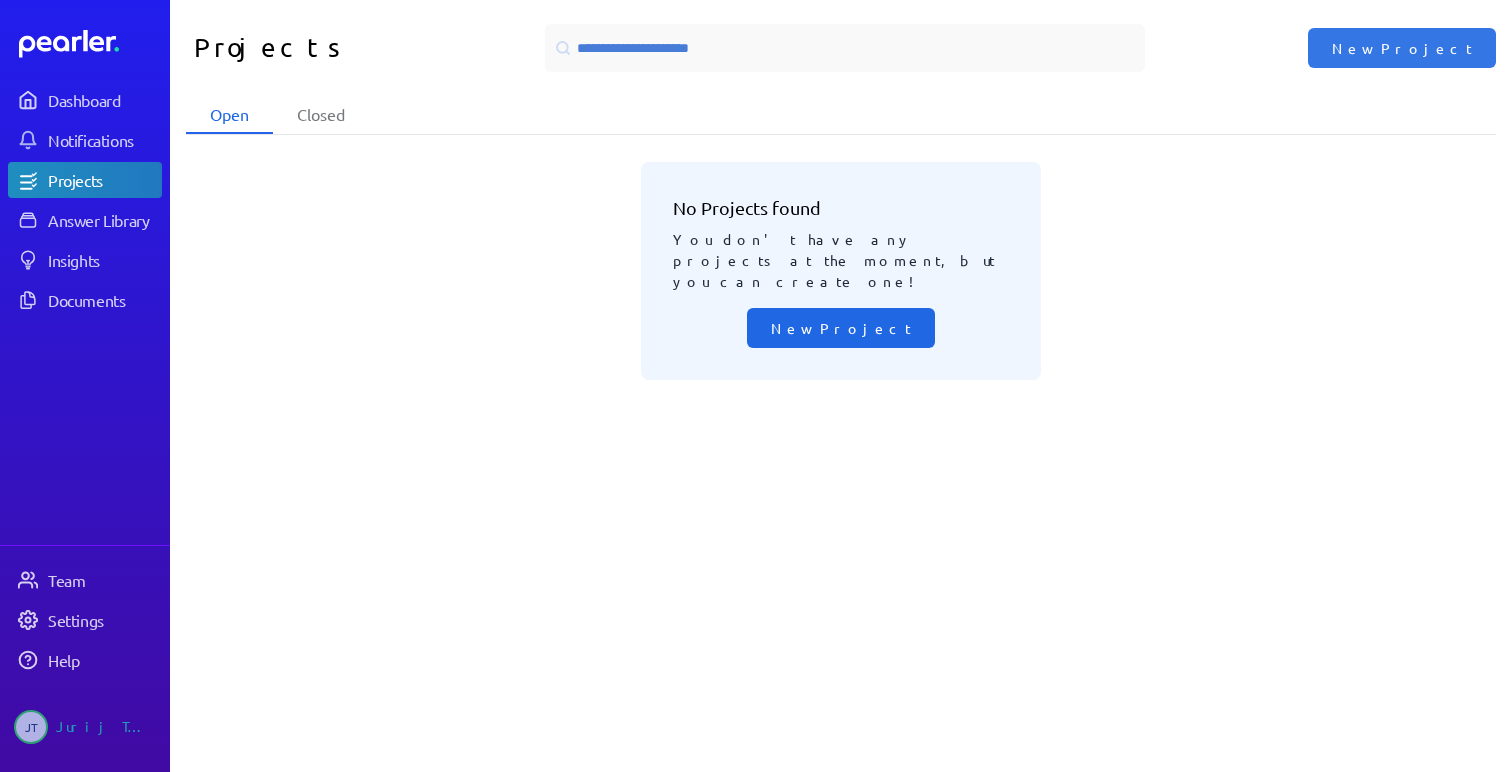 click on "New Project" at bounding box center [841, 328] 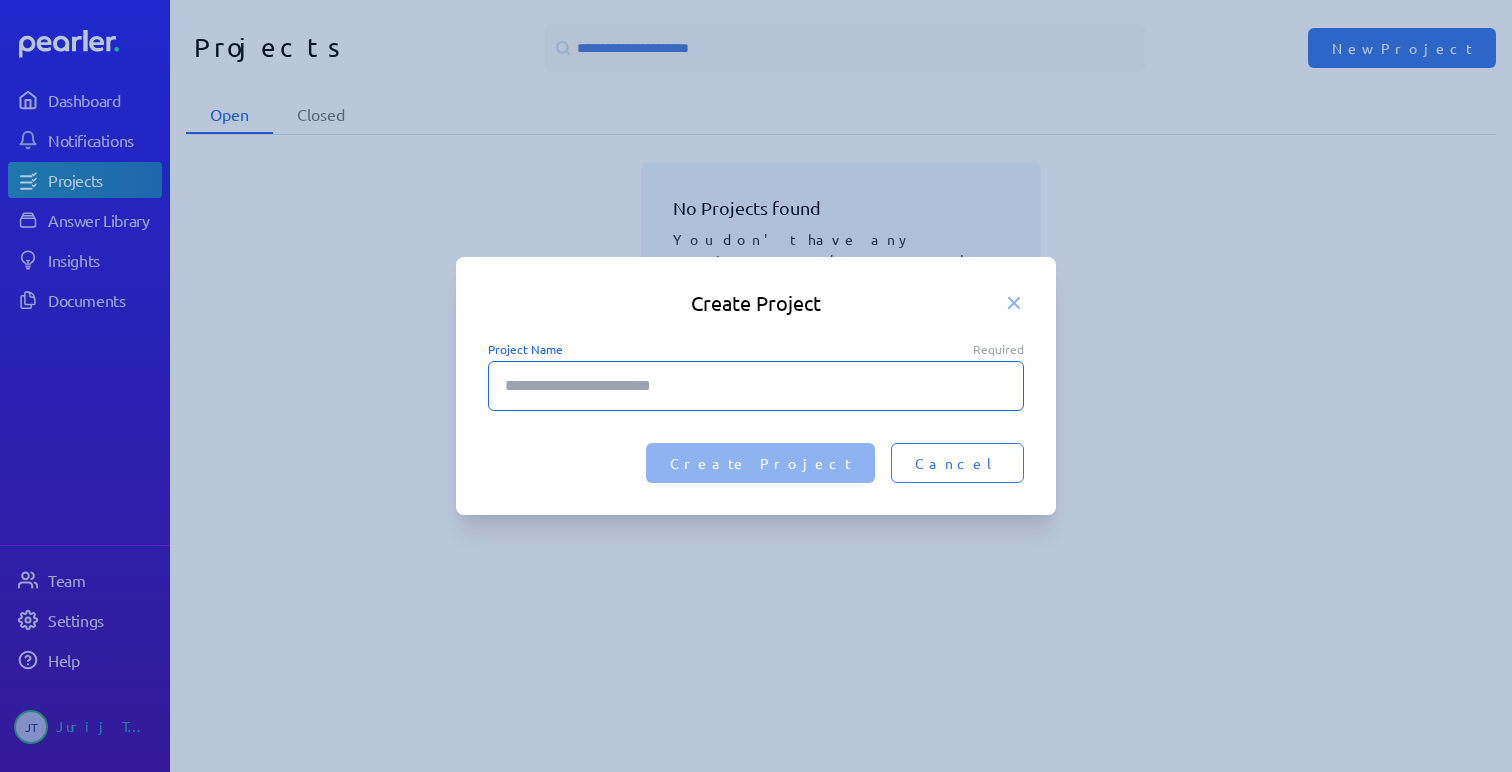 click on "Project Name Required" at bounding box center (756, 386) 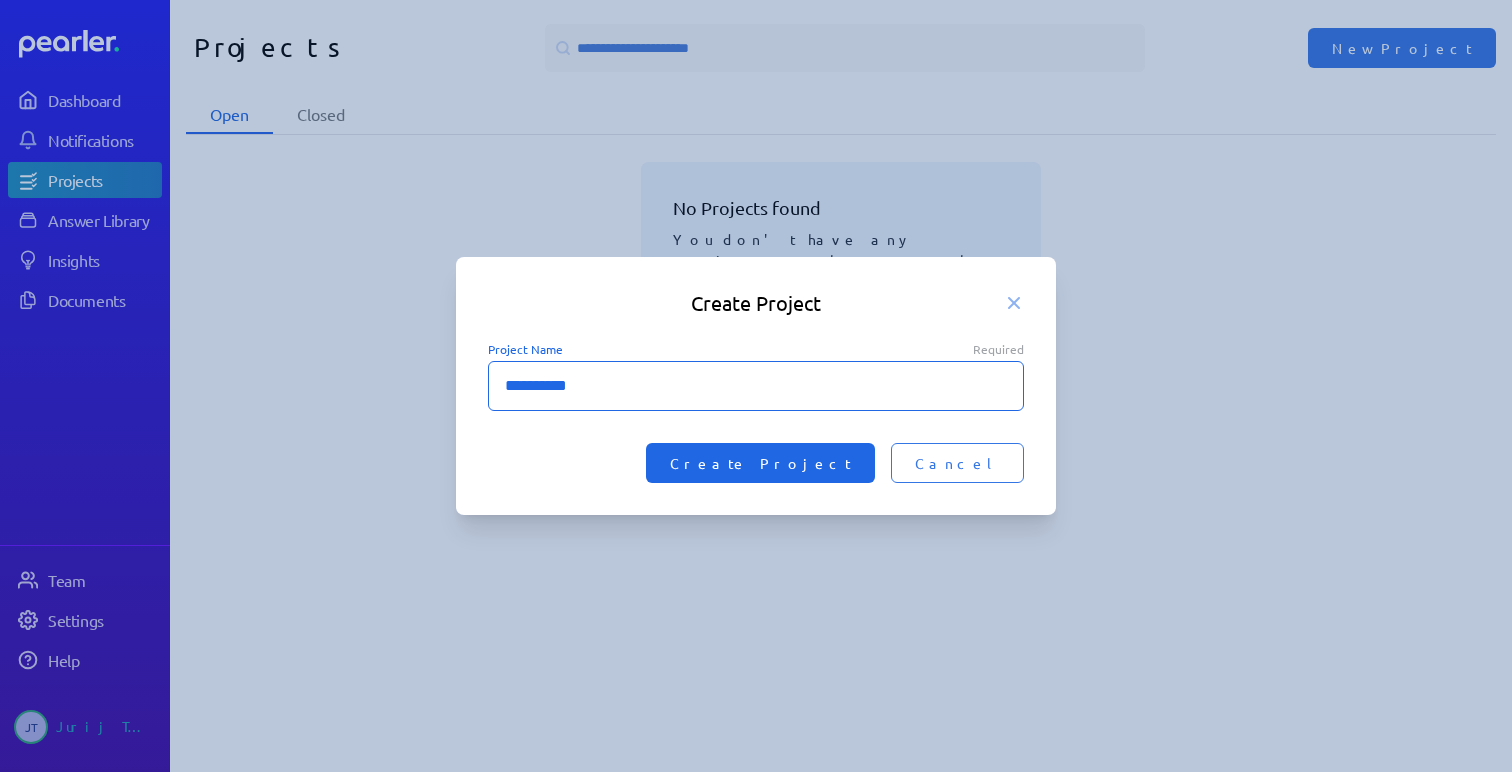 type on "**********" 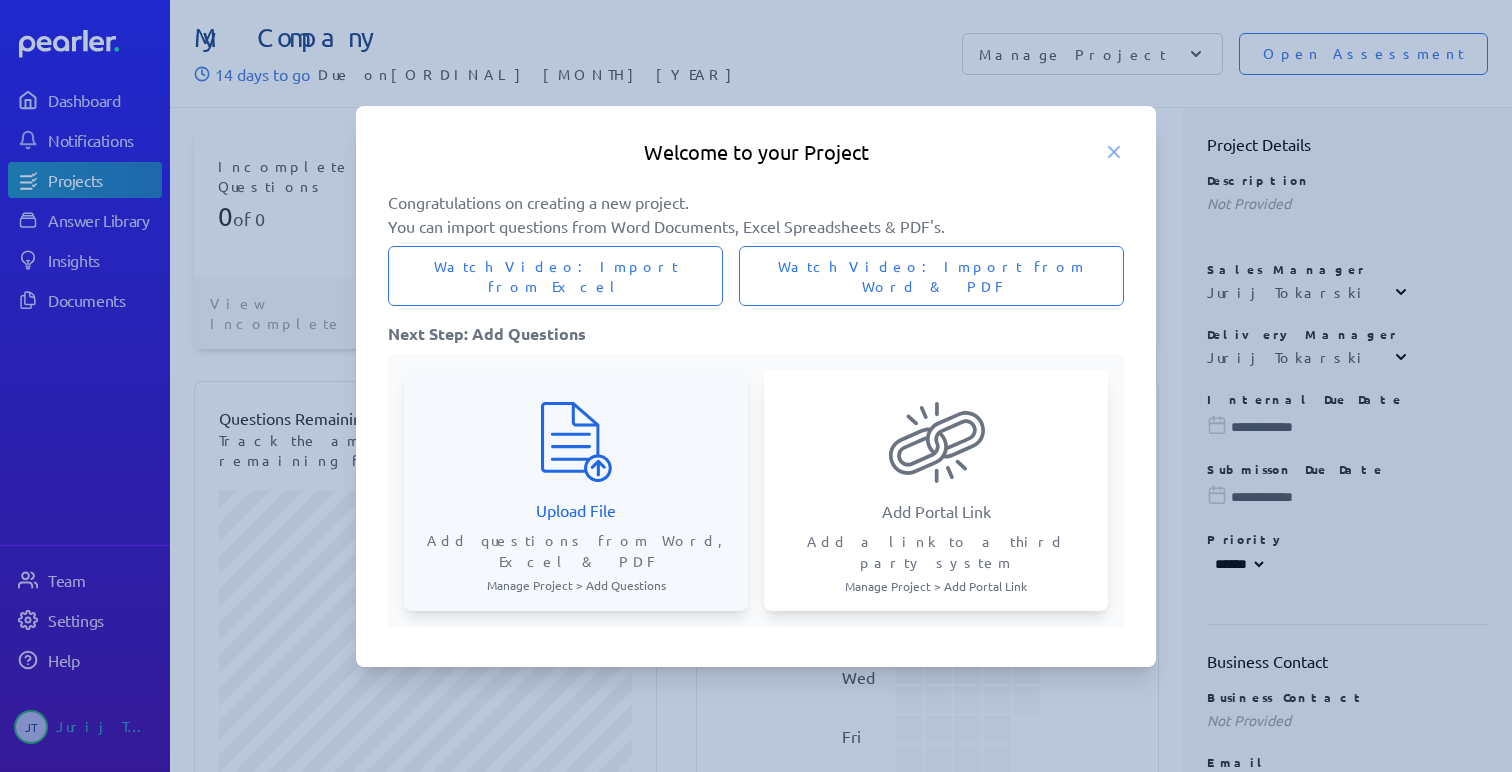 scroll, scrollTop: 0, scrollLeft: 0, axis: both 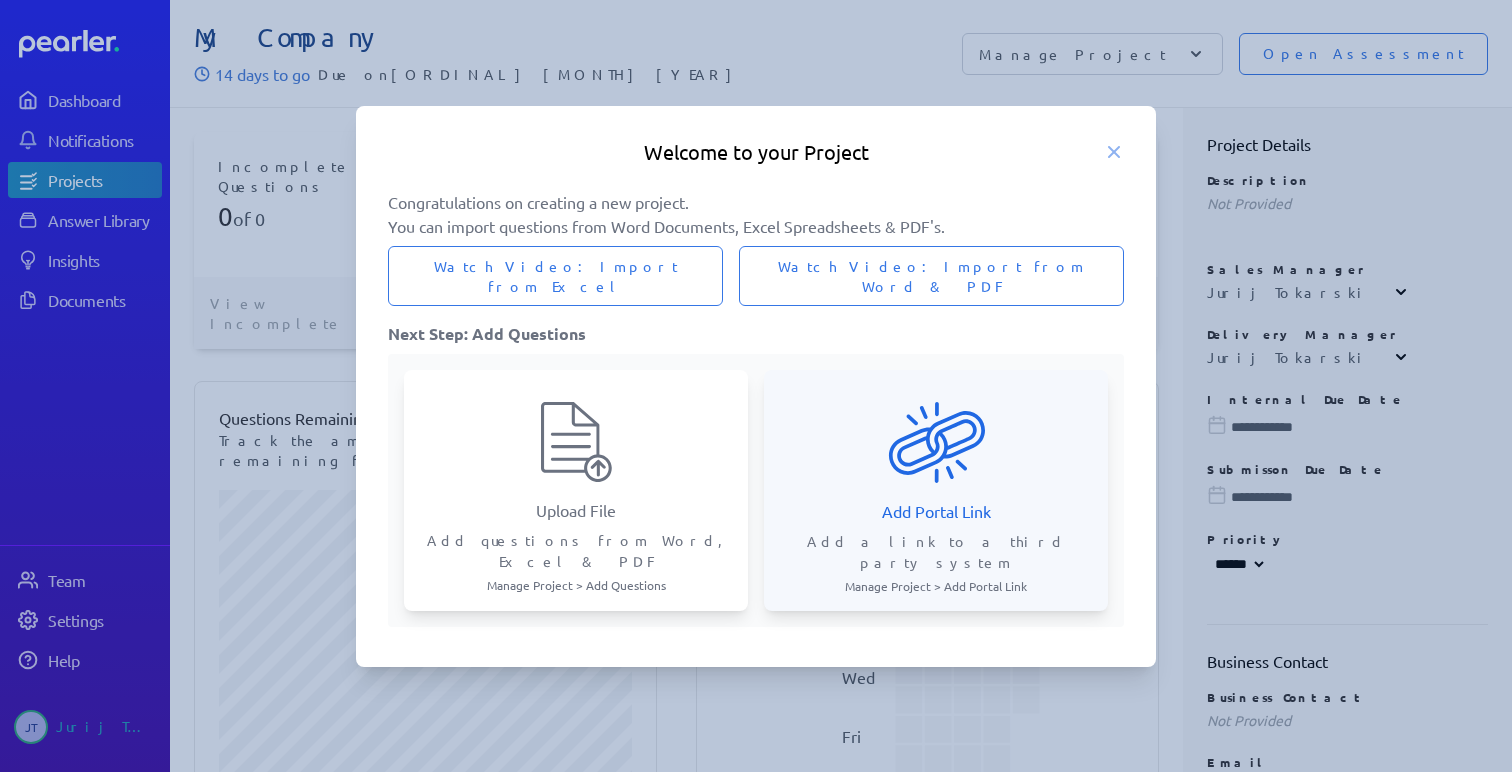 click at bounding box center (576, 442) 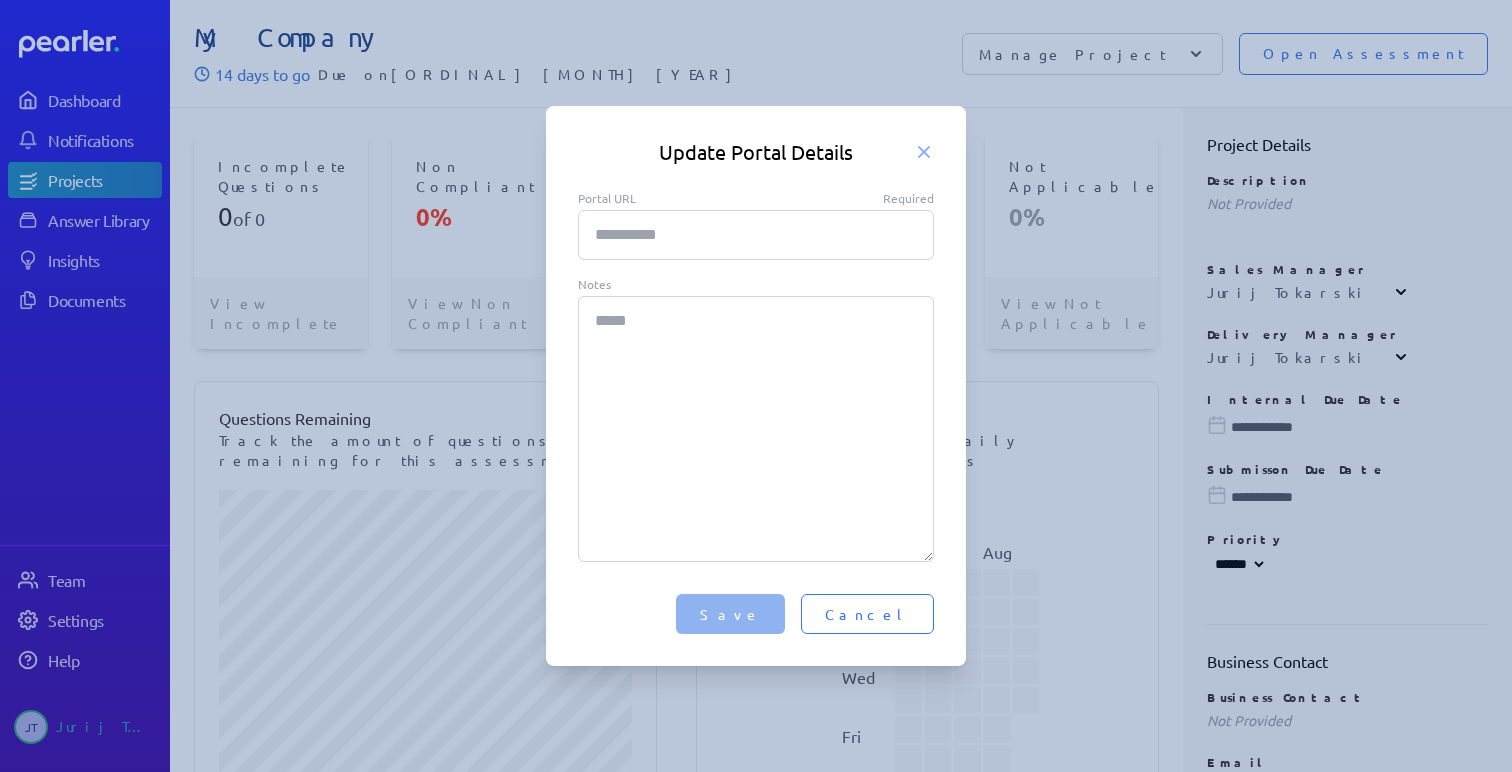 click on "Notes" at bounding box center [756, 429] 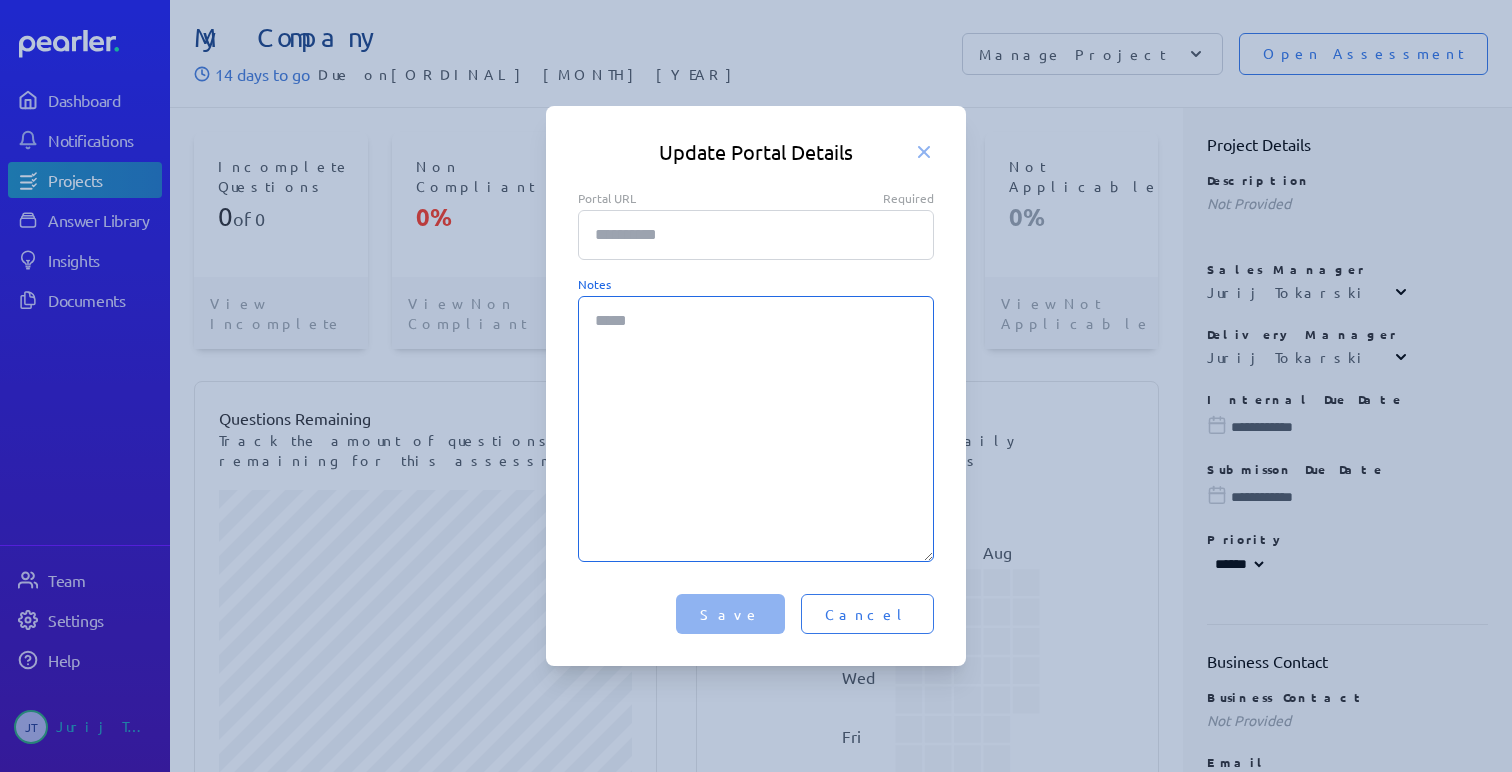 click on "Portal URL Required" at bounding box center (756, 235) 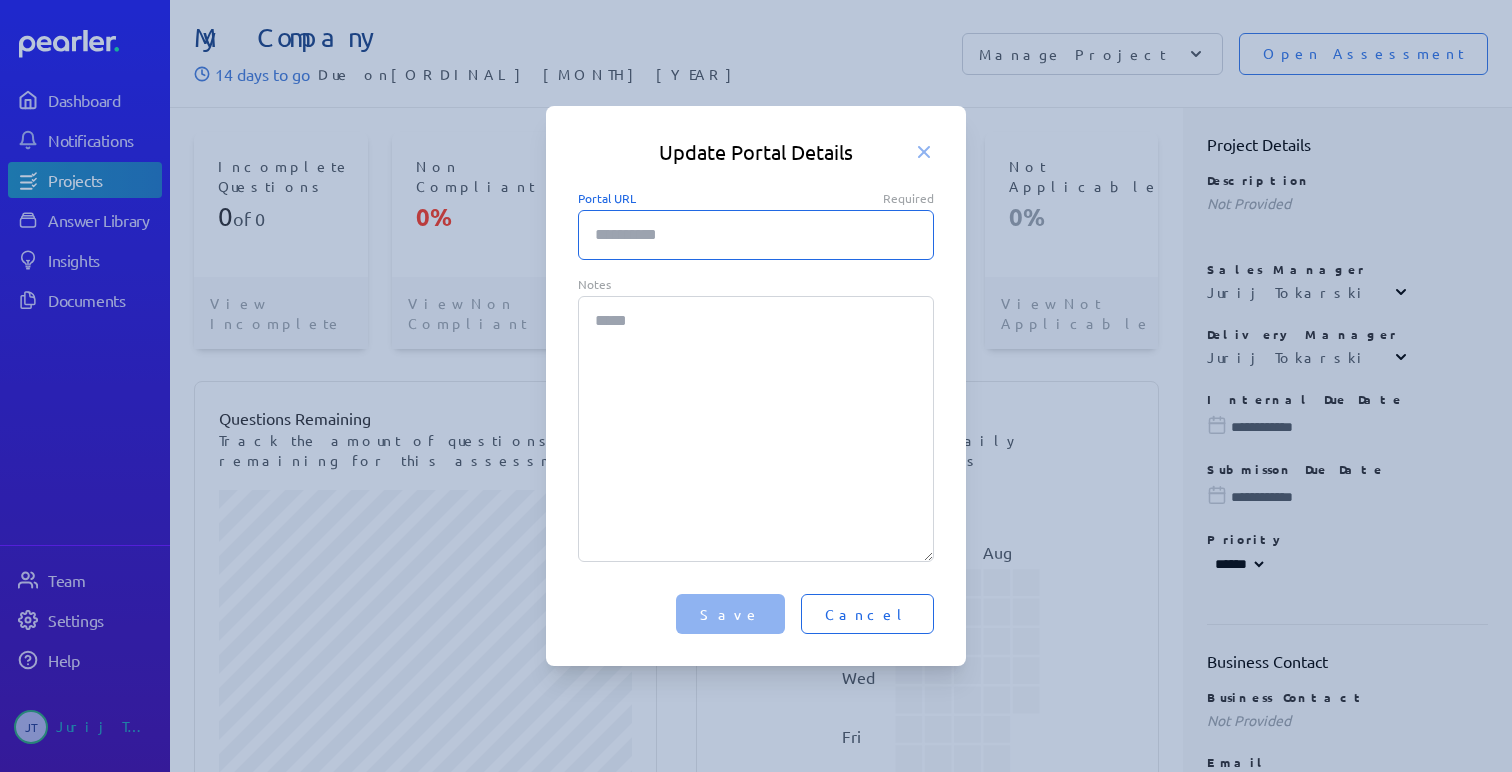 click on "Cancel" at bounding box center (867, 614) 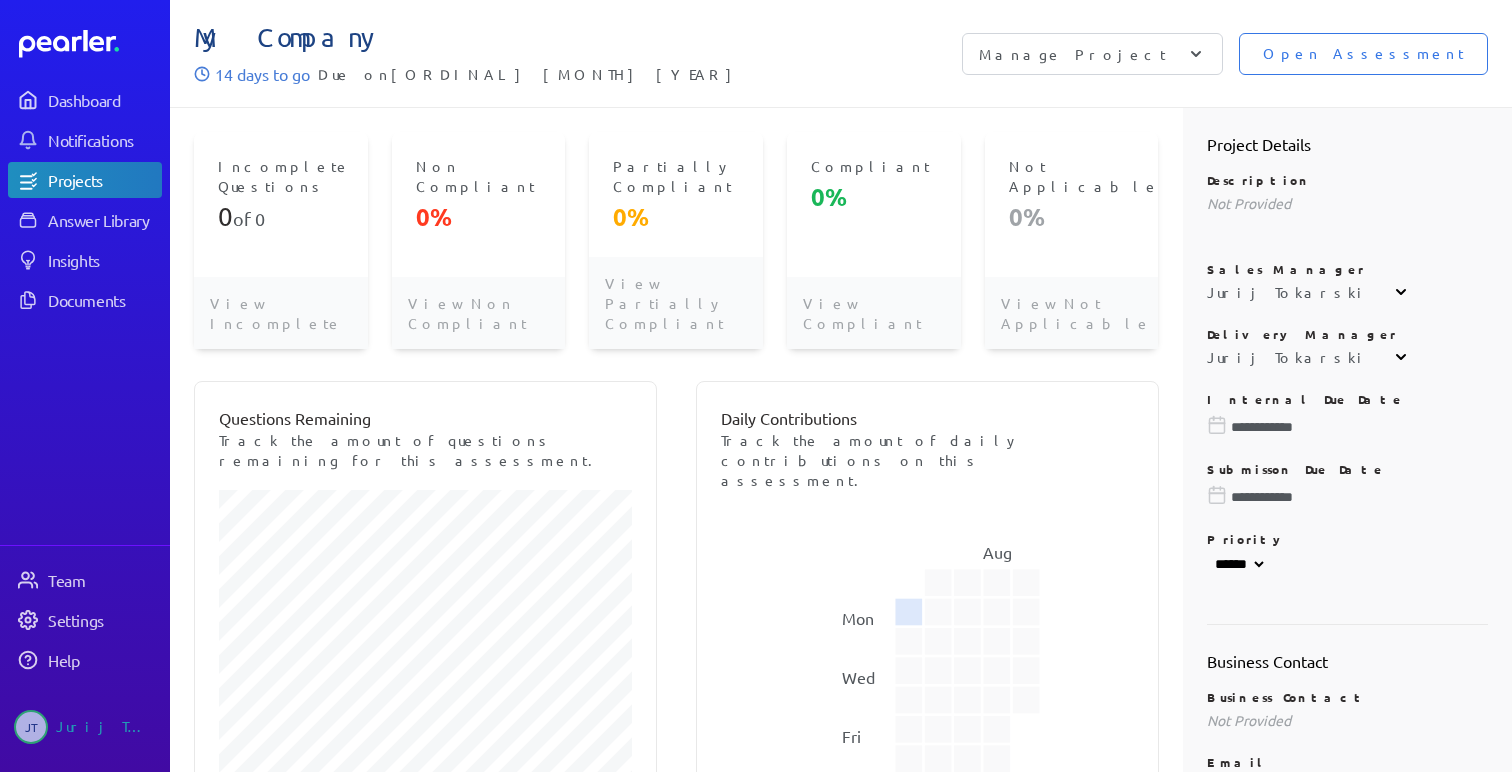 drag, startPoint x: 279, startPoint y: 74, endPoint x: 447, endPoint y: 75, distance: 168.00298 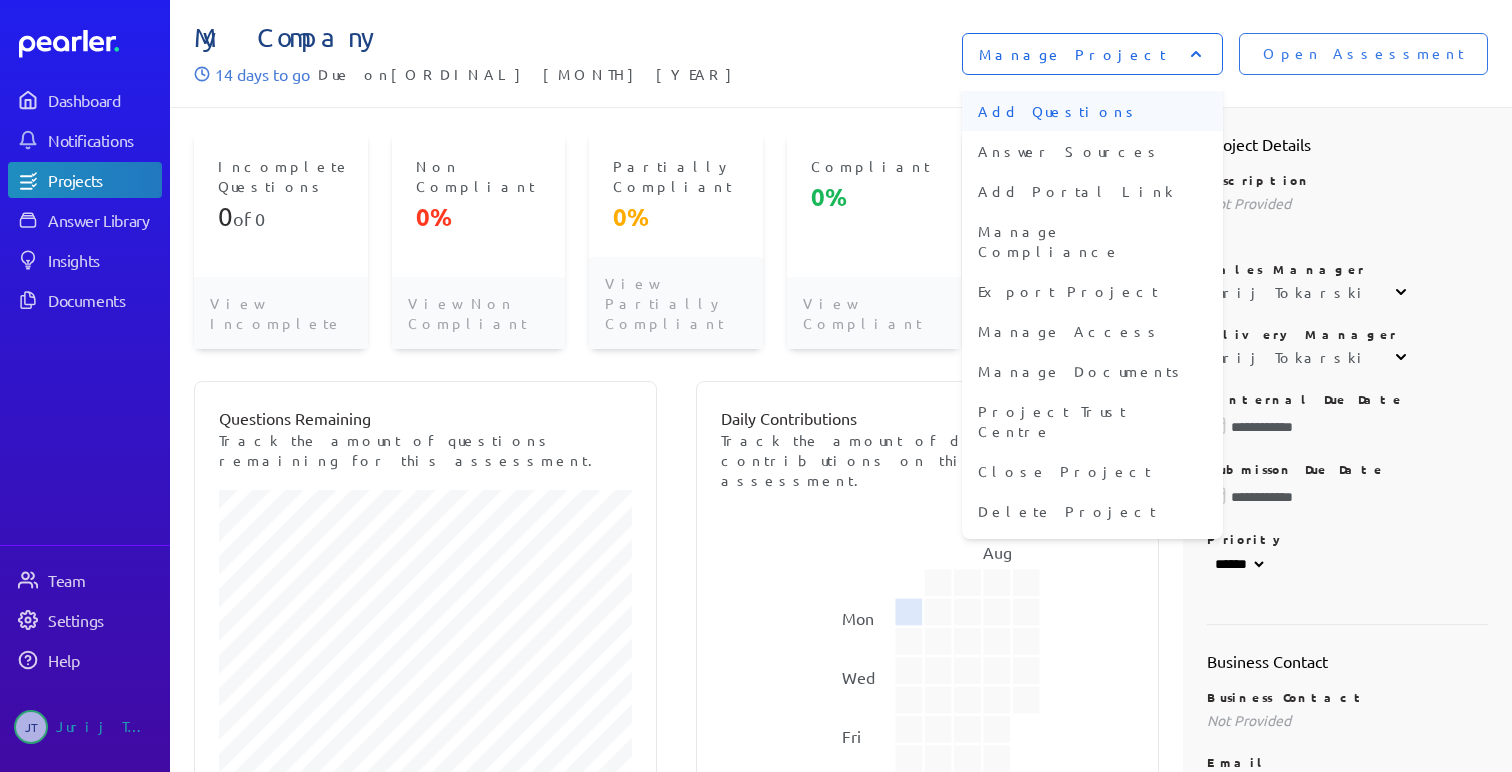 click on "Add Questions" at bounding box center (1092, 111) 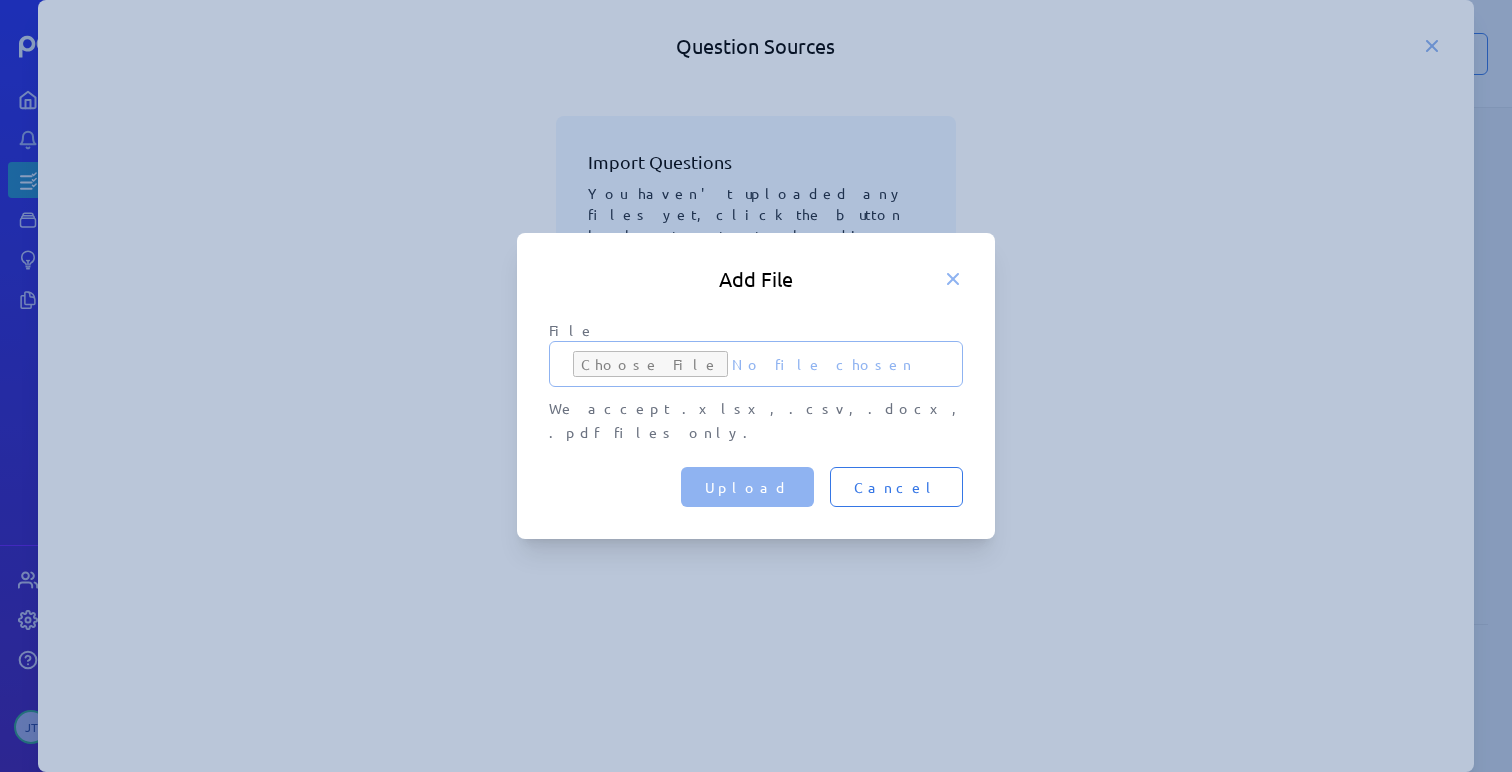 click on "File" at bounding box center (756, 364) 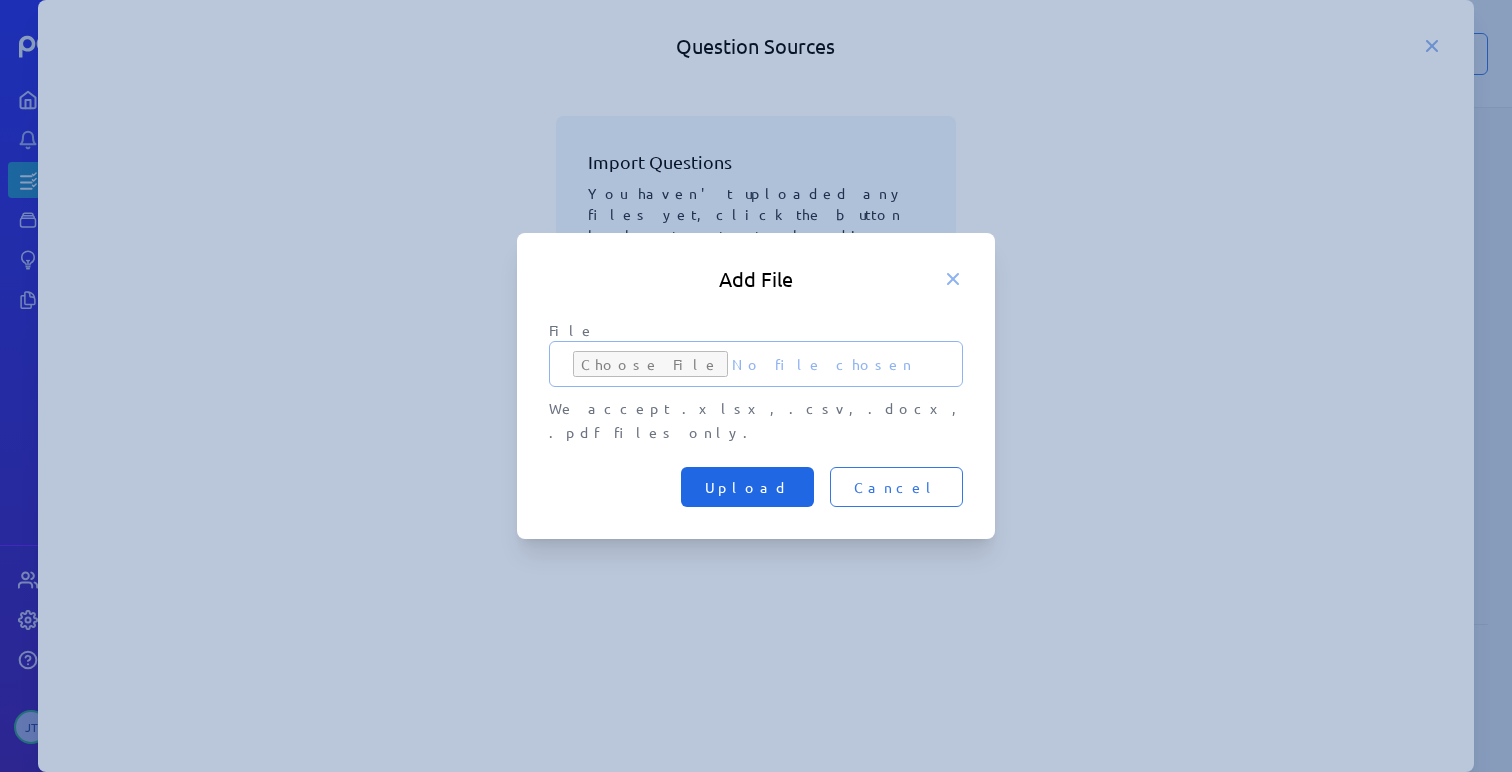 click on "Upload" at bounding box center (747, 487) 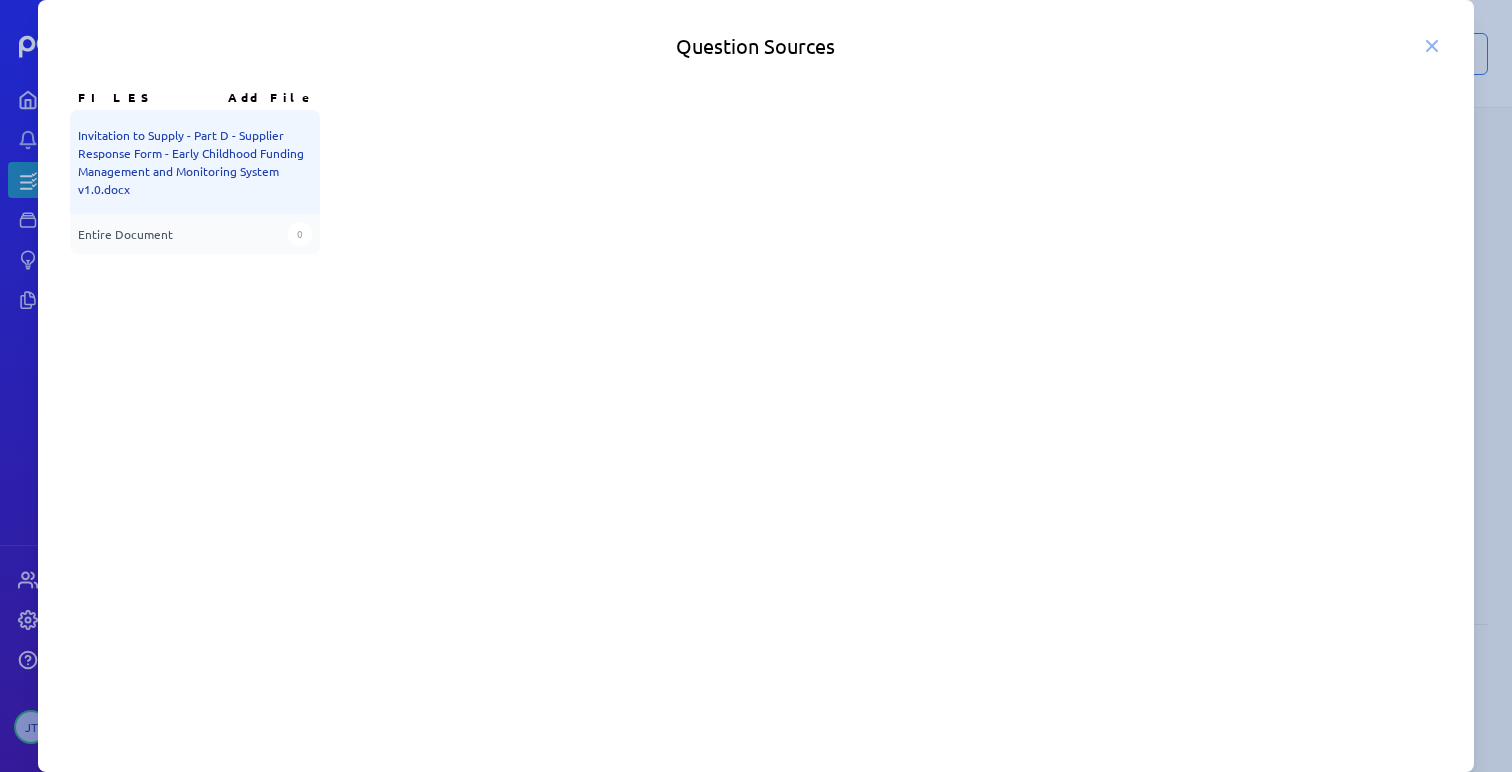 click on "Invitation to Supply - Part D - Supplier Response Form - Early Childhood Funding Management and Monitoring System v1.0.docx" at bounding box center (195, 162) 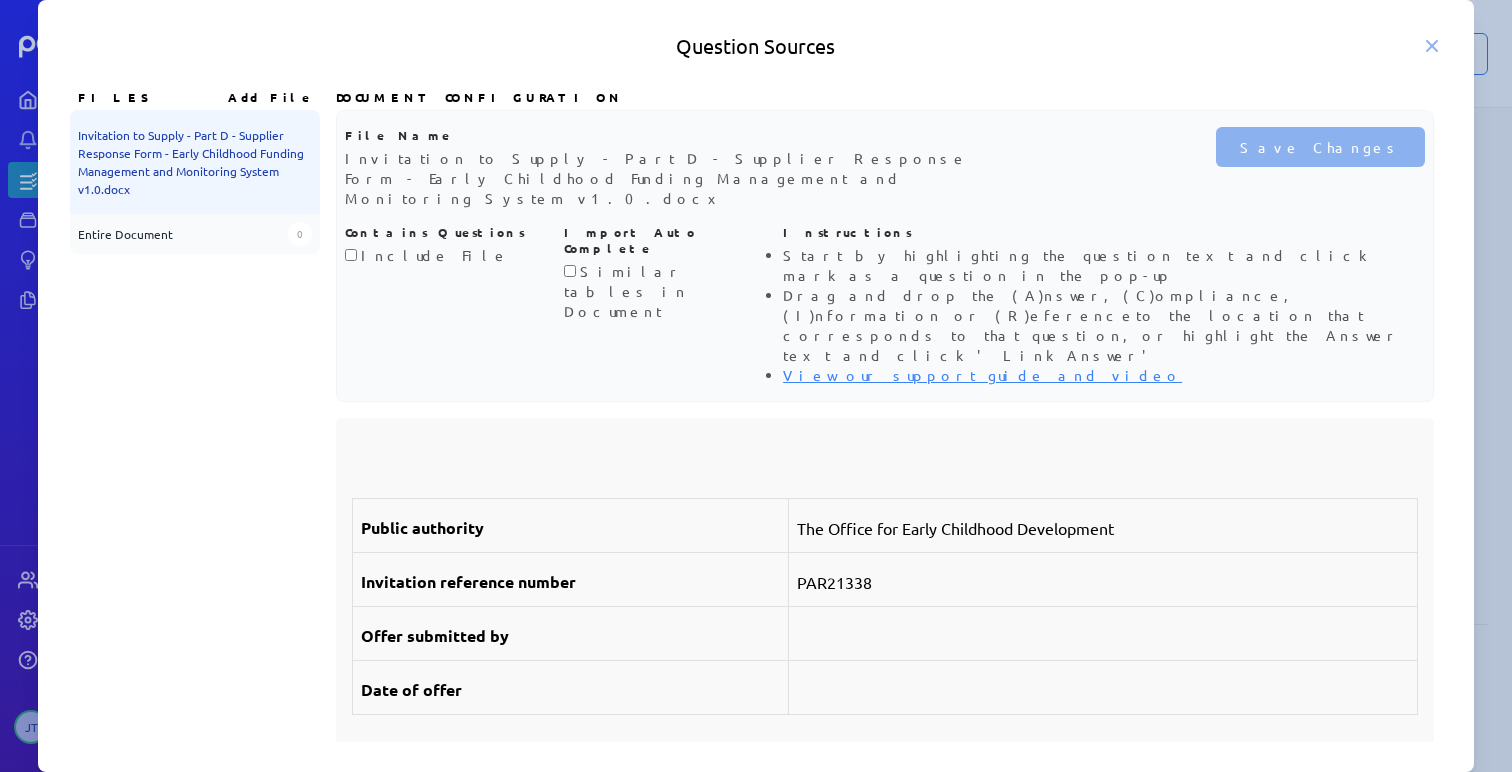 click on "PAR21338" at bounding box center (1103, 580) 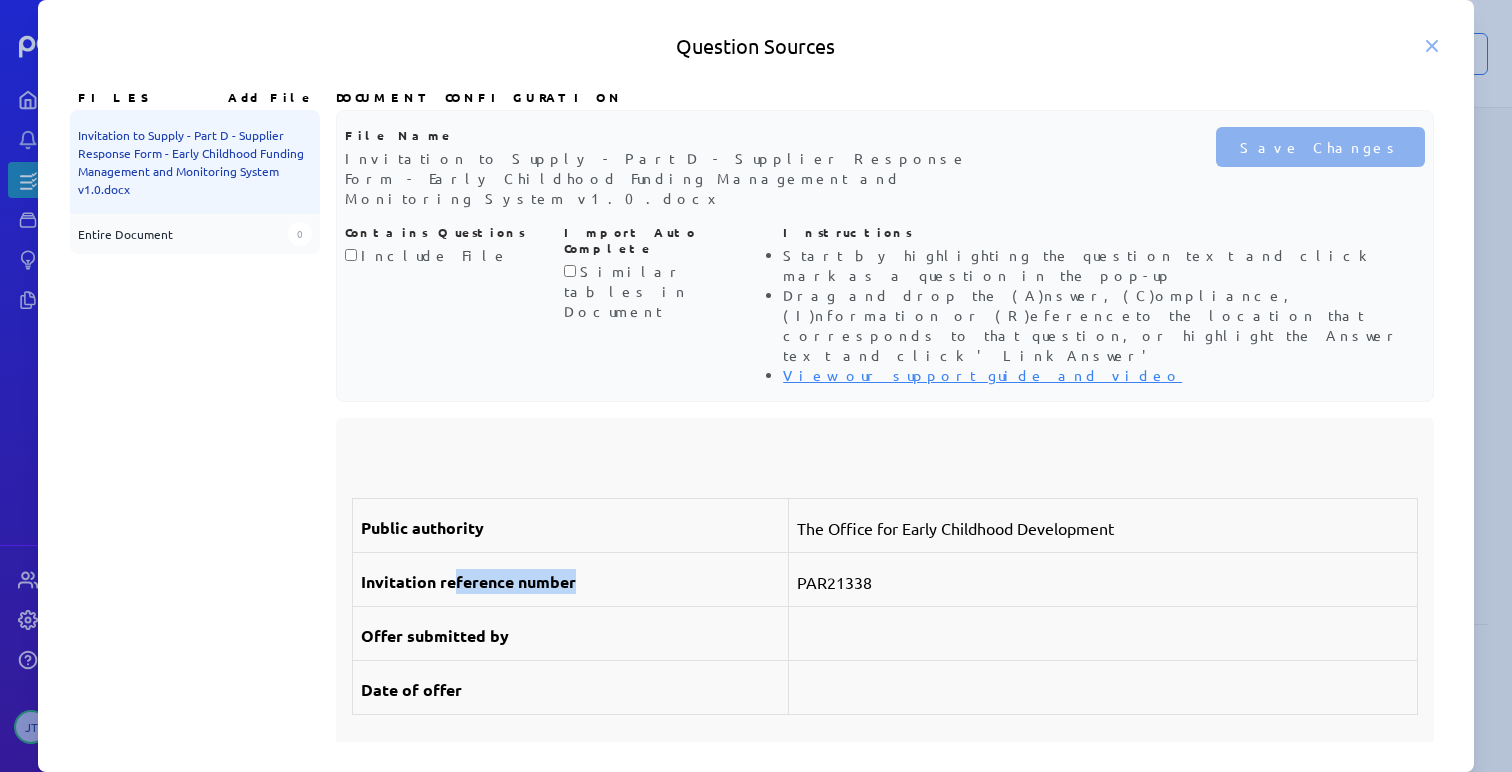 drag, startPoint x: 457, startPoint y: 491, endPoint x: 546, endPoint y: 542, distance: 102.5768 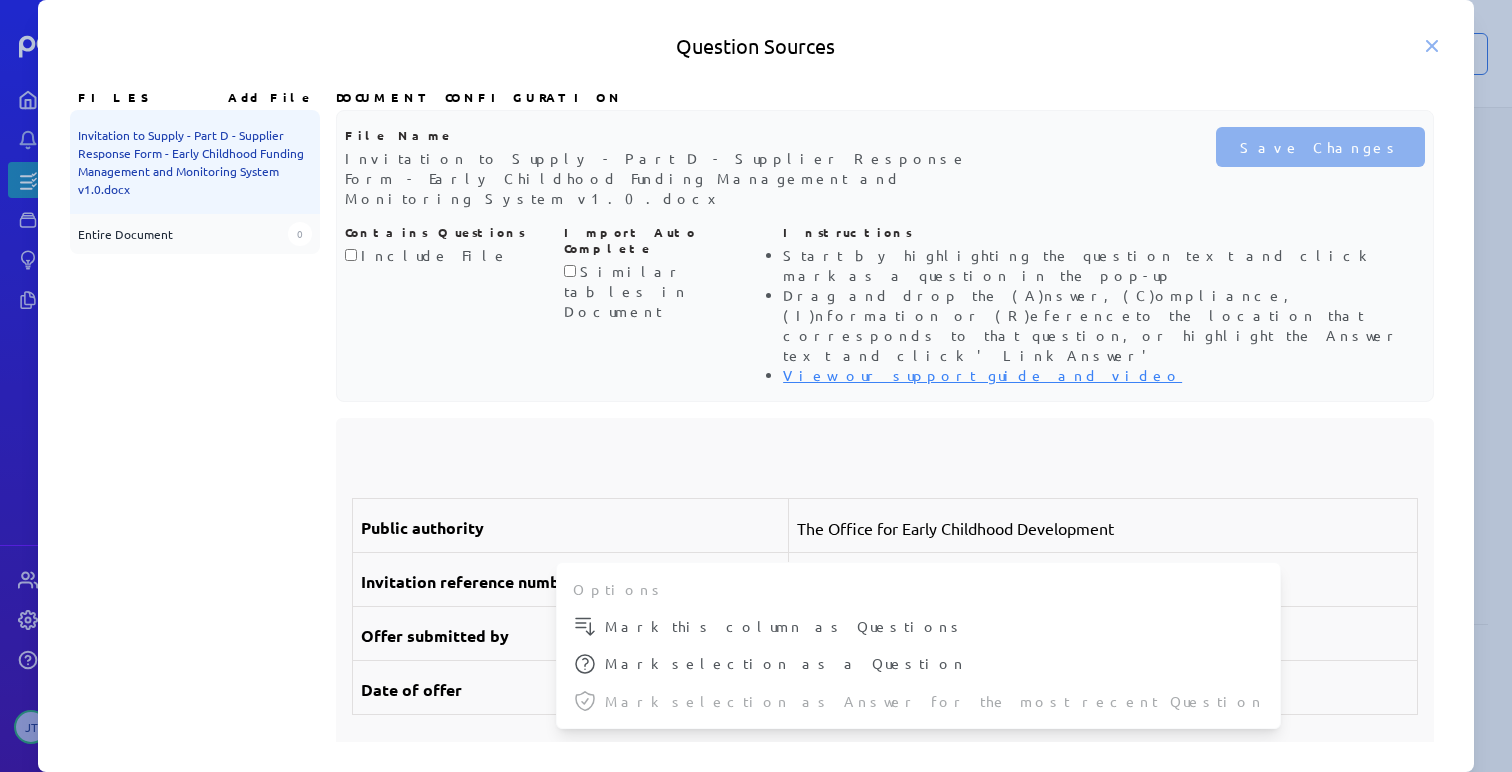 click on "Public authority The Office for Early Childhood Development Invitation reference number PAR21338 Offer submitted by Date of offer Invitation to Supply Part D: Supplier Response Form Early Childhood Funding Management and Monitoring System [DATE] Instructions to Suppliers for completing this Response Form: Please use this Supplier Response Form in responding to the OECD’s Invitation to Supply (‘Invitation’). It is important that You do not change the structure (section headings and sequence). Changing this structure will make it harder for the evaluators to find relevant information quickly. Before starting to complete this form please make sure that You have read the Invitation in full and understand the applicable Invitation process, Invitation Conditions detailed in Part A: Invitation Procurement Process Guidelines, and the OECD’s Requirements set out in Part B: Specification. For more resources on tendering, go to www.procurement.sa.gov.au . Contents 1.1. Supplier identification 4 n" at bounding box center (885, 664) 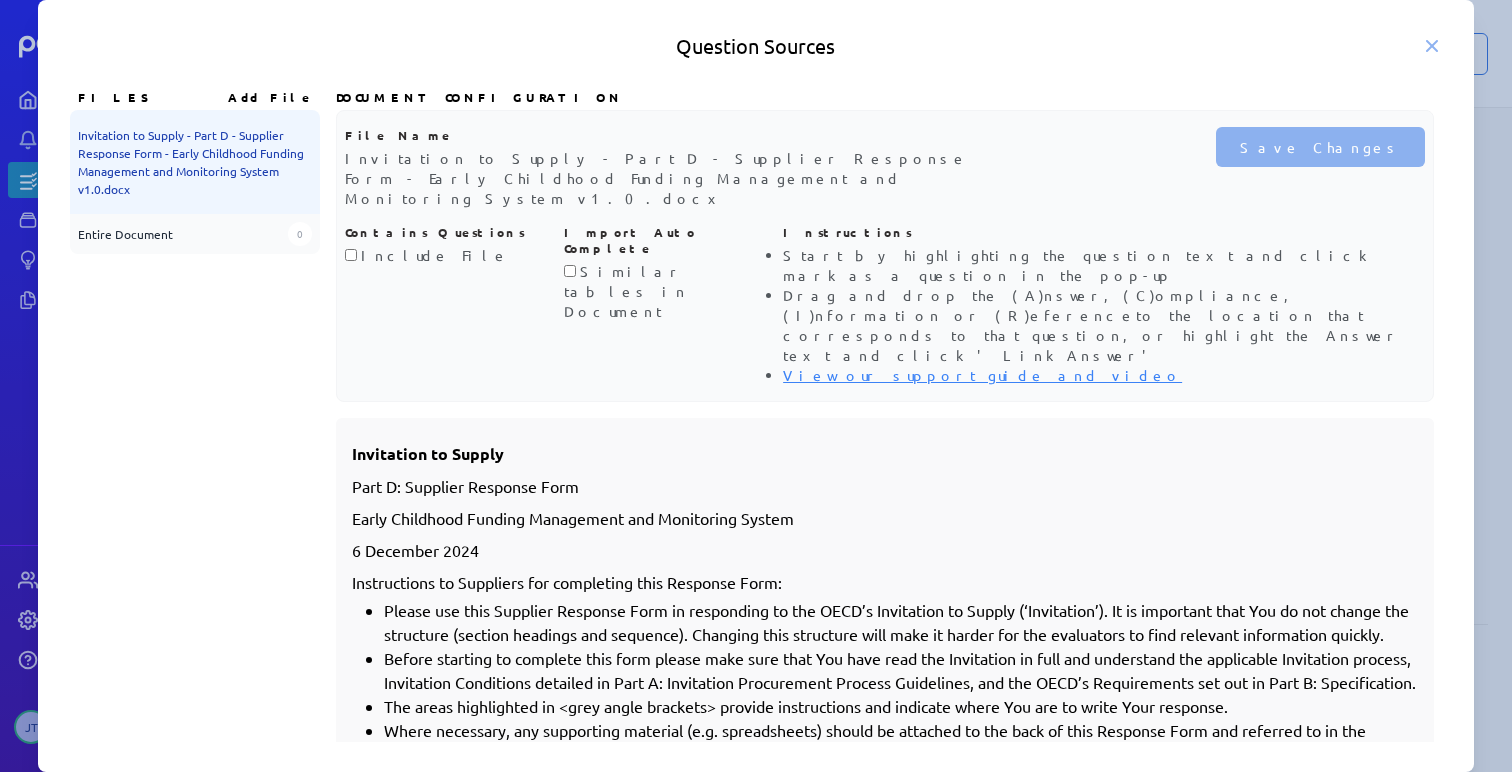 scroll, scrollTop: 1895, scrollLeft: 0, axis: vertical 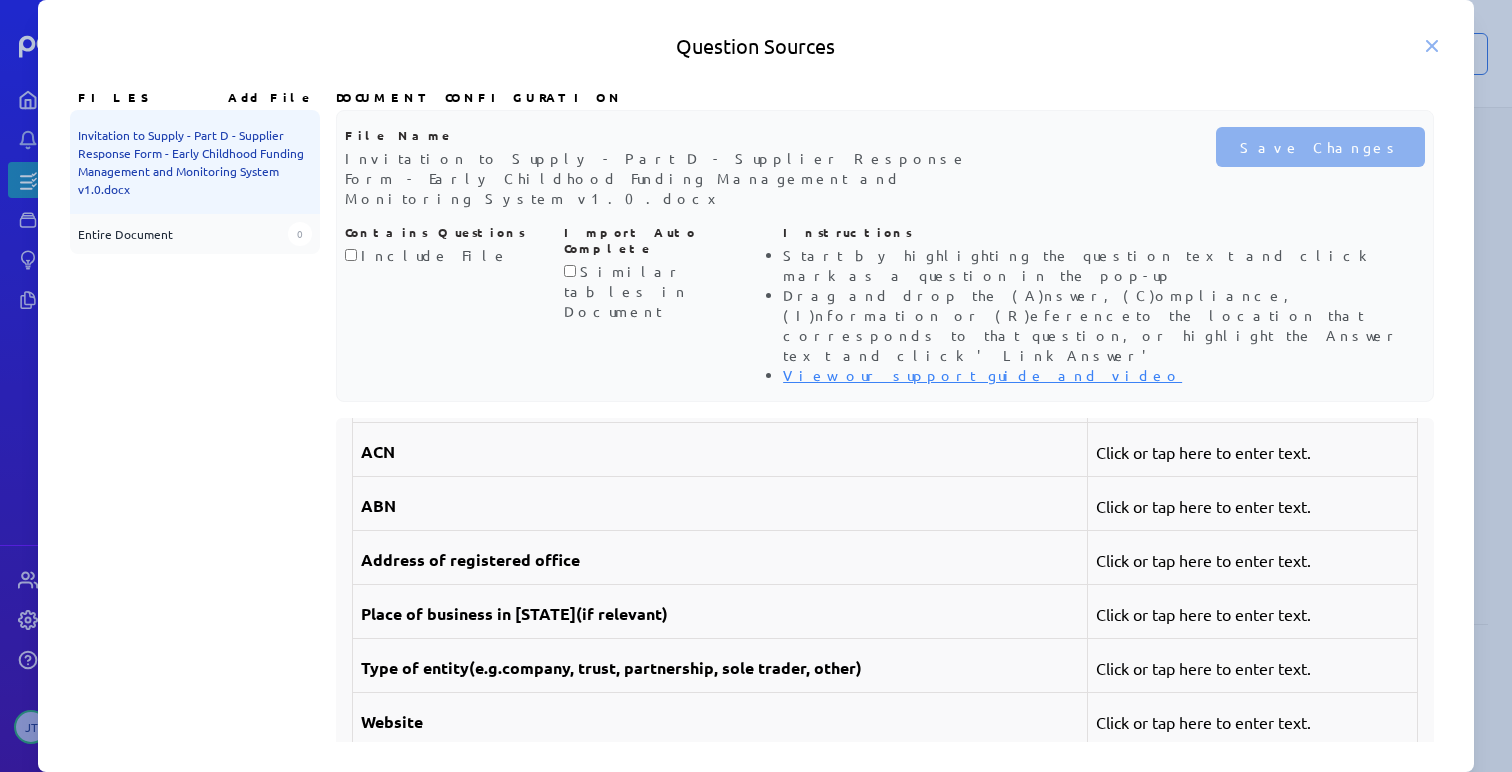 click on "Click or tap here to enter text." at bounding box center [1252, 506] 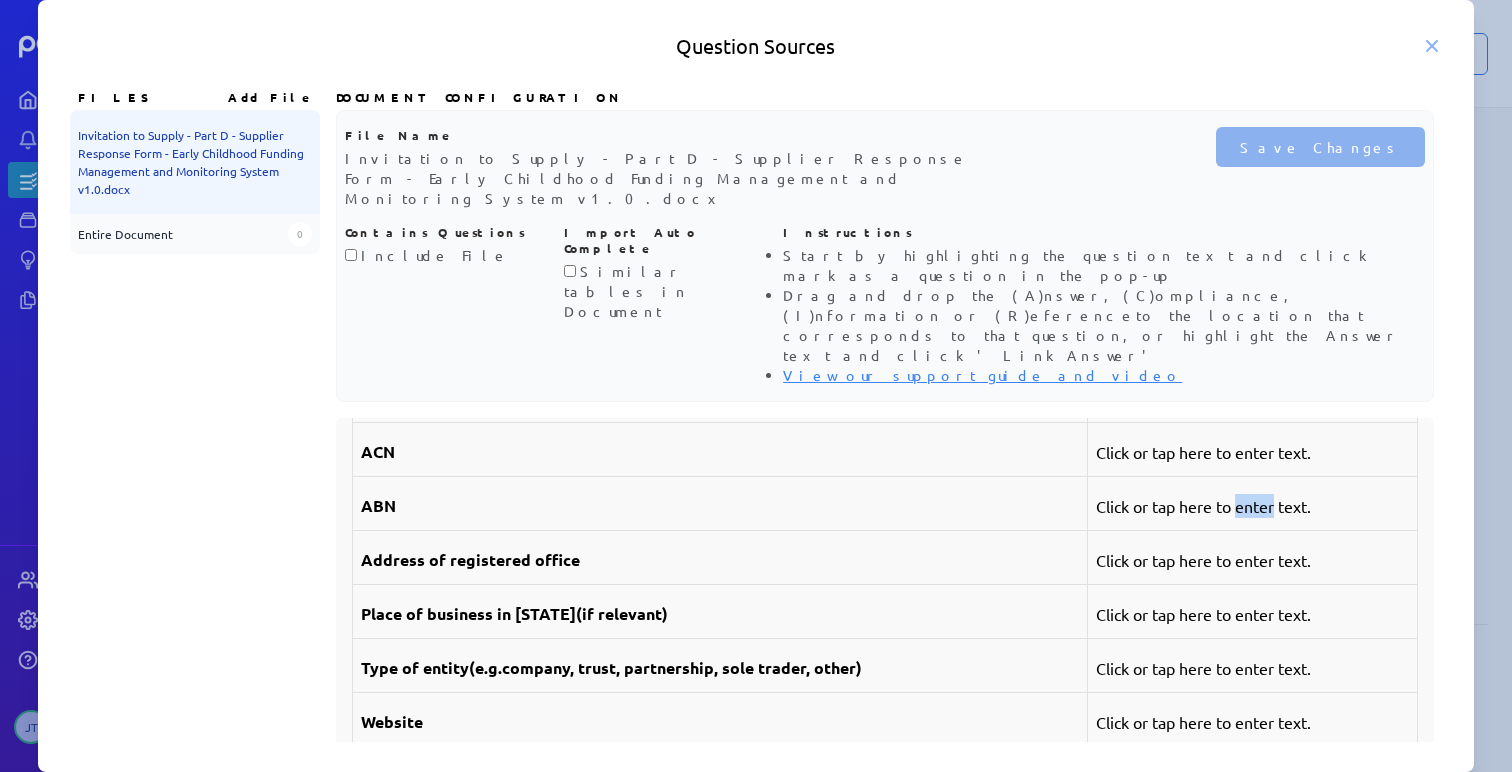 click on "Click or tap here to enter text." at bounding box center [1252, 506] 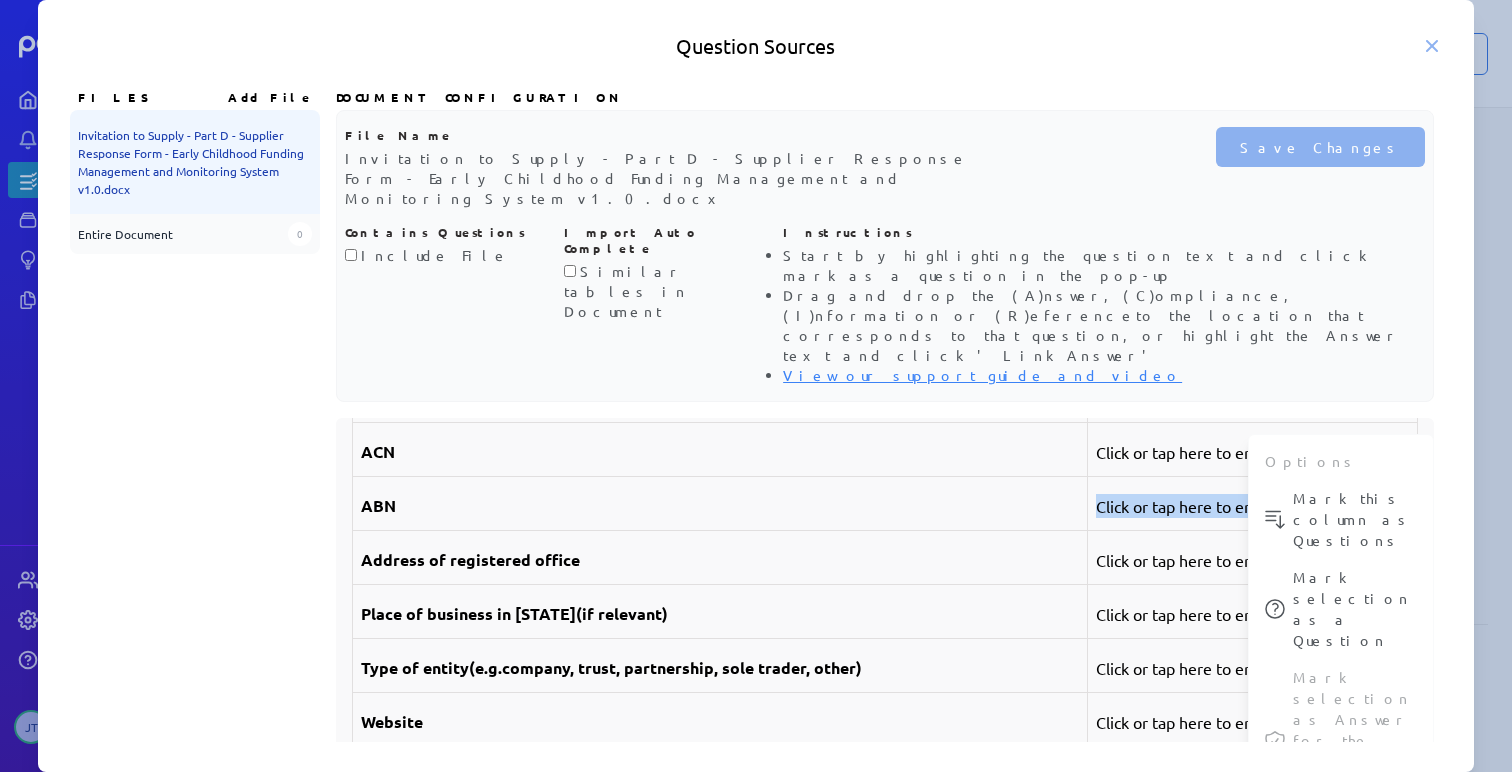 click on "Click or tap here to enter text." at bounding box center (1252, 506) 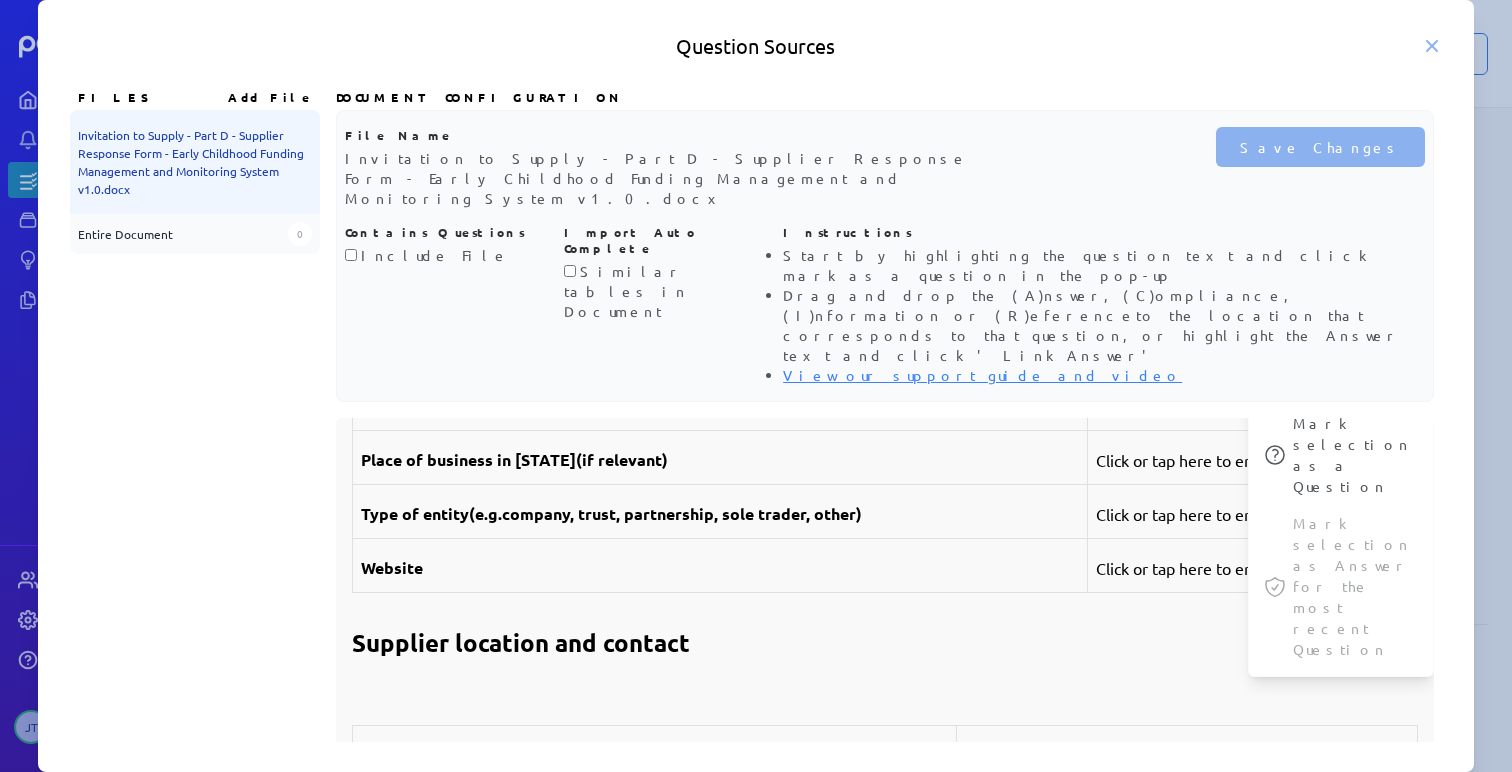 scroll, scrollTop: 2071, scrollLeft: 0, axis: vertical 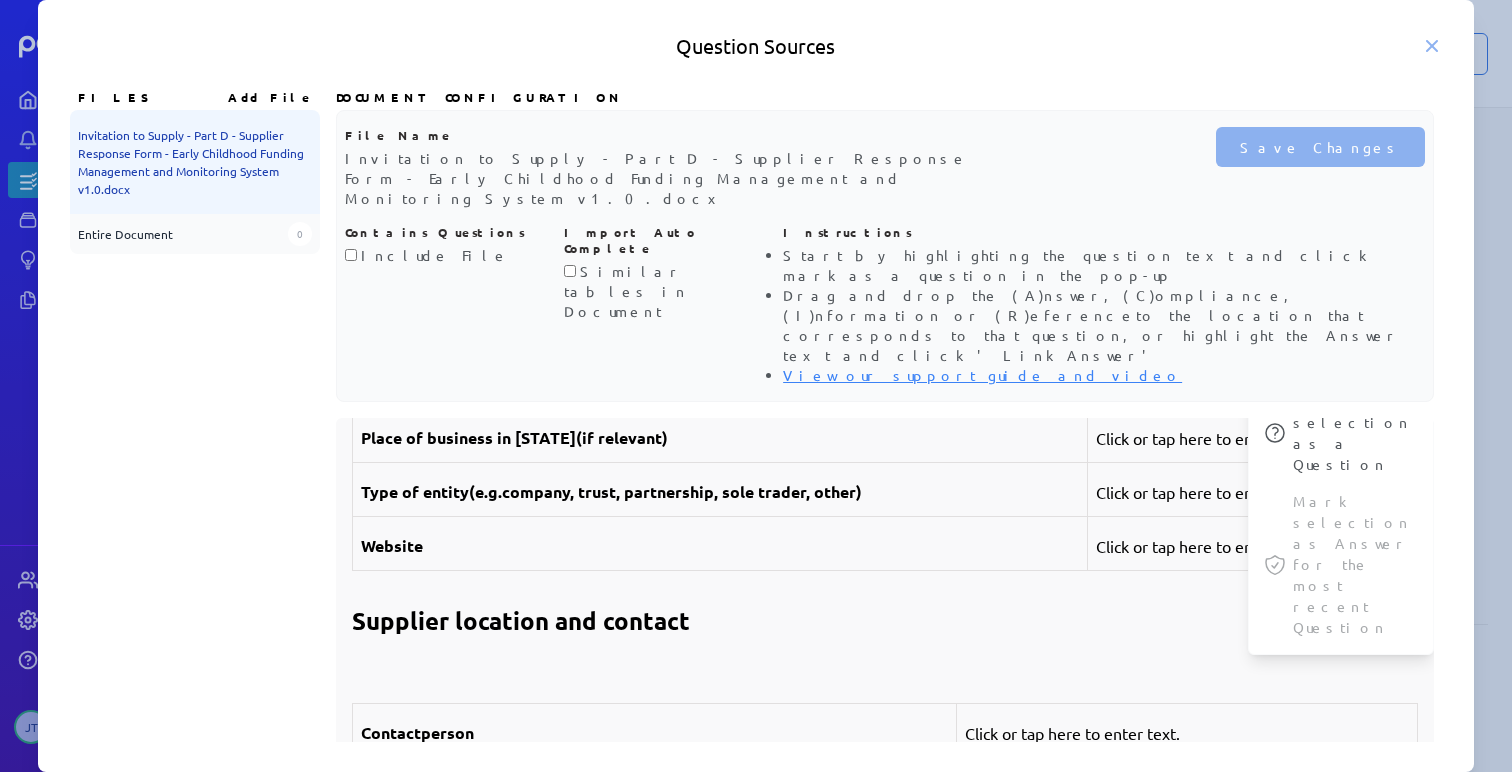 click on "Public authority The Office for Early Childhood Development Invitation reference number PAR21338 Offer submitted by Date of offer Invitation to Supply Part D: Supplier Response Form Early Childhood Funding Management and Monitoring System [DATE] Instructions to Suppliers for completing this Response Form: Please use this Supplier Response Form in responding to the OECD’s Invitation to Supply (‘Invitation’). It is important that You do not change the structure (section headings and sequence). Changing this structure will make it harder for the evaluators to find relevant information quickly. Before starting to complete this form please make sure that You have read the Invitation in full and understand the applicable Invitation process, Invitation Conditions detailed in Part A: Invitation Procurement Process Guidelines, and the OECD’s Requirements set out in Part B: Specification. For more resources on tendering, go to www.procurement.sa.gov.au . Contents 1.1. Supplier identification 4 n" at bounding box center [885, 21299] 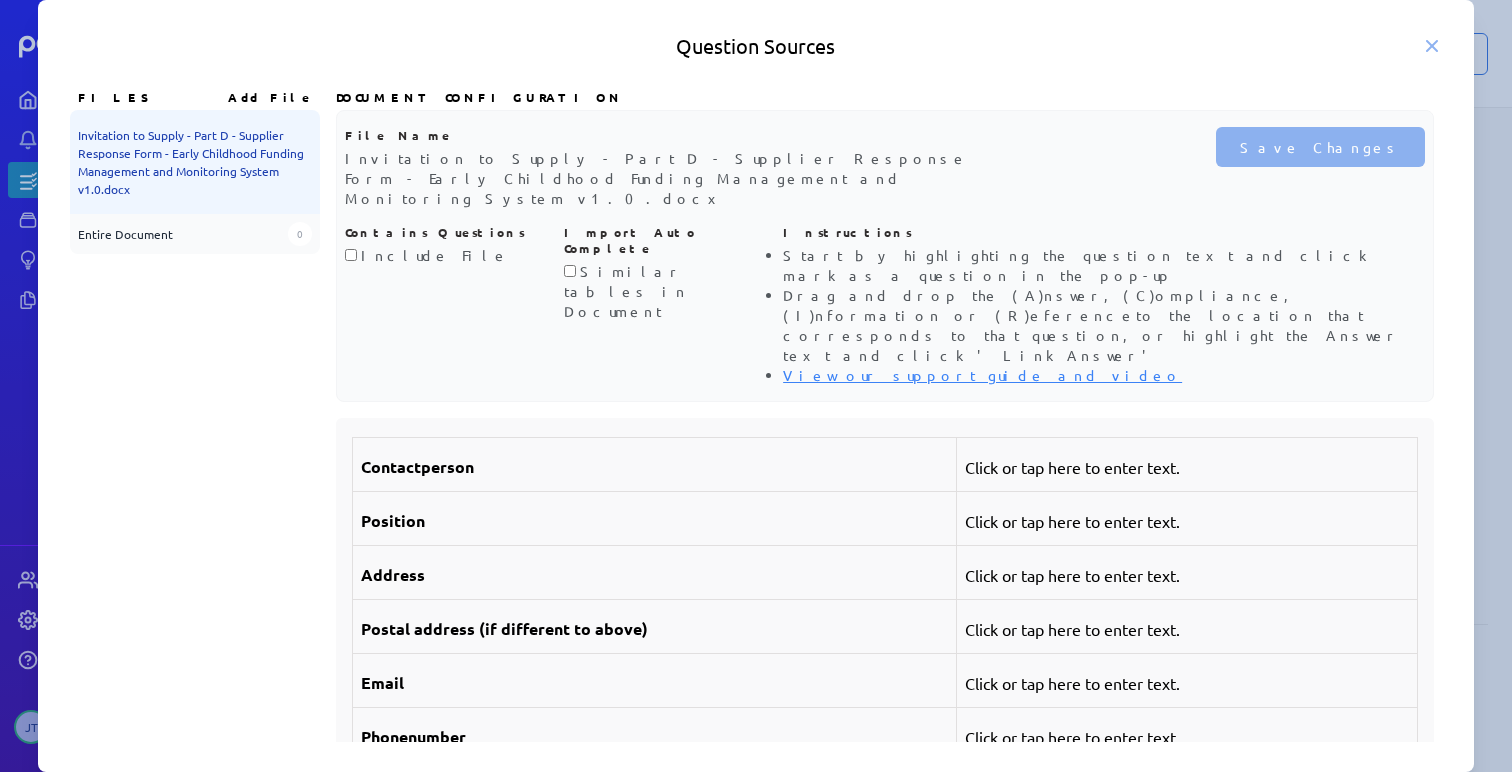 scroll, scrollTop: 2385, scrollLeft: 0, axis: vertical 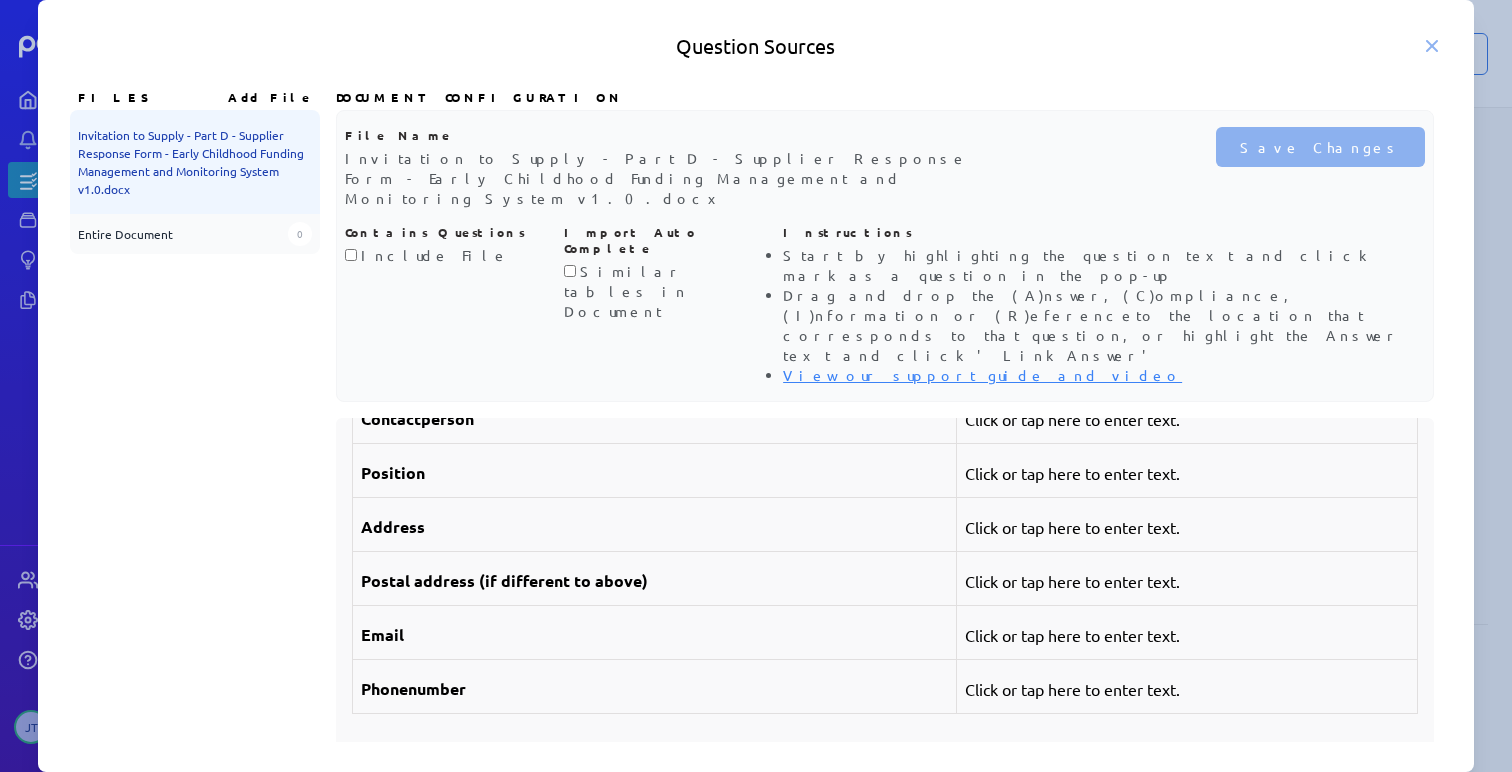 drag, startPoint x: 1053, startPoint y: 465, endPoint x: 1078, endPoint y: 465, distance: 25 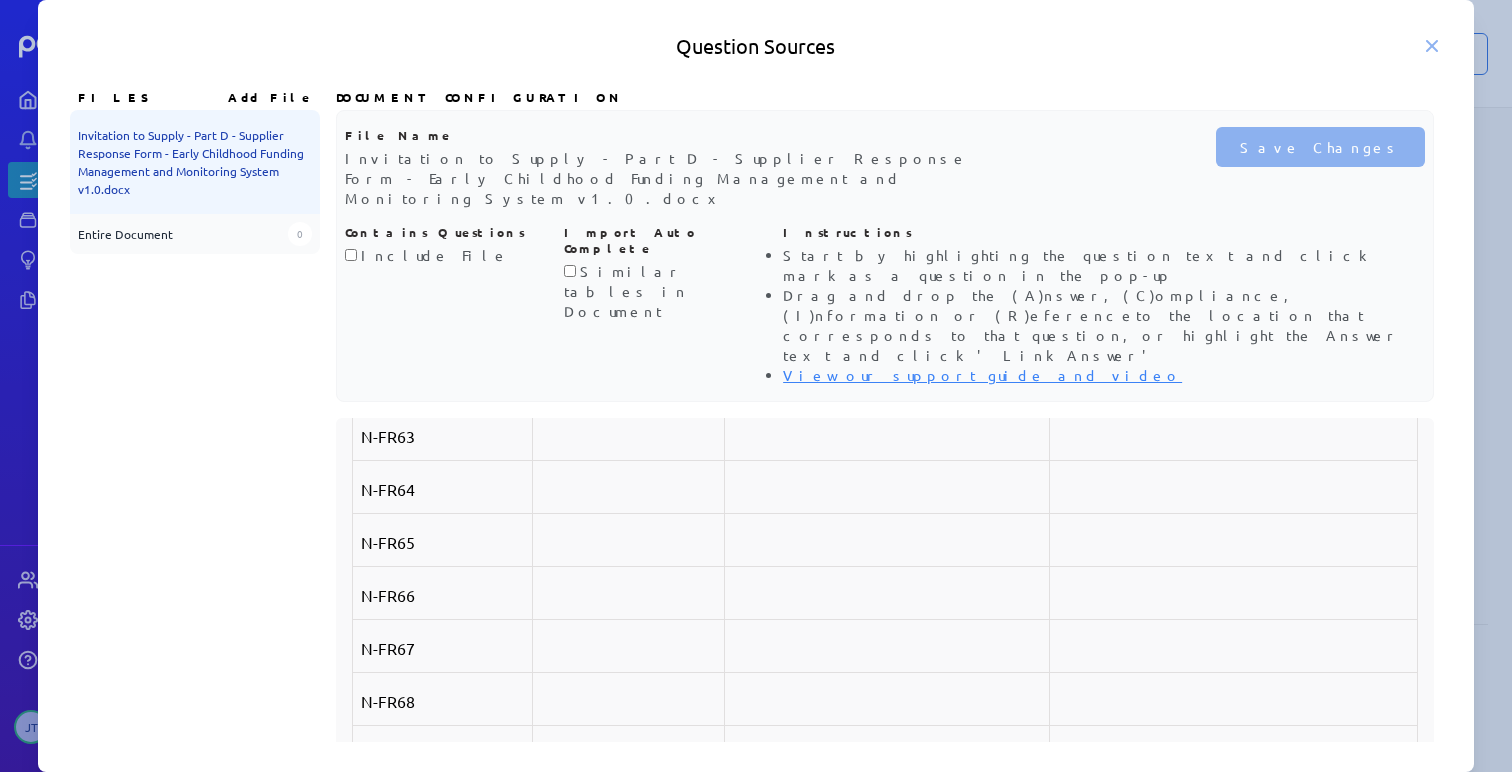 scroll, scrollTop: 44835, scrollLeft: 0, axis: vertical 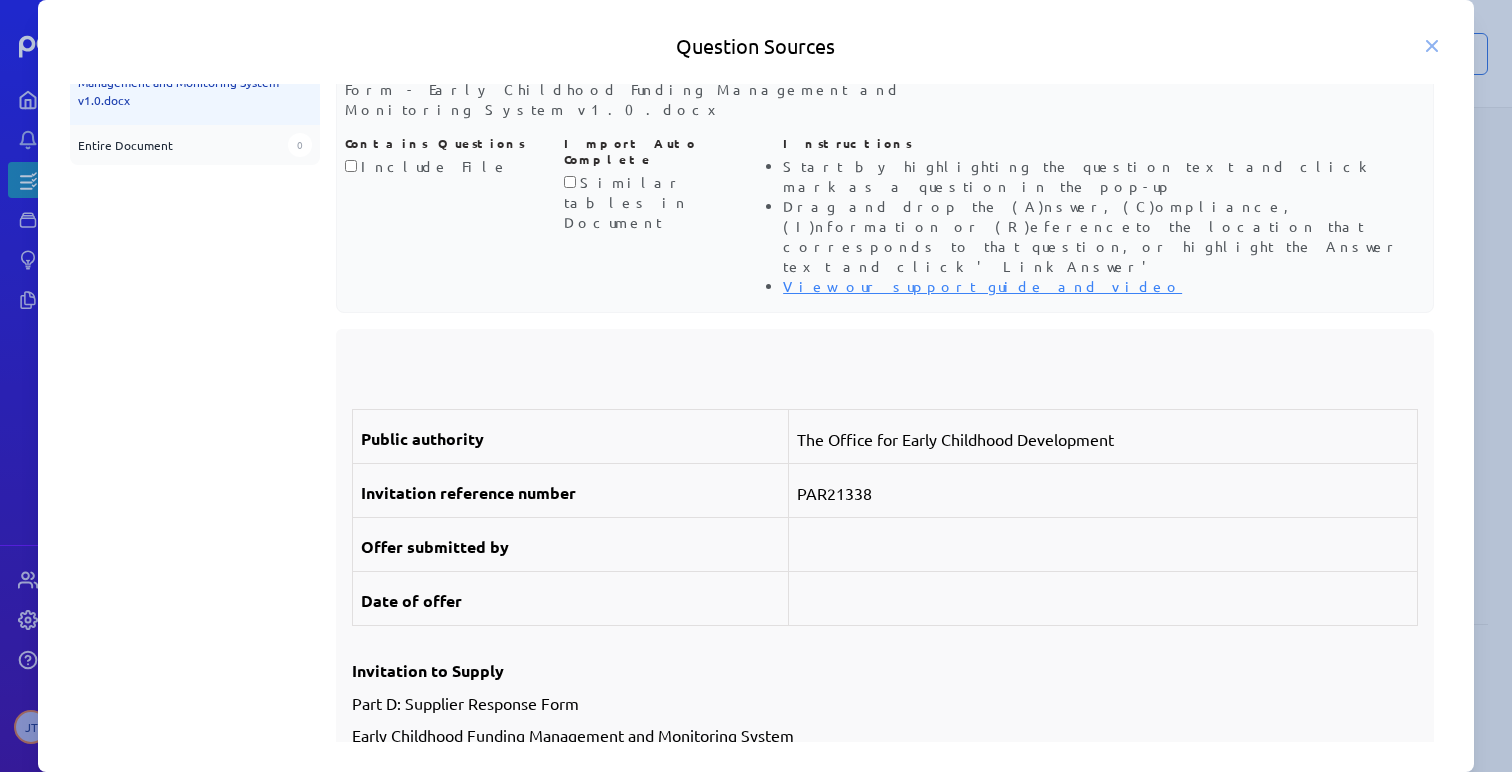 click on "Save Changes" at bounding box center (1213, 78) 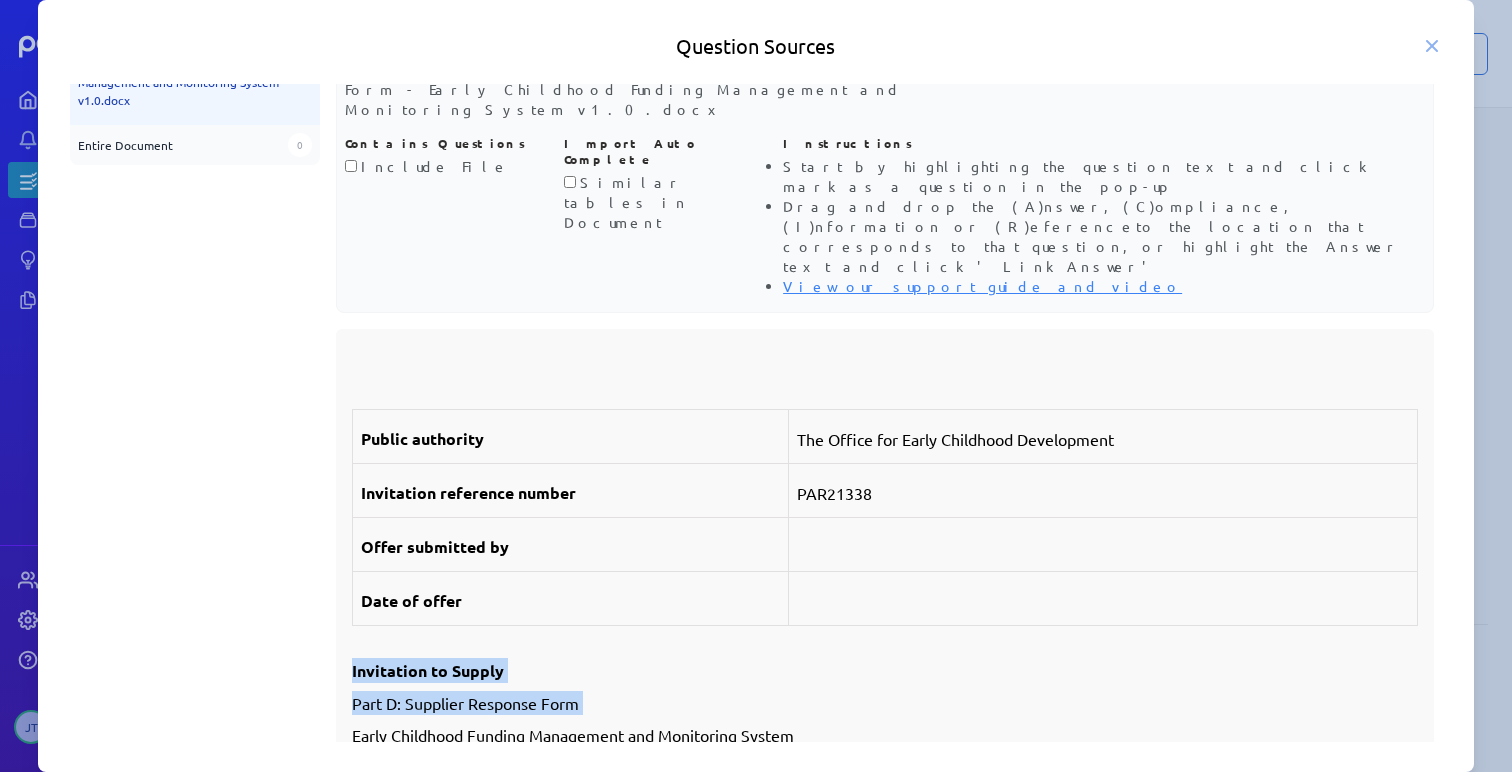 drag, startPoint x: 563, startPoint y: 630, endPoint x: 666, endPoint y: 545, distance: 133.544 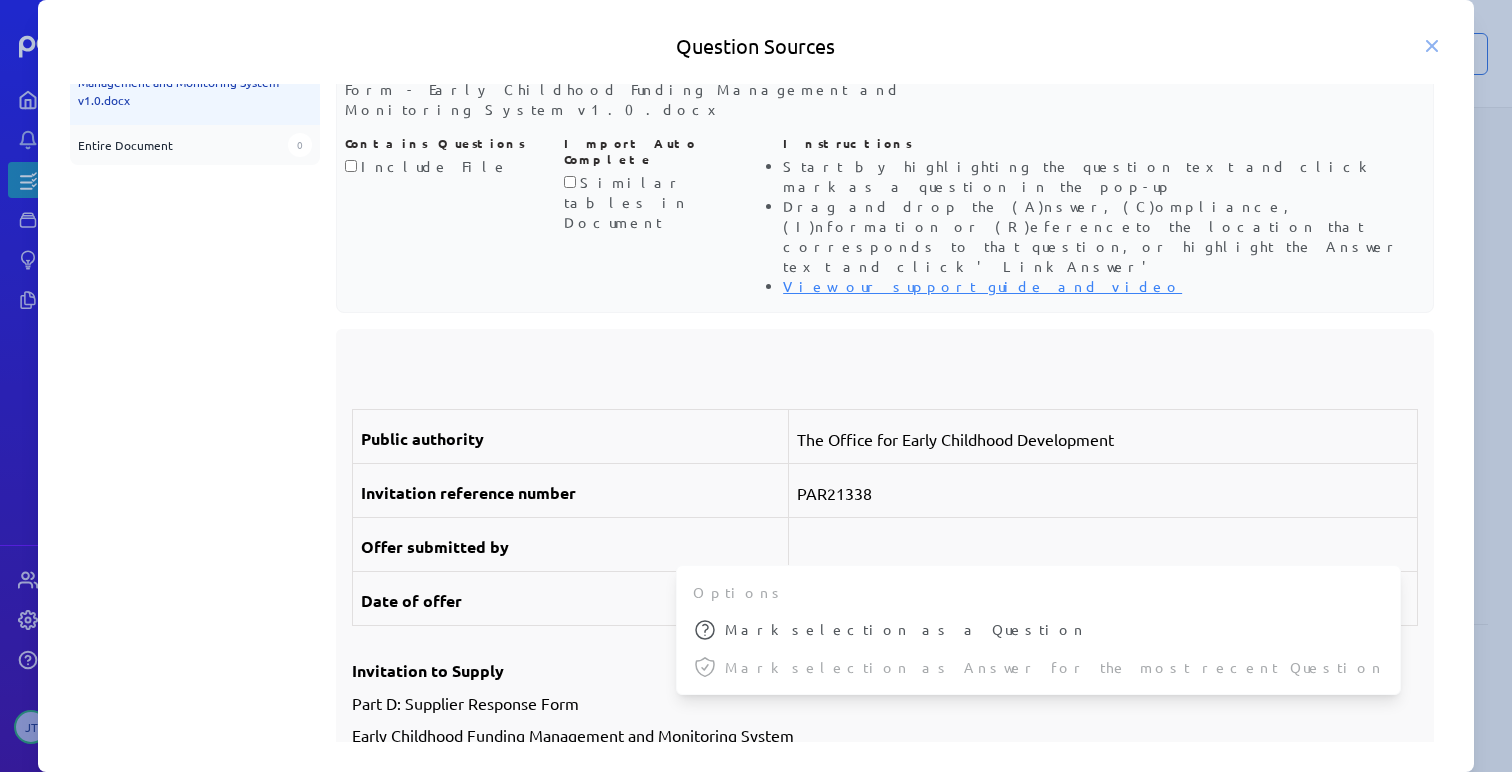 click at bounding box center [1103, 599] 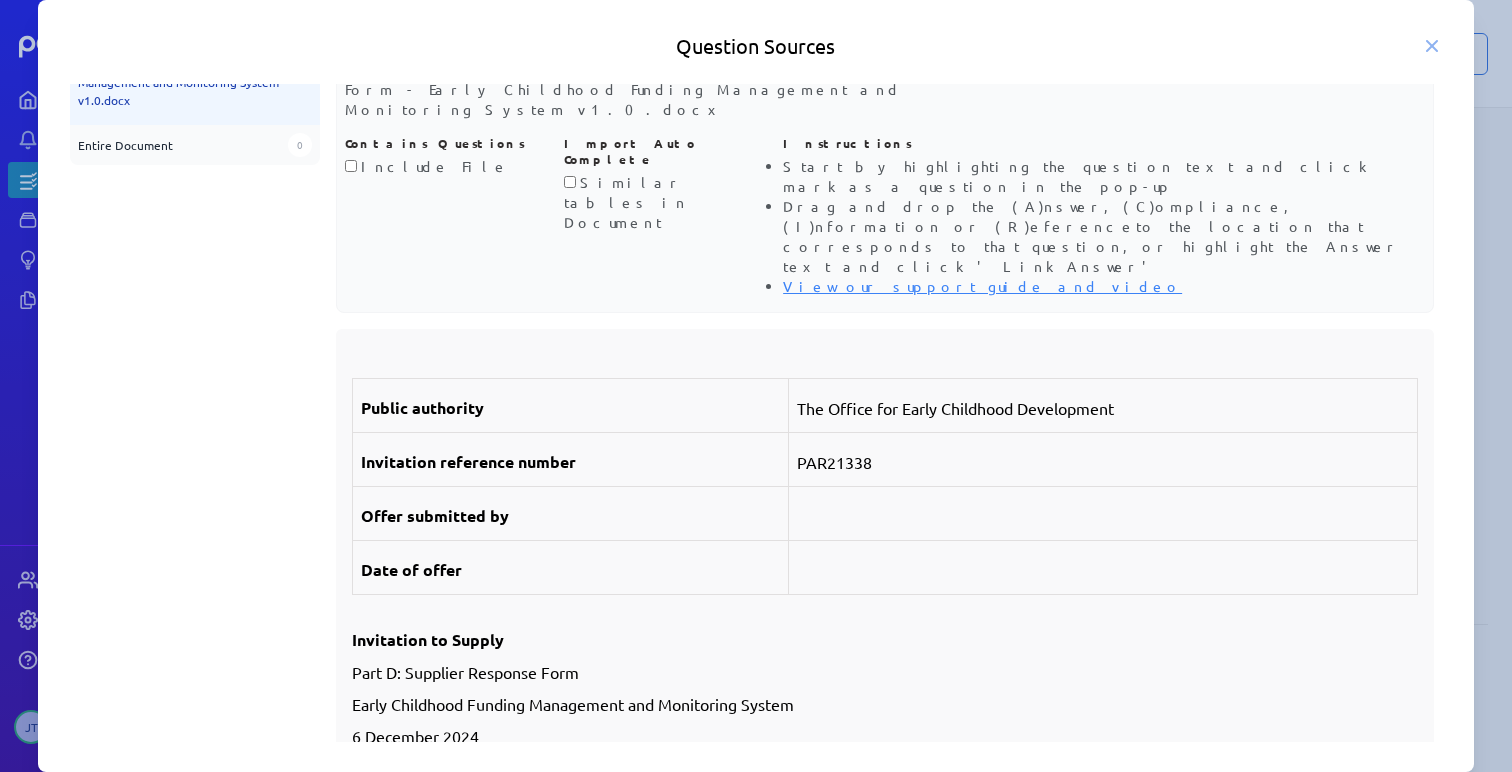 scroll, scrollTop: 39, scrollLeft: 0, axis: vertical 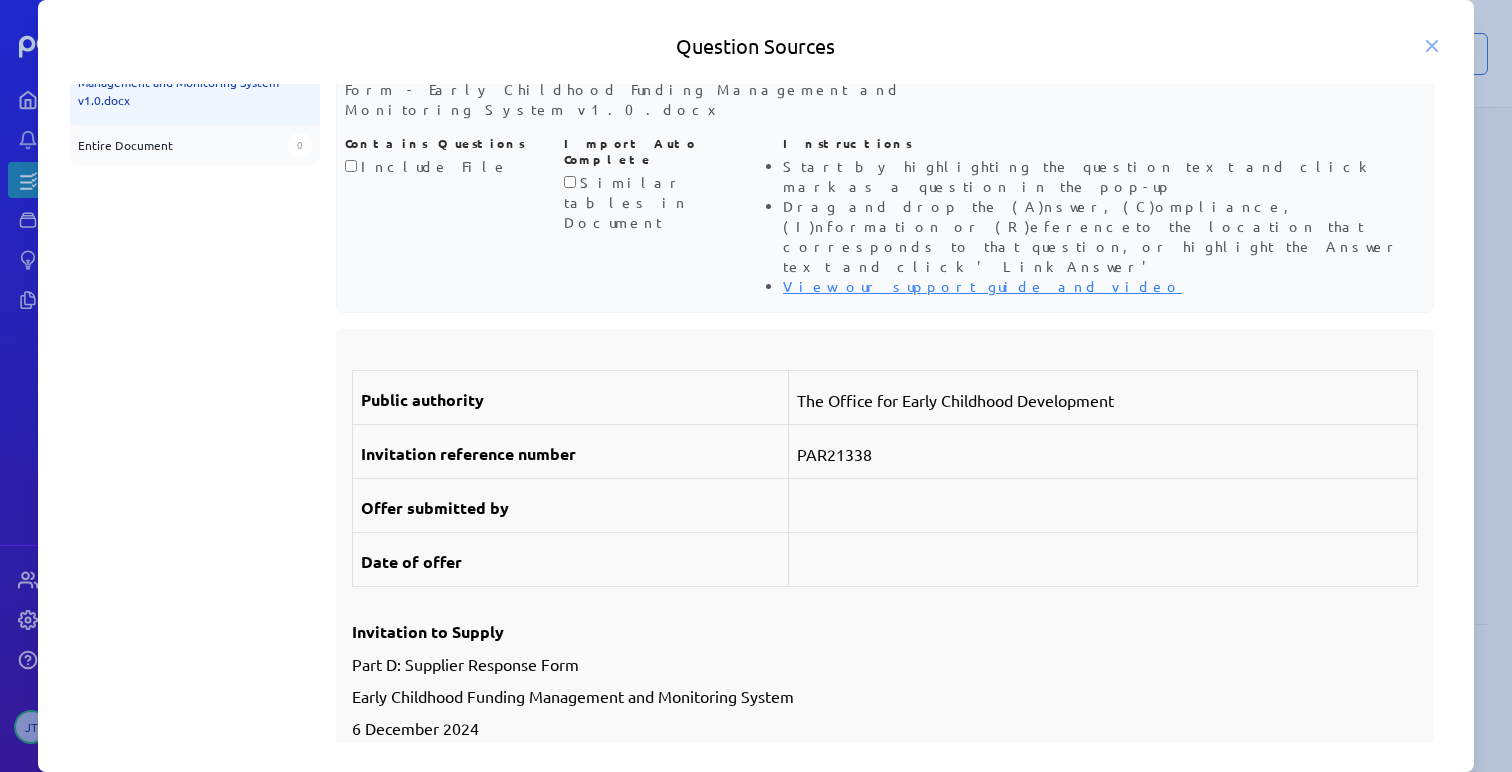 drag, startPoint x: 799, startPoint y: 403, endPoint x: 970, endPoint y: 411, distance: 171.18703 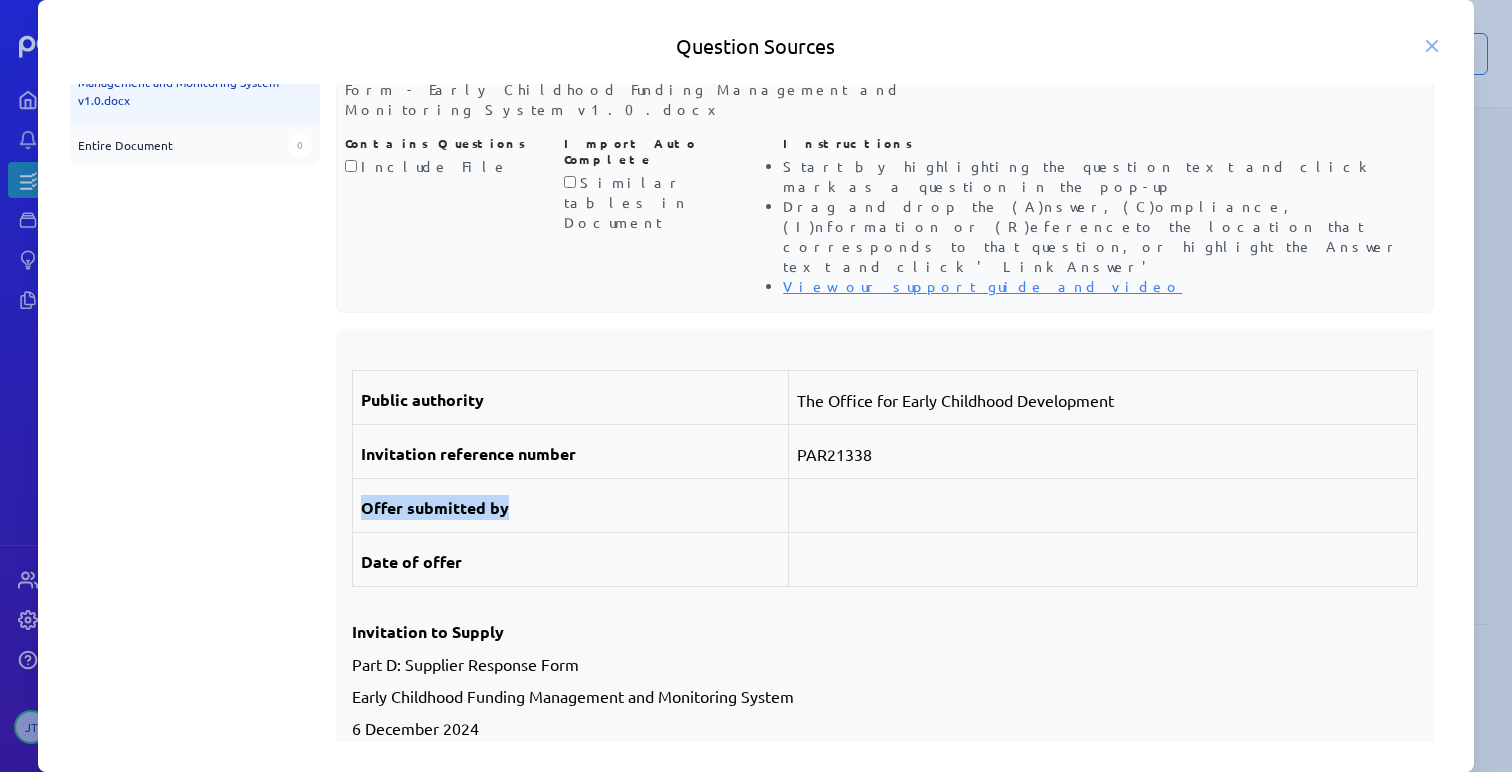 drag, startPoint x: 361, startPoint y: 427, endPoint x: 617, endPoint y: 427, distance: 256 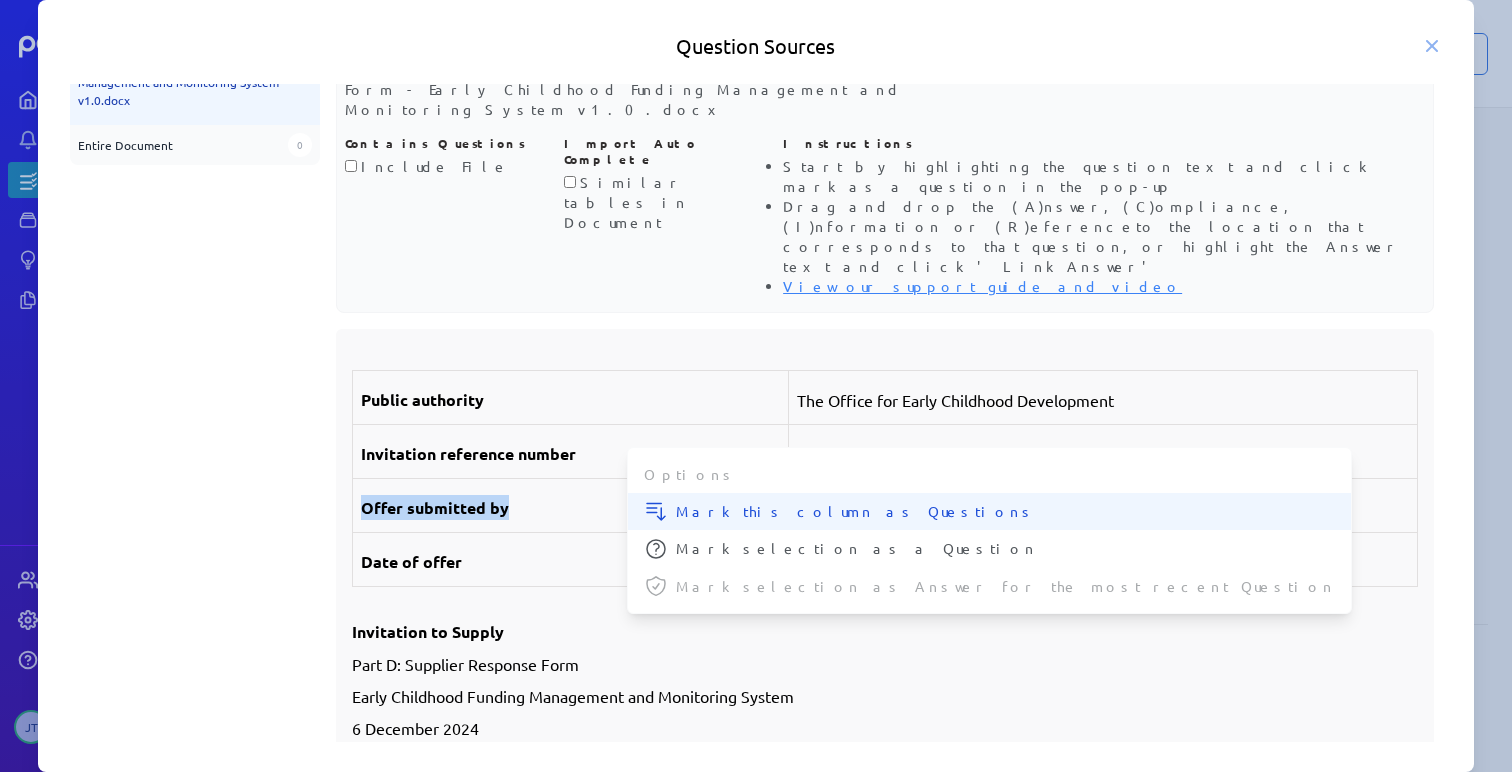 click on "Mark this column as Questions" at bounding box center (1005, 511) 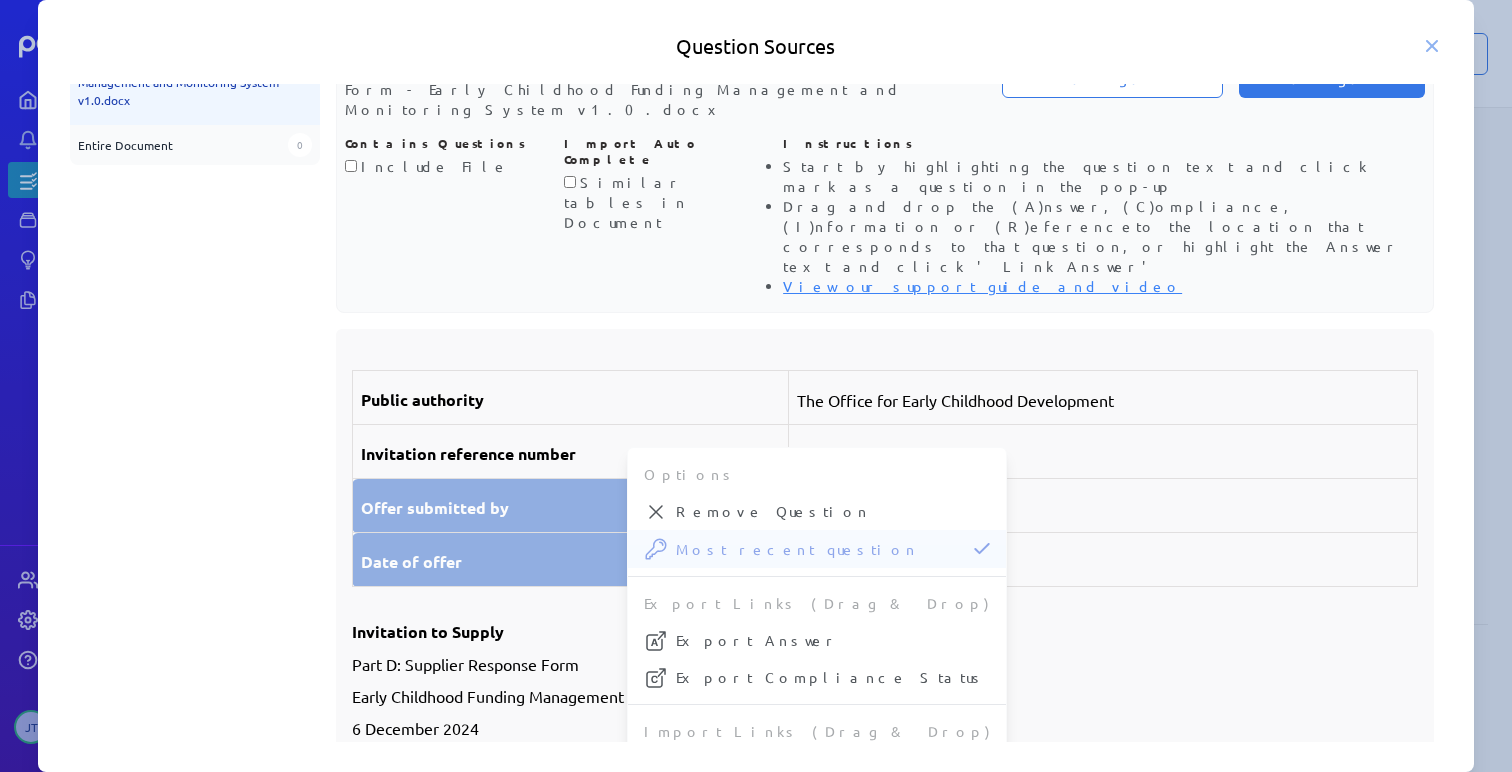 click at bounding box center (1103, 506) 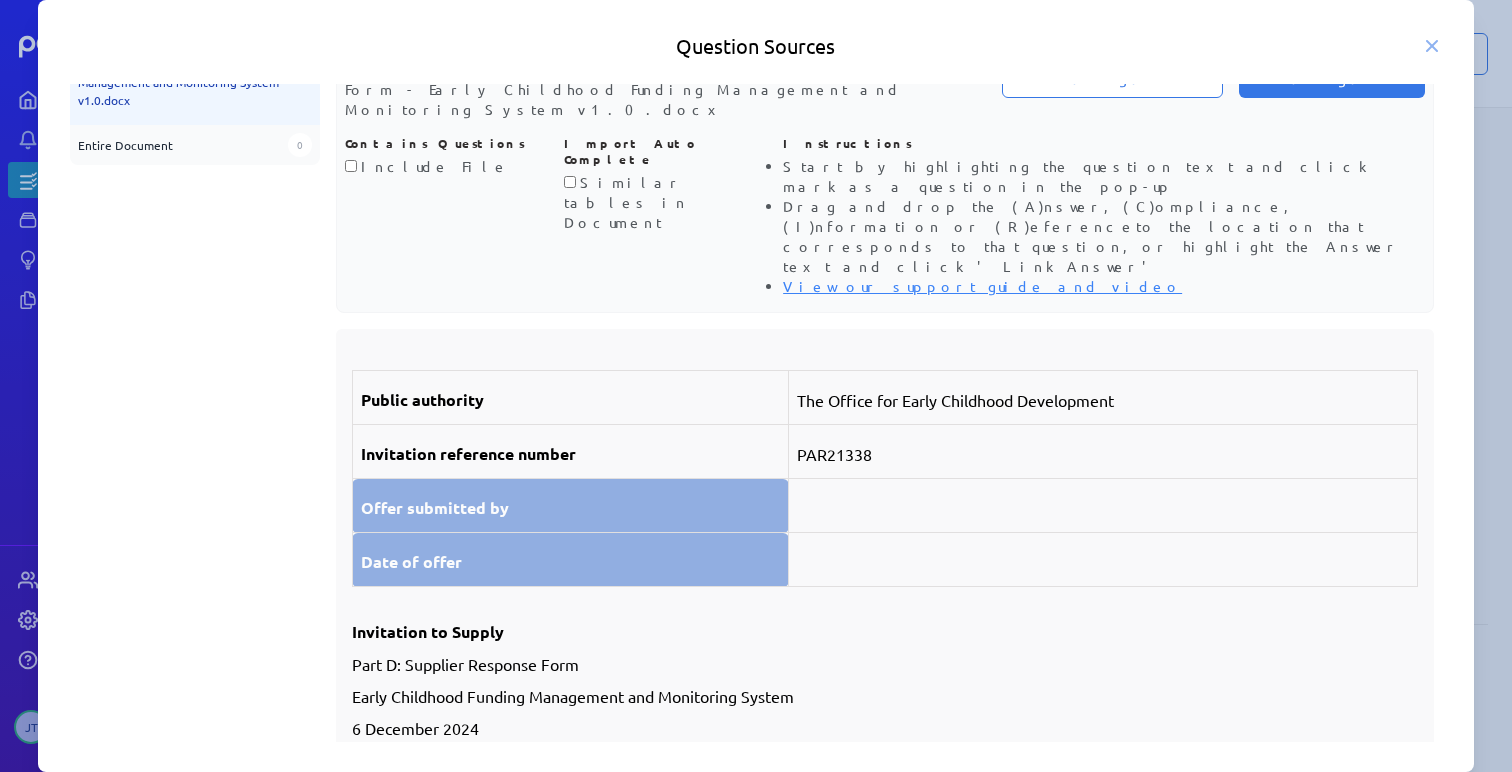 click on "Date of offer" at bounding box center (570, 560) 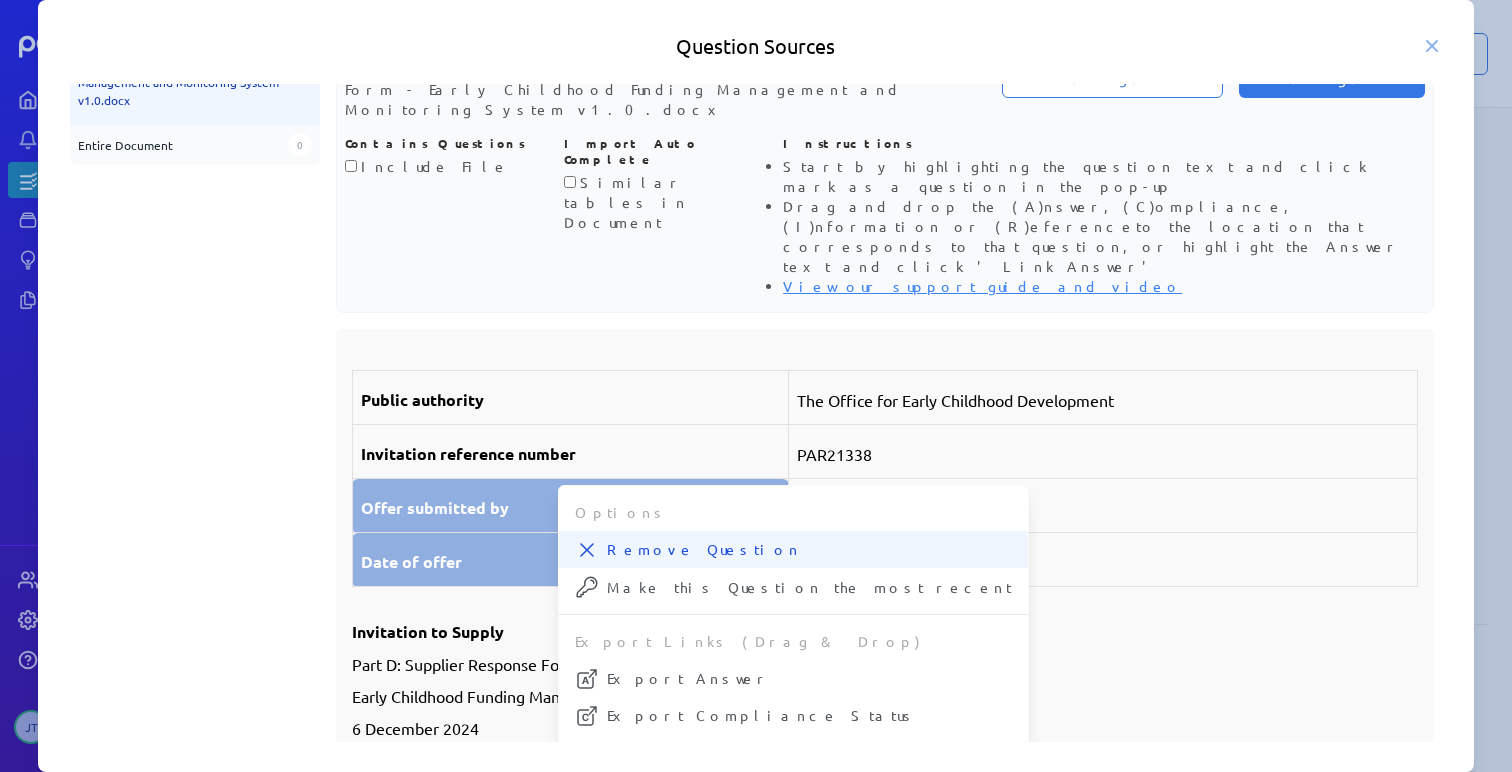 click on "Remove Question" at bounding box center [793, 549] 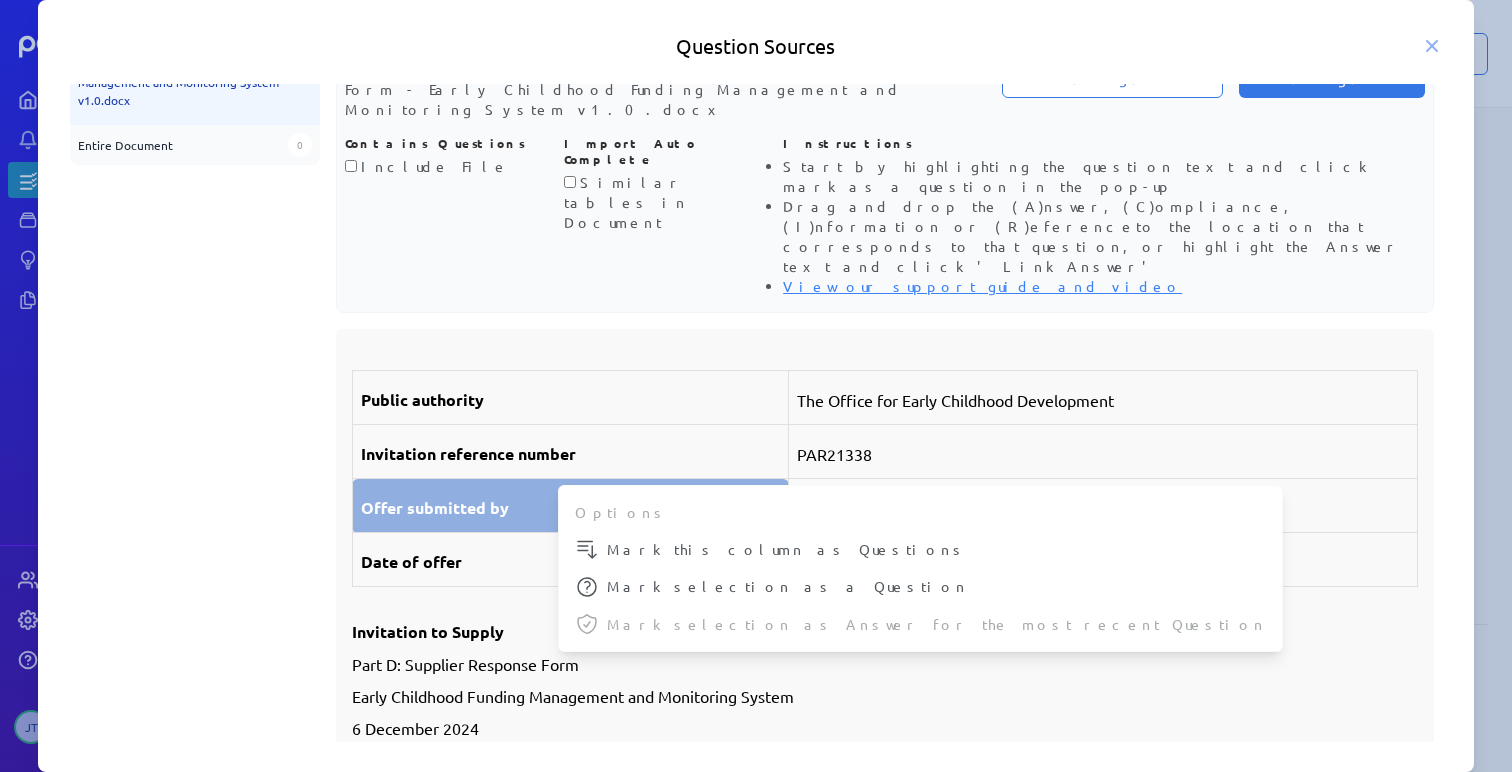 click on "Offer submitted by" at bounding box center [435, 507] 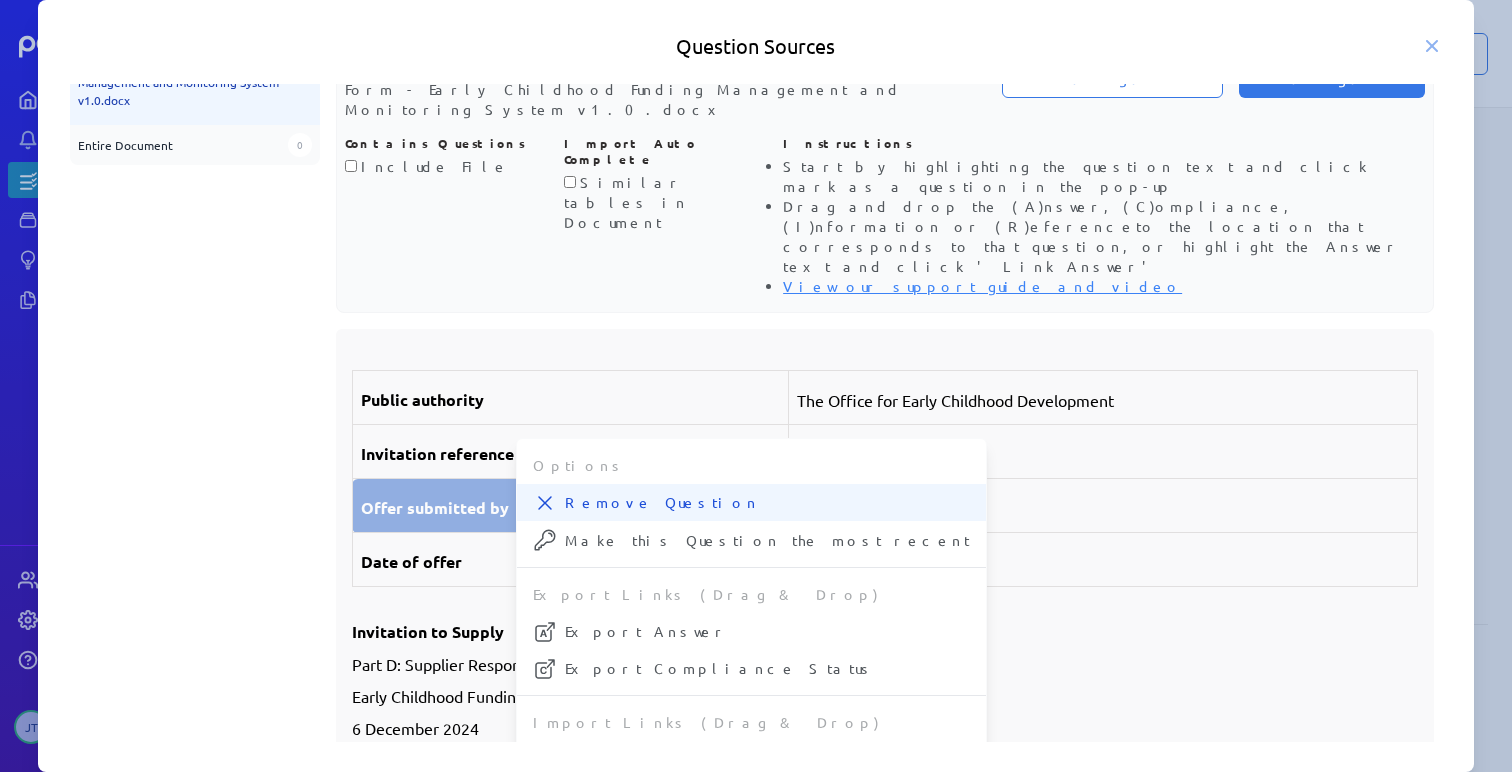 click on "Remove Question" at bounding box center (767, 502) 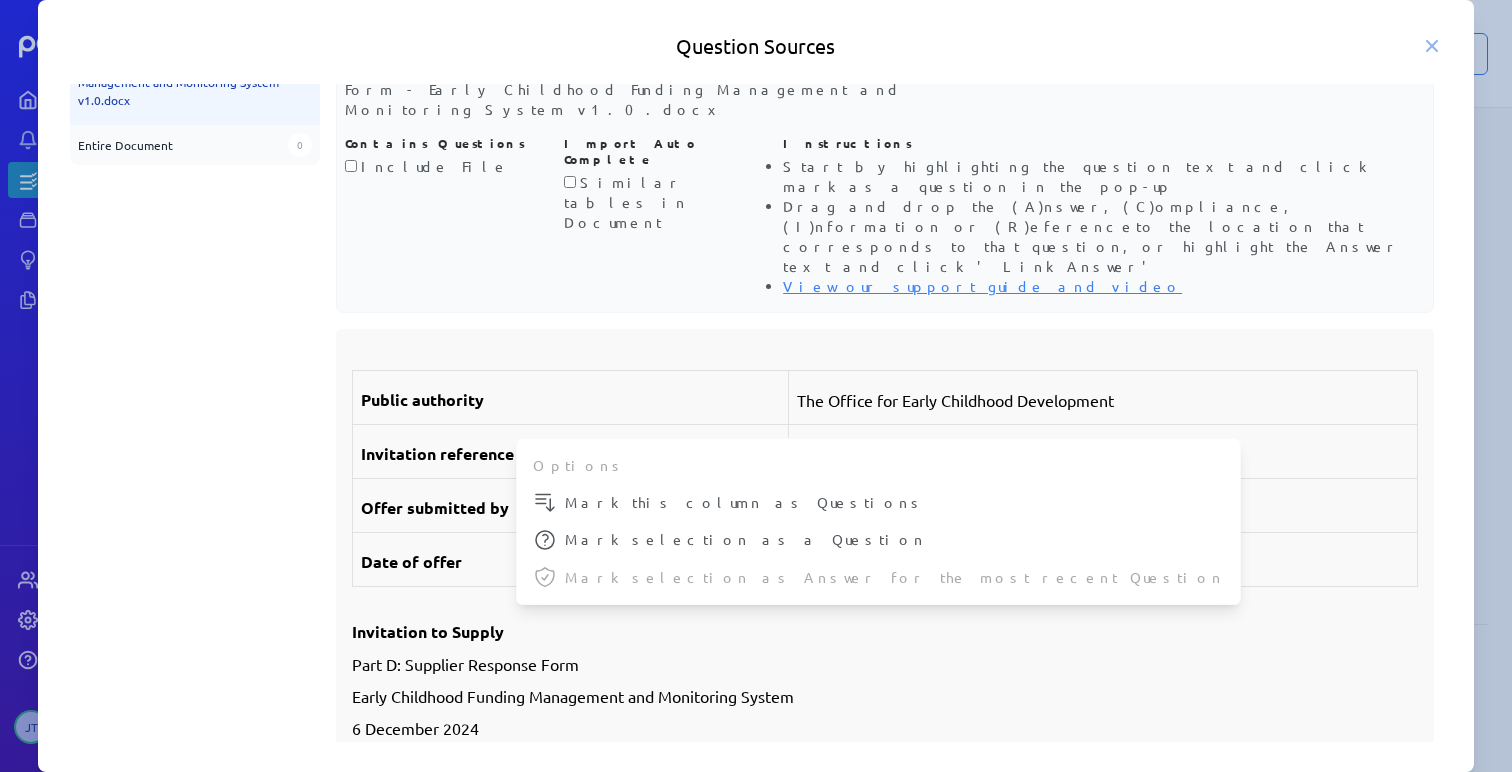 click on "Question Sources" at bounding box center (756, 46) 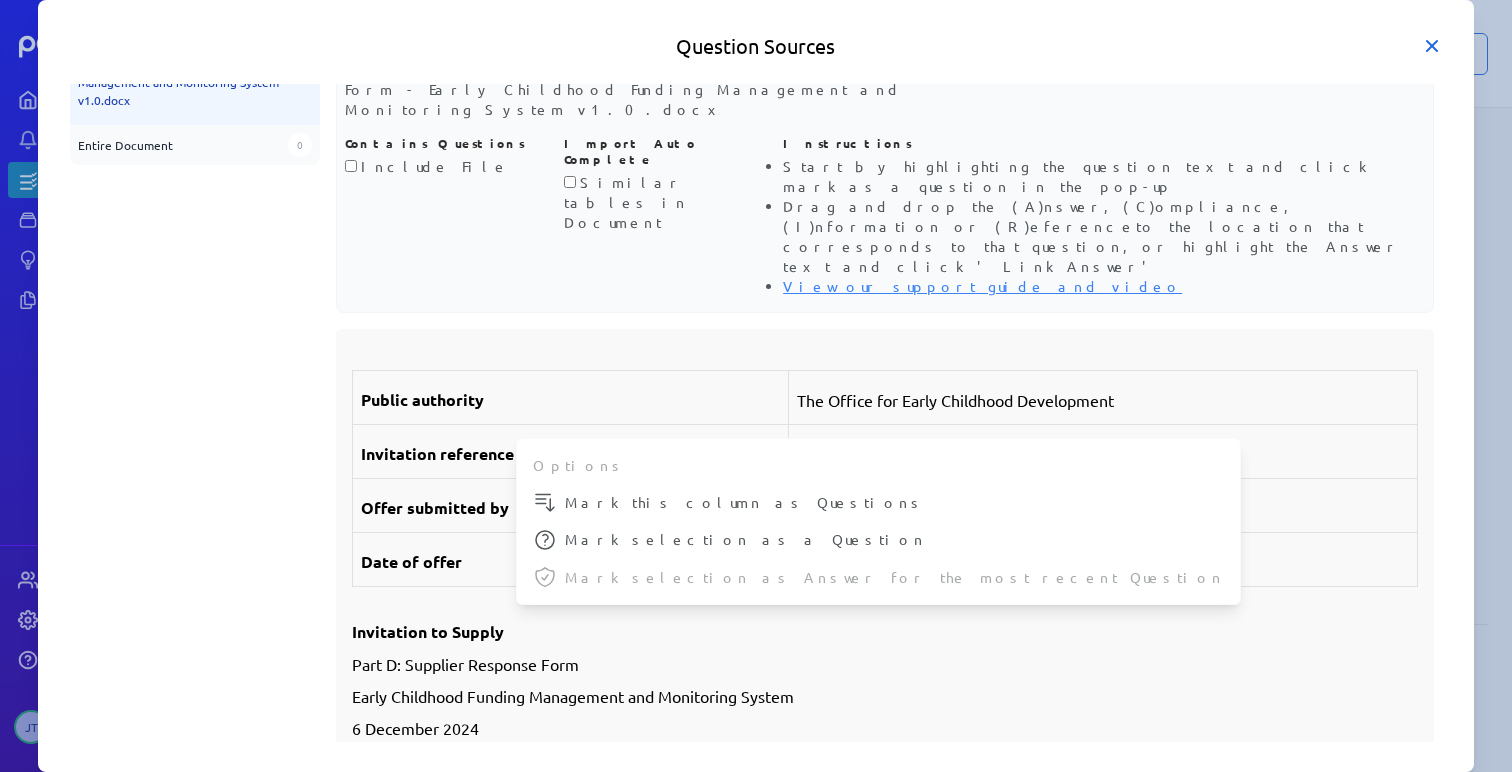 click at bounding box center [1432, 46] 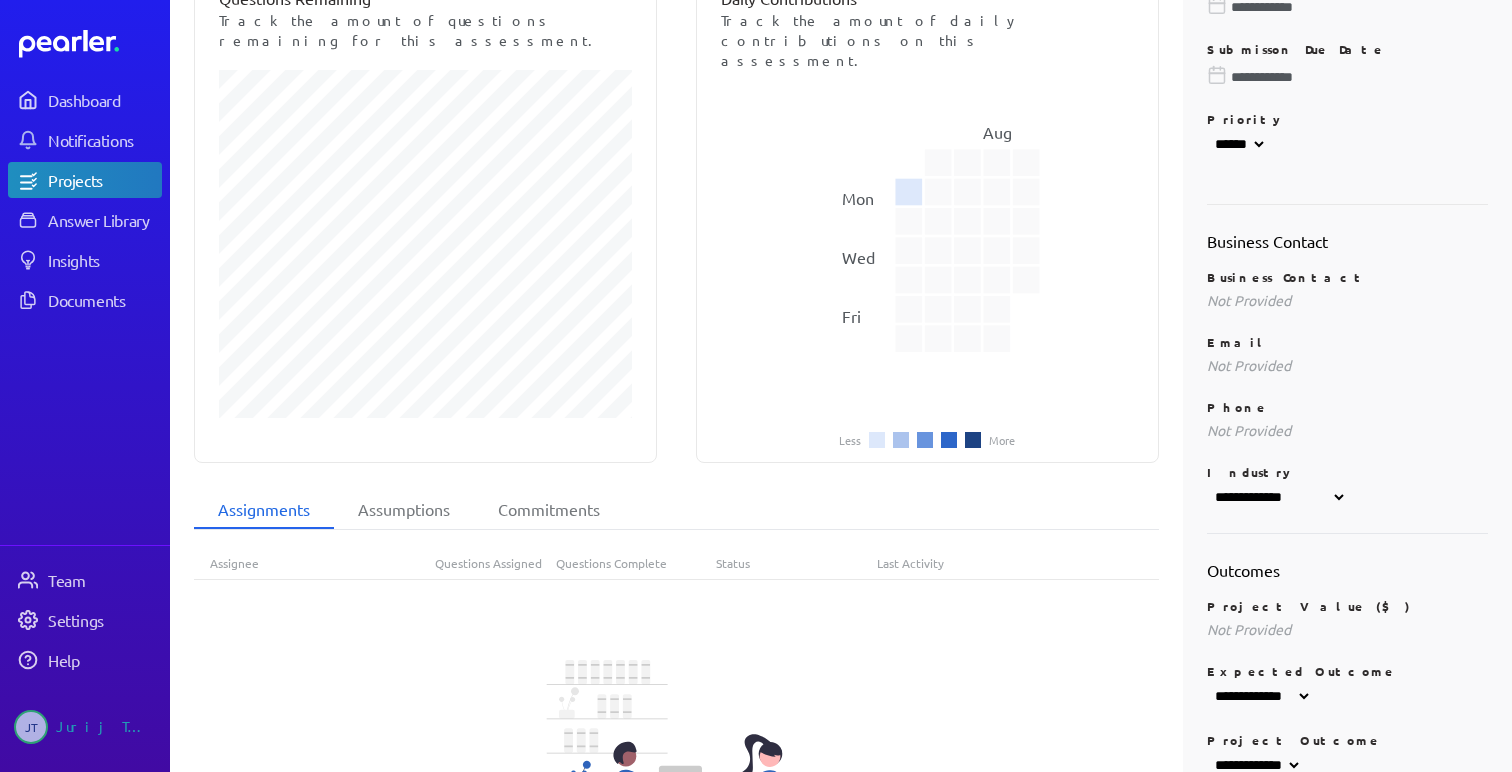 scroll, scrollTop: 588, scrollLeft: 0, axis: vertical 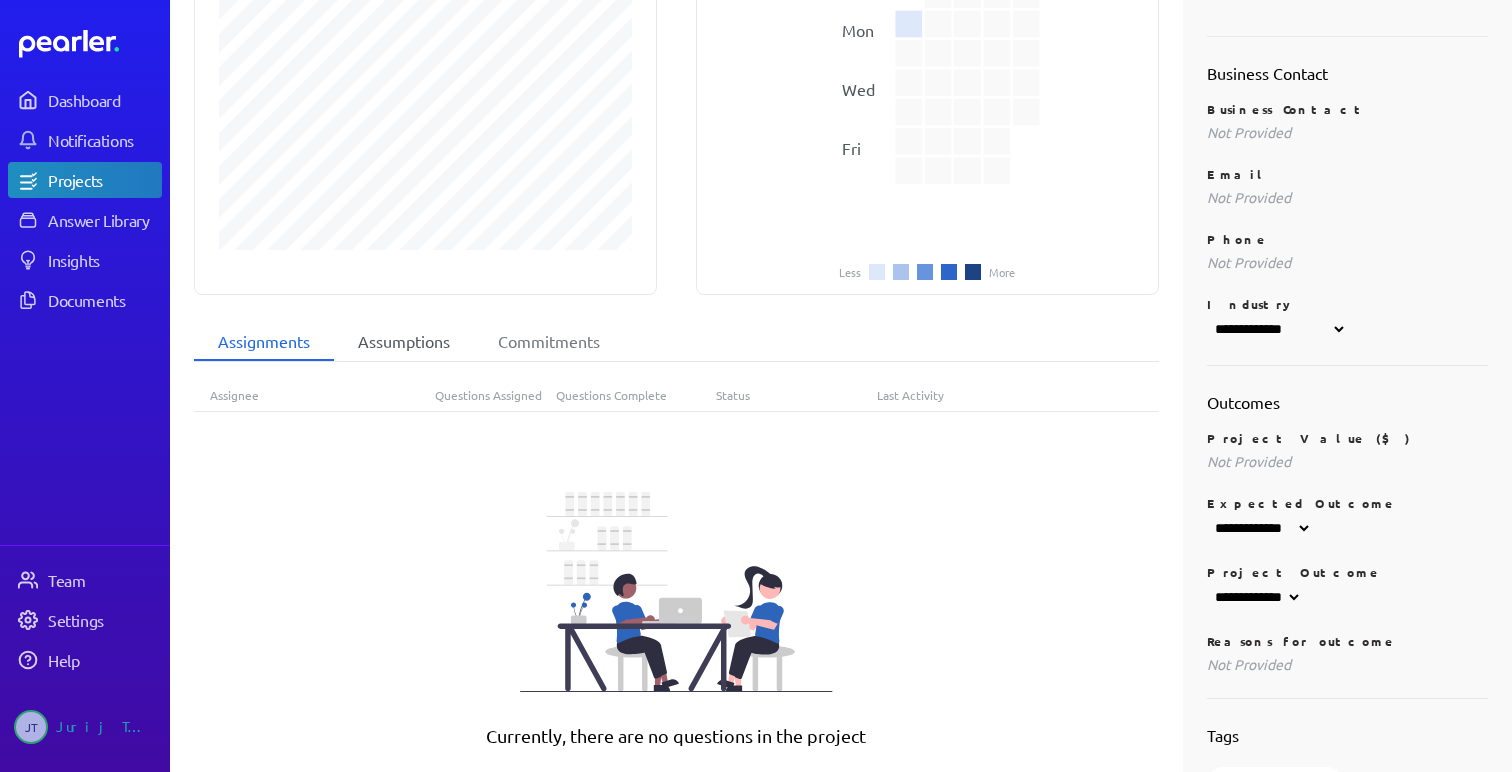 click on "Assumptions" at bounding box center [404, 342] 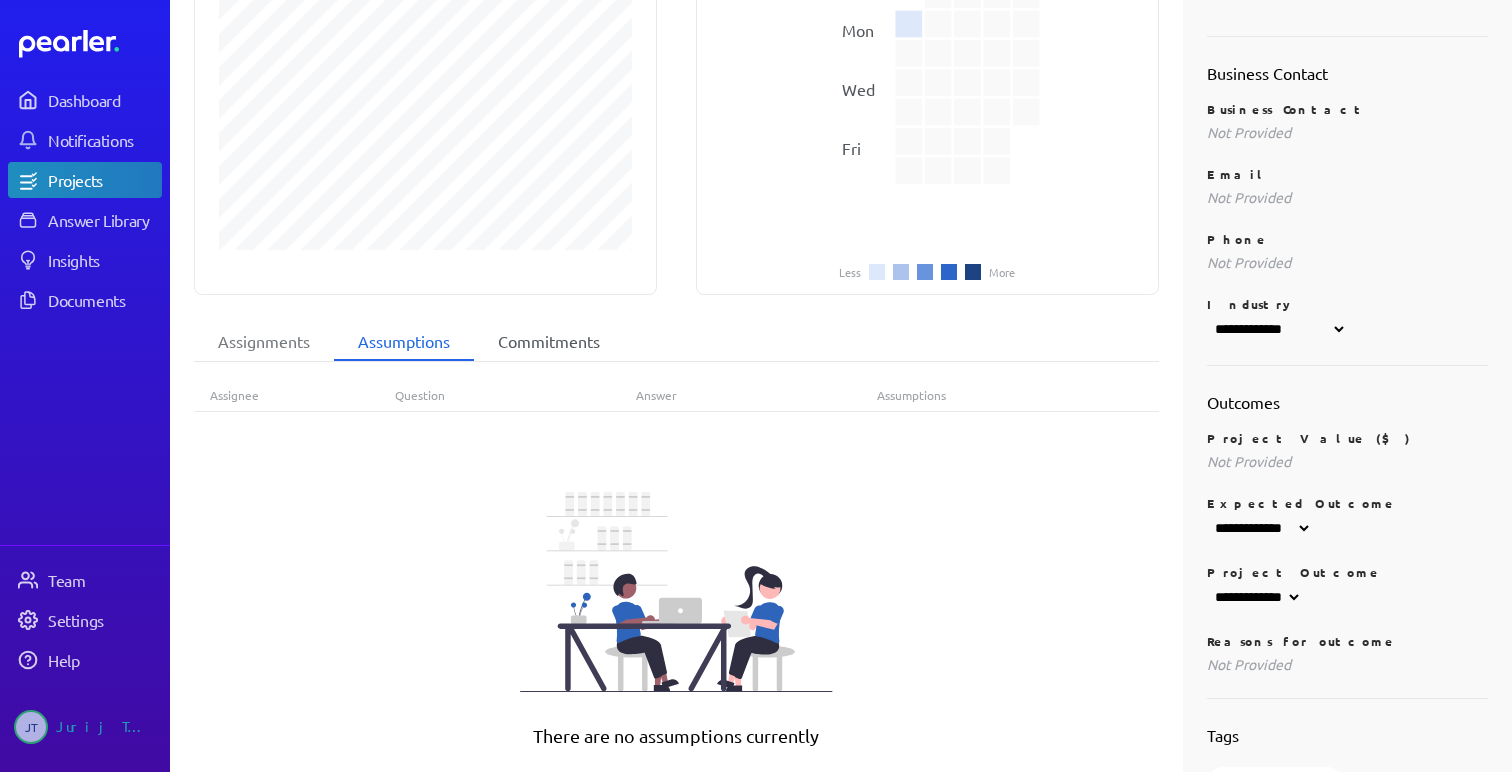 click on "Commitments" at bounding box center (549, 342) 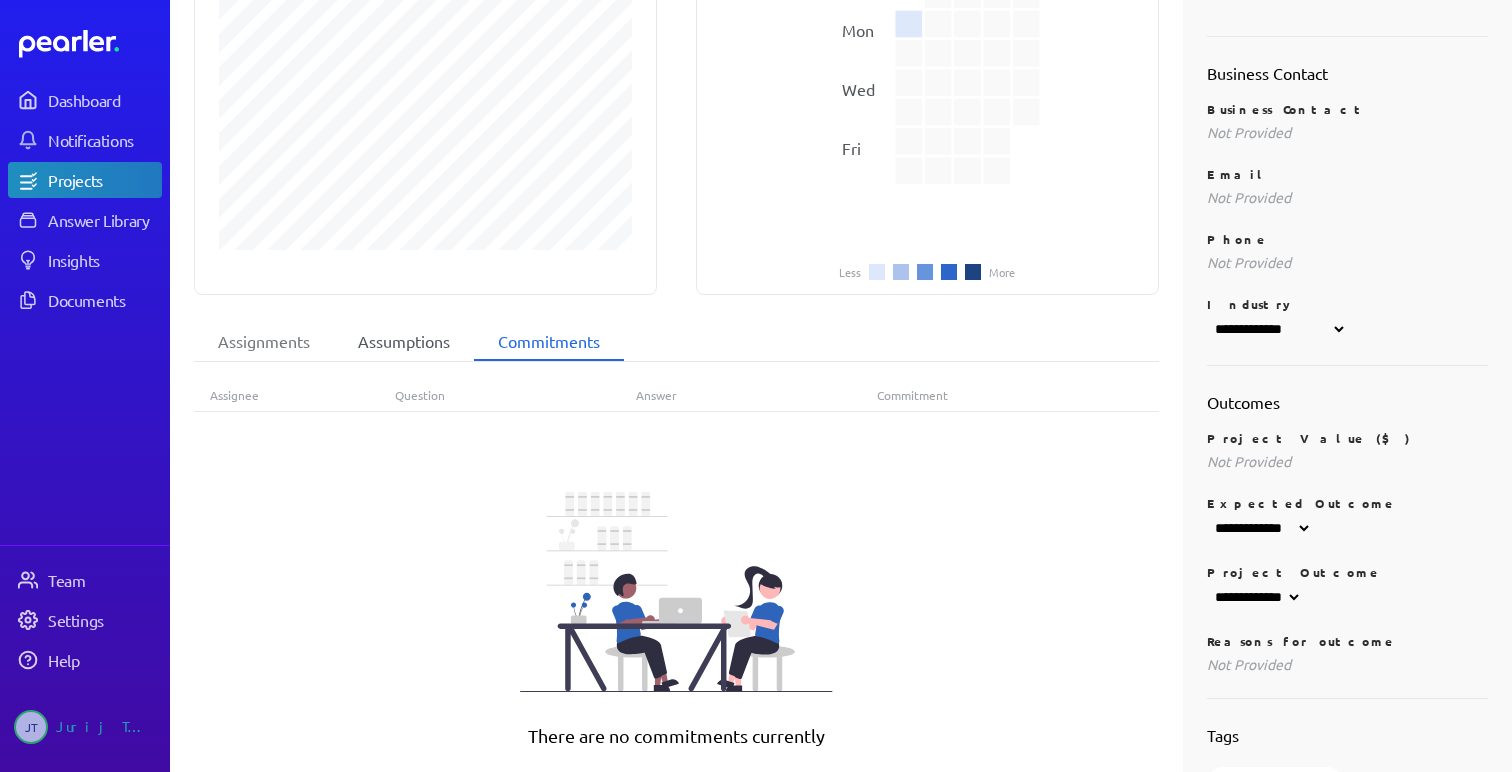click on "Assumptions" at bounding box center [404, 342] 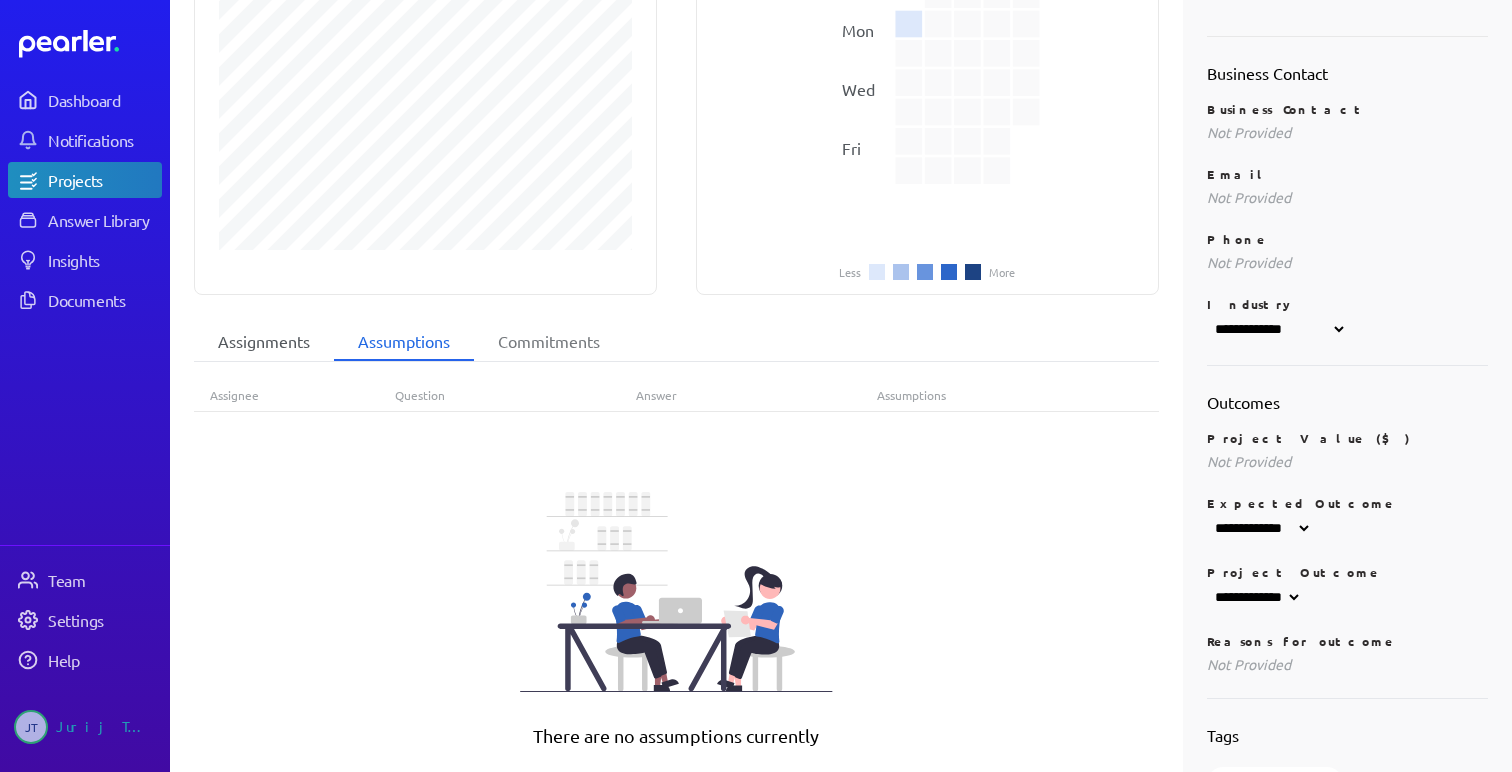 click on "Assignments" at bounding box center [264, 342] 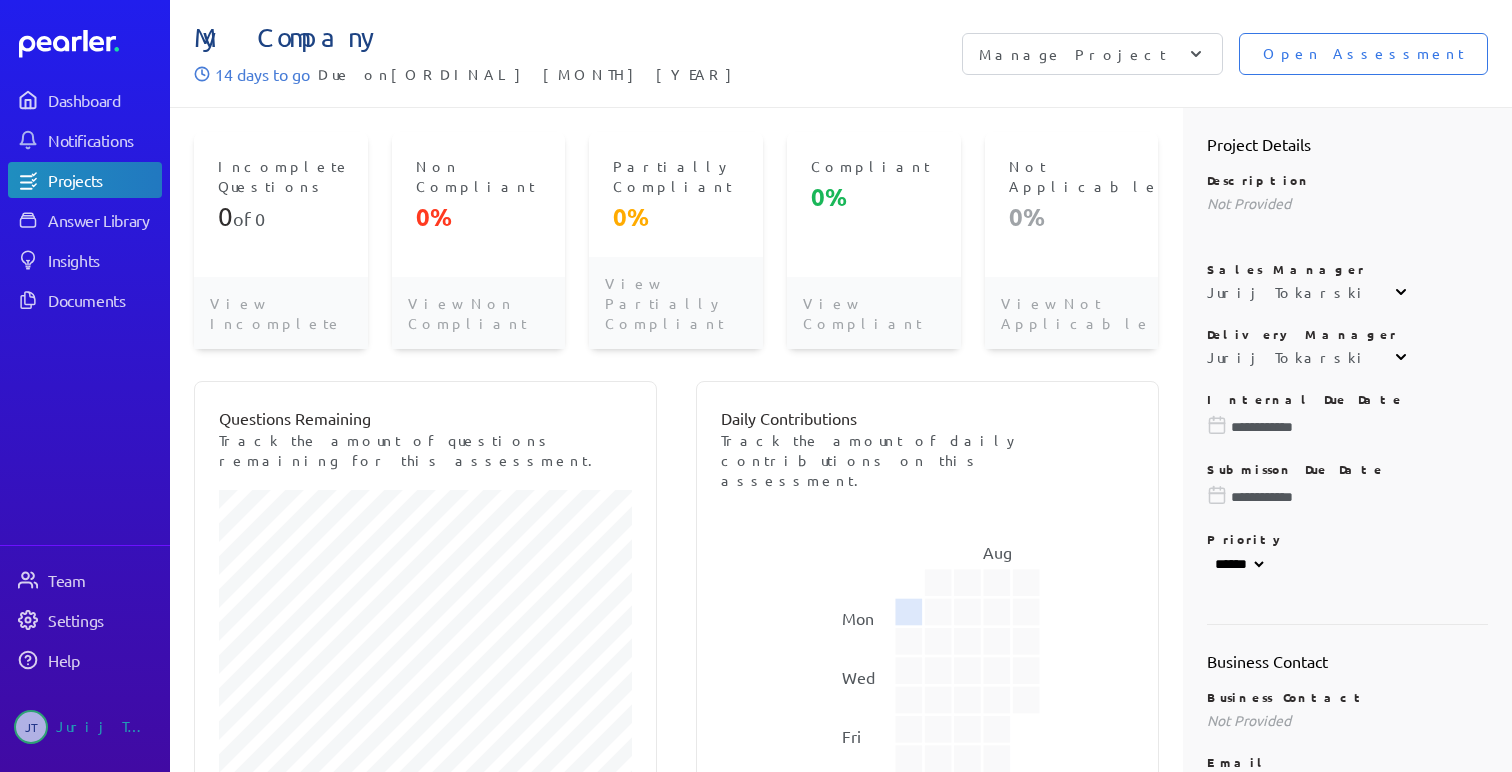 scroll, scrollTop: 0, scrollLeft: 0, axis: both 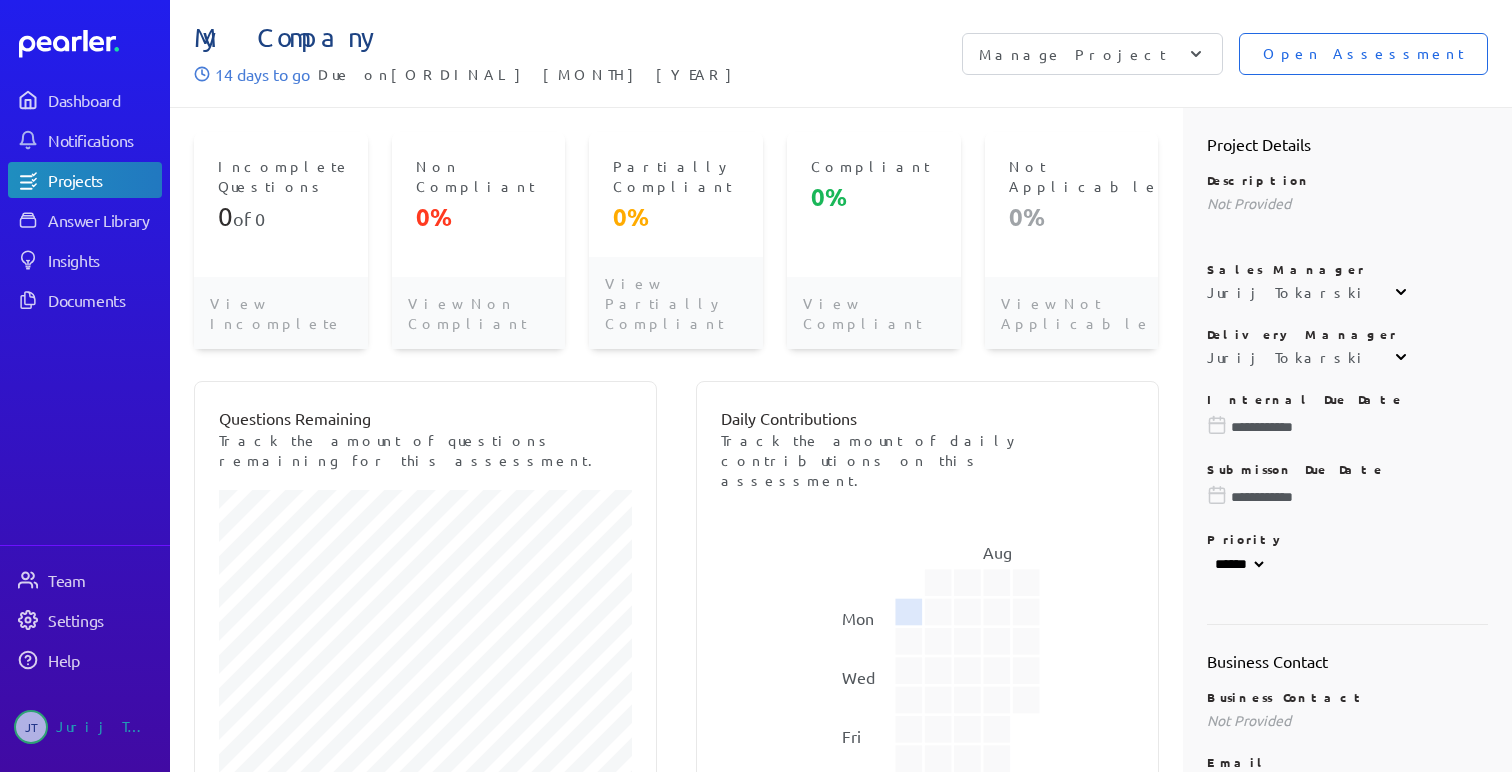 click on "Open Assessment" at bounding box center [1363, 54] 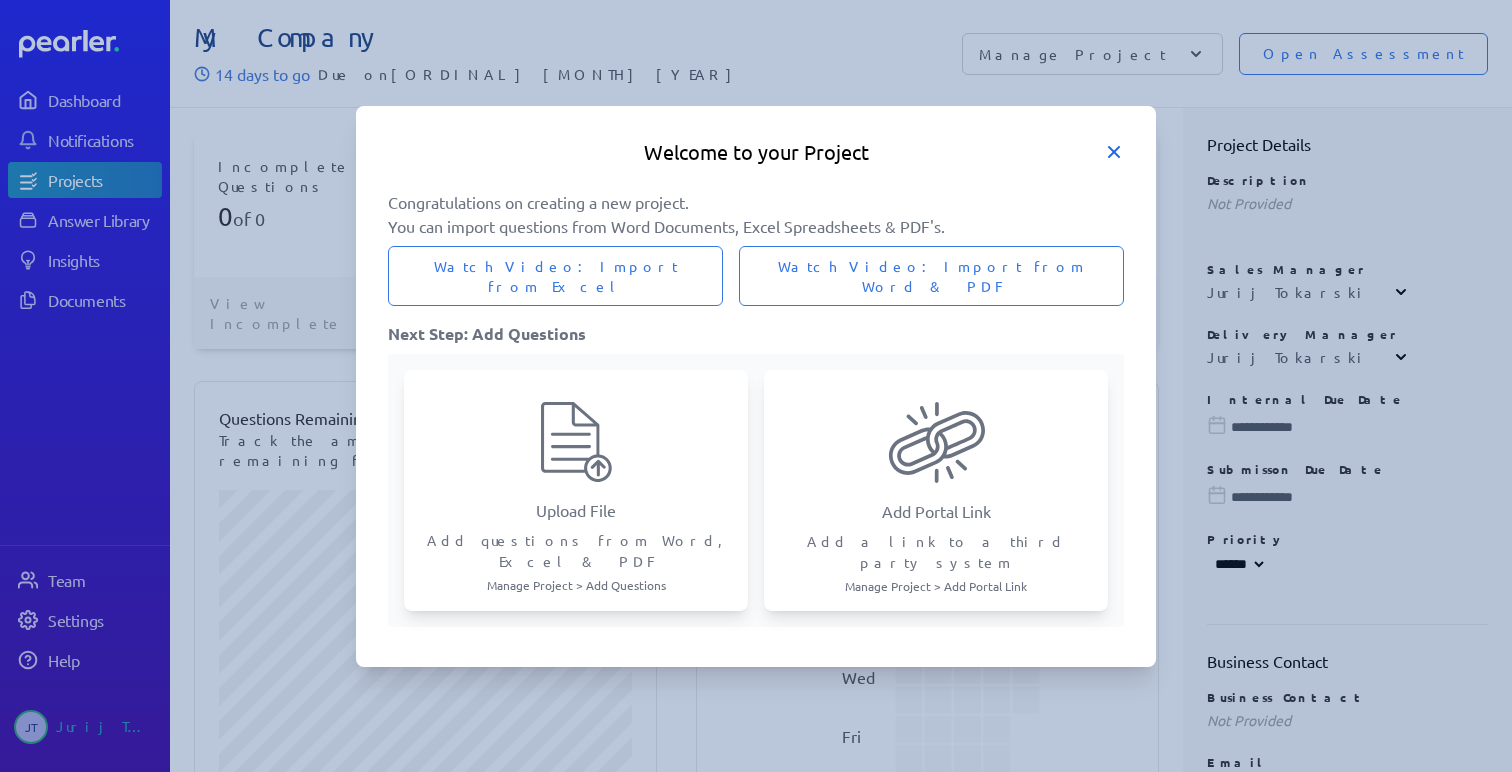click at bounding box center [1114, 152] 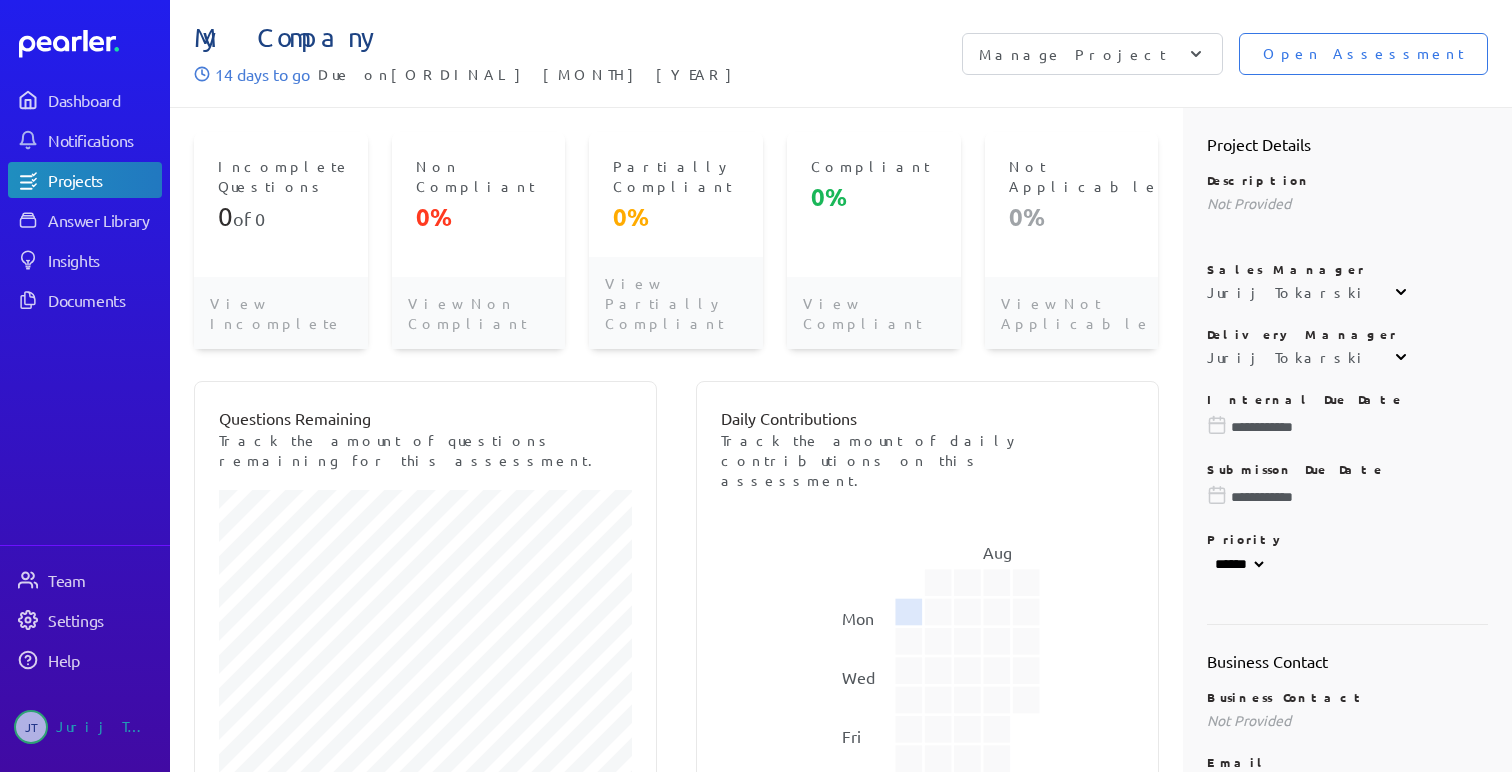 click on "Jurij Tokarski" at bounding box center (1336, 292) 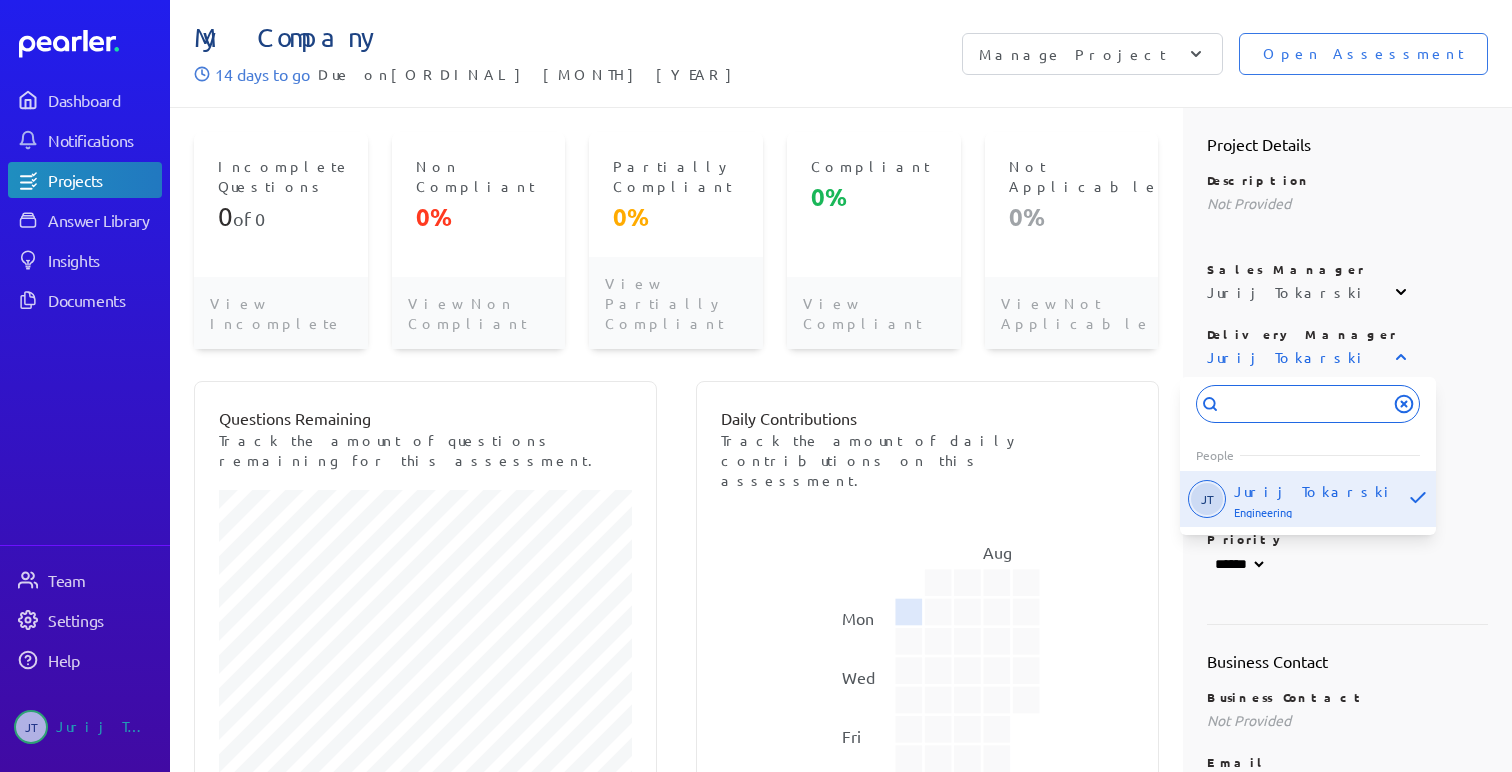 click on "Delivery Manager" at bounding box center (1348, 180) 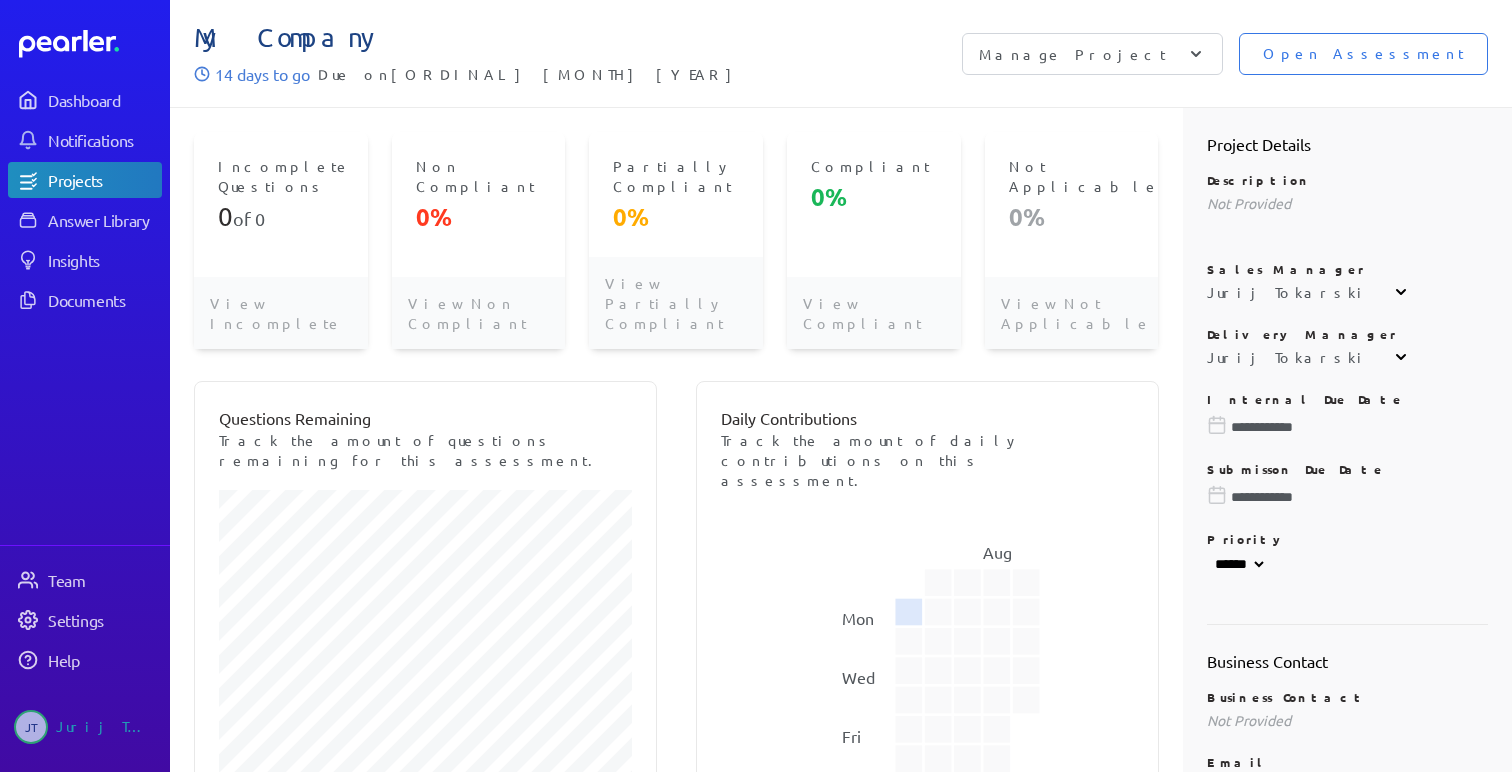 scroll, scrollTop: 0, scrollLeft: 0, axis: both 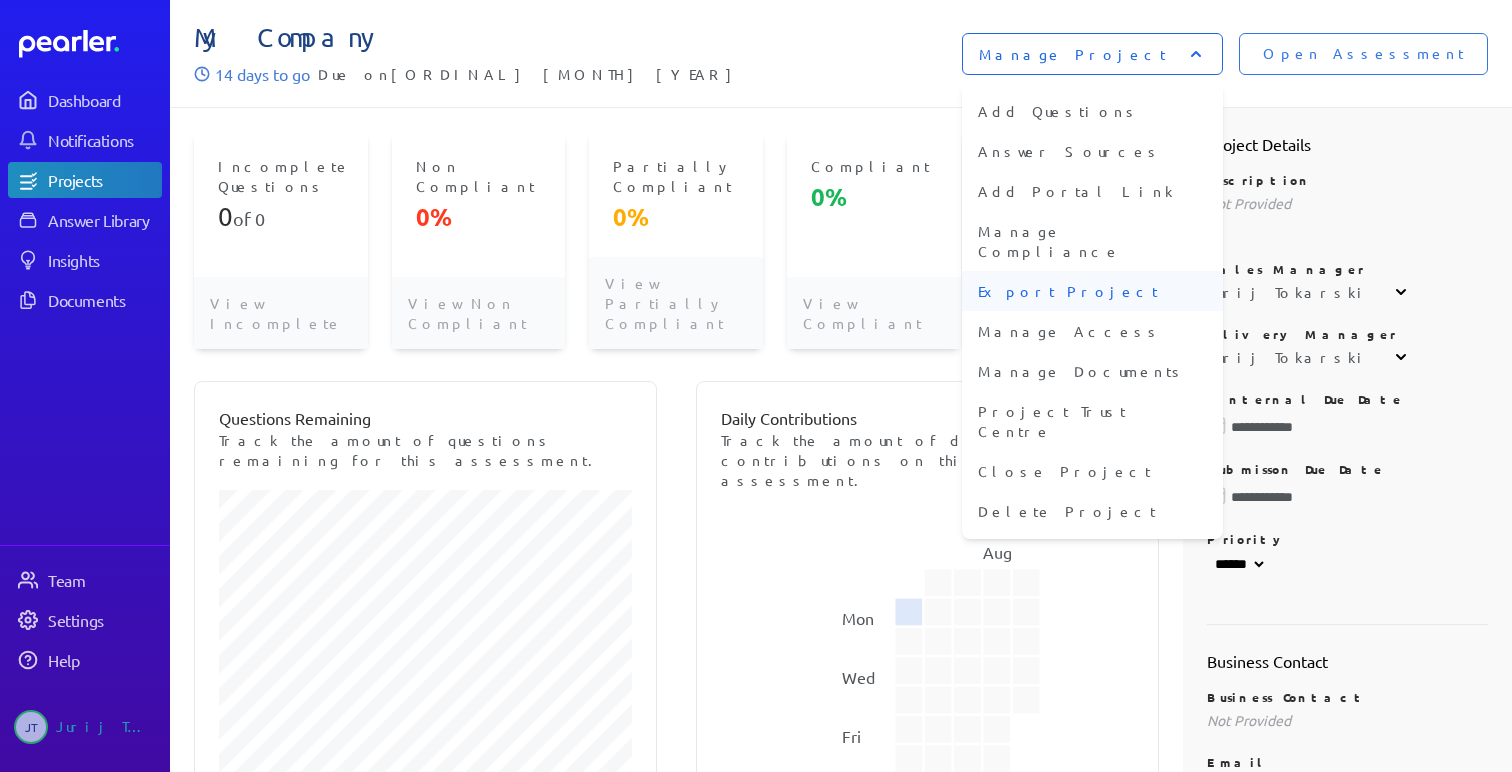 click on "Export Project" at bounding box center [1092, 291] 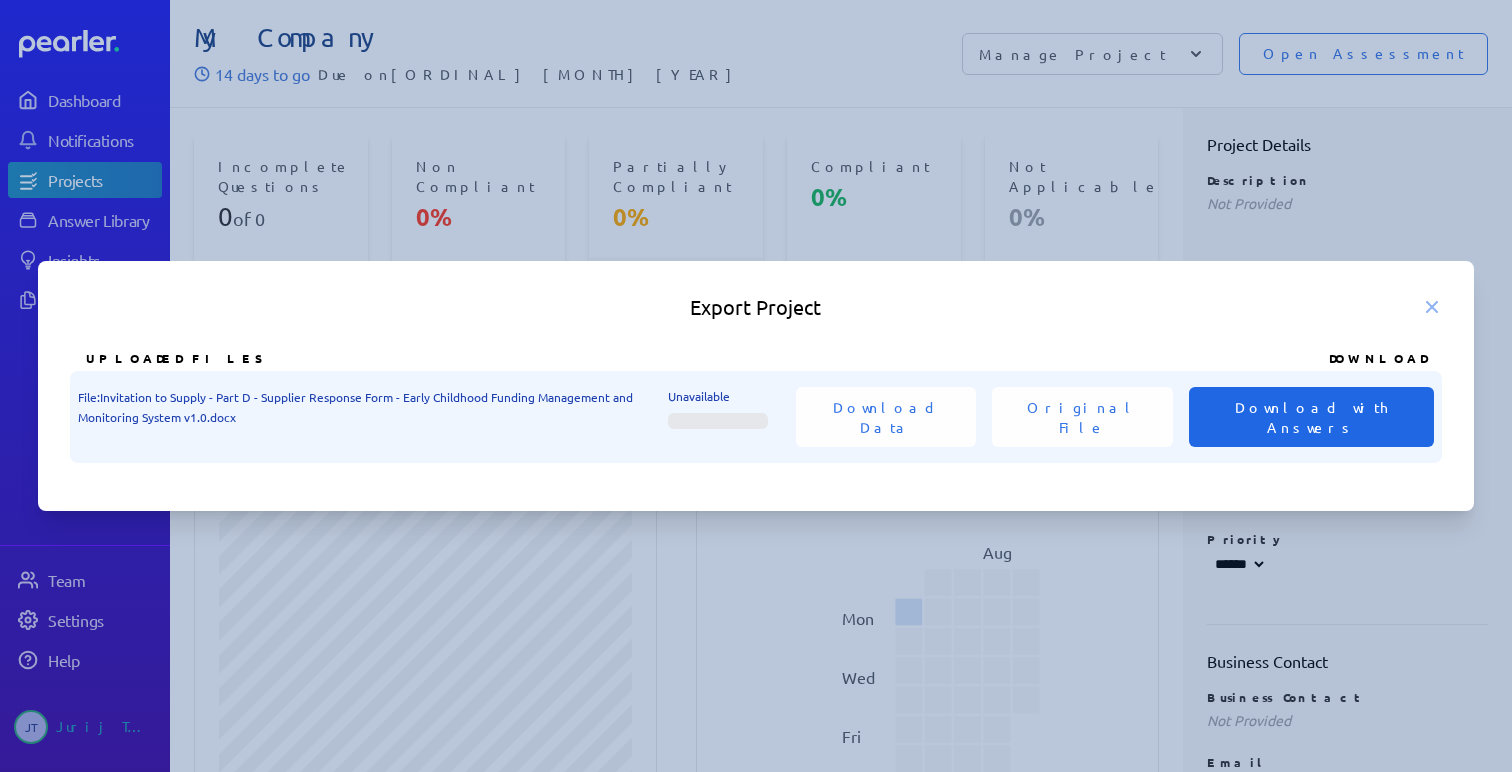 click on "Download with Answers" at bounding box center (1312, 417) 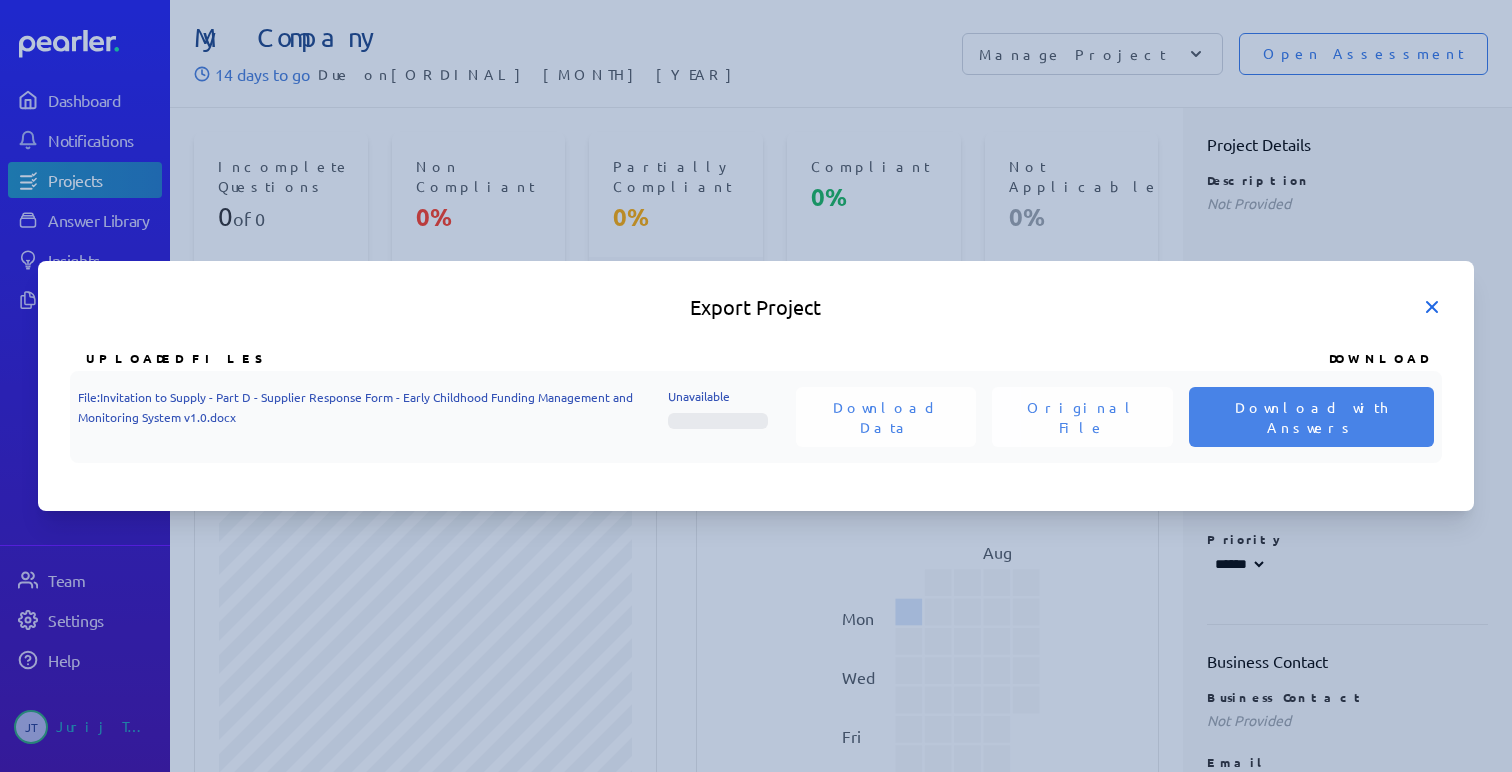 click at bounding box center [1432, 307] 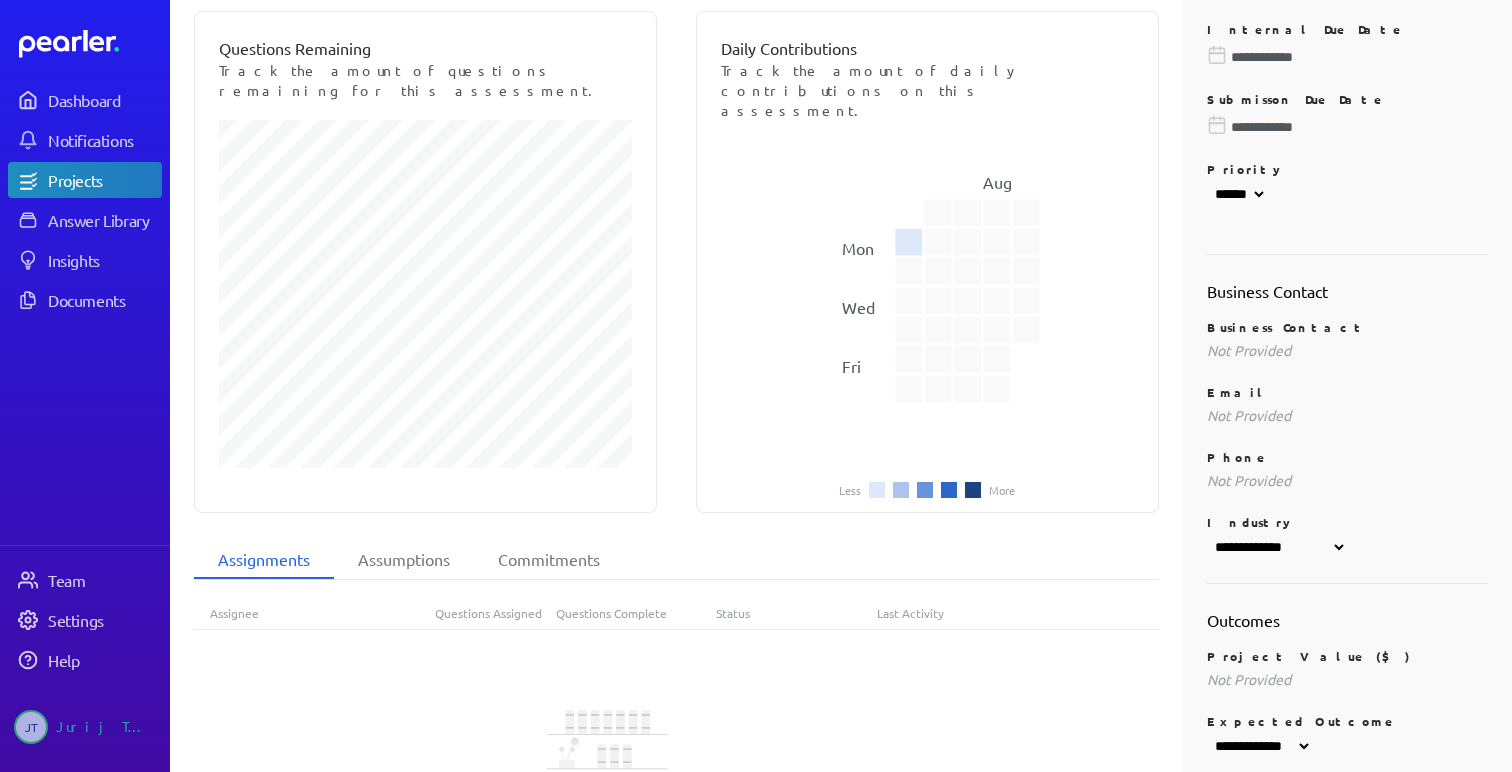 scroll, scrollTop: 372, scrollLeft: 0, axis: vertical 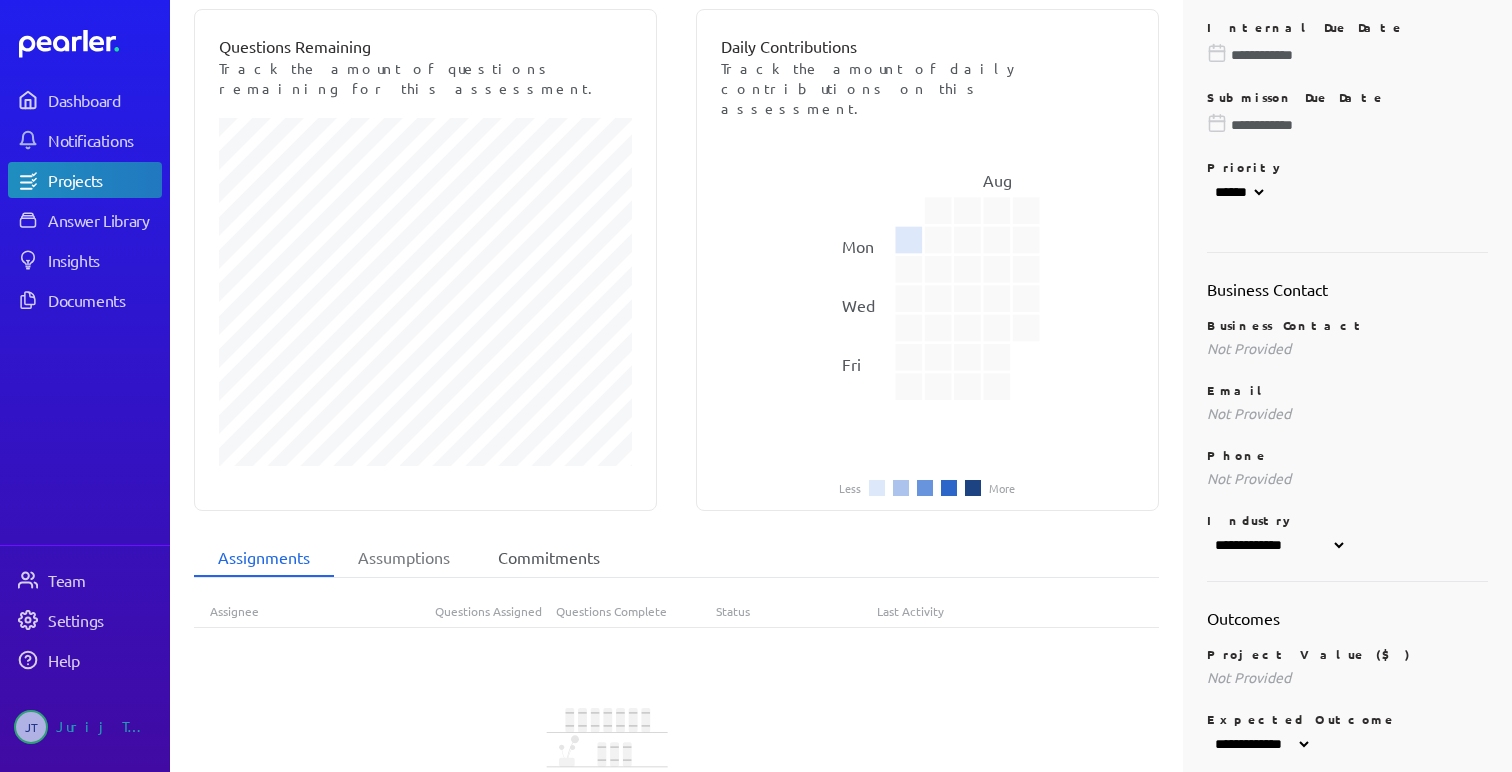 click on "Commitments" at bounding box center [549, 558] 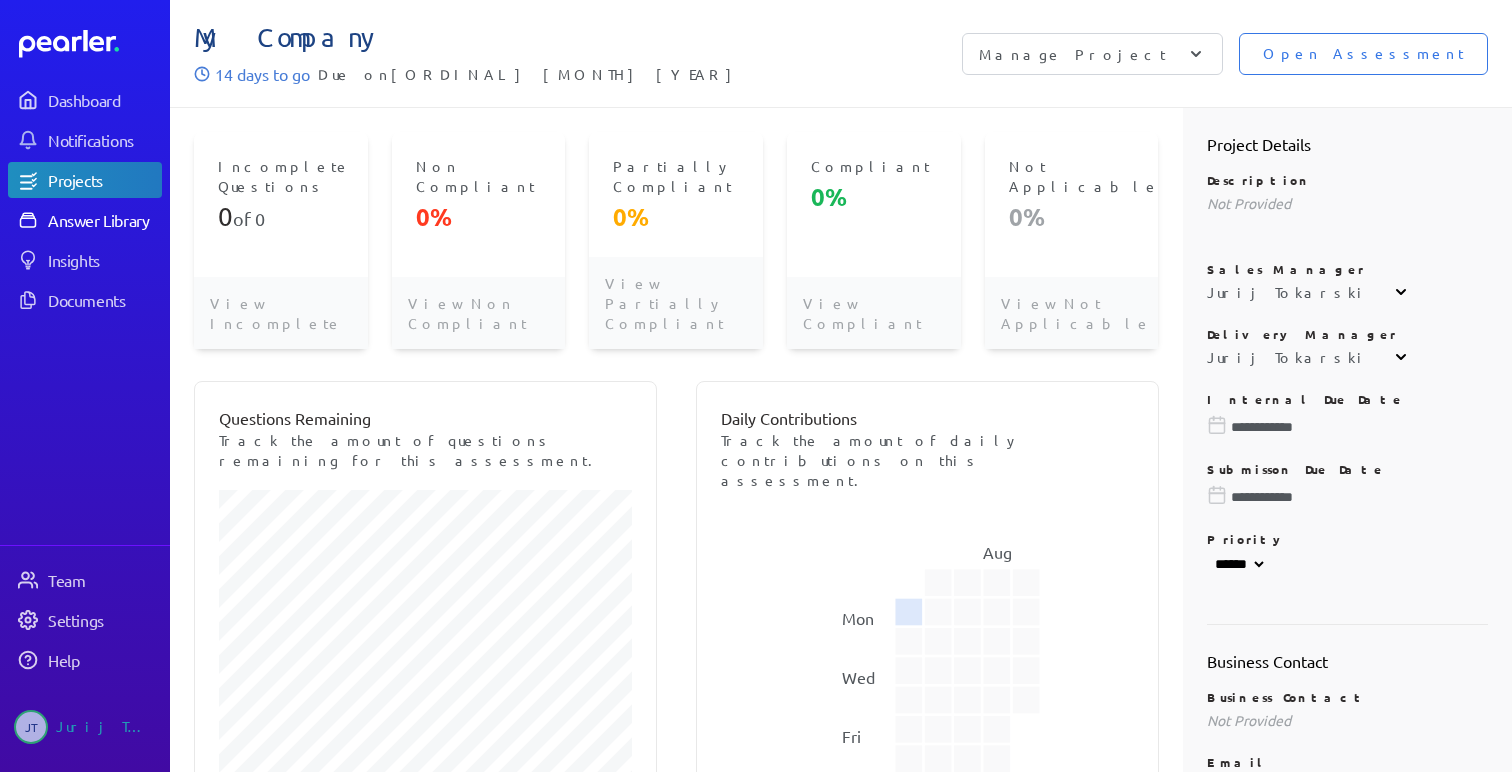 scroll, scrollTop: 0, scrollLeft: 0, axis: both 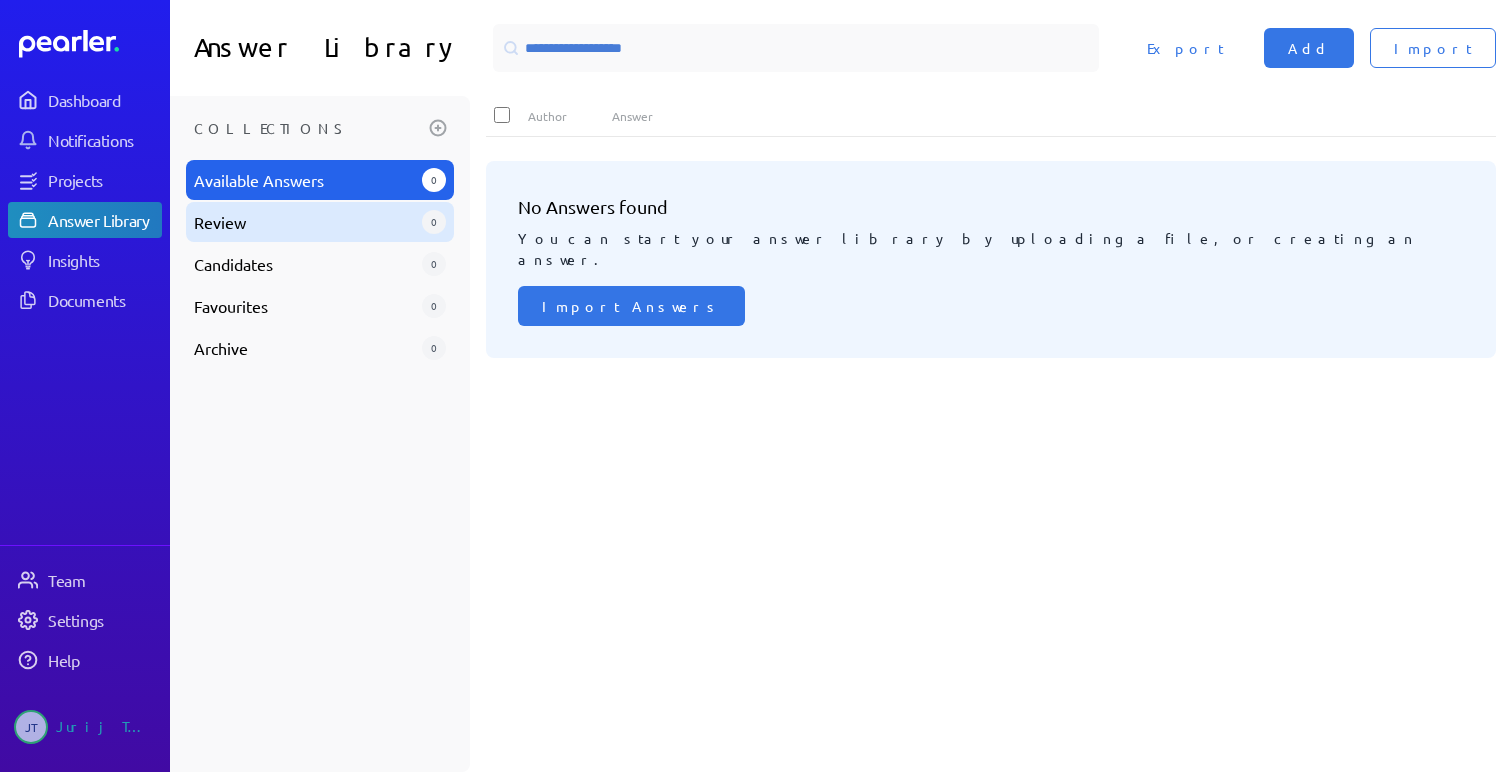 click on "Review" at bounding box center (304, 180) 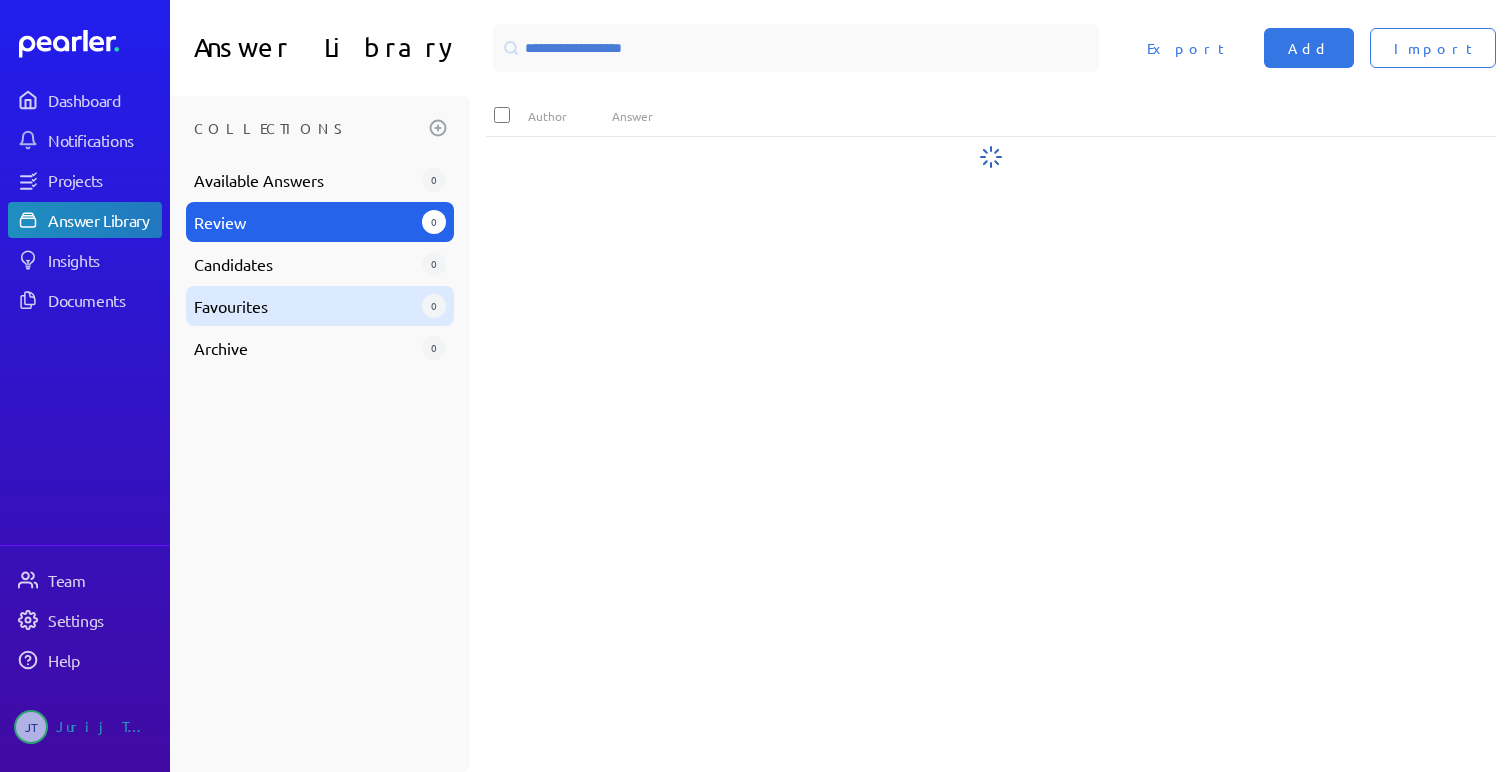 click on "Favourites" at bounding box center (304, 180) 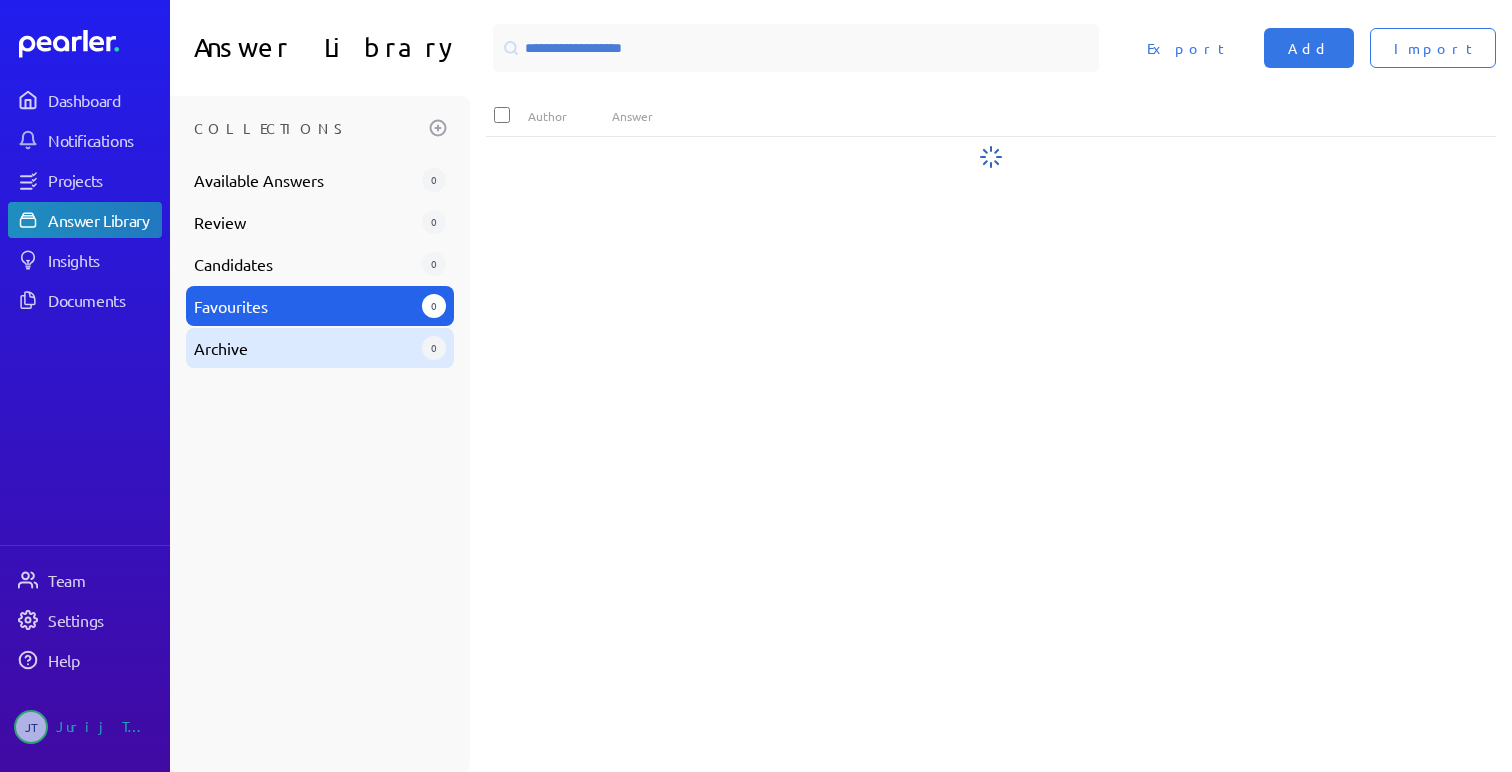 click on "Archive 0" at bounding box center (320, 348) 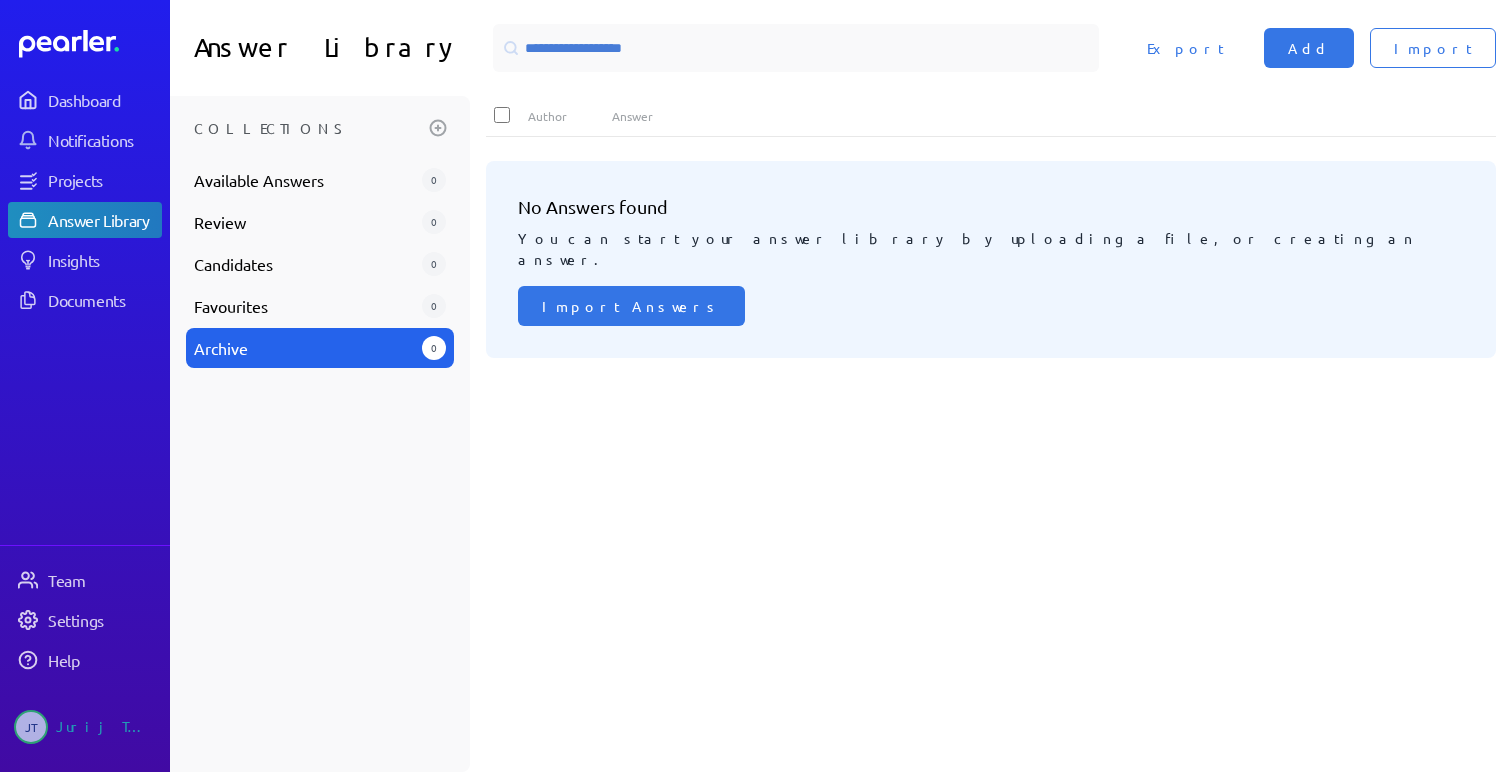 click on "Dashboard Notifications Projects Answer Library Insights Documents" at bounding box center [85, 200] 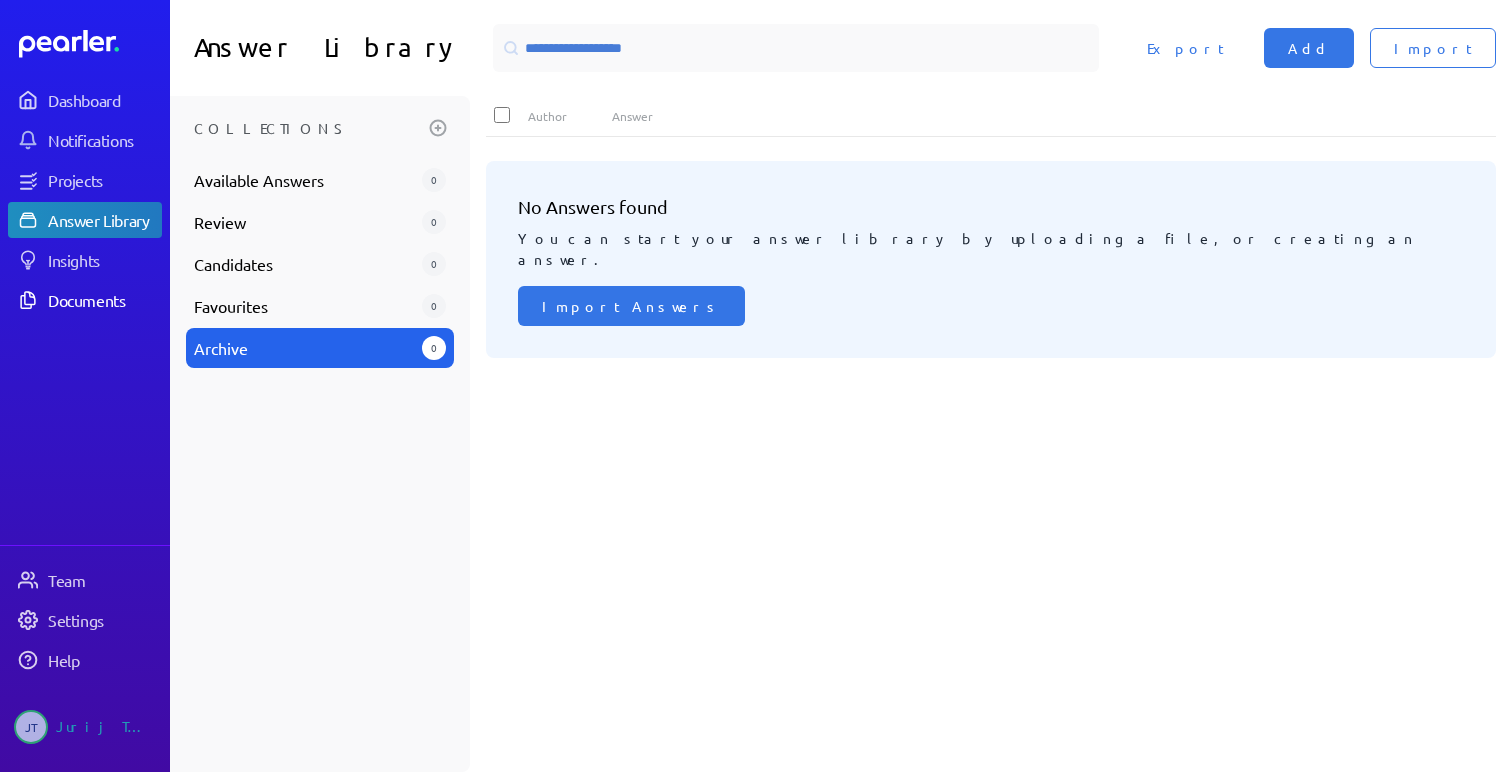 click on "Documents" at bounding box center (104, 300) 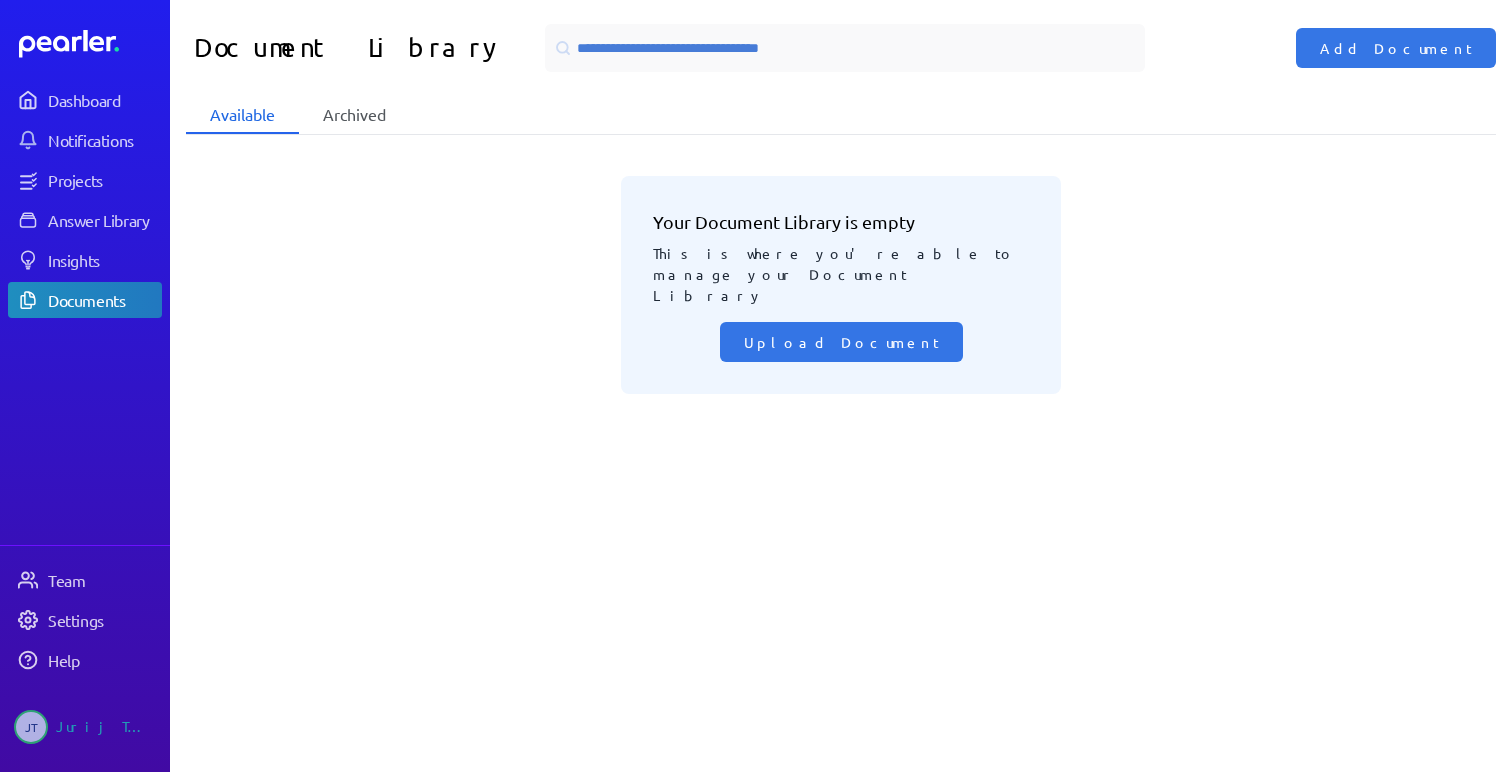 click on "Archived" at bounding box center [354, 115] 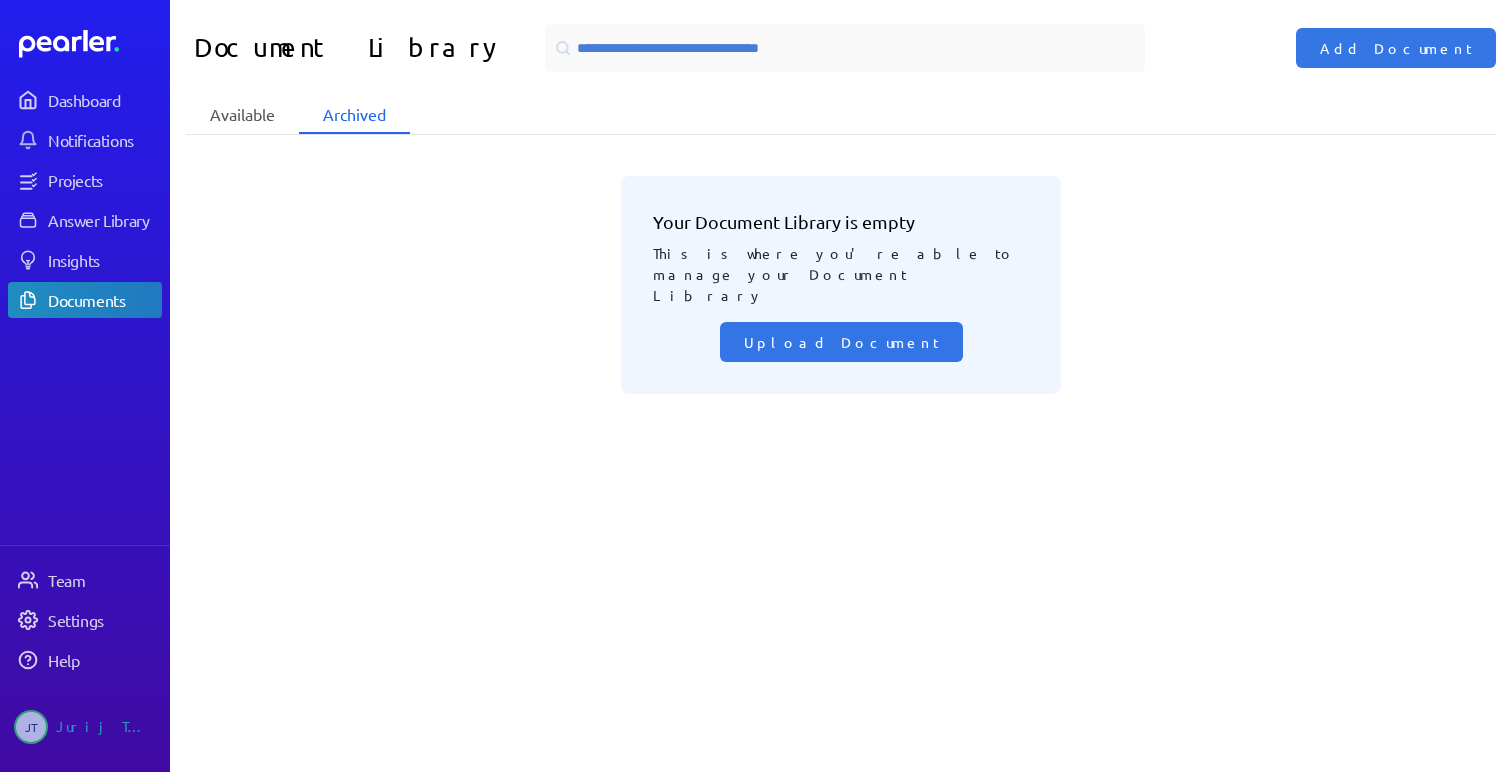 click on "Available" at bounding box center [242, 115] 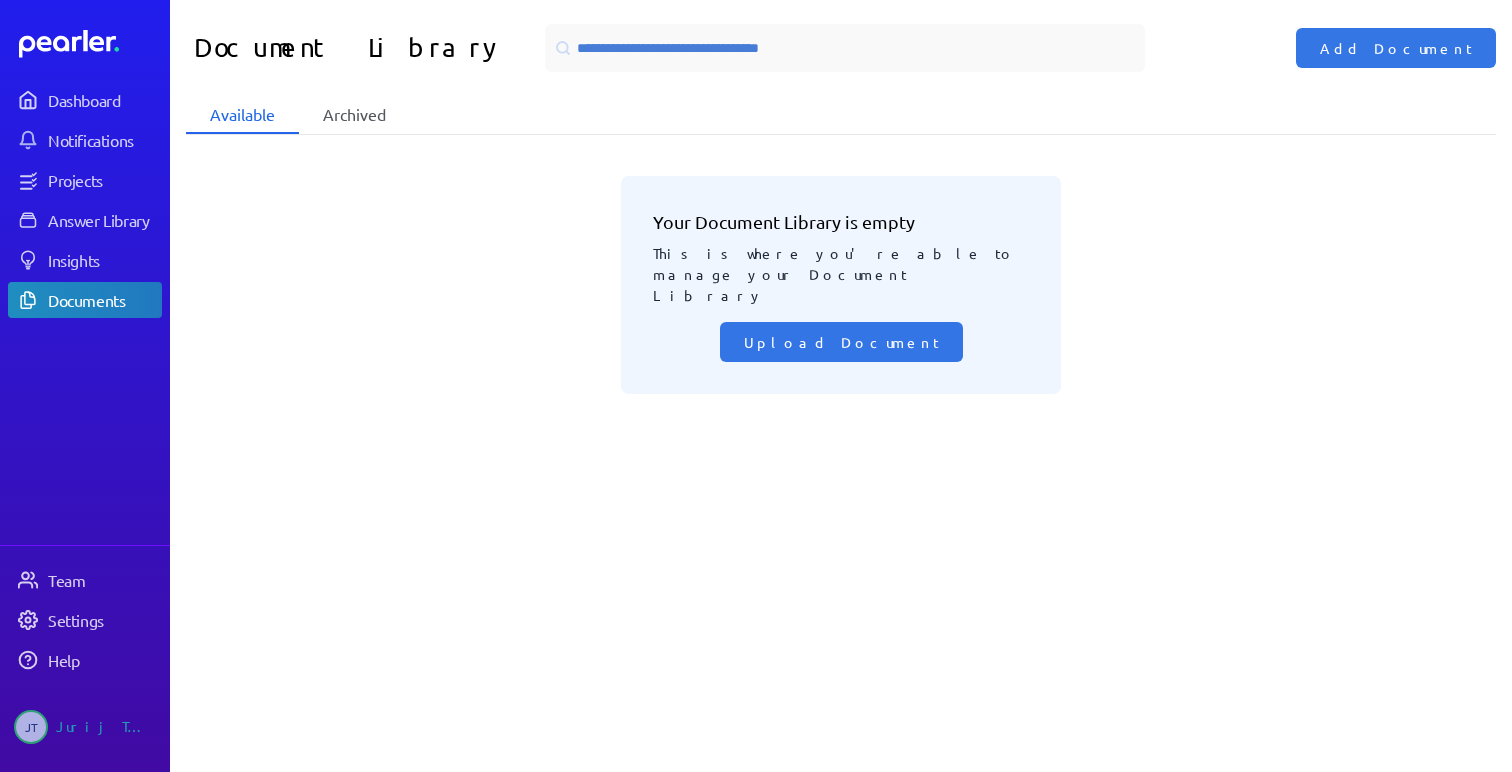 click on "Archived" at bounding box center (354, 115) 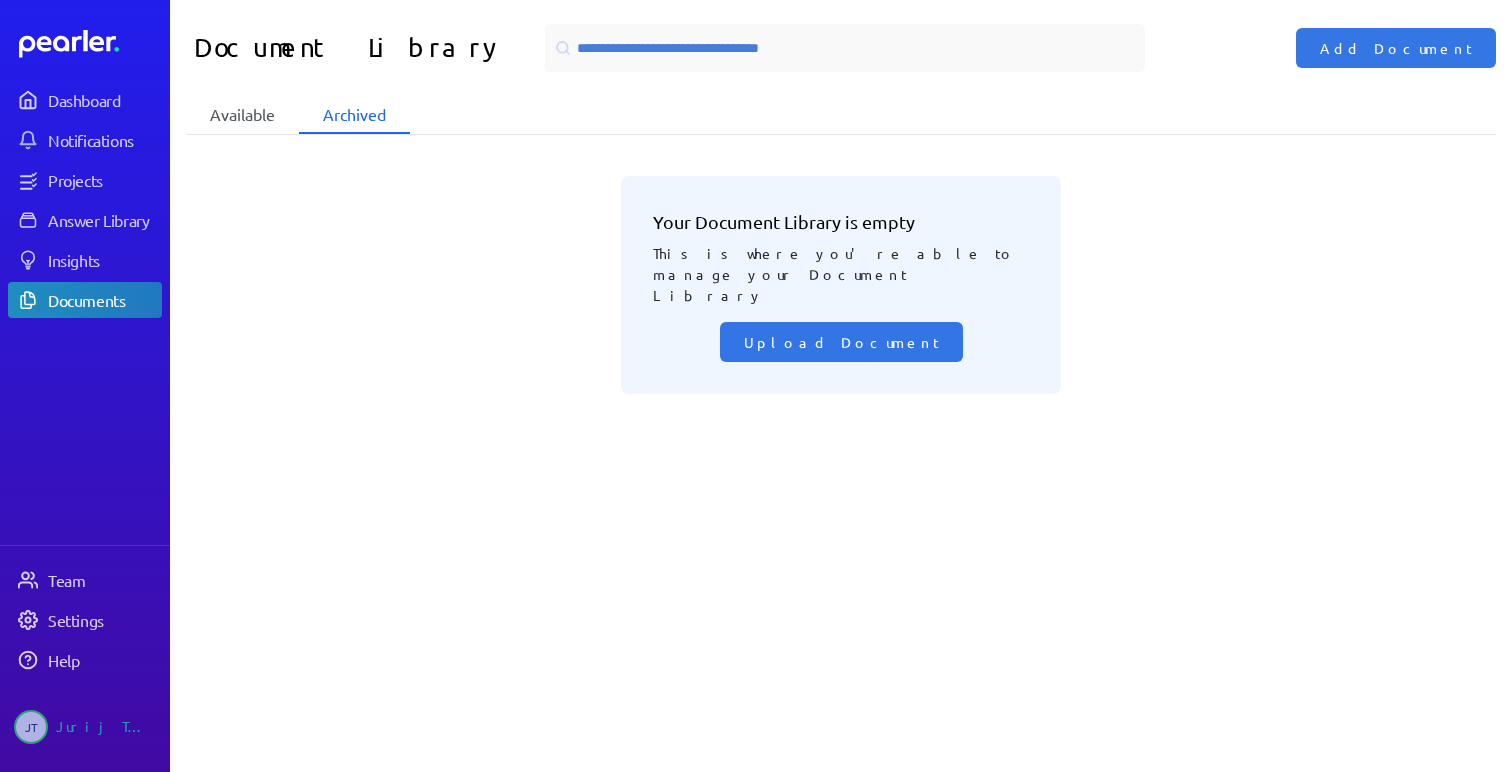 click on "Available" at bounding box center [242, 115] 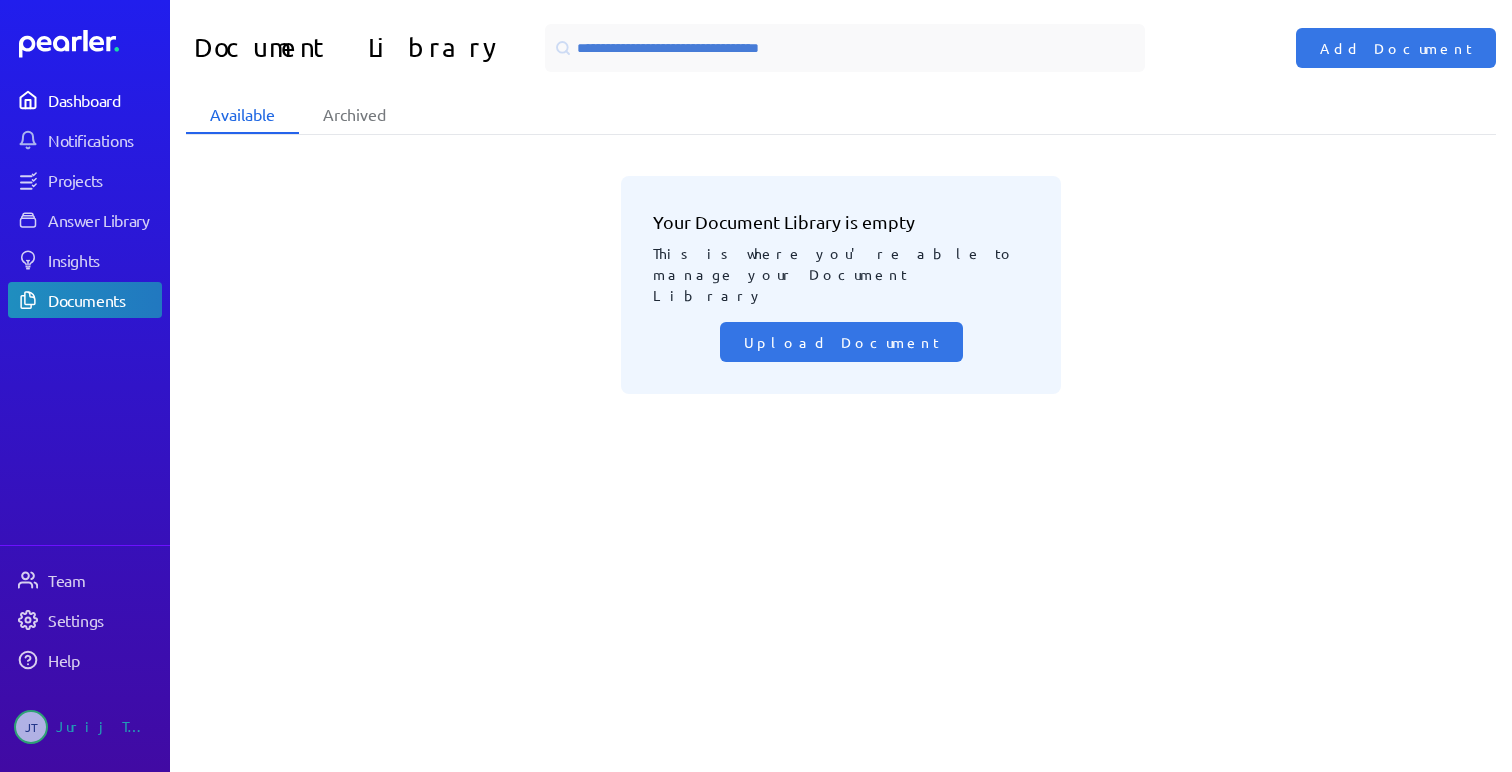 click on "Dashboard" at bounding box center [104, 100] 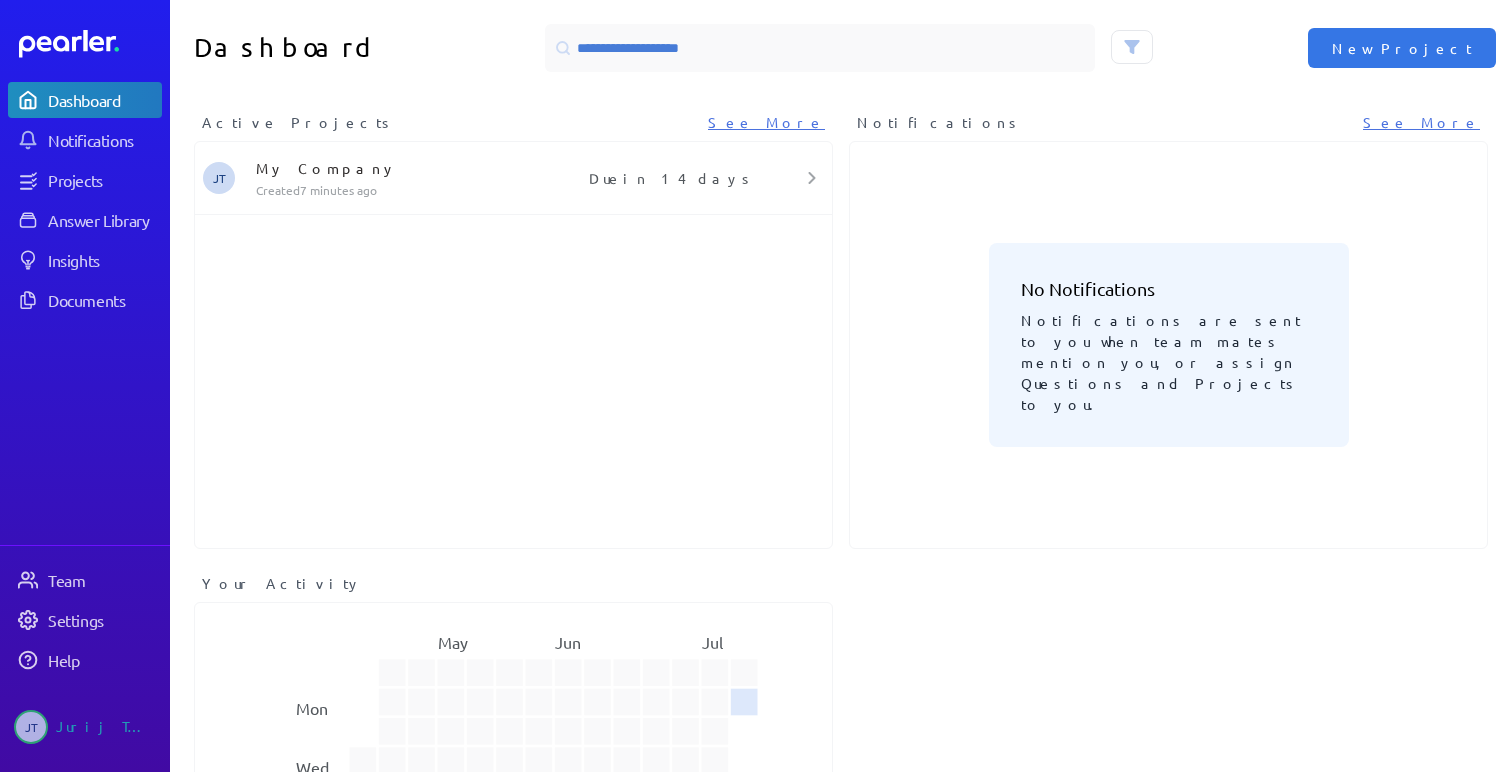 click on "Active Projects See More JT My Company Created 7 minutes ago Due in 14 days" at bounding box center (513, 334) 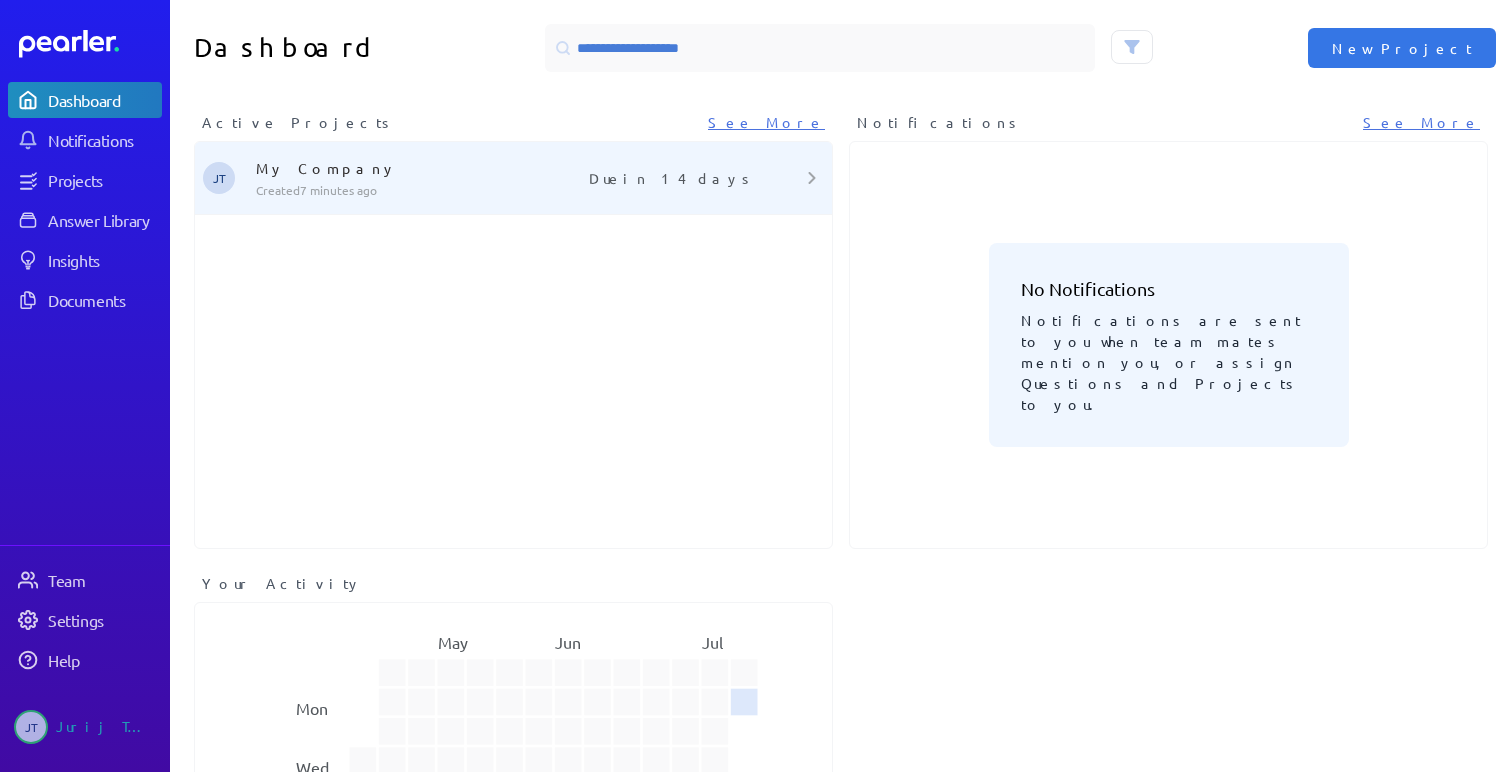 click on "My Company" at bounding box center (411, 168) 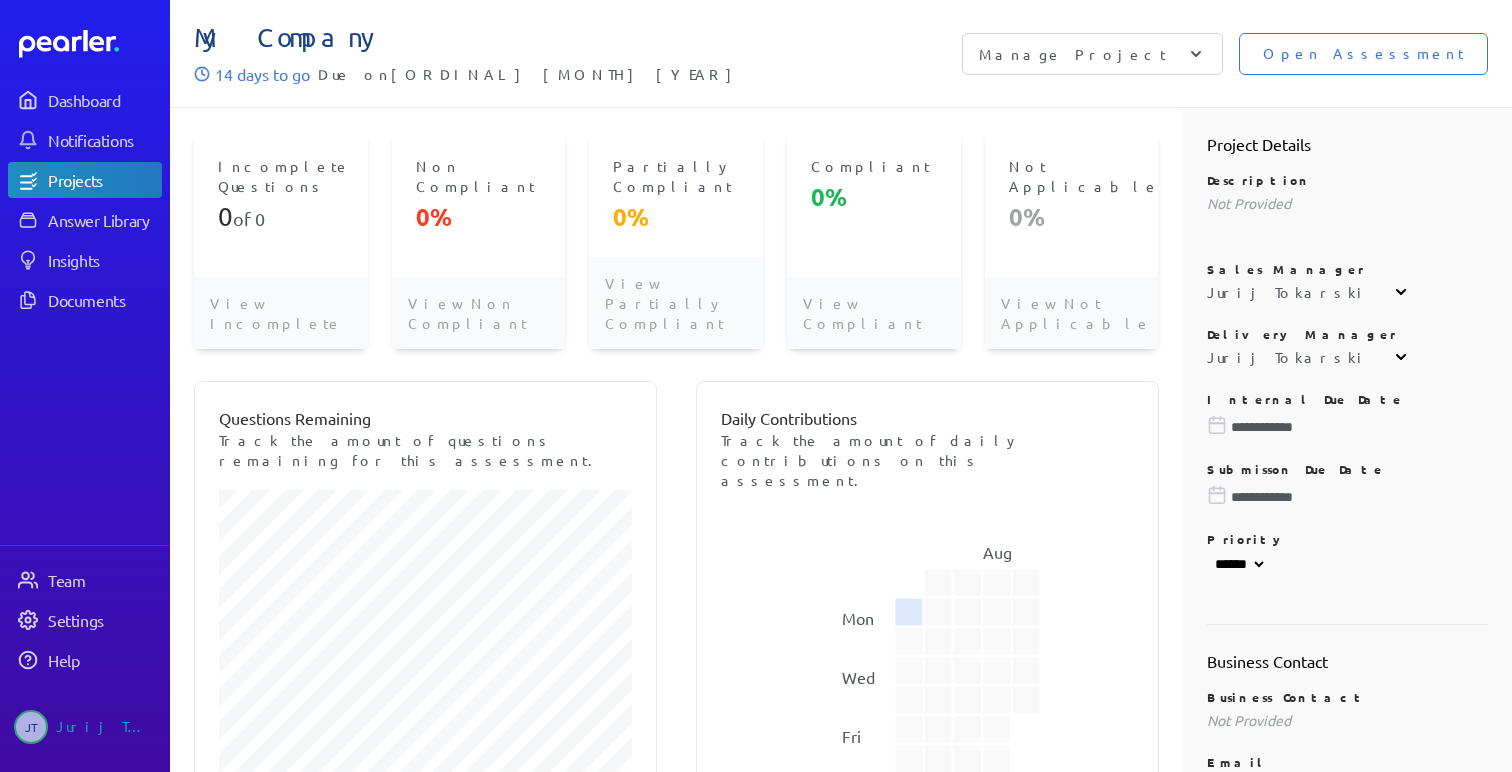 click on "Manage Project" at bounding box center [1072, 54] 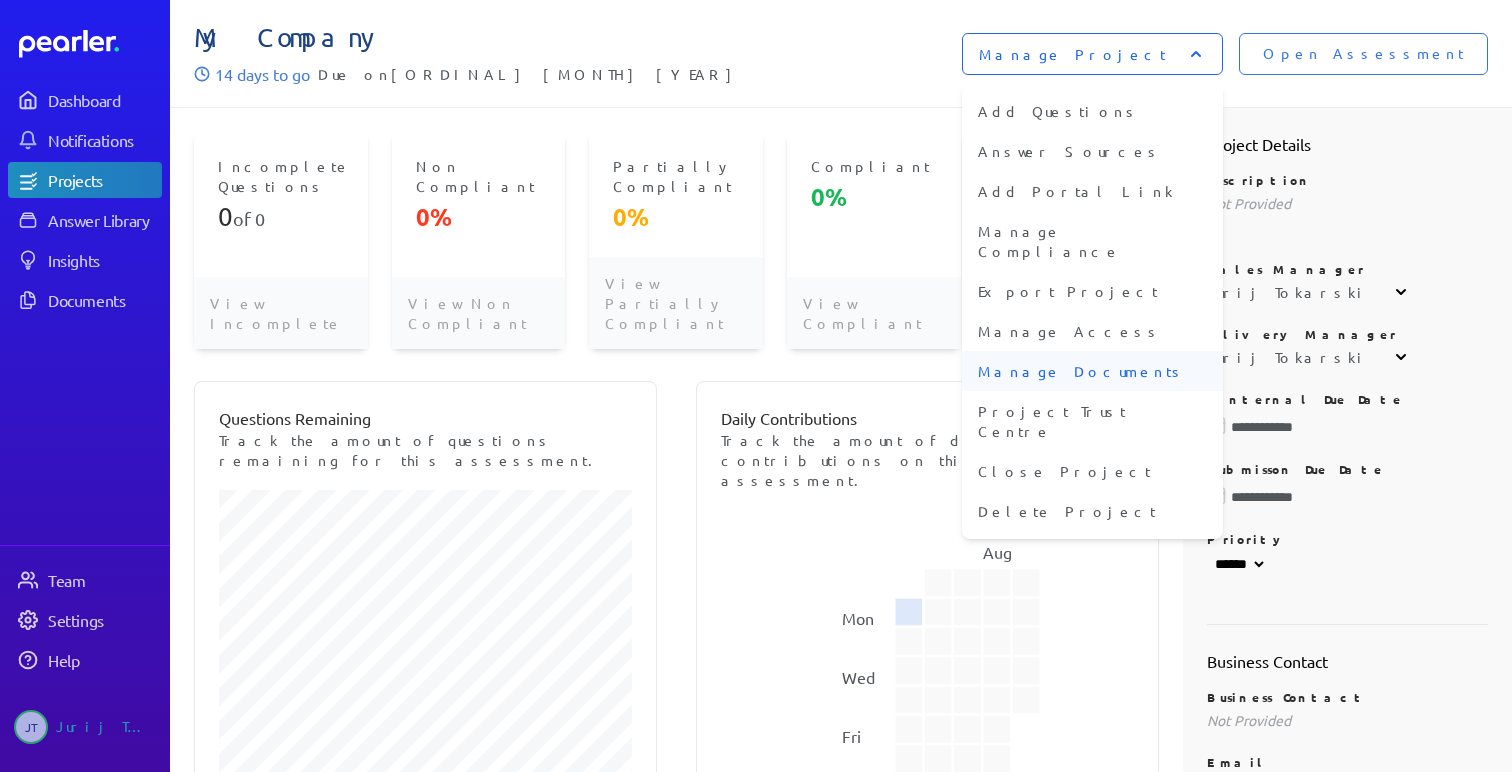 click on "Manage Documents" at bounding box center (1092, 371) 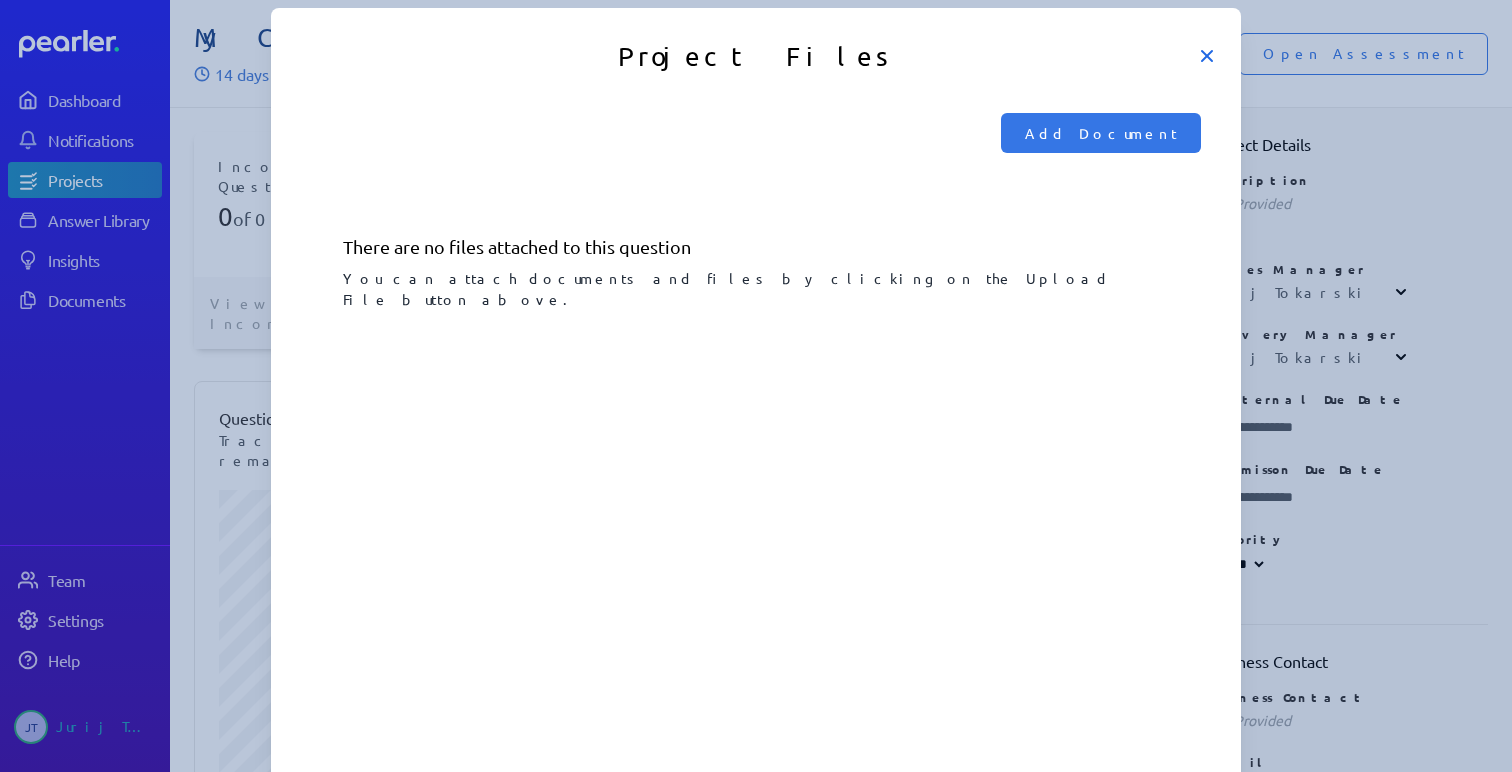 click on "You can attach documents and files by clicking on the Upload File button above." at bounding box center [756, 285] 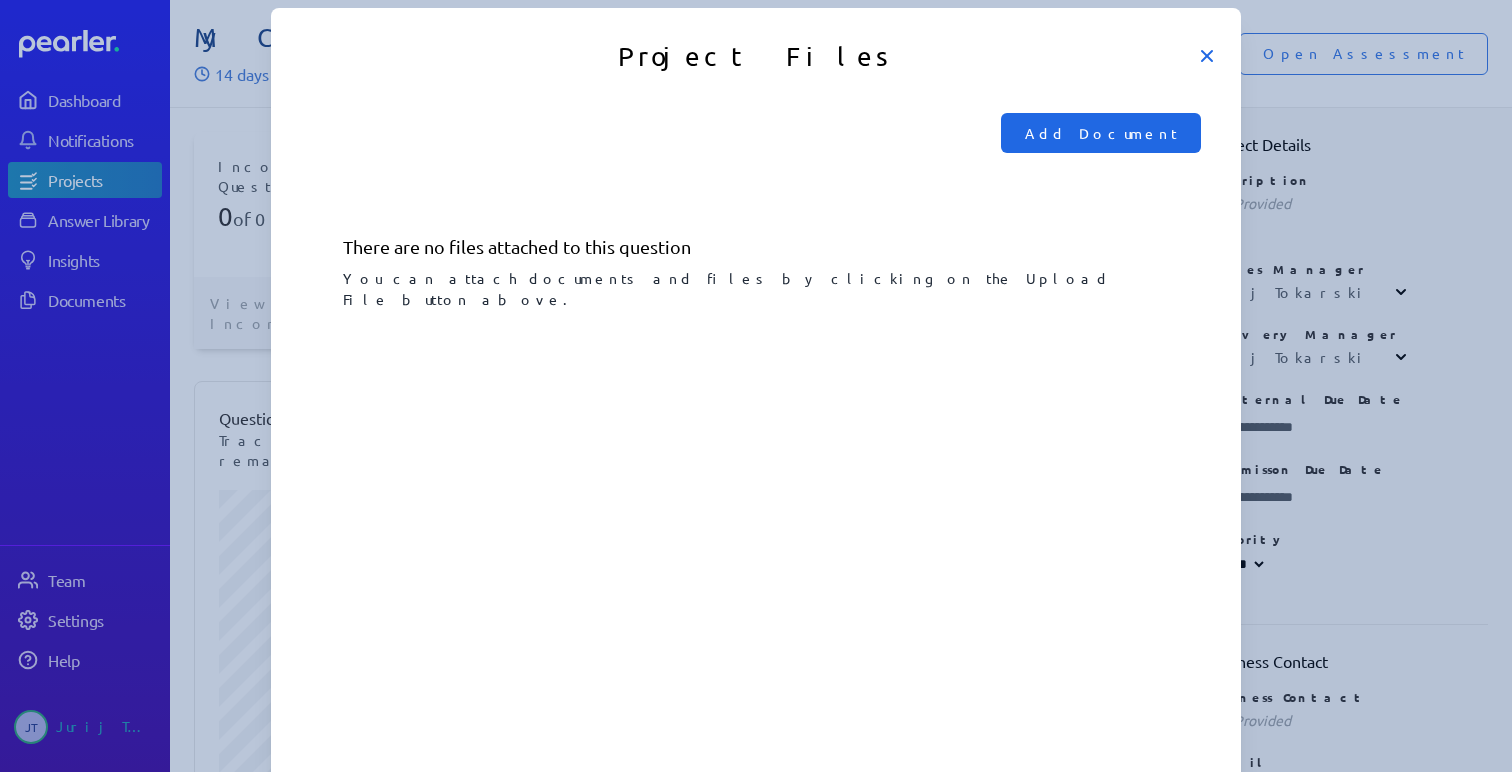 click on "Add Document" at bounding box center [1101, 133] 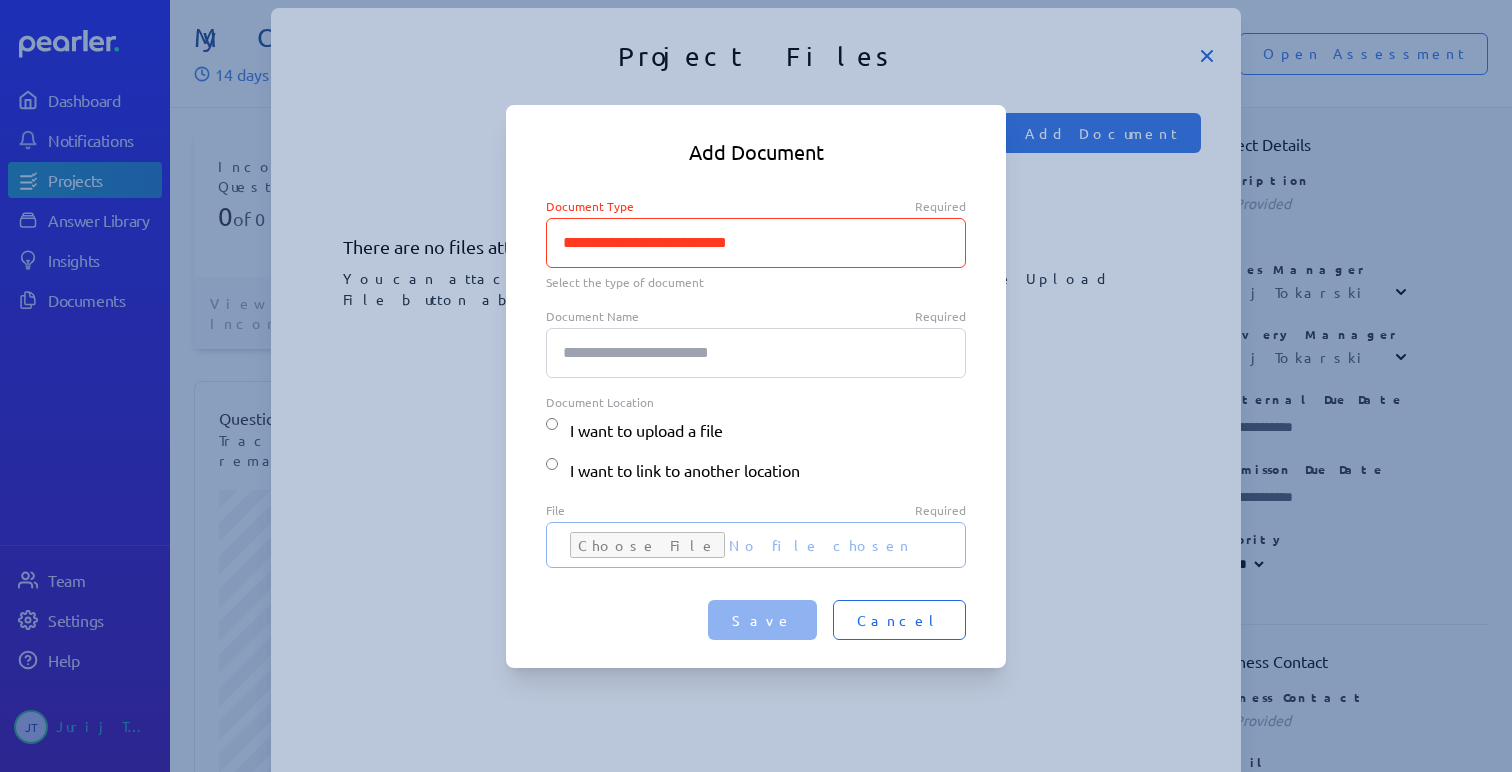 click on "Cancel" at bounding box center (899, 620) 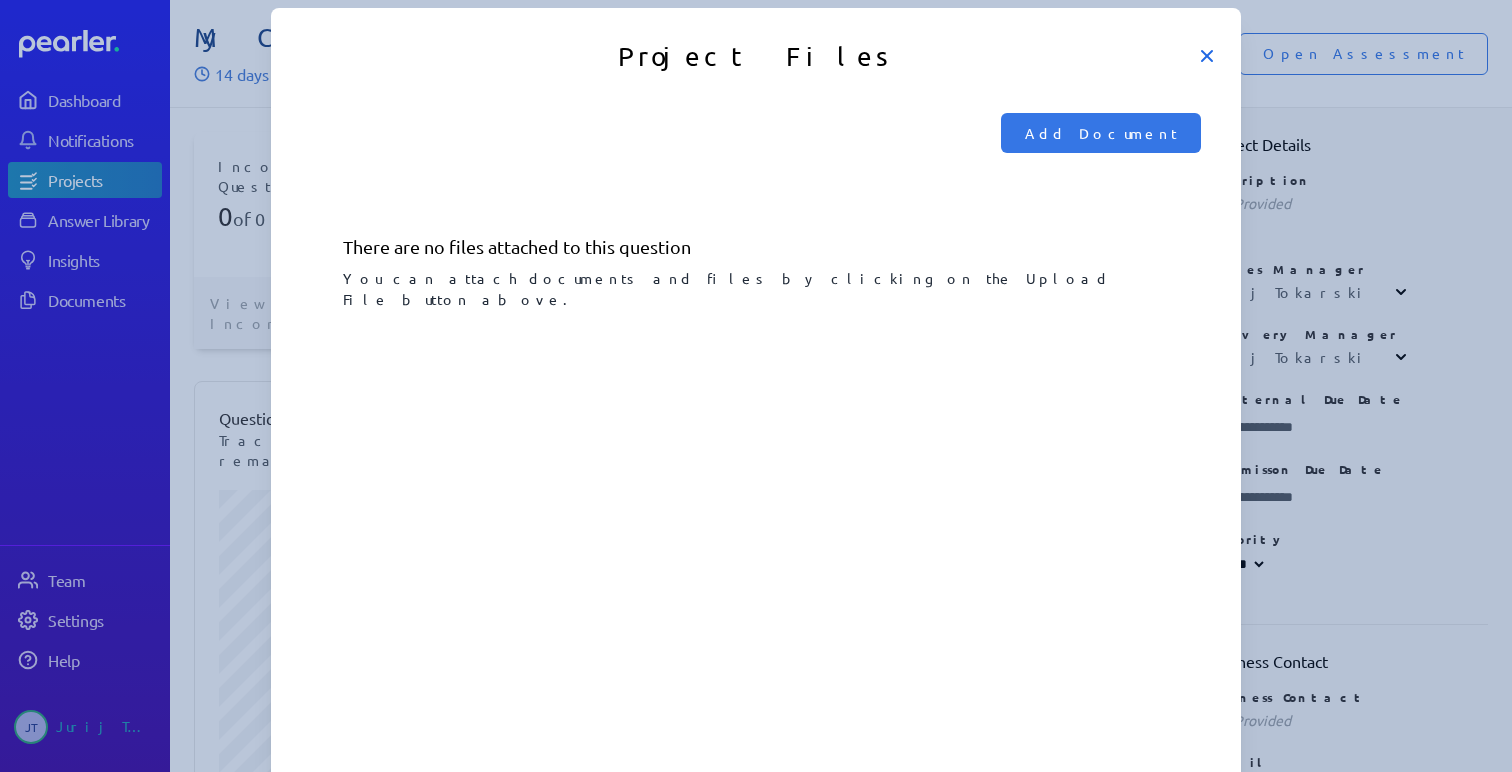 click at bounding box center [1207, 56] 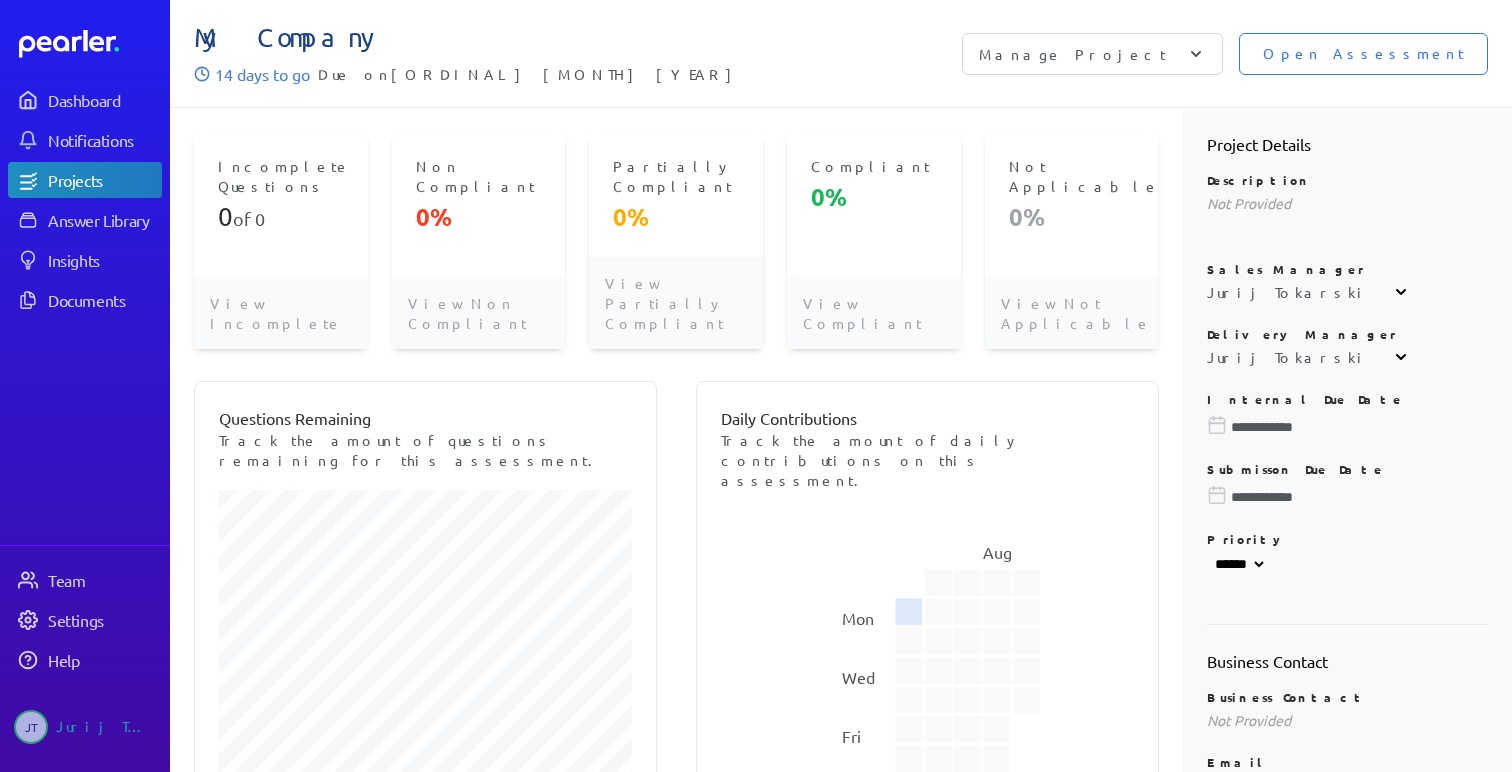 click at bounding box center [1196, 54] 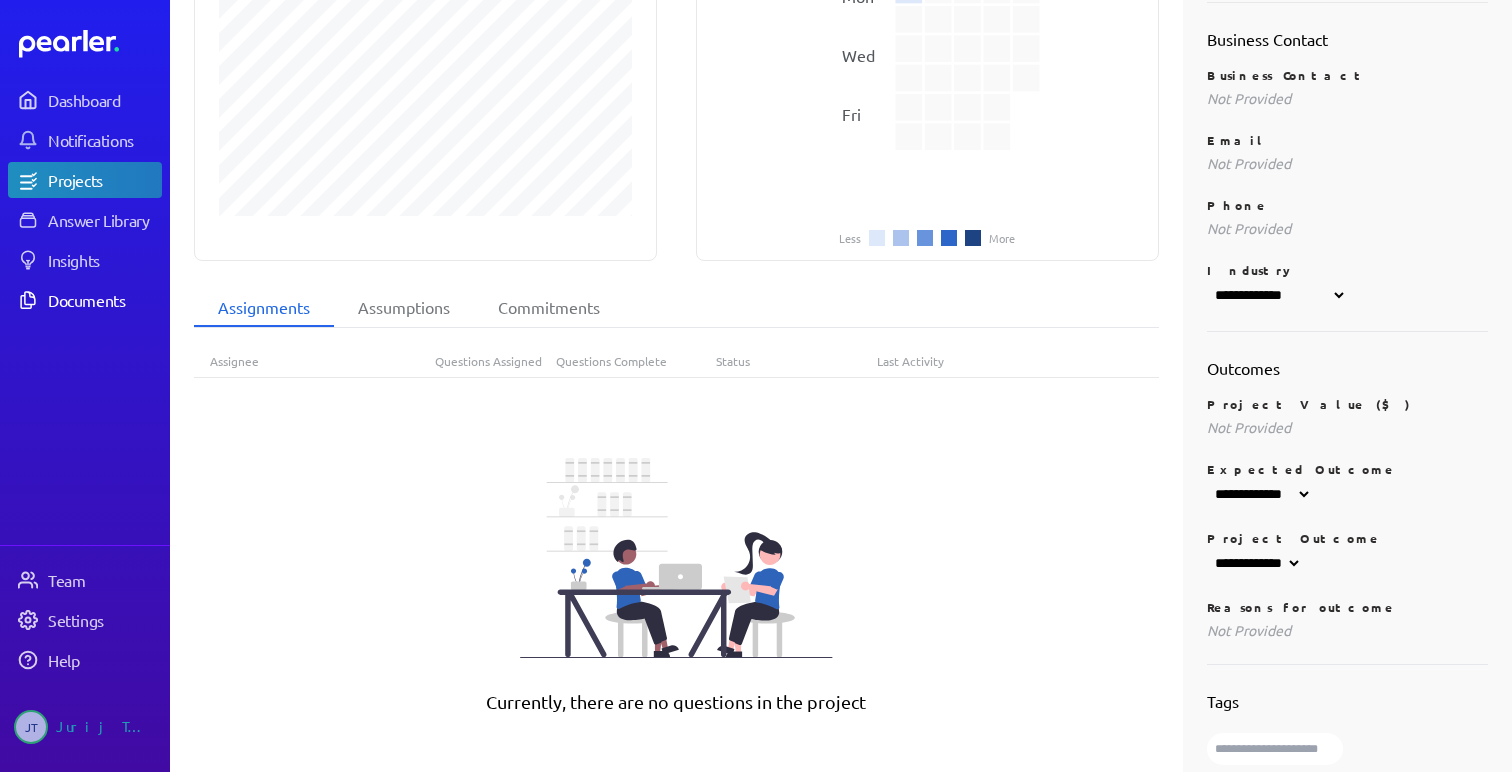 scroll, scrollTop: 621, scrollLeft: 0, axis: vertical 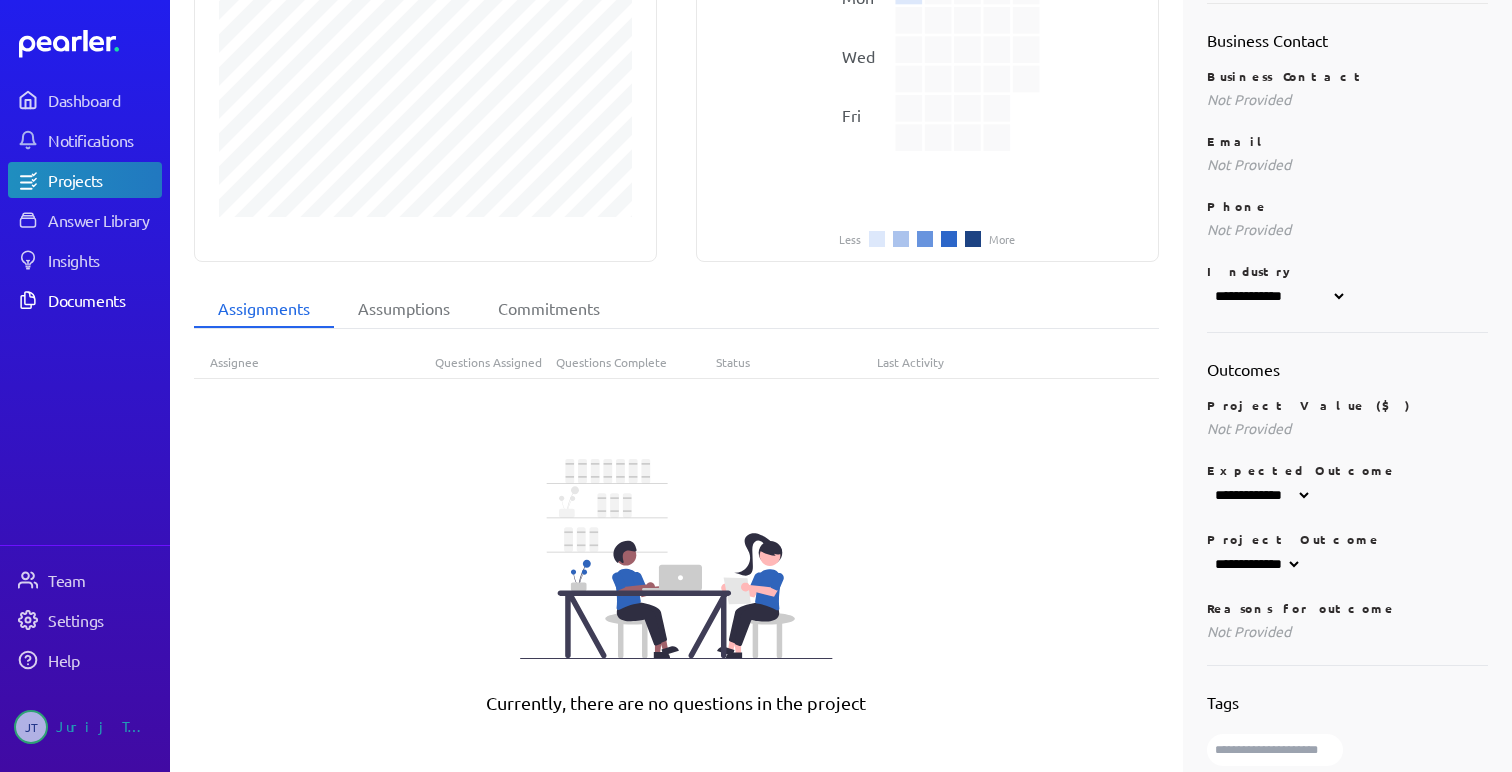 click on "Documents" at bounding box center (104, 300) 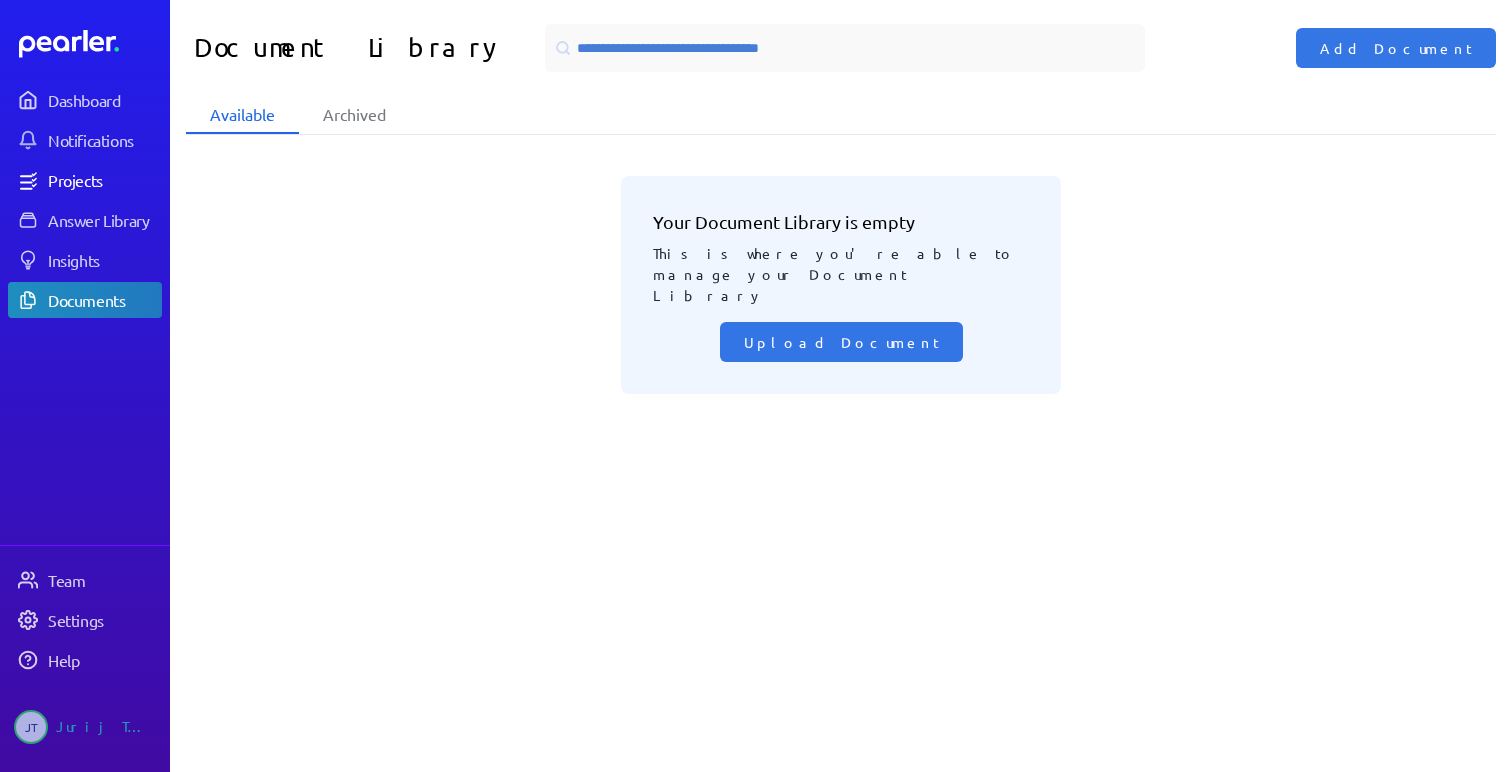 click on "Projects" at bounding box center [85, 180] 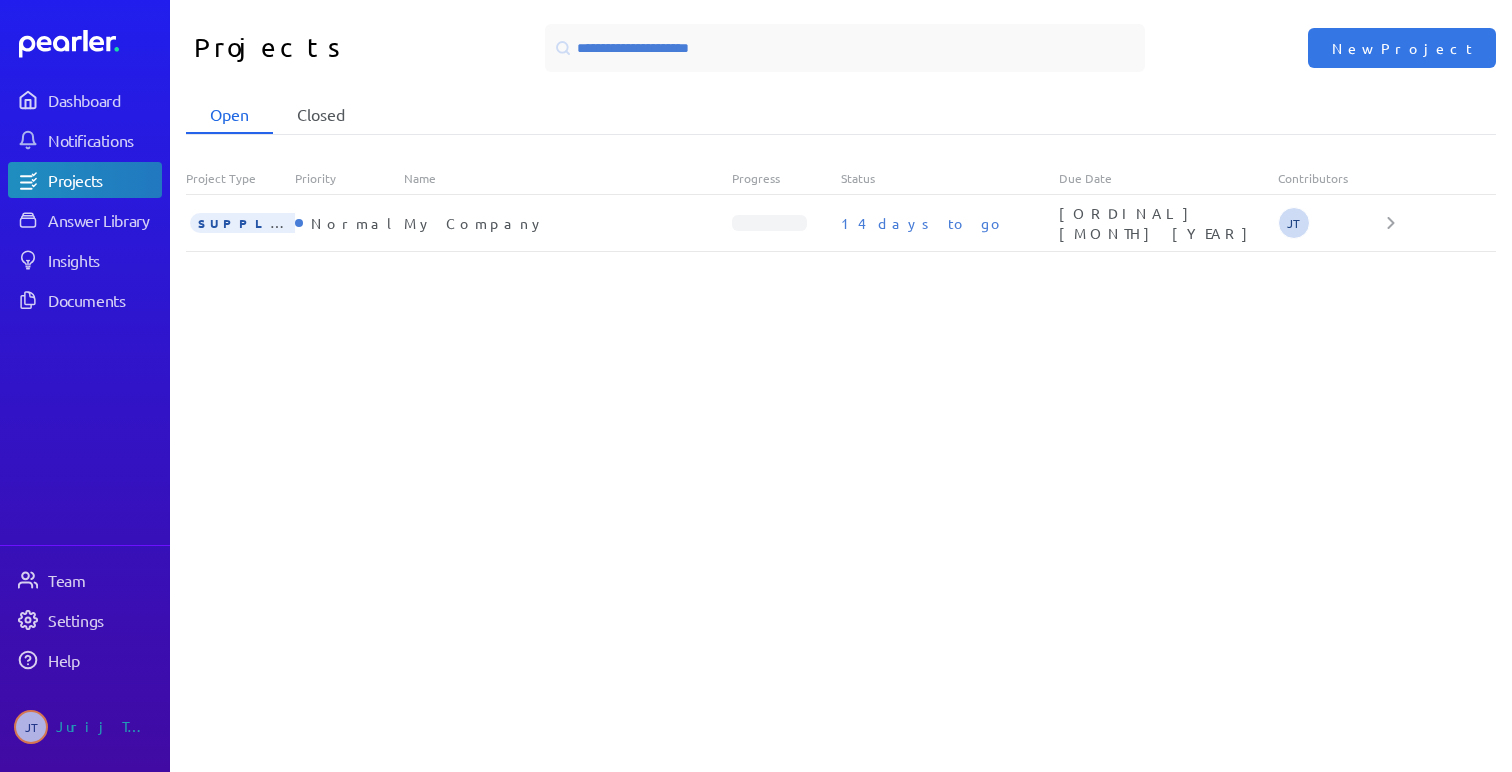click on "Closed" at bounding box center (321, 115) 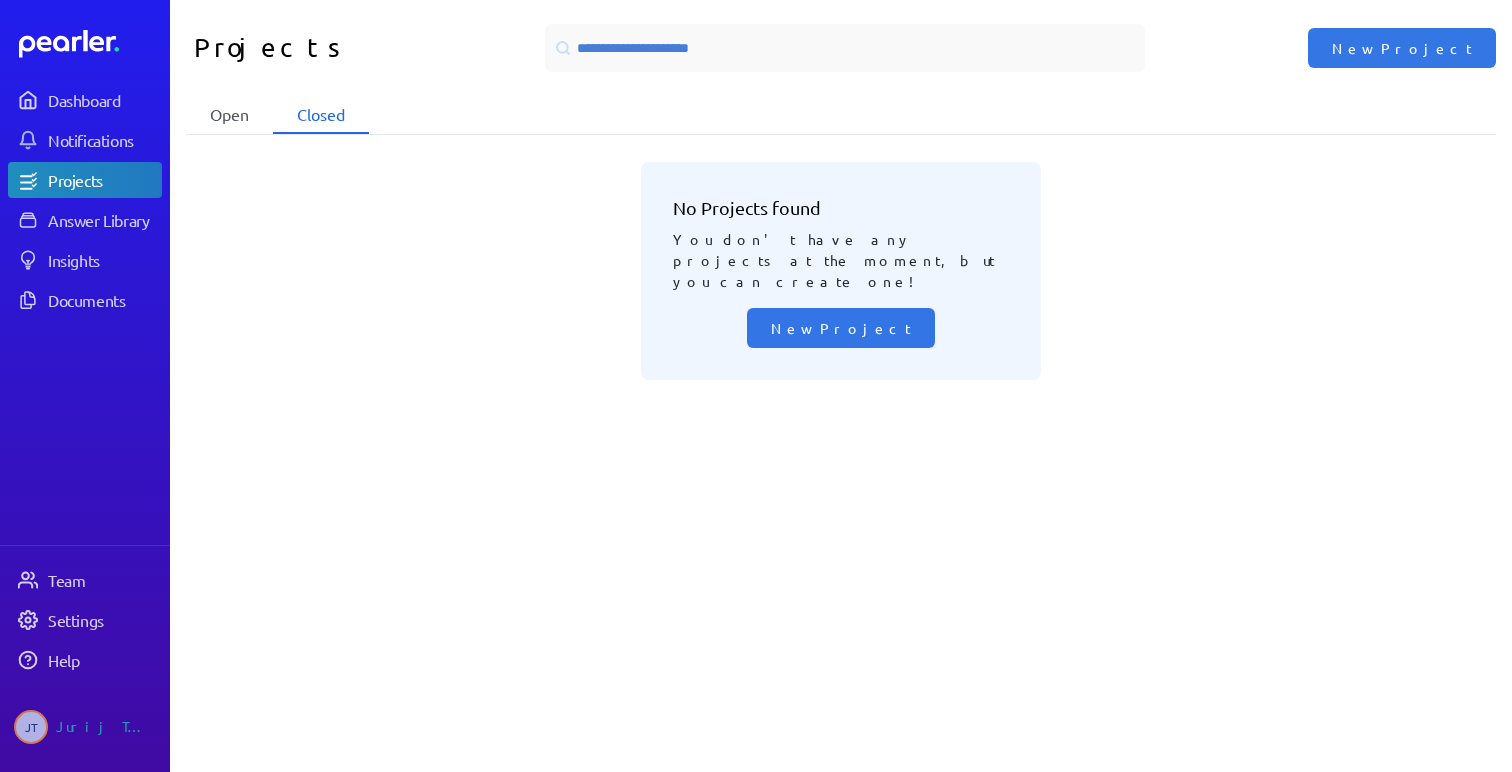 click on "Open" at bounding box center (229, 115) 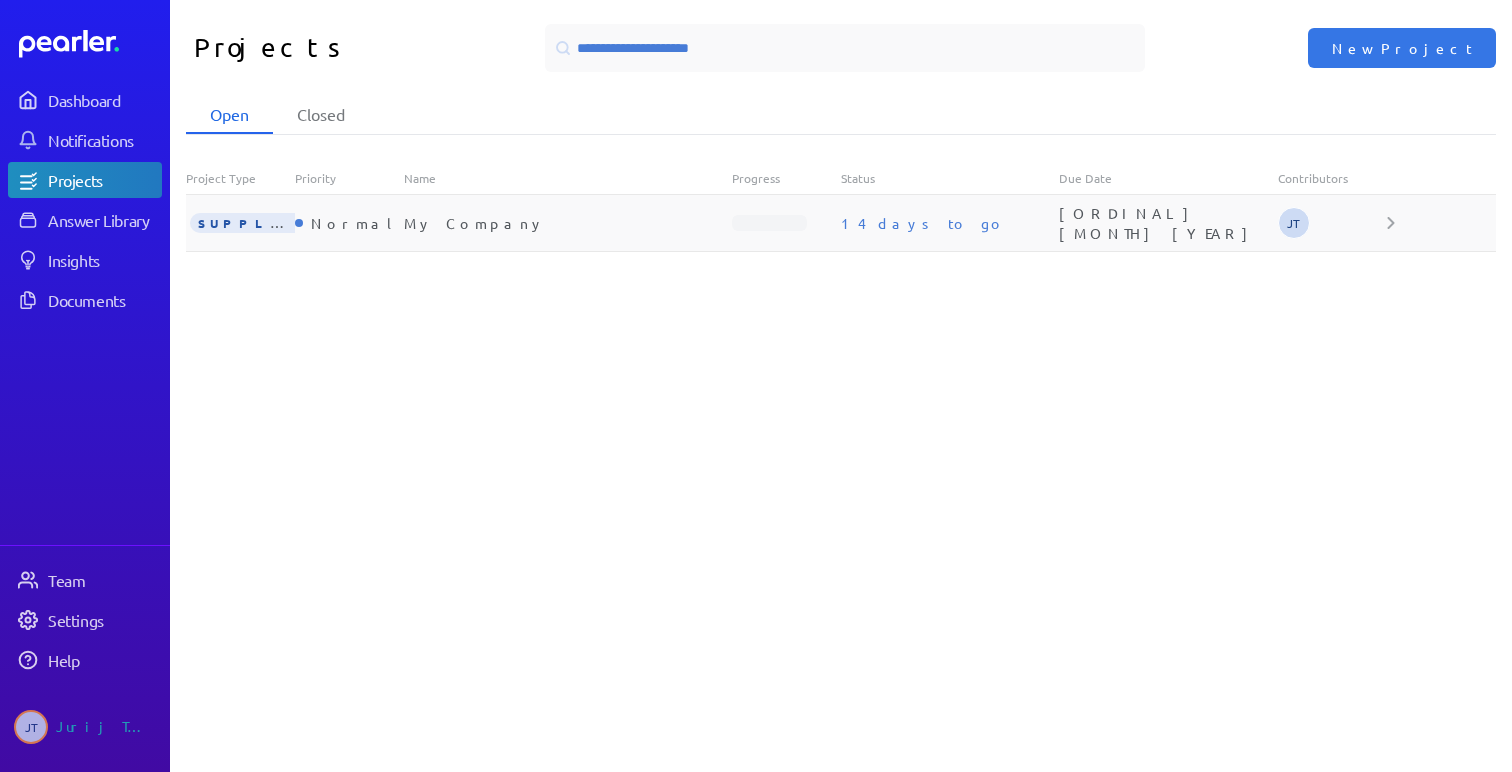 click on "JT" at bounding box center [1332, 223] 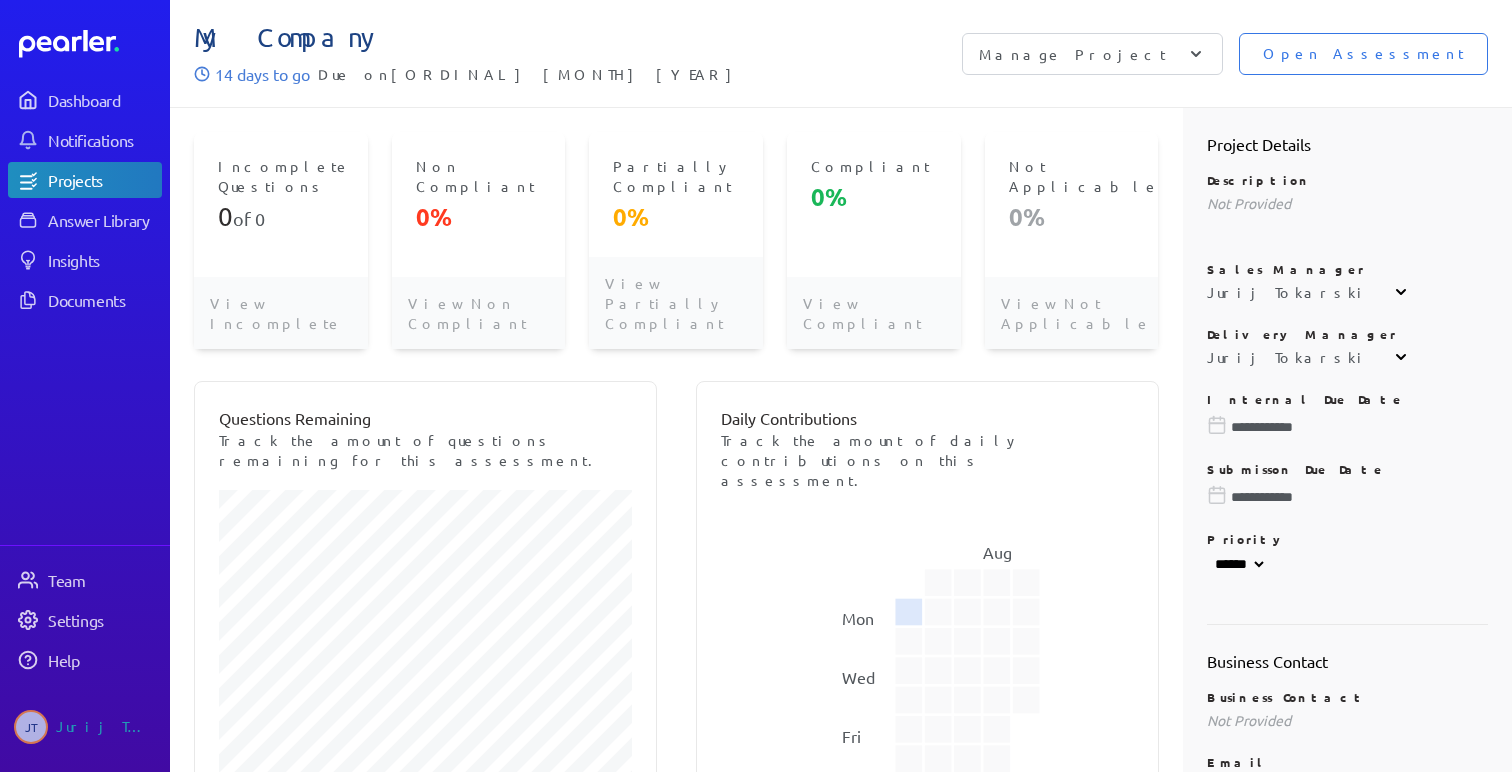 click on "Manage Project" at bounding box center (1072, 54) 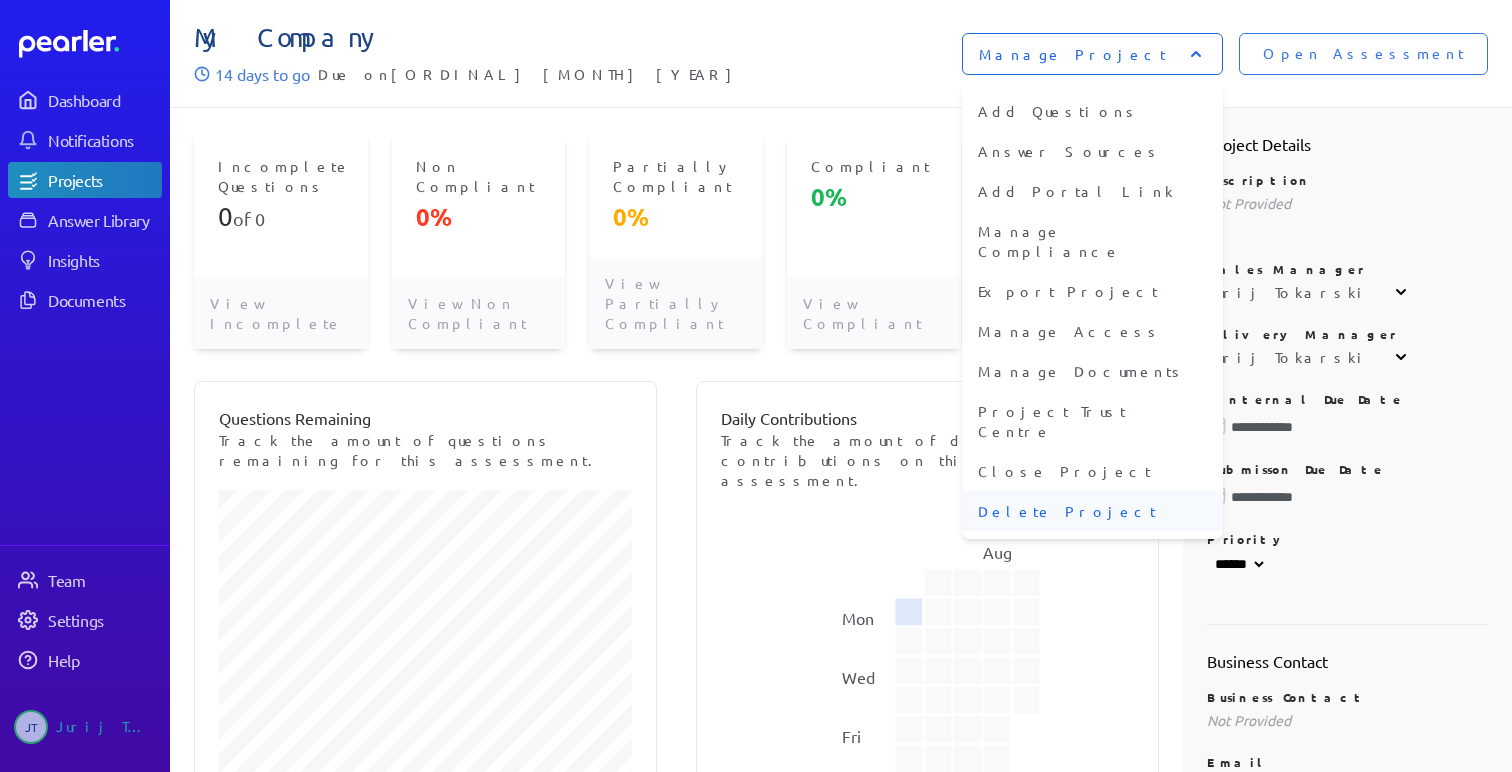 click on "Delete Project" at bounding box center (1092, 511) 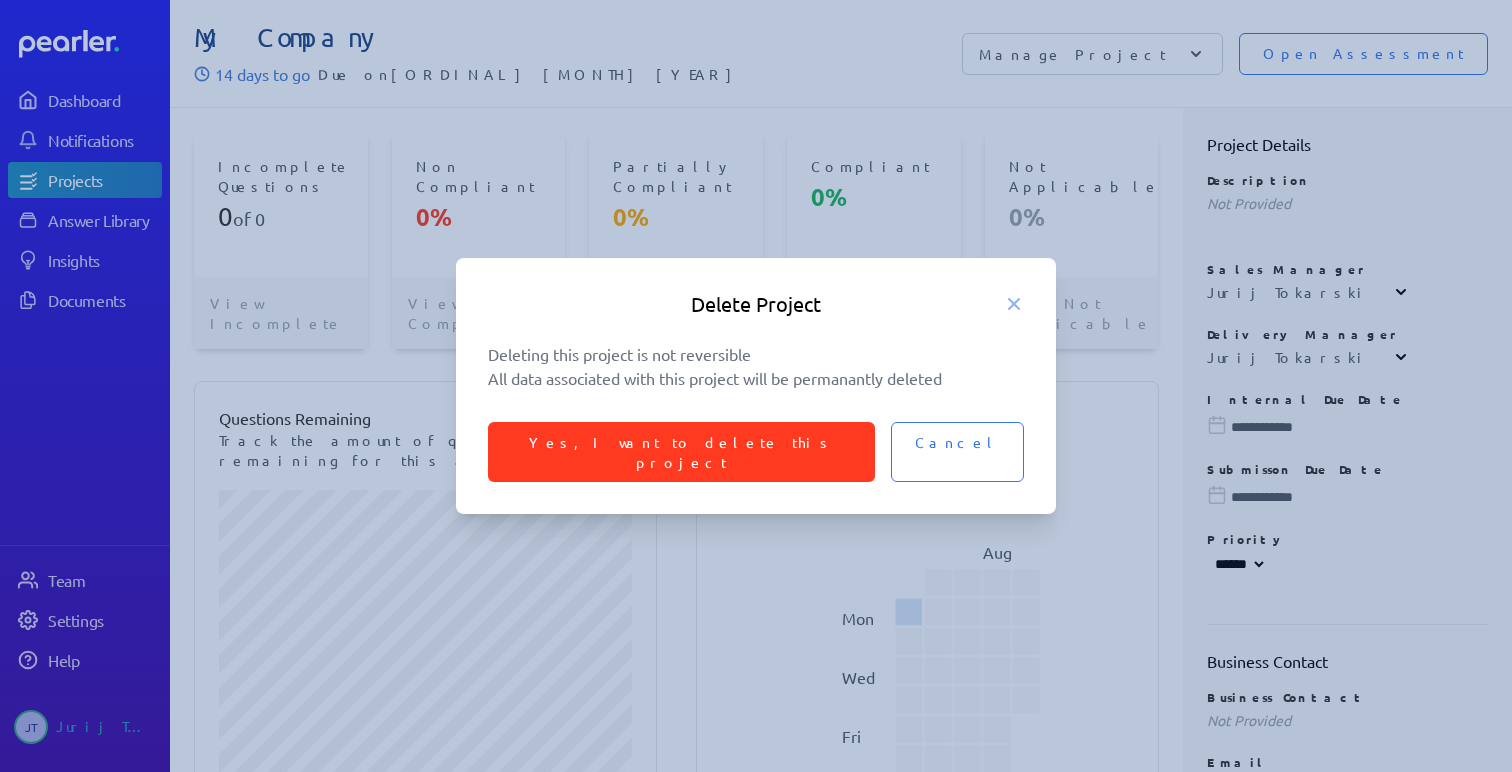 click on "Yes, I want to delete this project" at bounding box center [681, 452] 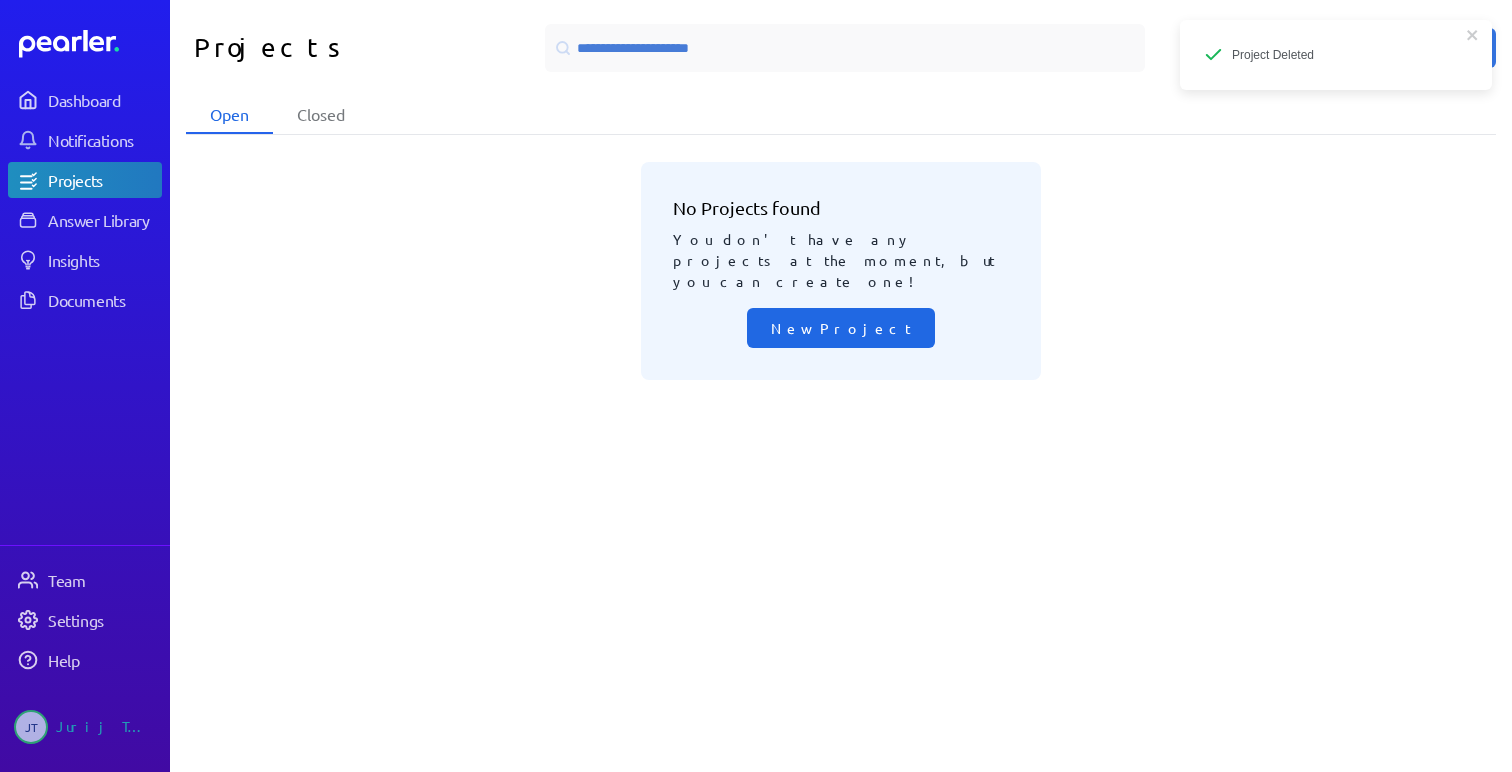 click on "New Project" at bounding box center (841, 328) 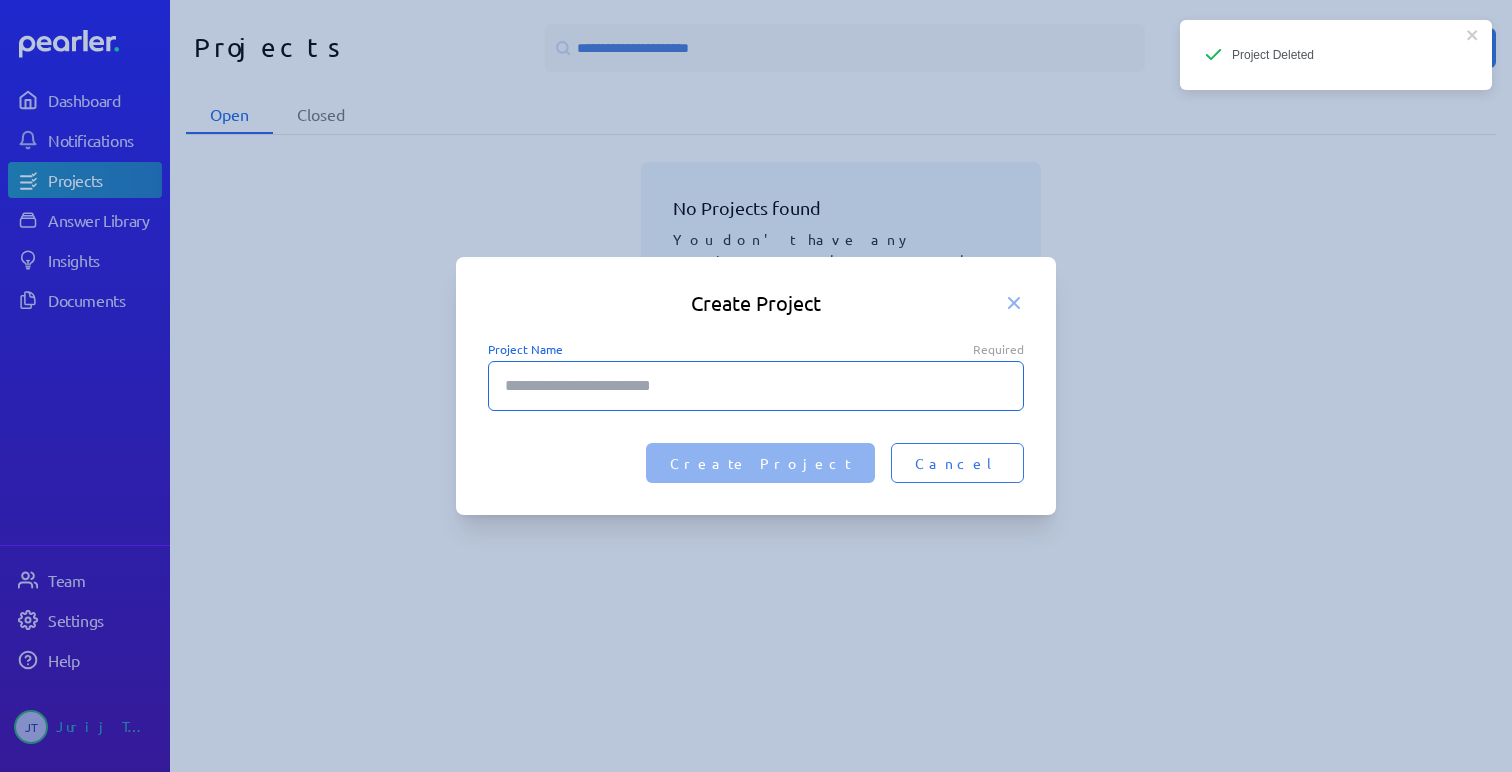 click on "Project Name Required" at bounding box center (756, 386) 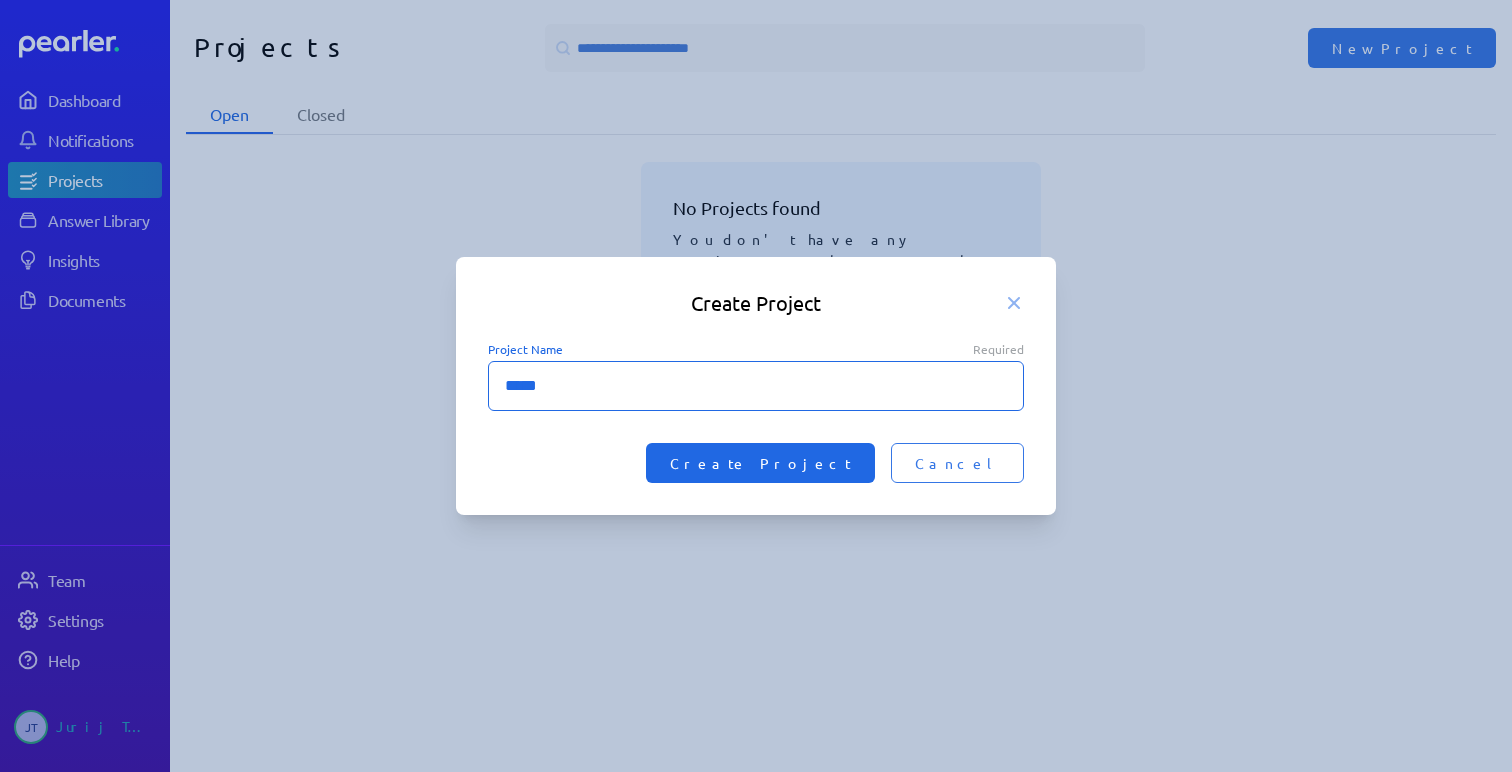 type on "*****" 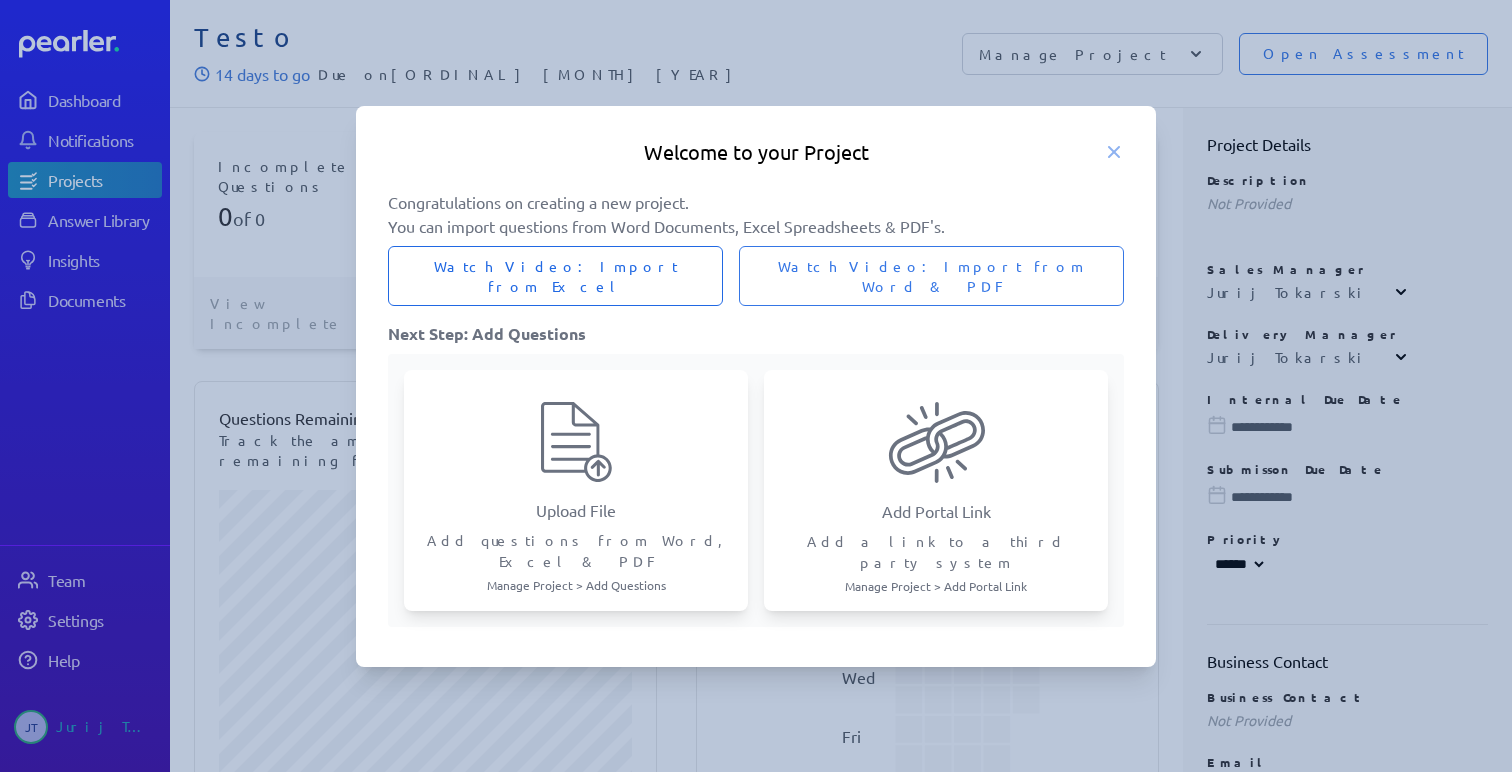 click on "Watch Video: Import from Excel" at bounding box center [555, 276] 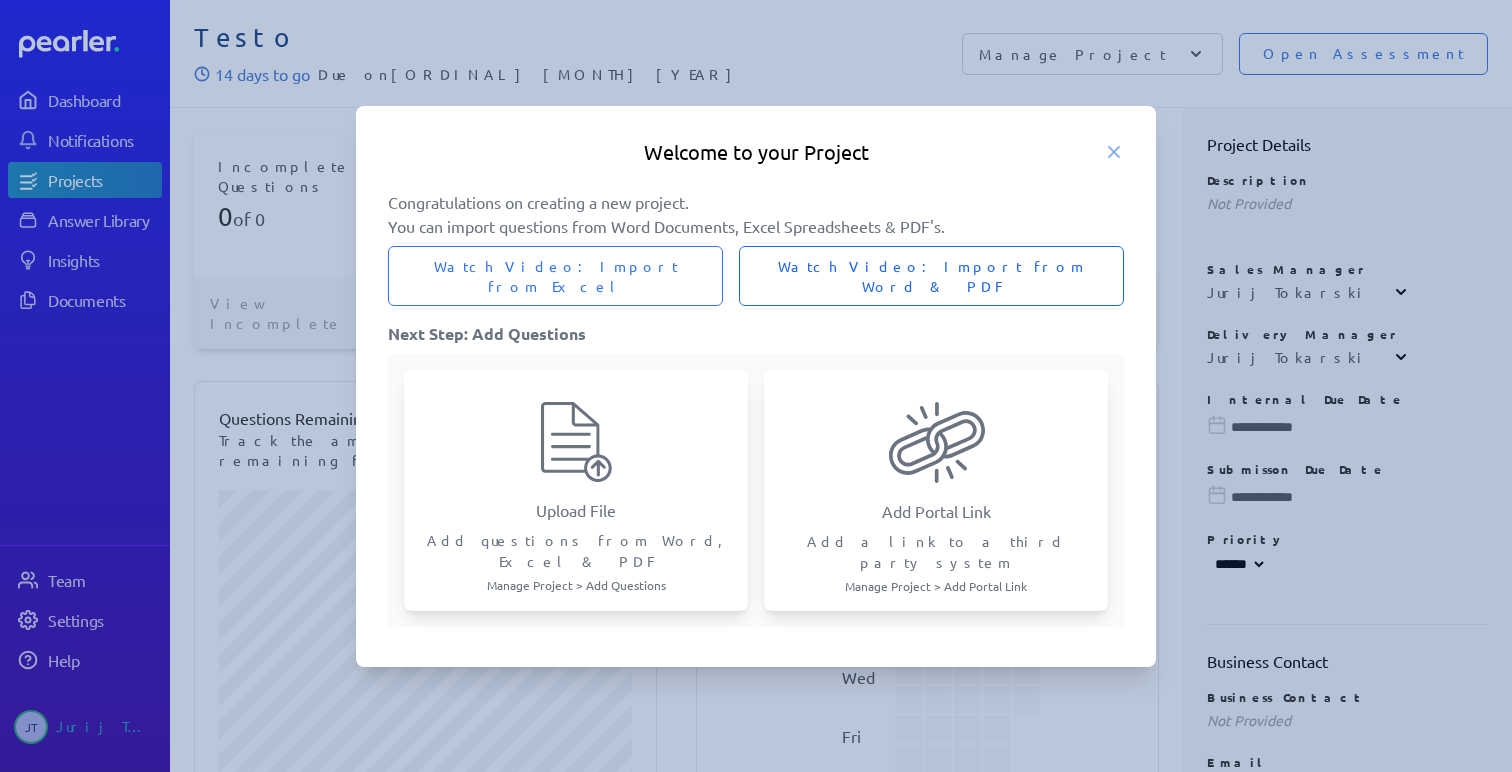 click on "Watch Video: Import from Word & PDF" at bounding box center (555, 276) 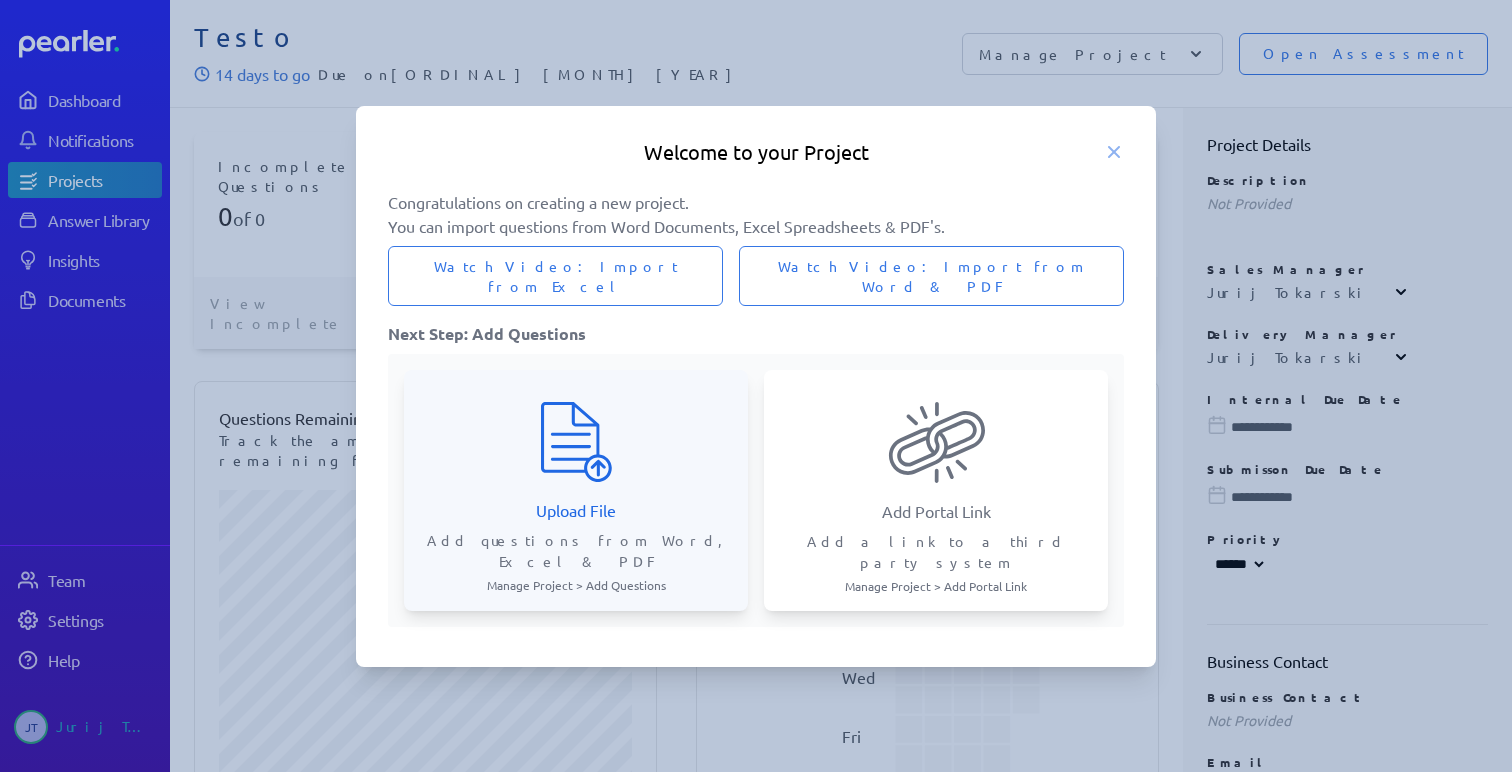 click at bounding box center [576, 442] 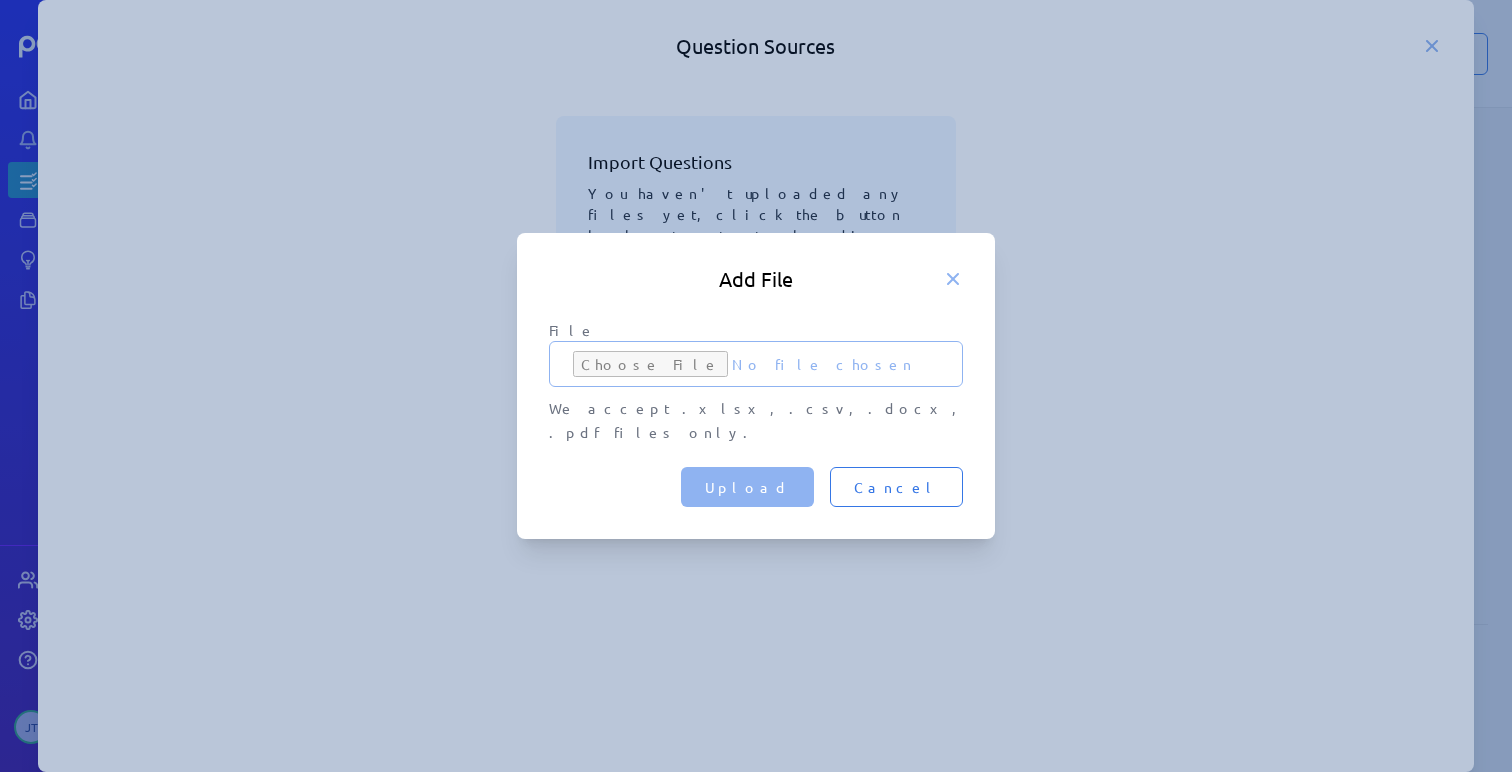 click on "File" at bounding box center [756, 364] 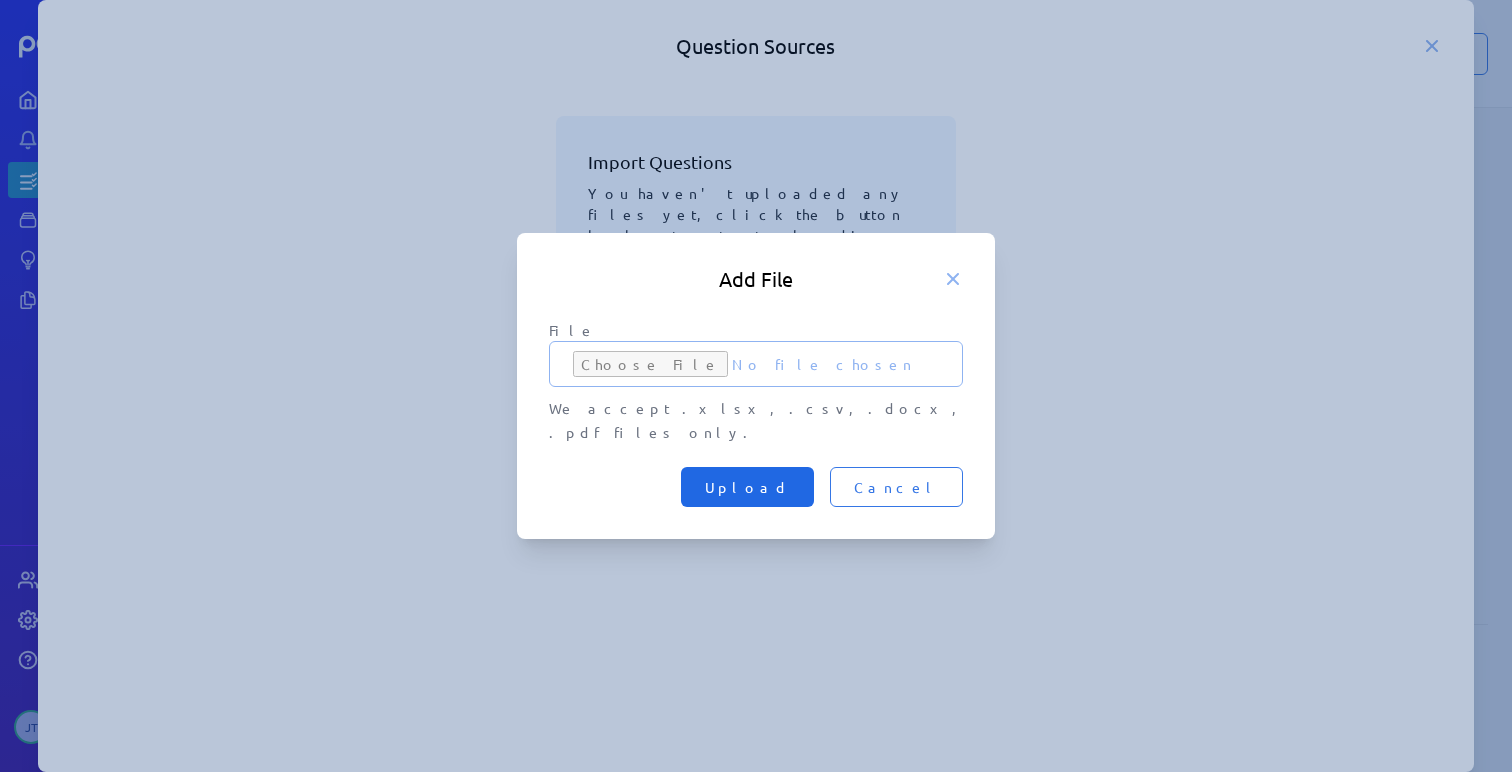click on "Upload" at bounding box center (747, 487) 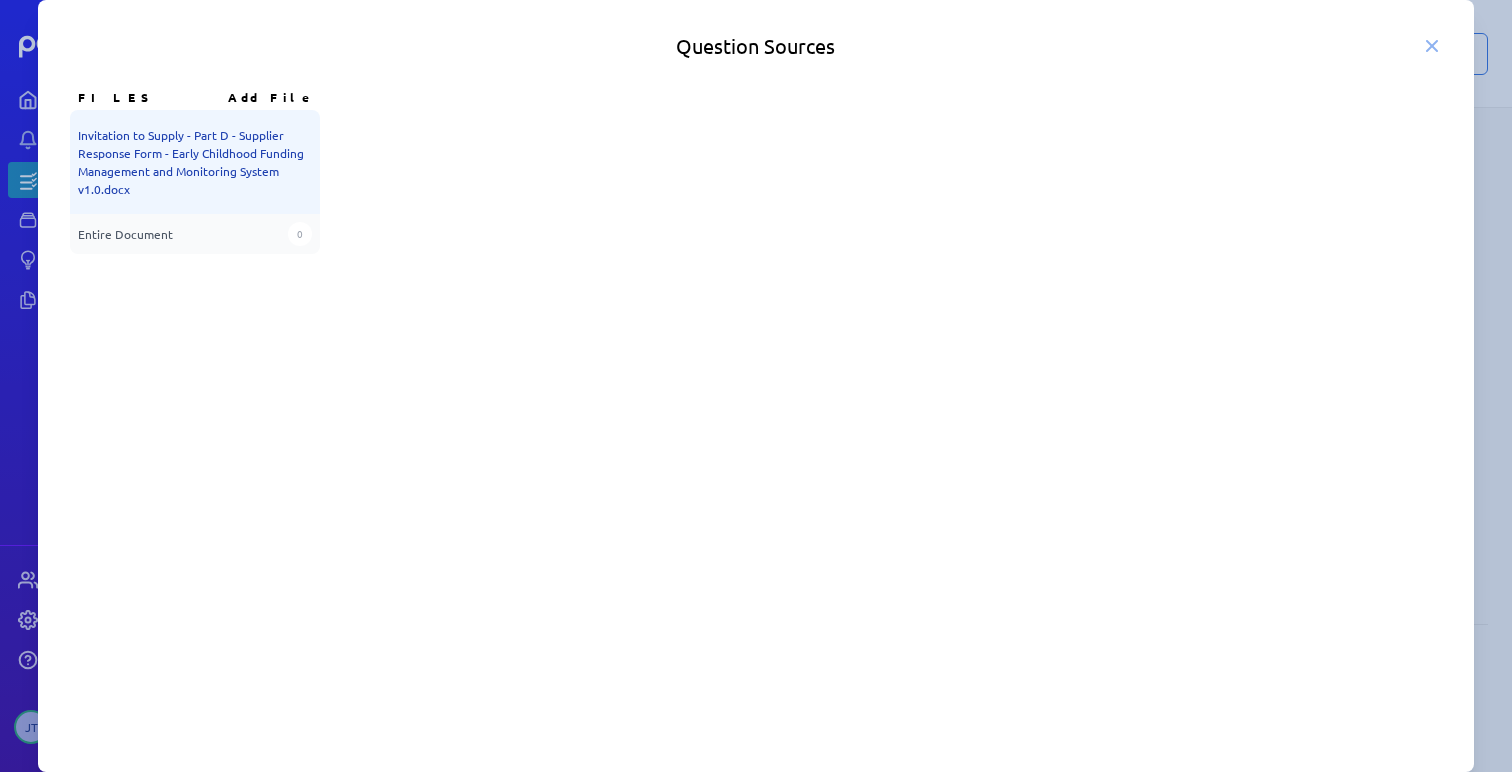 click on "Invitation to Supply - Part D - Supplier Response Form - Early Childhood Funding Management and Monitoring System v1.0.docx" at bounding box center (195, 162) 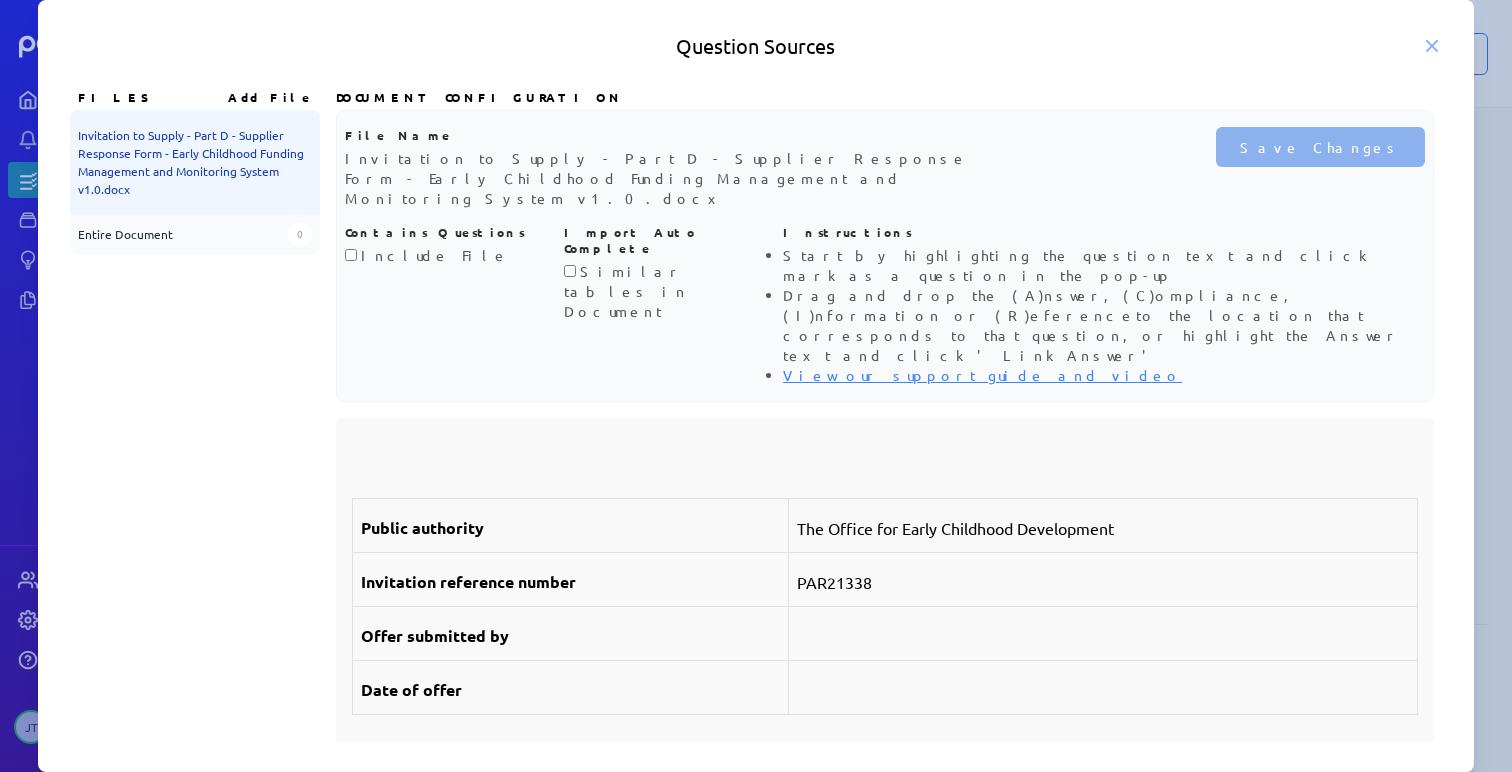 scroll, scrollTop: 110, scrollLeft: 0, axis: vertical 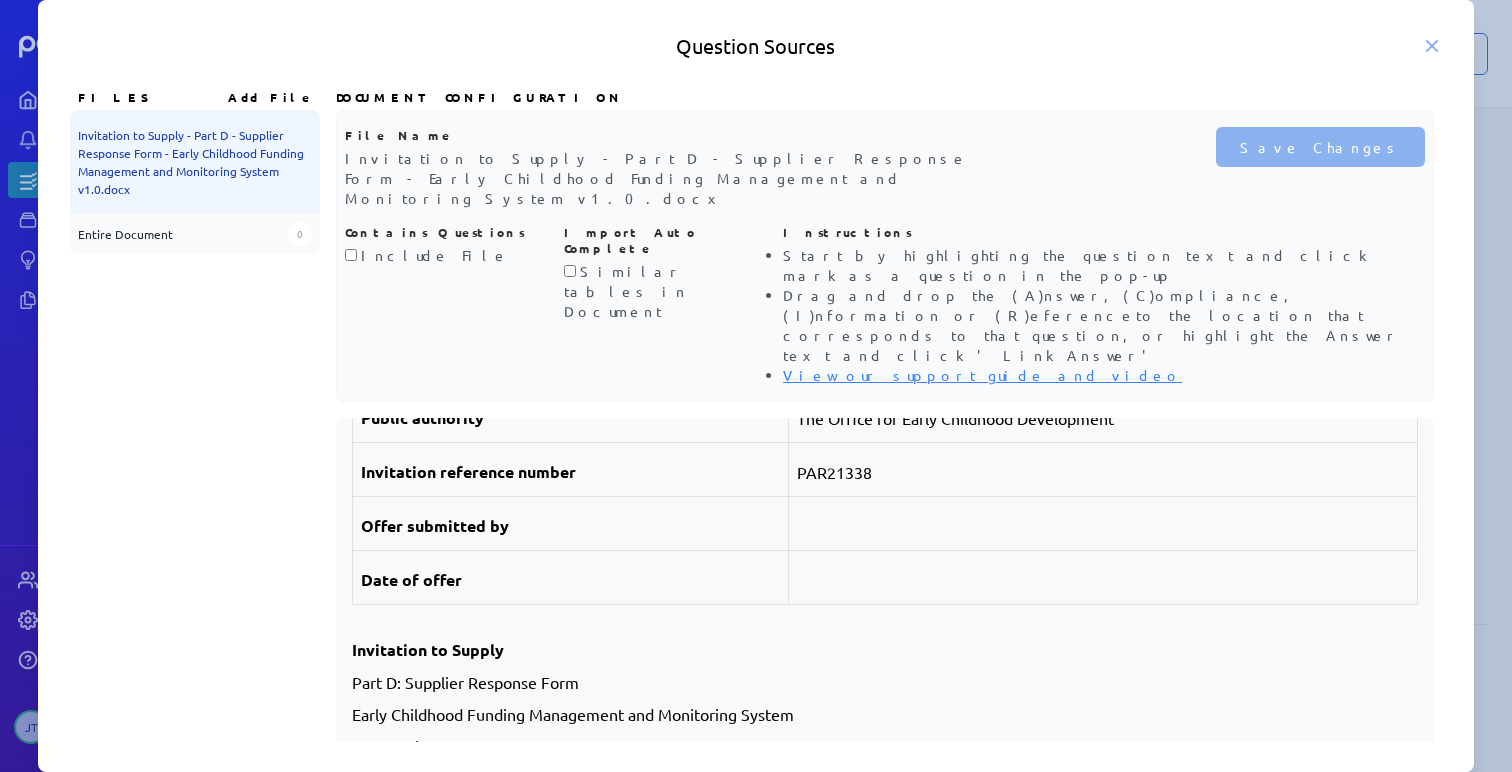 click at bounding box center [1103, 524] 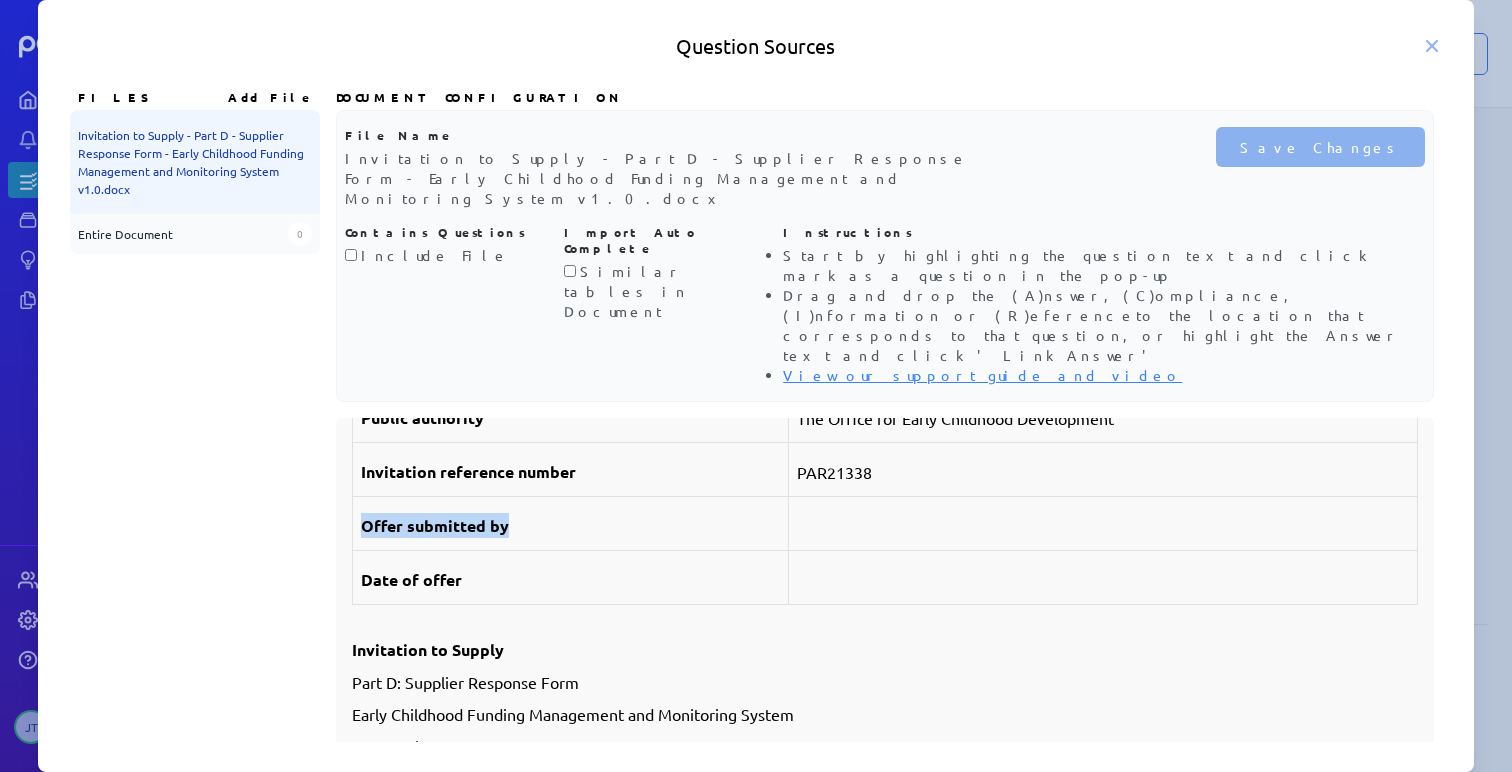 drag, startPoint x: 364, startPoint y: 443, endPoint x: 580, endPoint y: 443, distance: 216 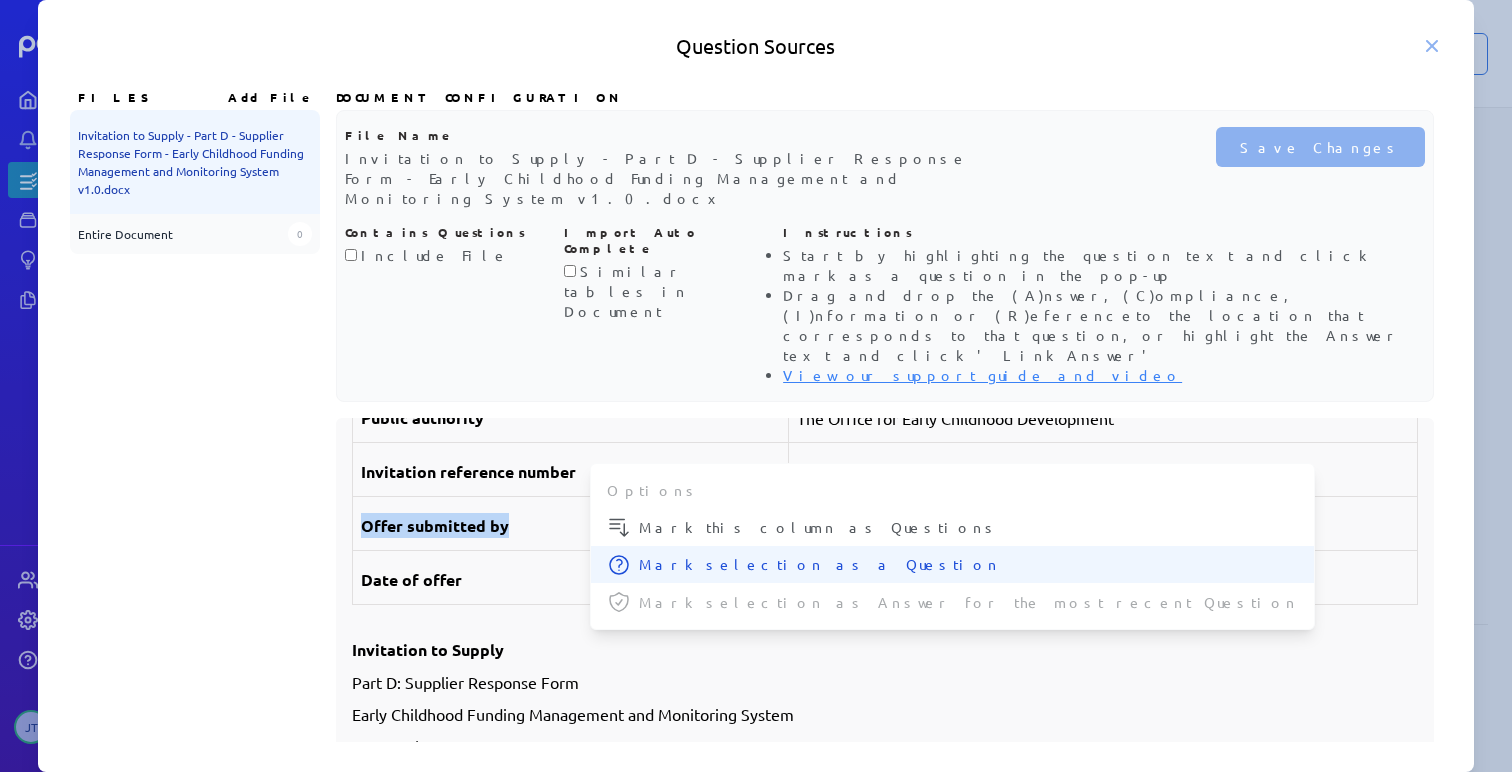 click on "Mark selection as a Question" at bounding box center (968, 527) 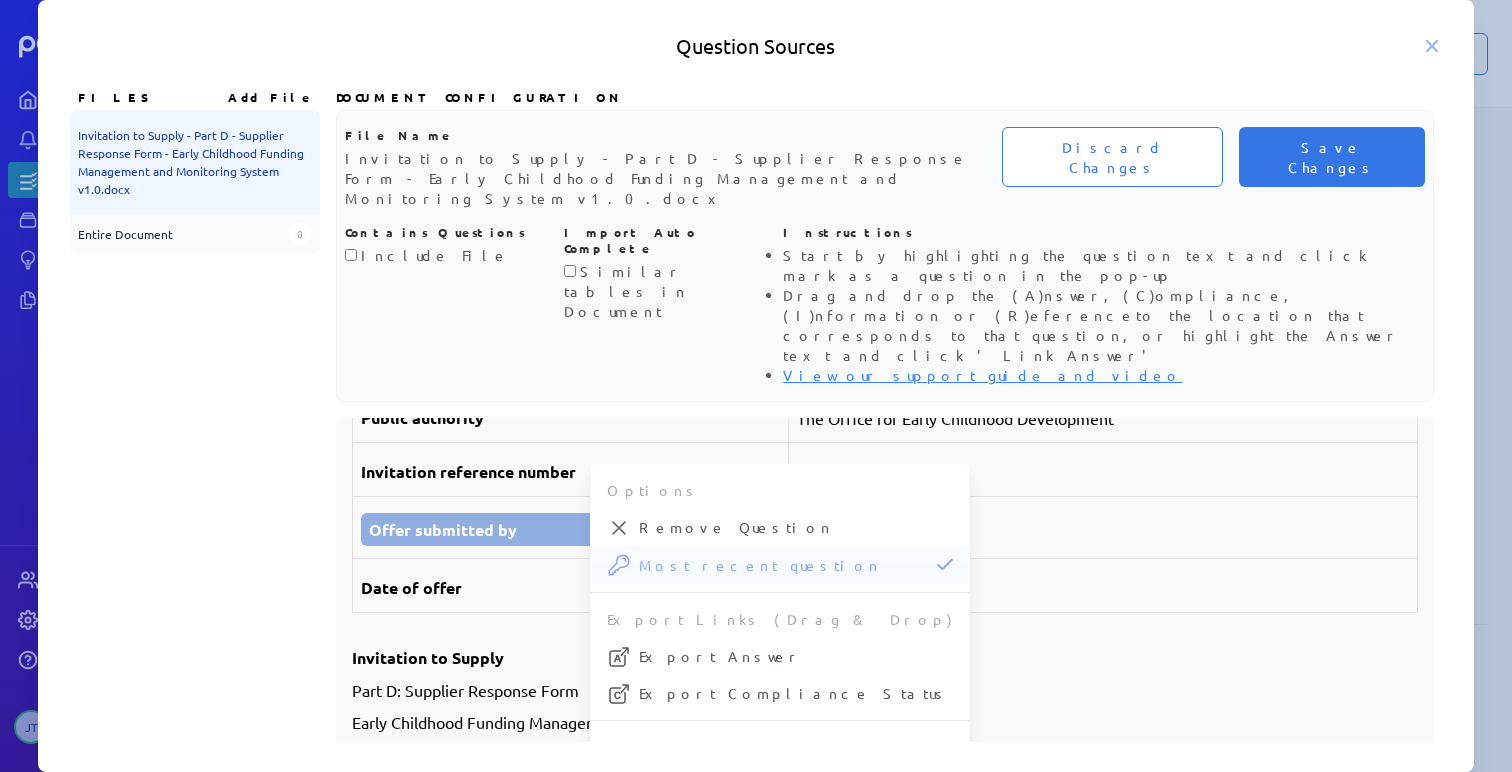 click on "Public authority The Office for Early Childhood Development Invitation reference number PAR21338 Offer submitted by Date of offer Invitation to Supply Part D: Supplier Response Form Early Childhood Funding Management and Monitoring System [DATE] Instructions to Suppliers for completing this Response Form: Please use this Supplier Response Form in responding to the OECD’s Invitation to Supply (‘Invitation’). It is important that You do not change the structure (section headings and sequence). Changing this structure will make it harder for the evaluators to find relevant information quickly. Before starting to complete this form please make sure that You have read the Invitation in full and understand the applicable Invitation process, Invitation Conditions detailed in Part A: Invitation Procurement Process Guidelines, and the OECD’s Requirements set out in Part B: Specification. For more resources on tendering, go to www.procurement.sa.gov.au . Contents 1.1. Supplier identification 4 n" at bounding box center [885, 23264] 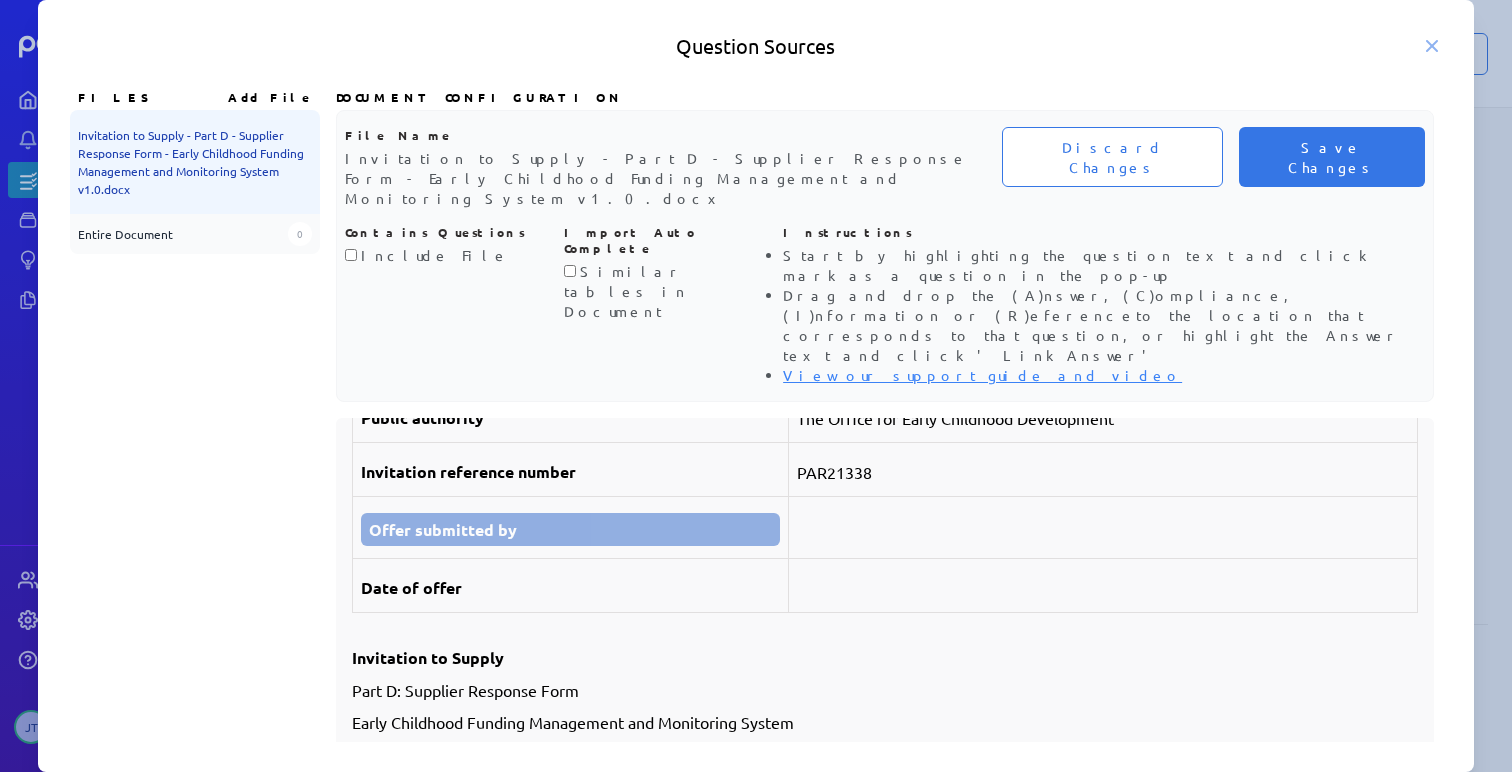 click at bounding box center (1103, 528) 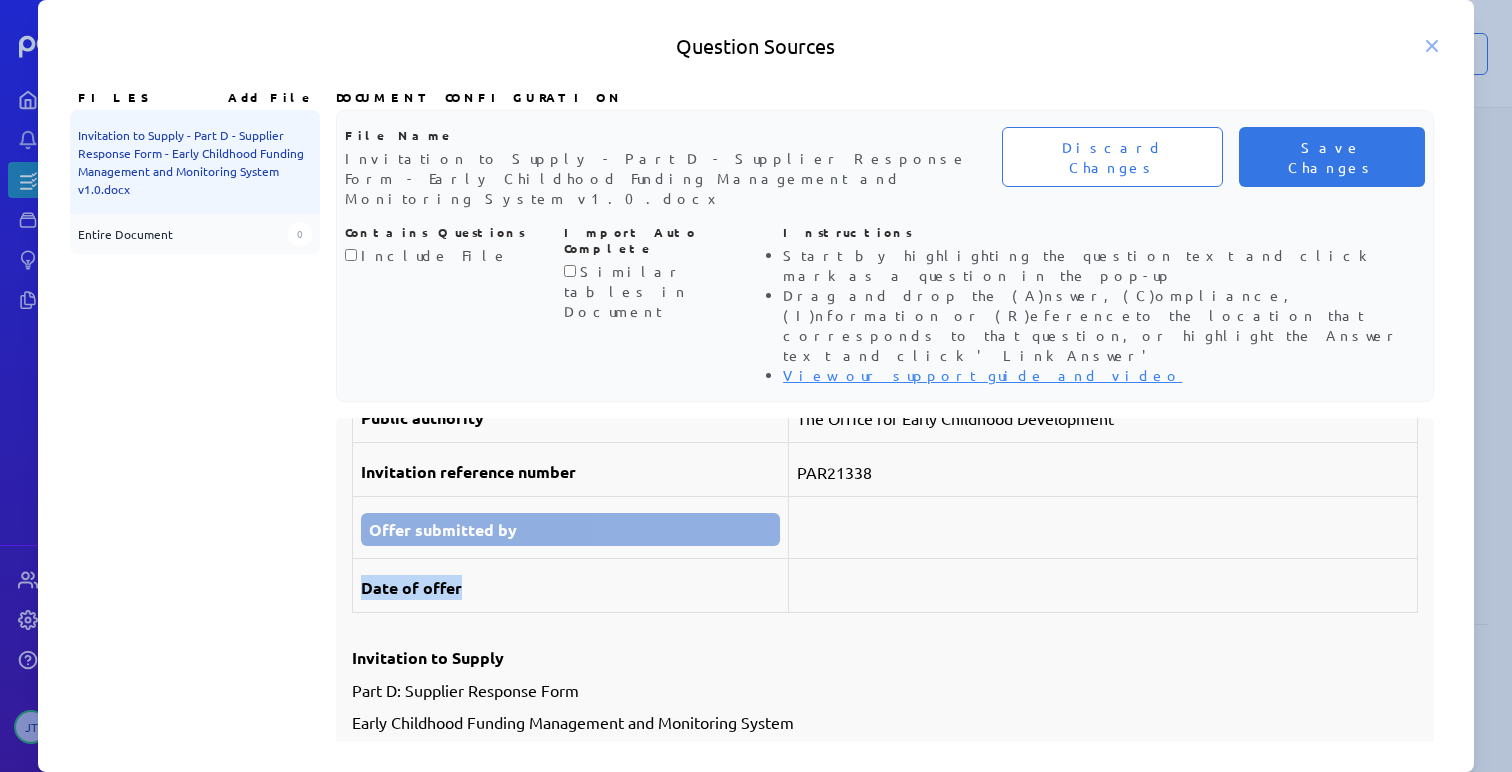 drag, startPoint x: 359, startPoint y: 503, endPoint x: 595, endPoint y: 501, distance: 236.00847 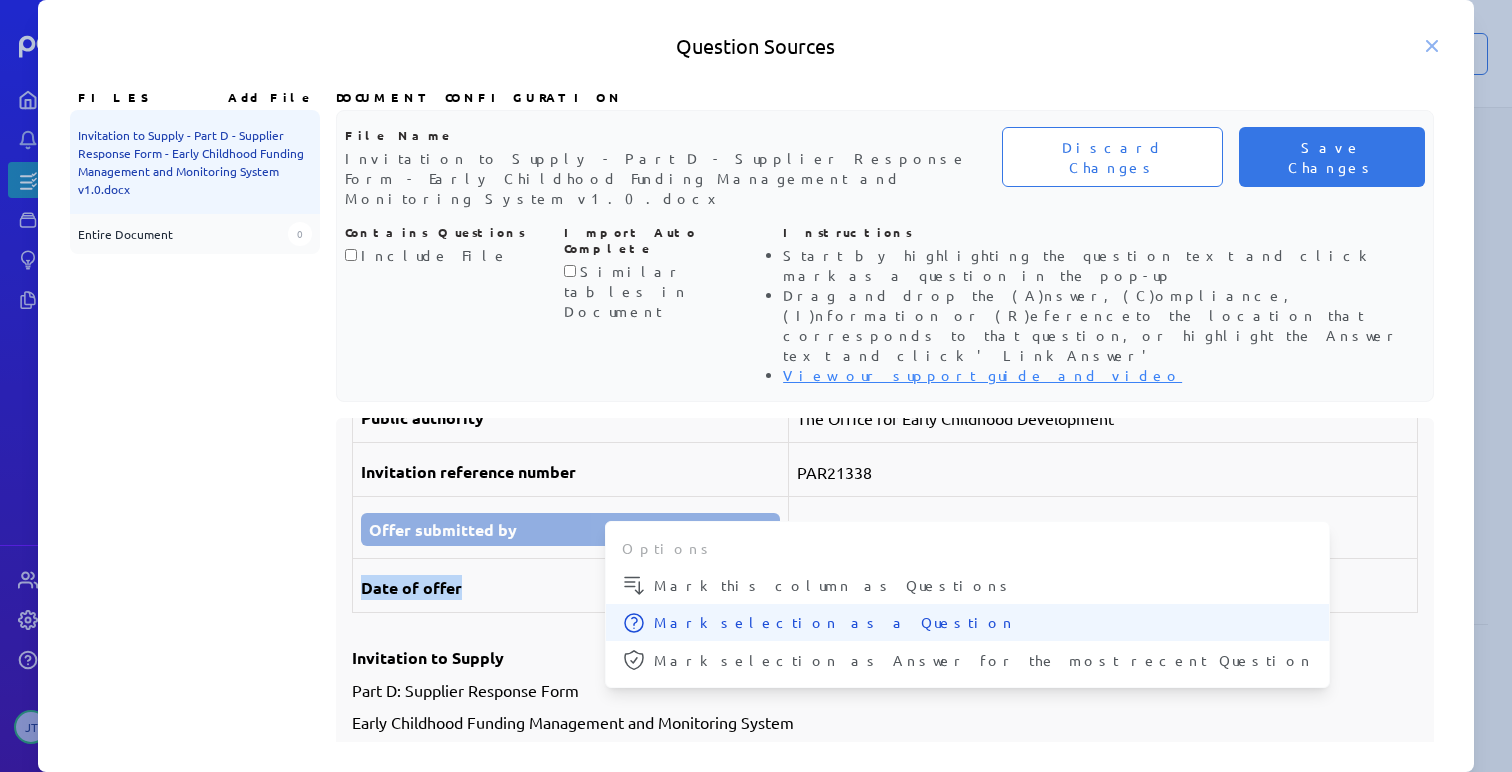 click on "Mark selection as a Question" at bounding box center [983, 585] 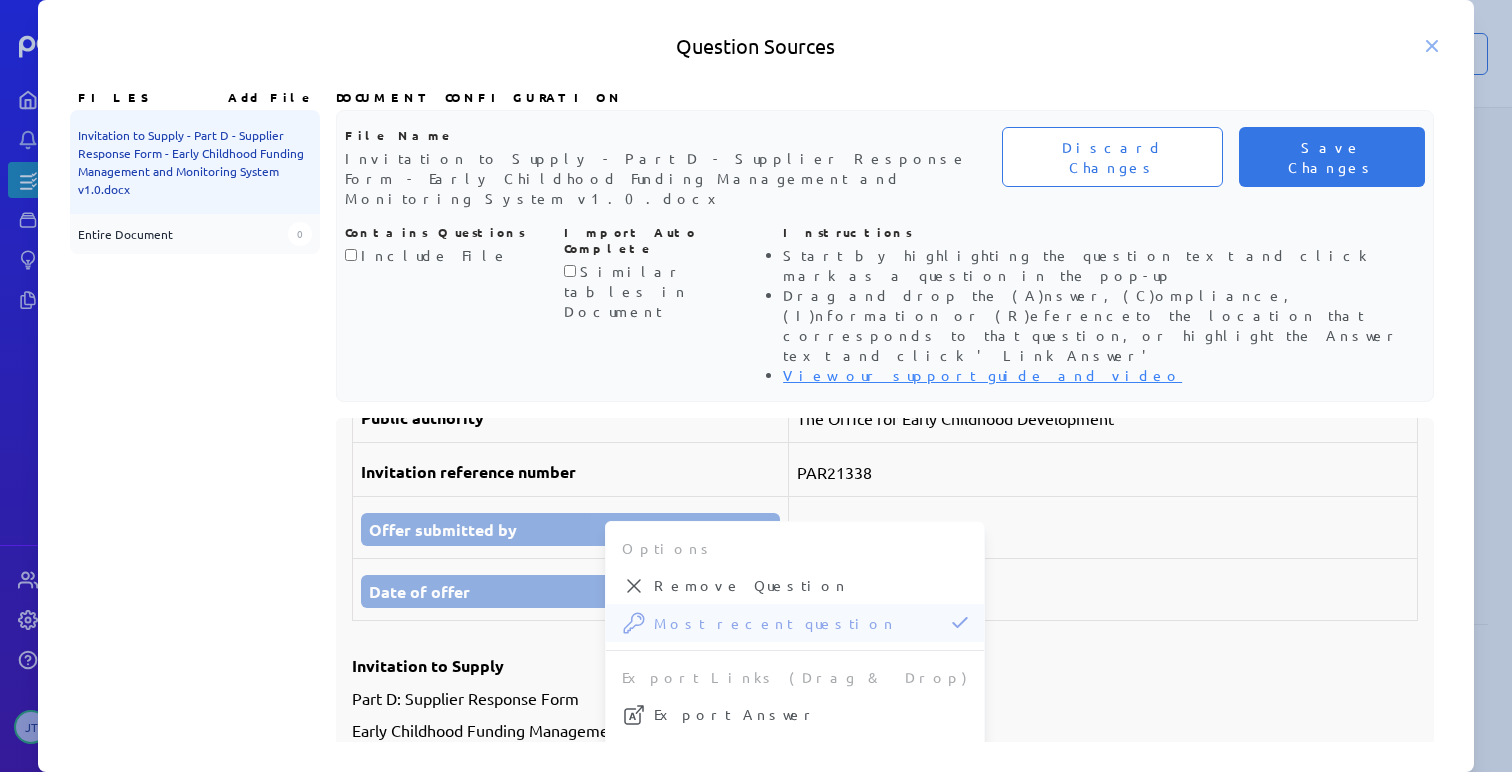 click on "Part D: Supplier Response Form" at bounding box center (885, 698) 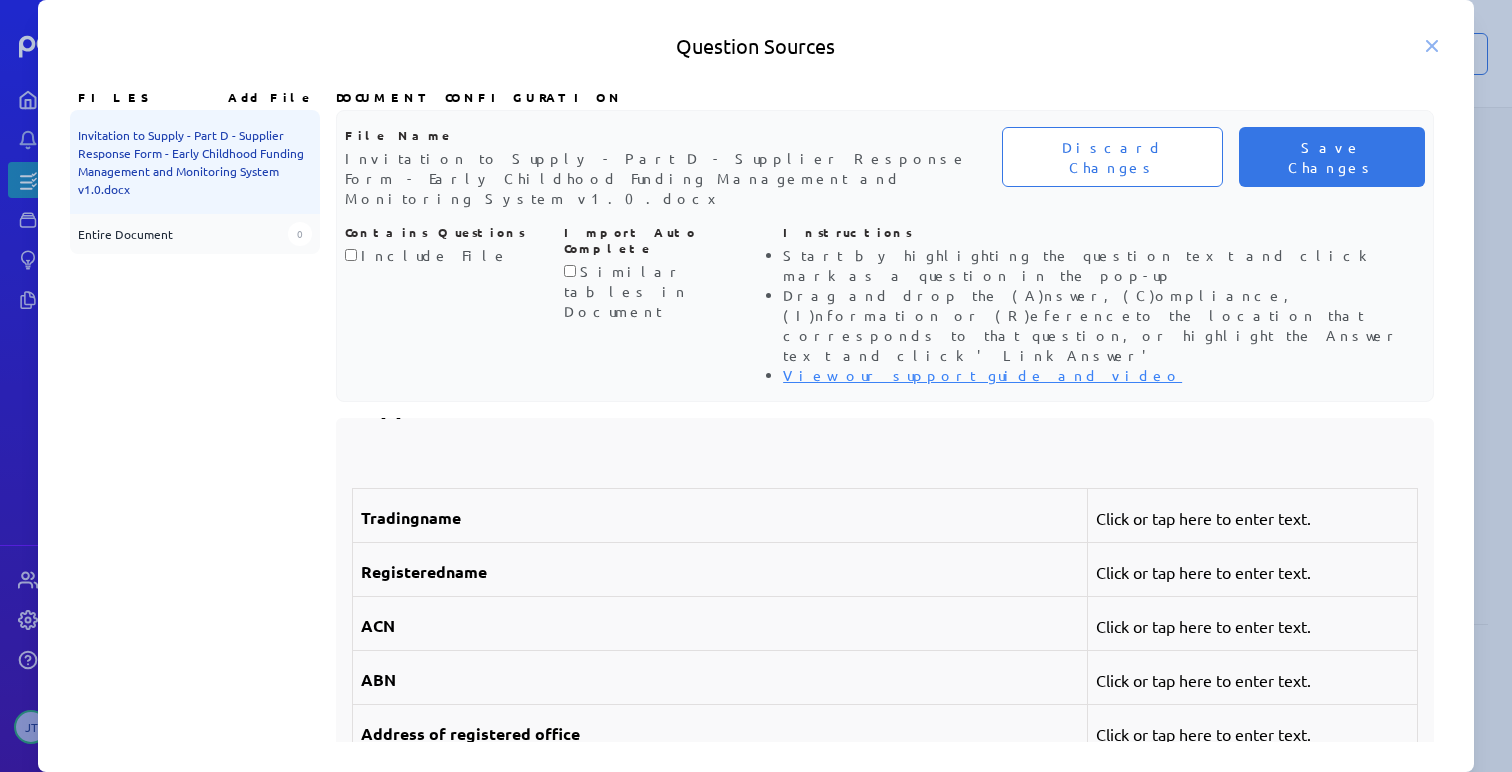 scroll, scrollTop: 1743, scrollLeft: 0, axis: vertical 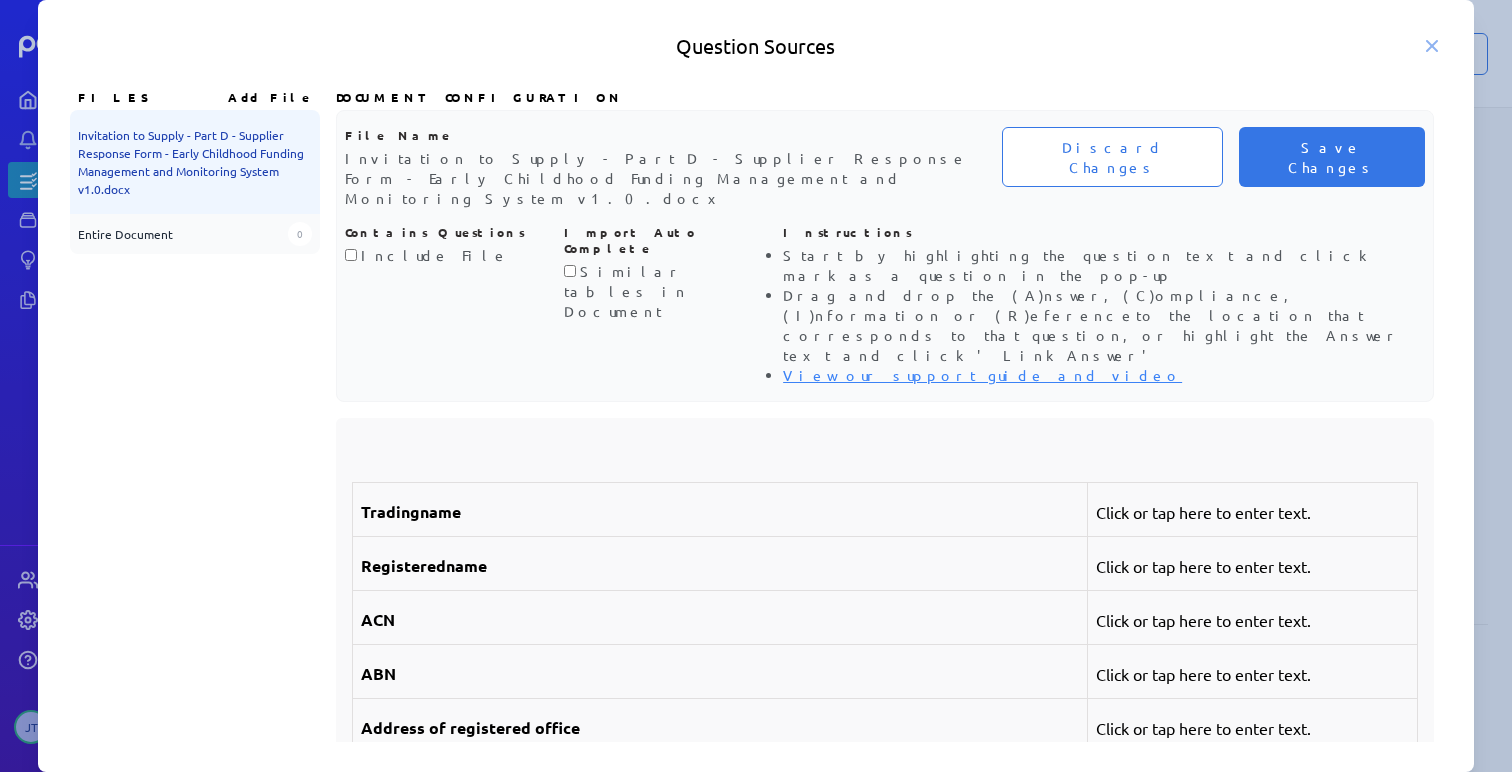 click on "Click or tap here to enter text." at bounding box center [1252, 512] 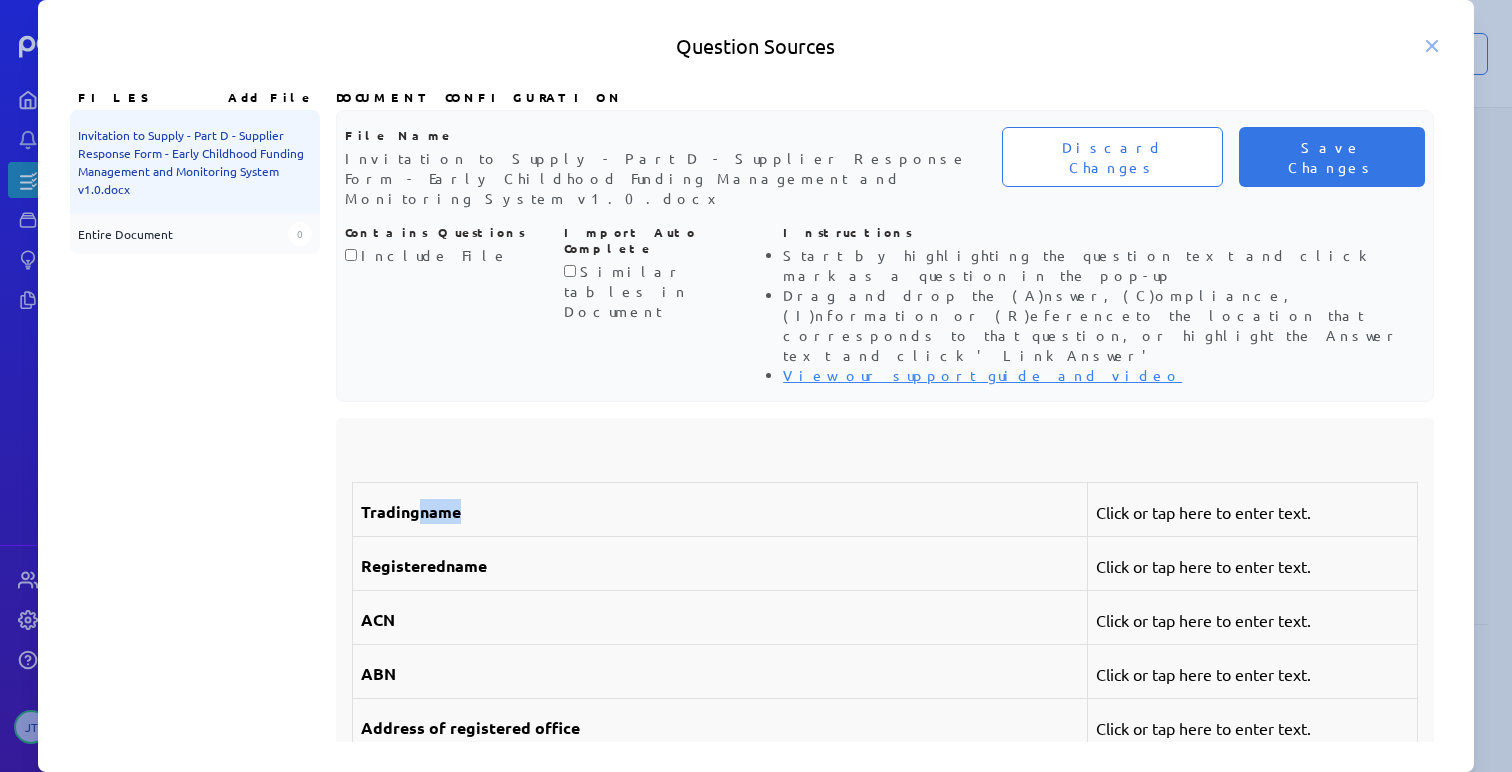 click on "ame" at bounding box center (445, 511) 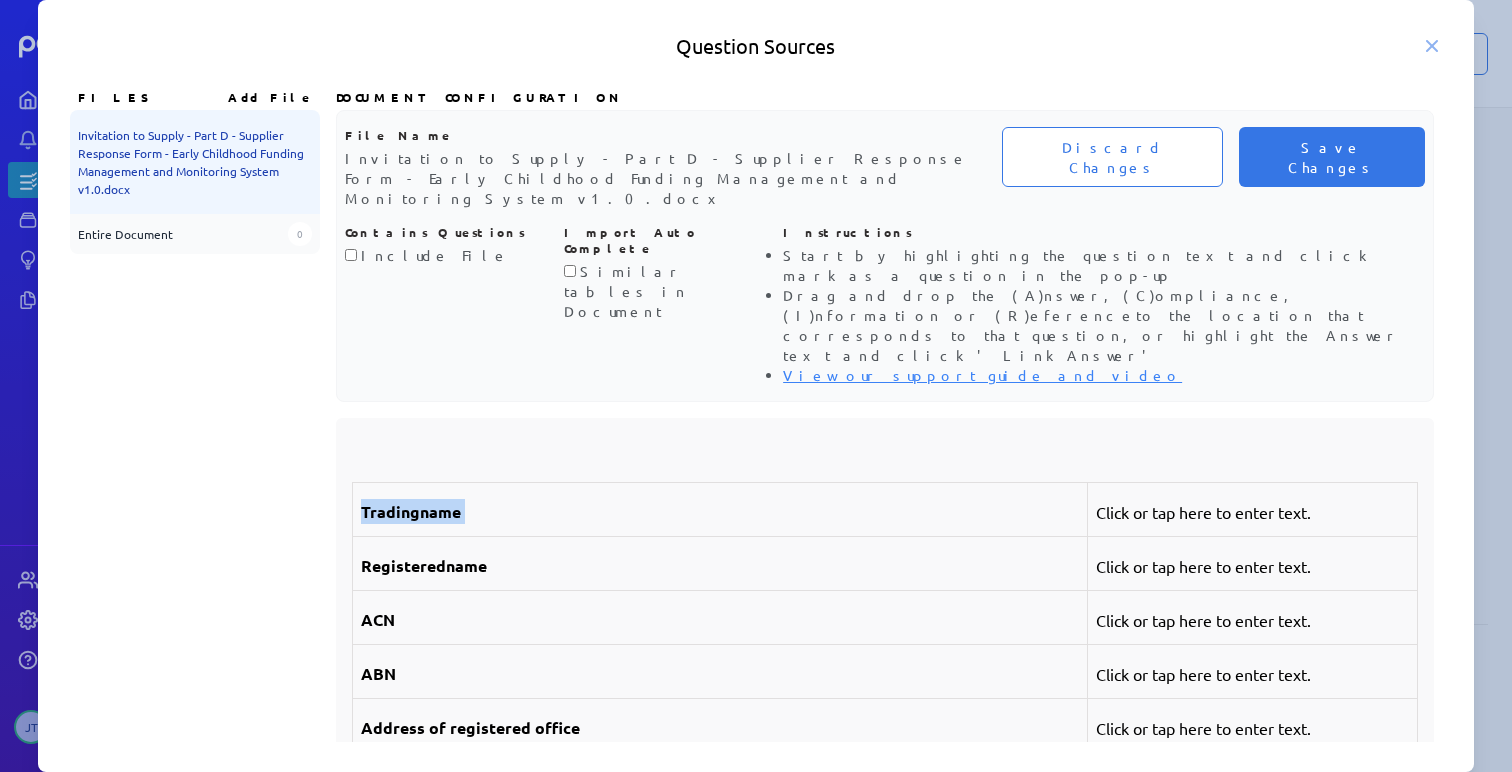 click on "ame" at bounding box center [445, 511] 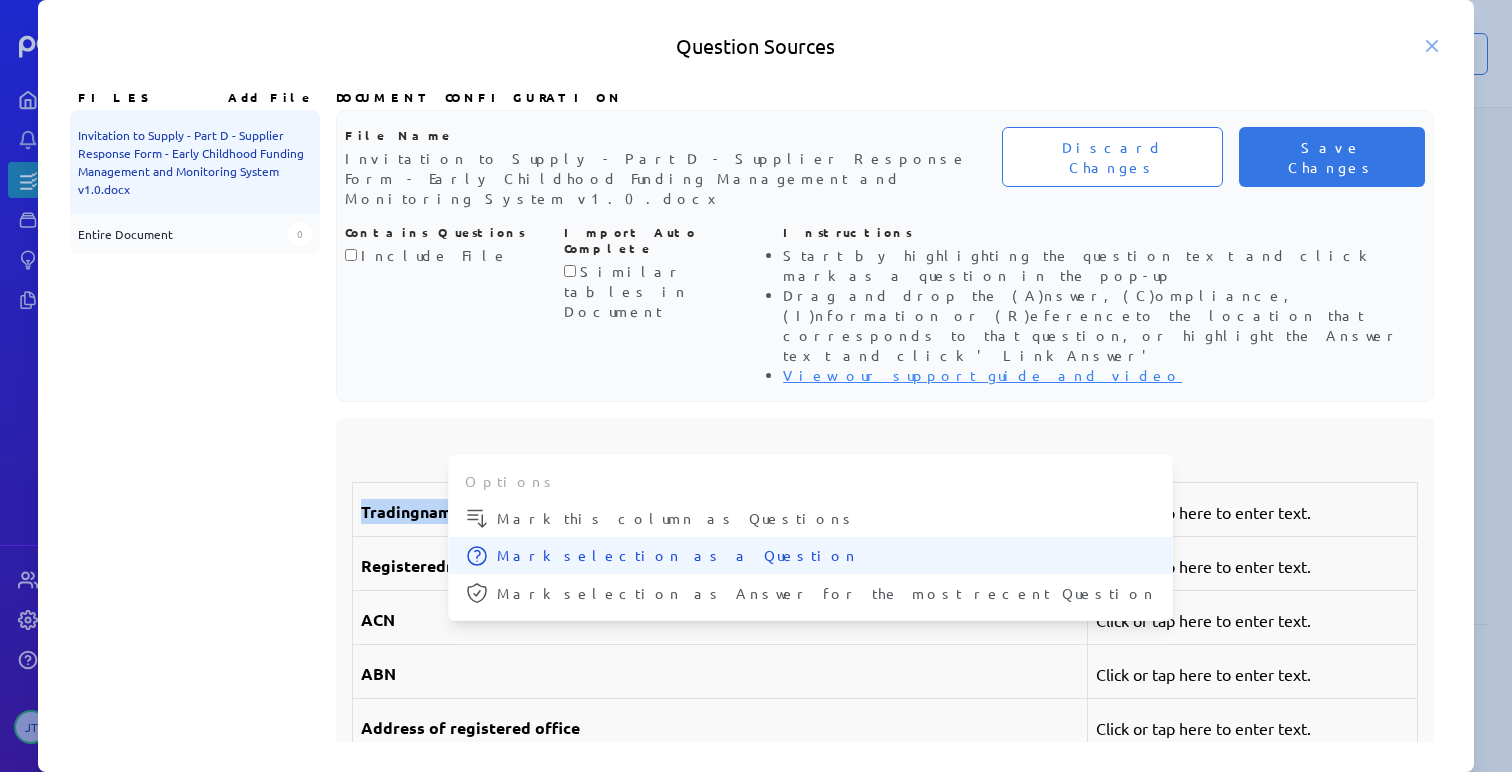 click on "Mark selection as a Question" at bounding box center [826, 518] 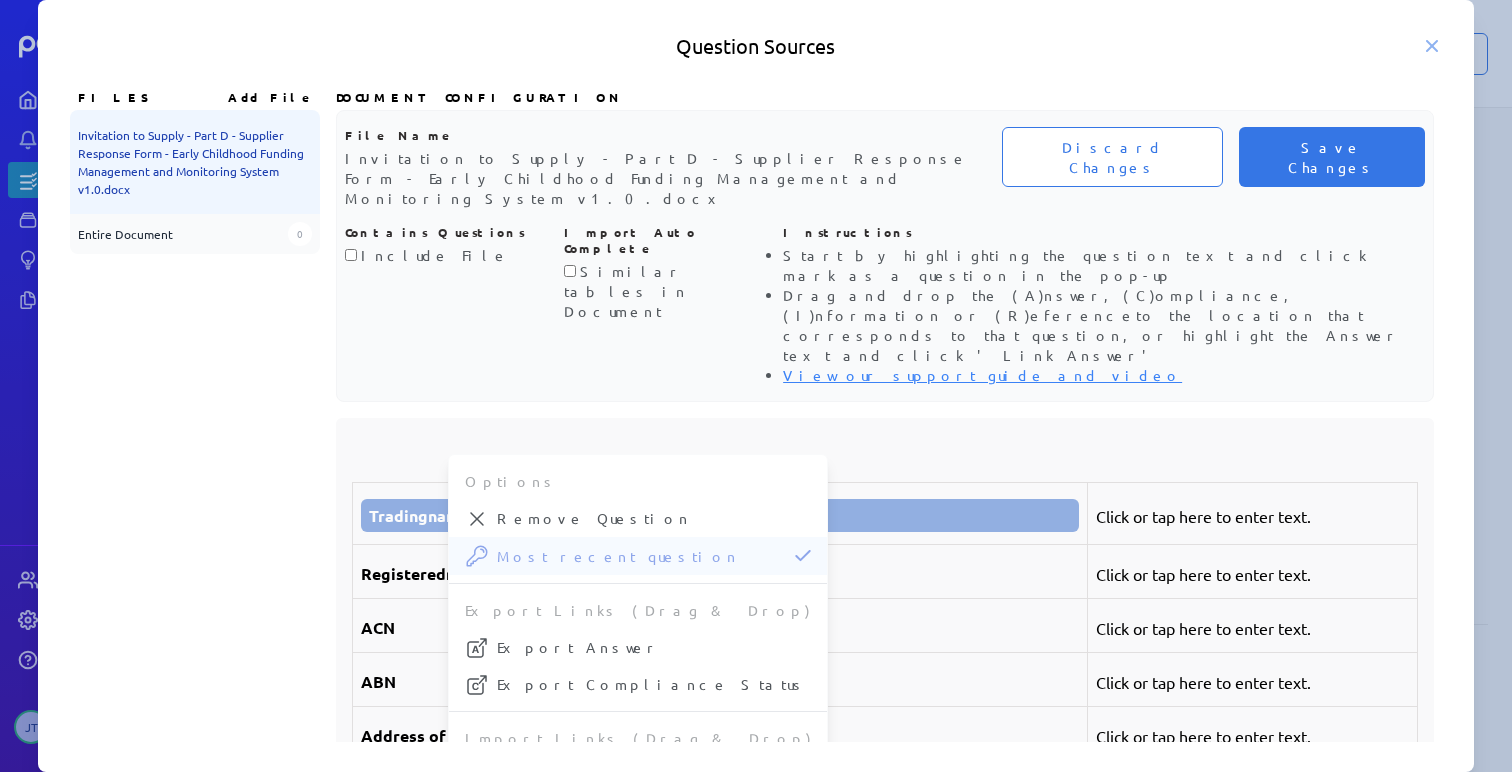 click on "ACN" at bounding box center [720, 627] 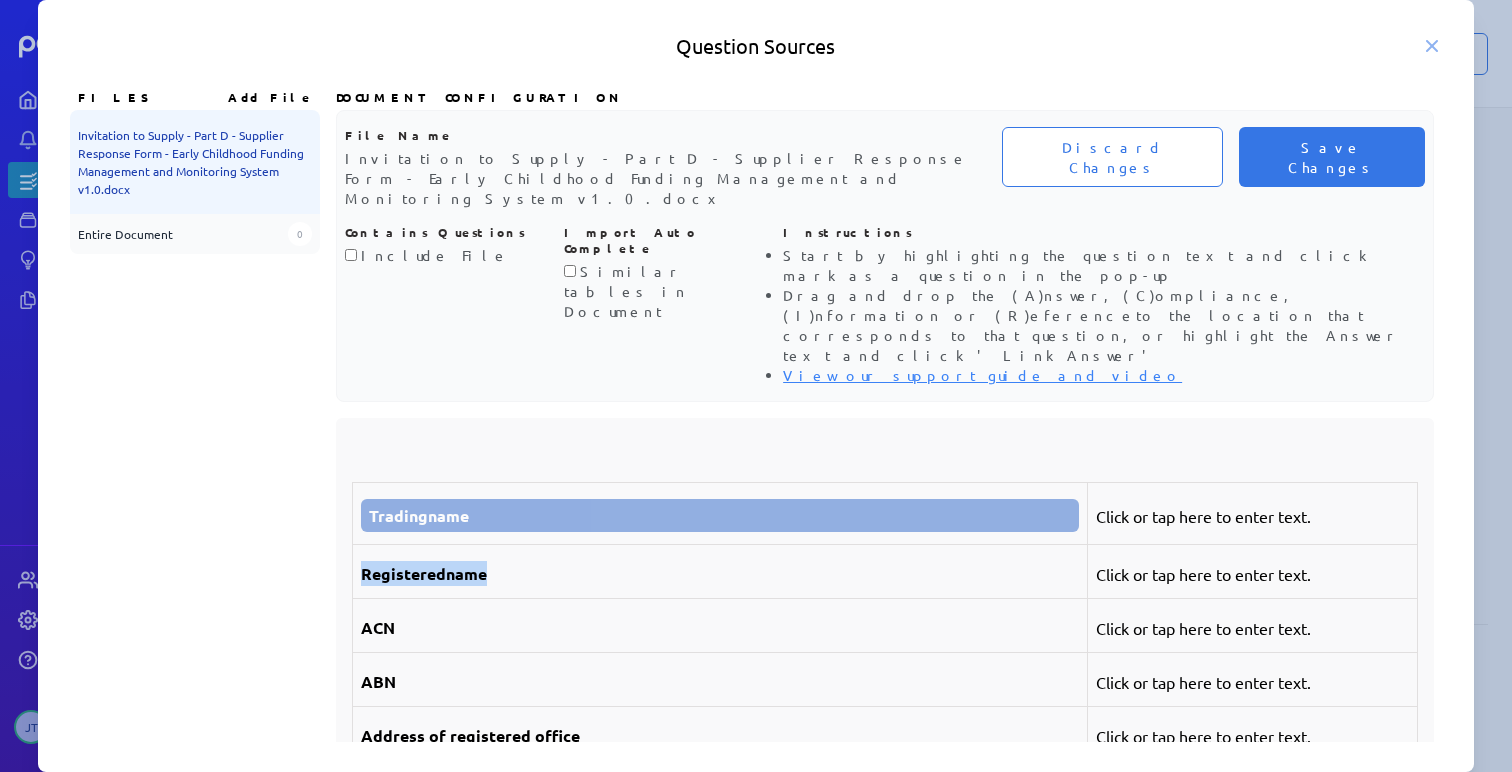 drag, startPoint x: 355, startPoint y: 493, endPoint x: 587, endPoint y: 493, distance: 232 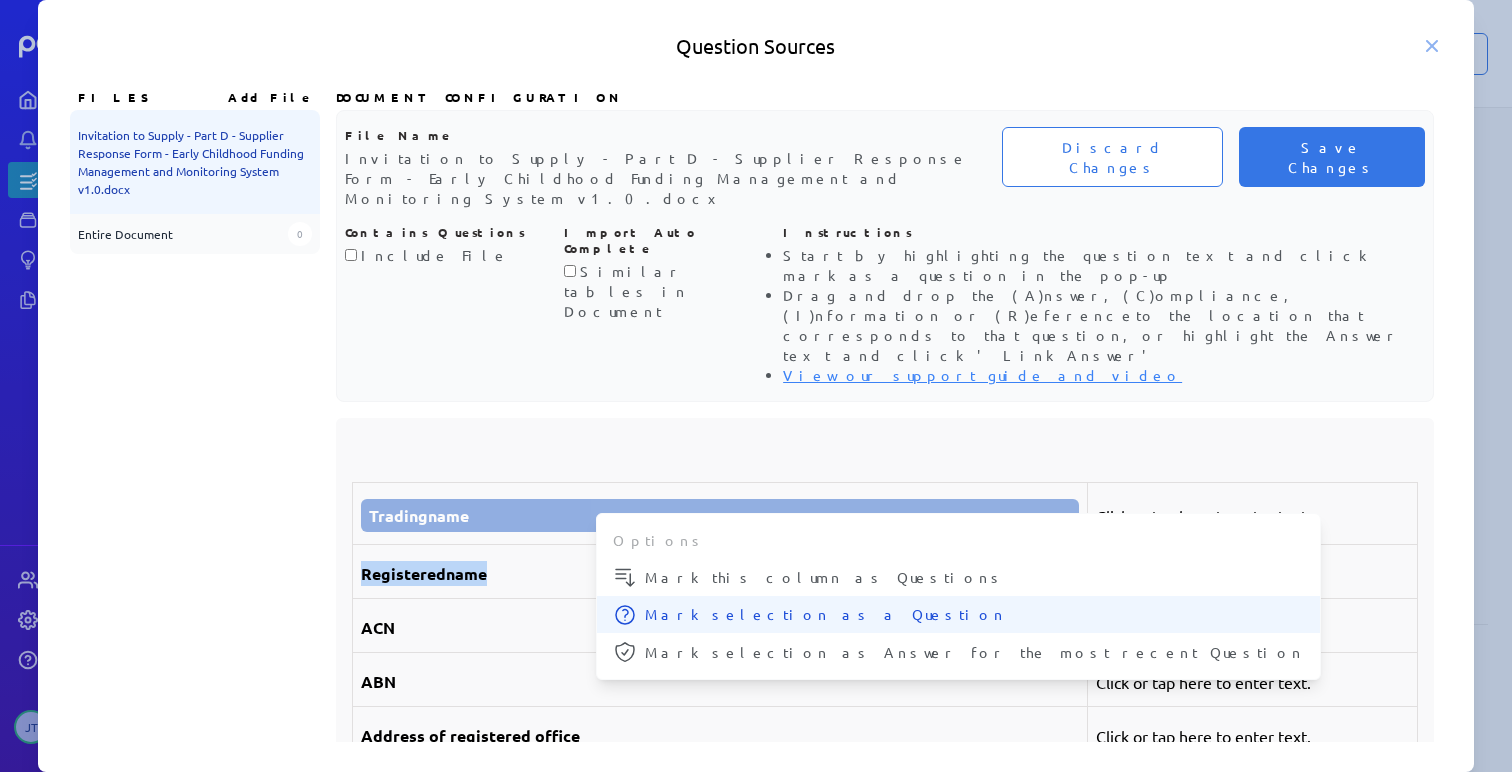click on "Mark selection as a Question" at bounding box center [974, 577] 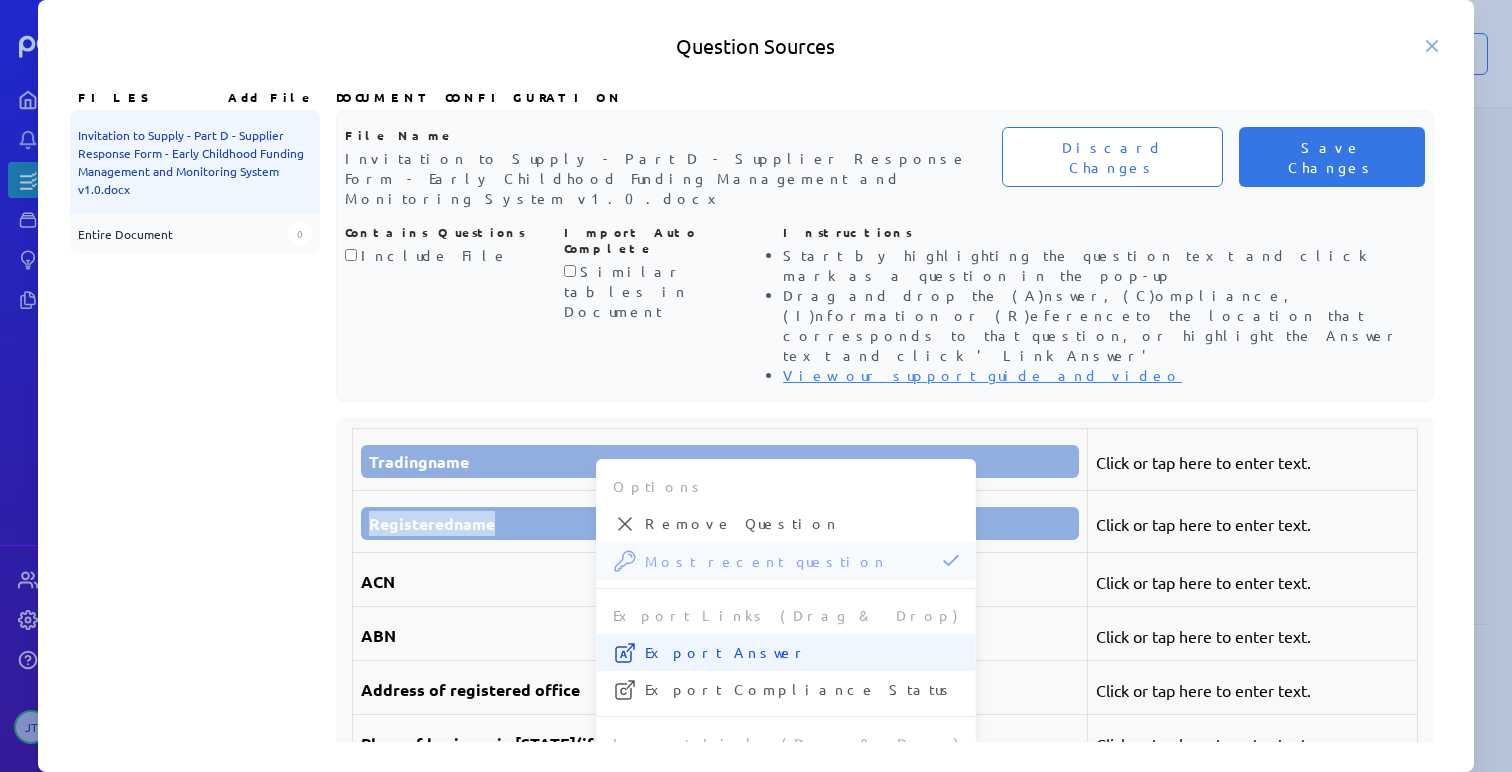 scroll, scrollTop: 1824, scrollLeft: 0, axis: vertical 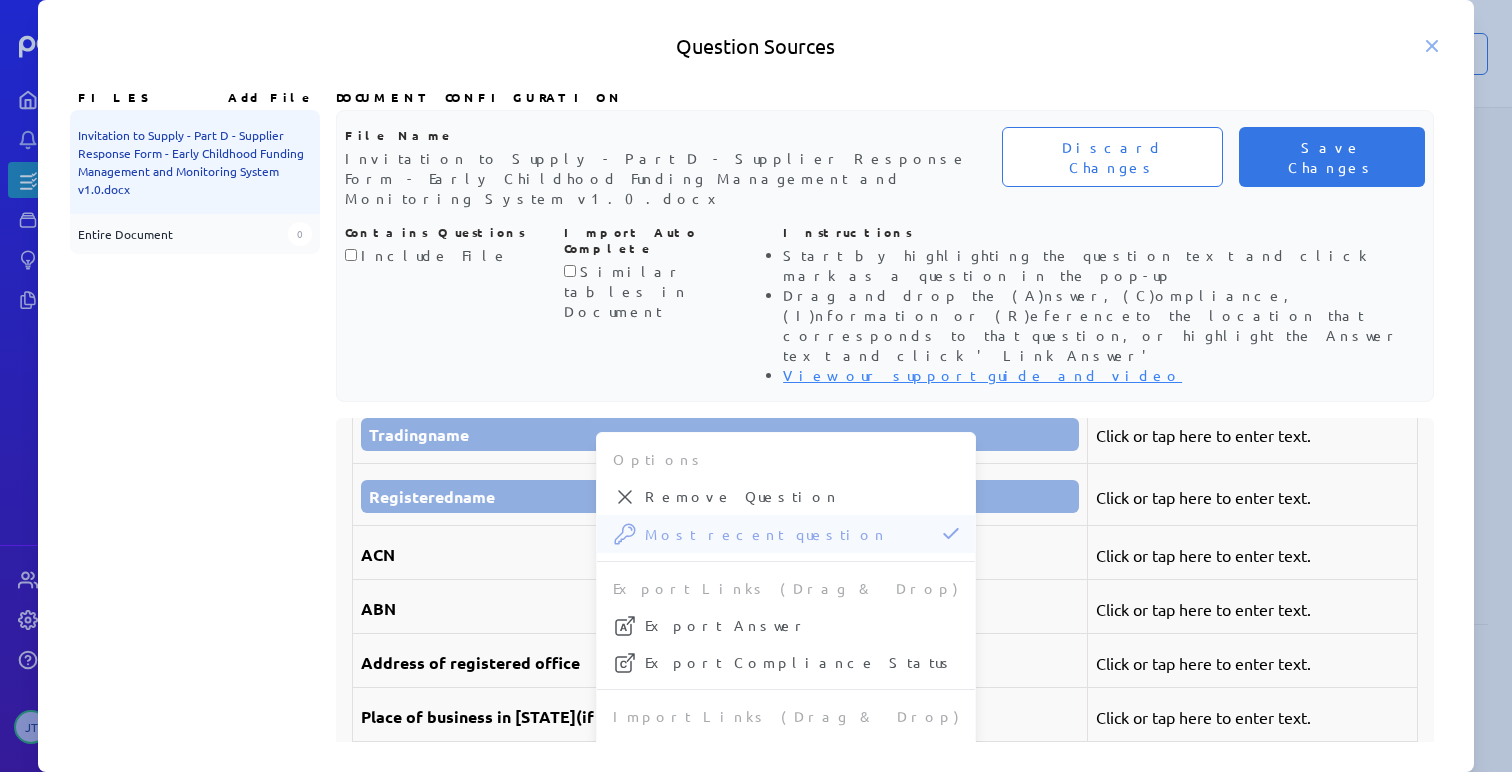 click on "ACN" at bounding box center [720, 554] 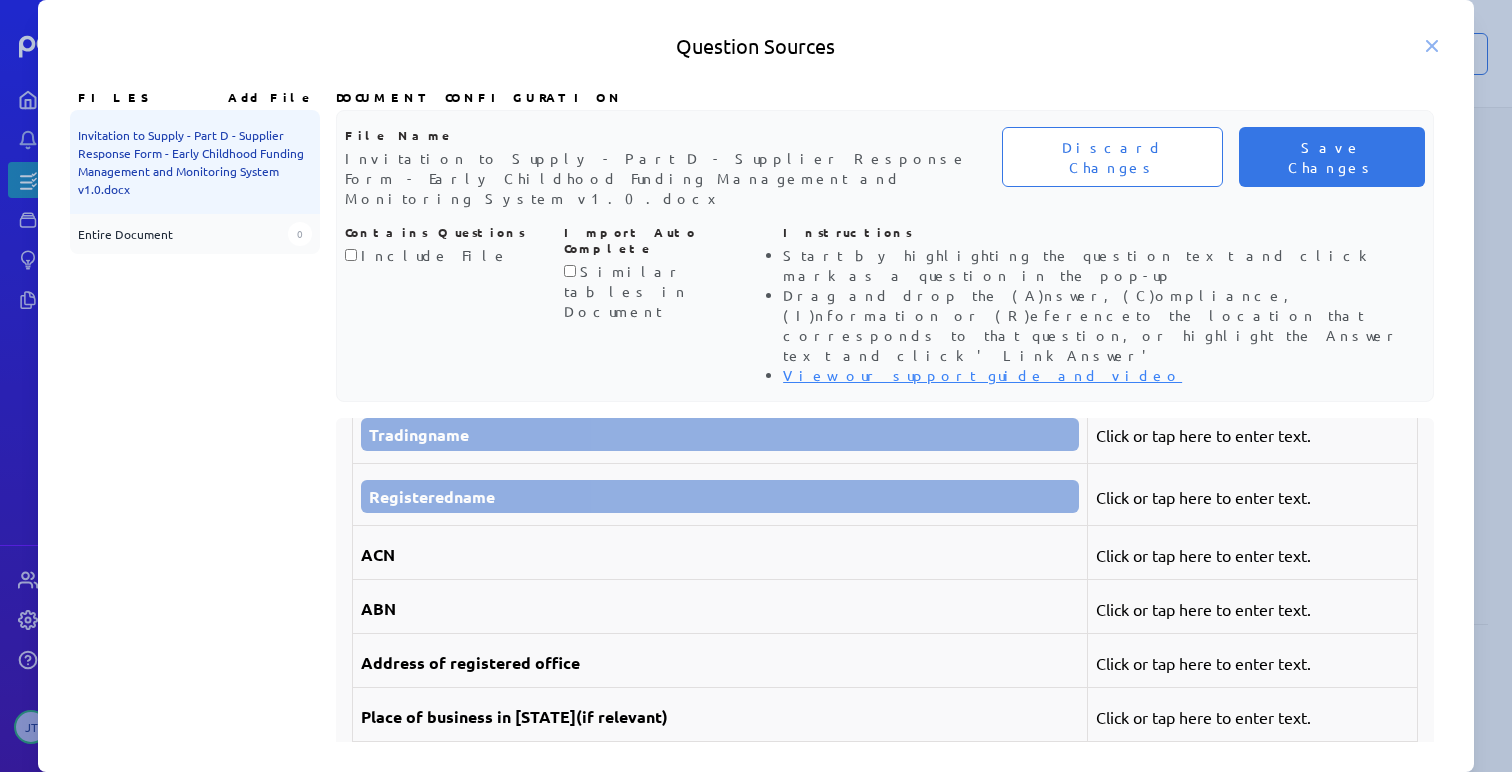 click on "Click or tap here to enter text." at bounding box center (1252, 435) 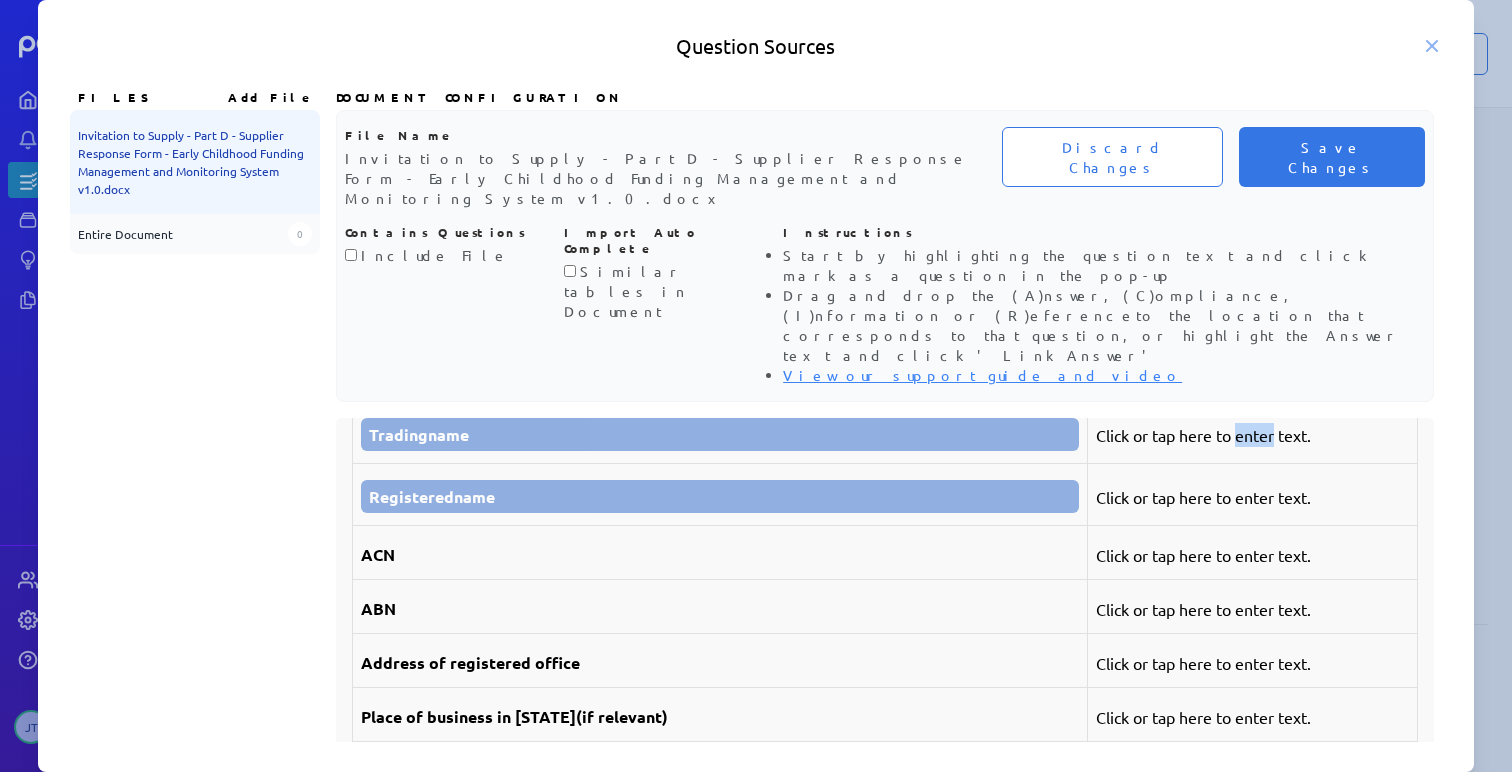click on "Click or tap here to enter text." at bounding box center (1252, 435) 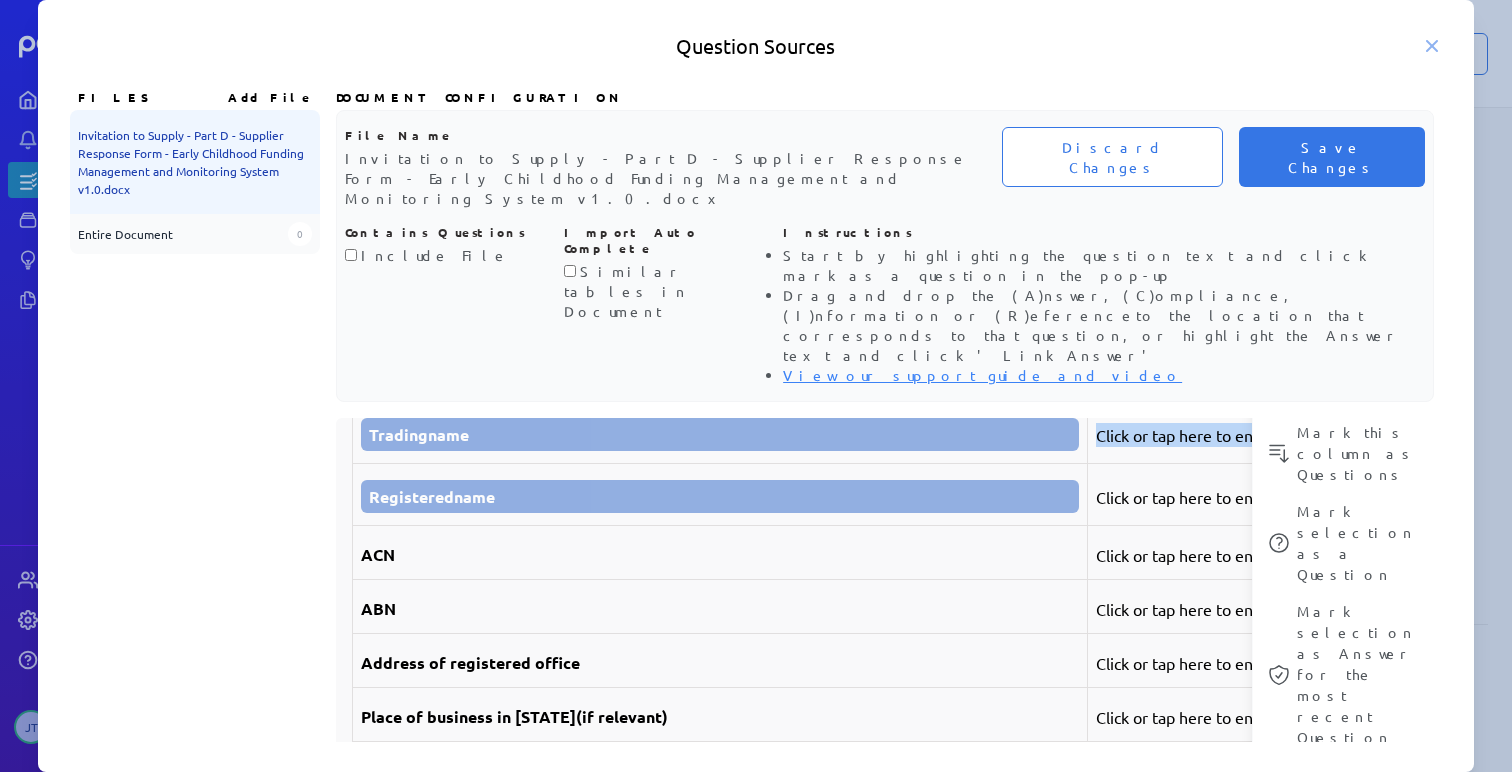 click on "Click or tap here to enter text." at bounding box center [1252, 435] 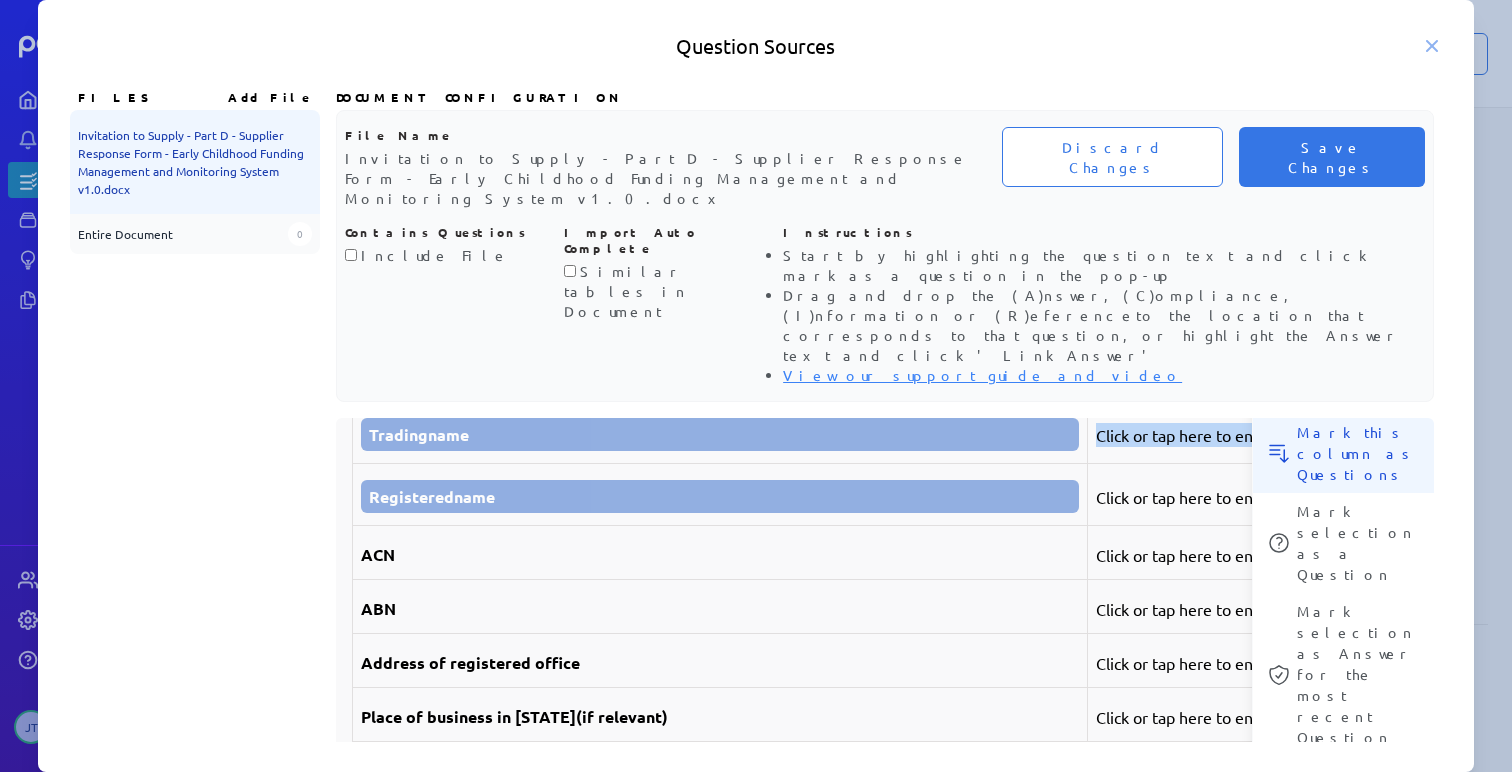click on "Mark this column as Questions" at bounding box center [1358, 453] 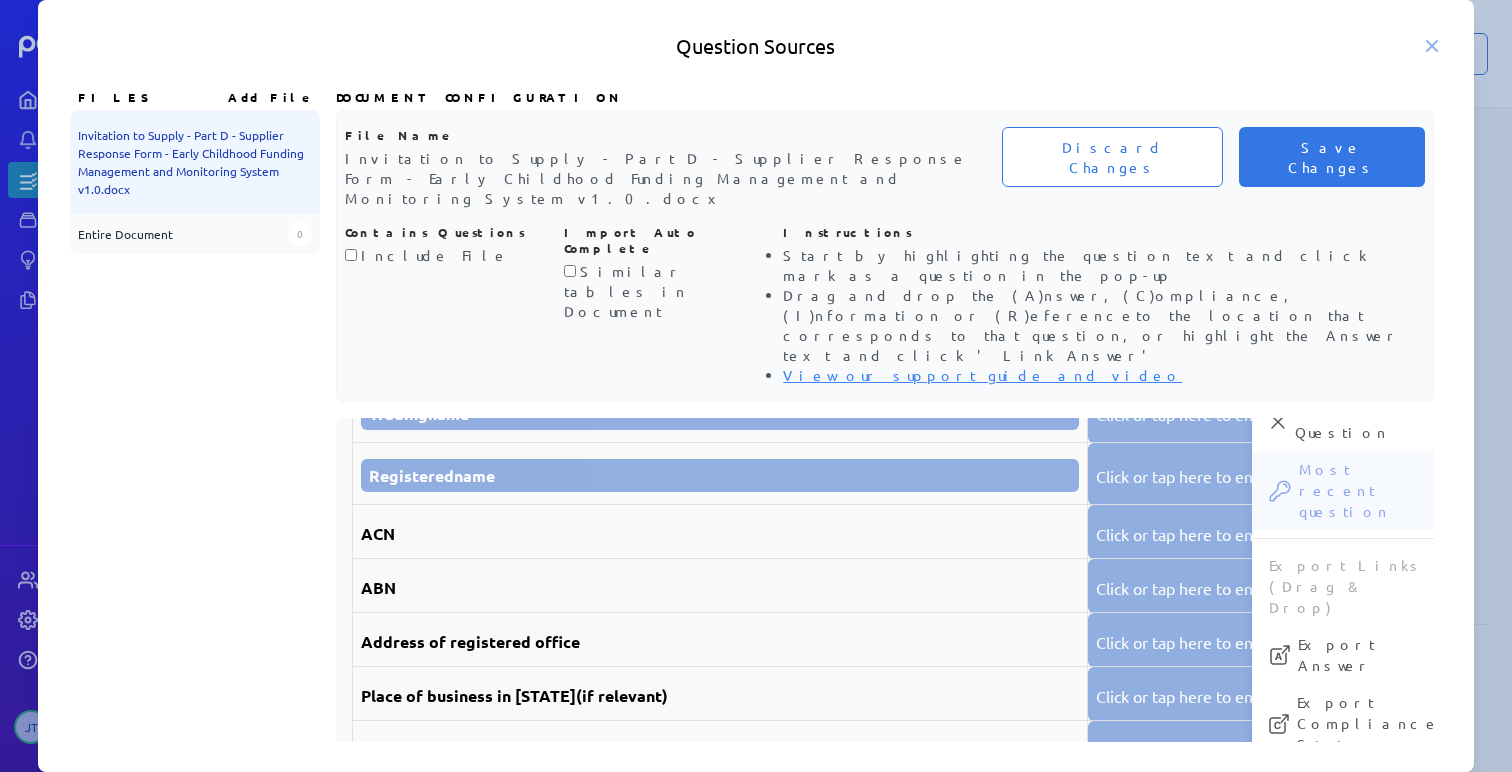 click on "ABN" at bounding box center (720, 587) 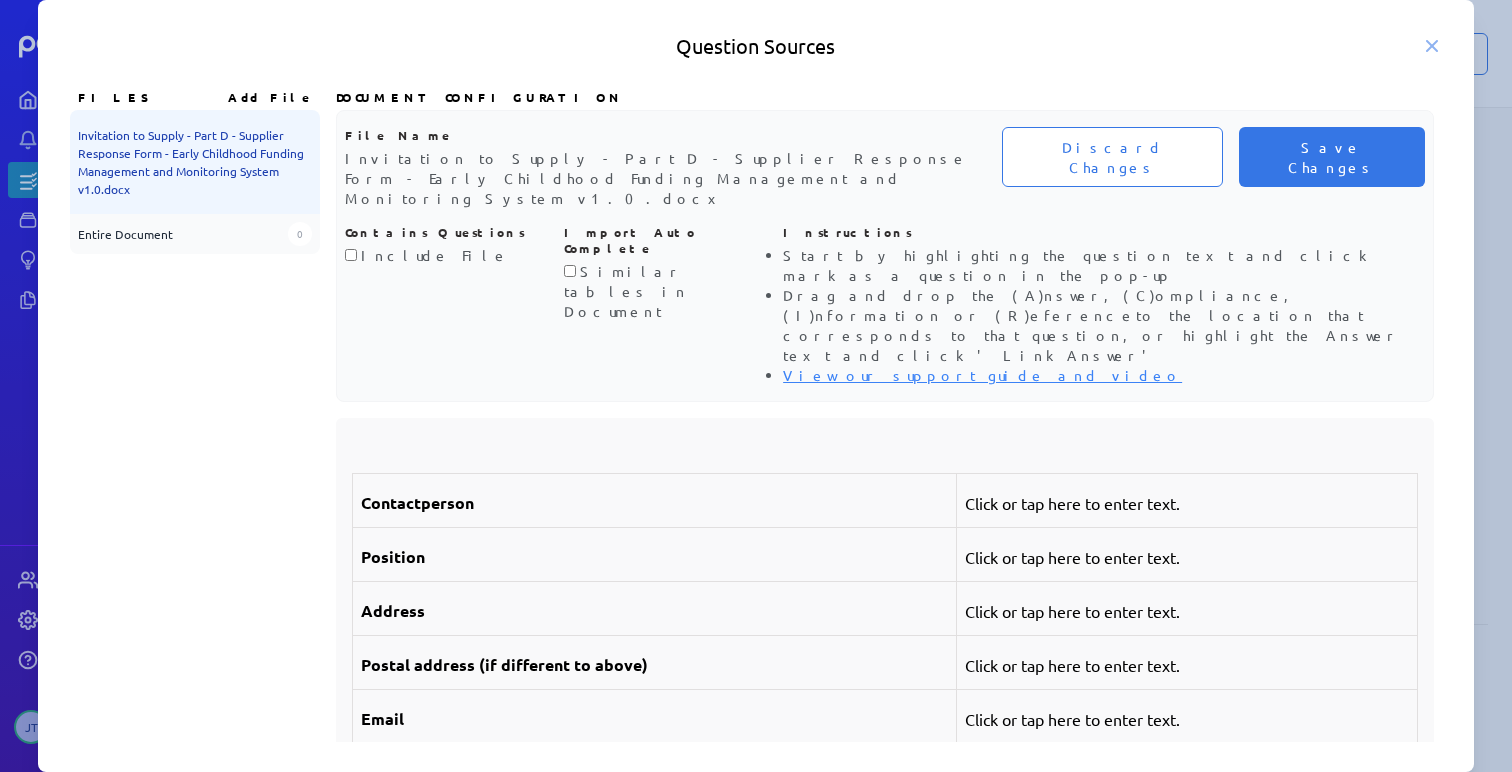 scroll, scrollTop: 2336, scrollLeft: 0, axis: vertical 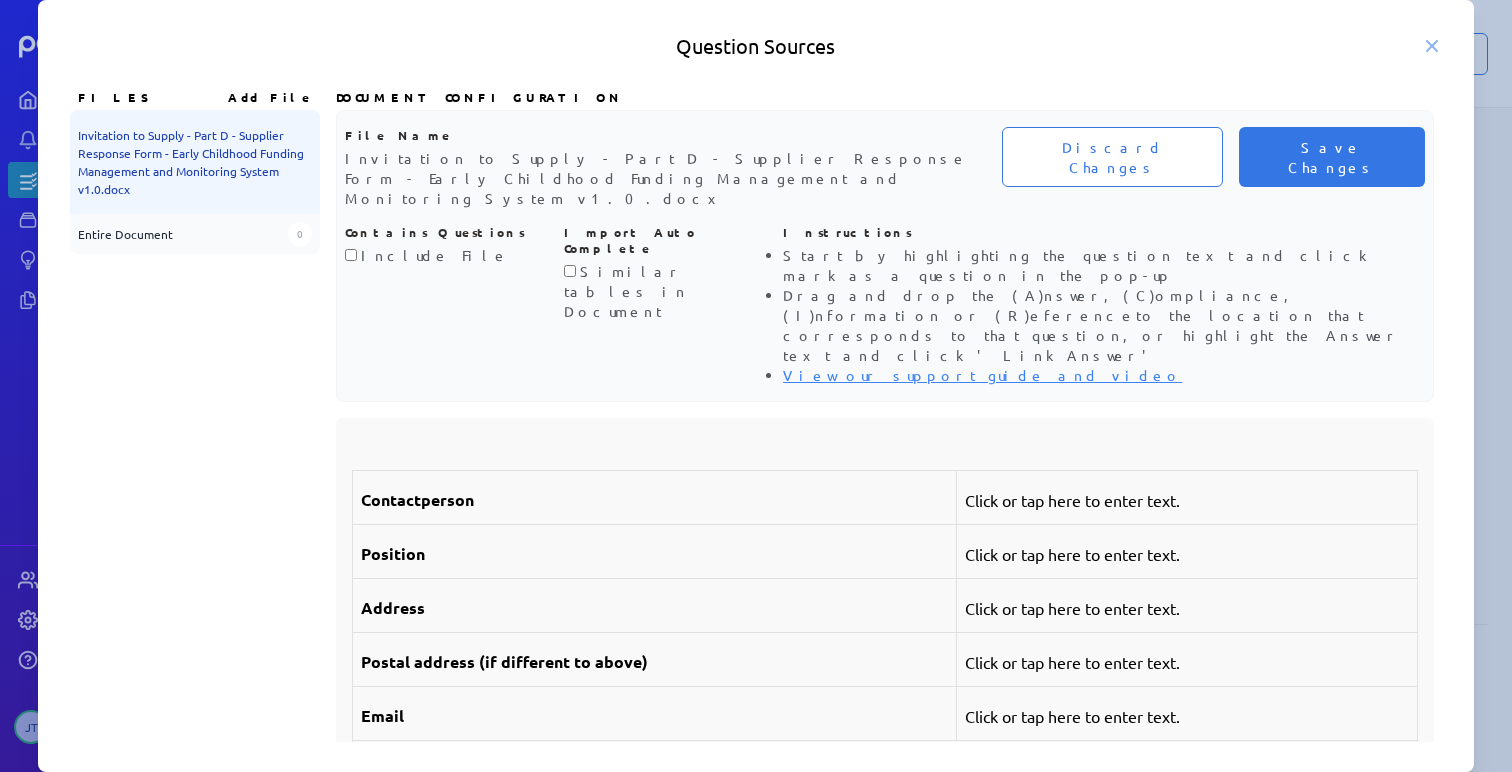 click on "Click or tap here to enter text." at bounding box center (1187, 500) 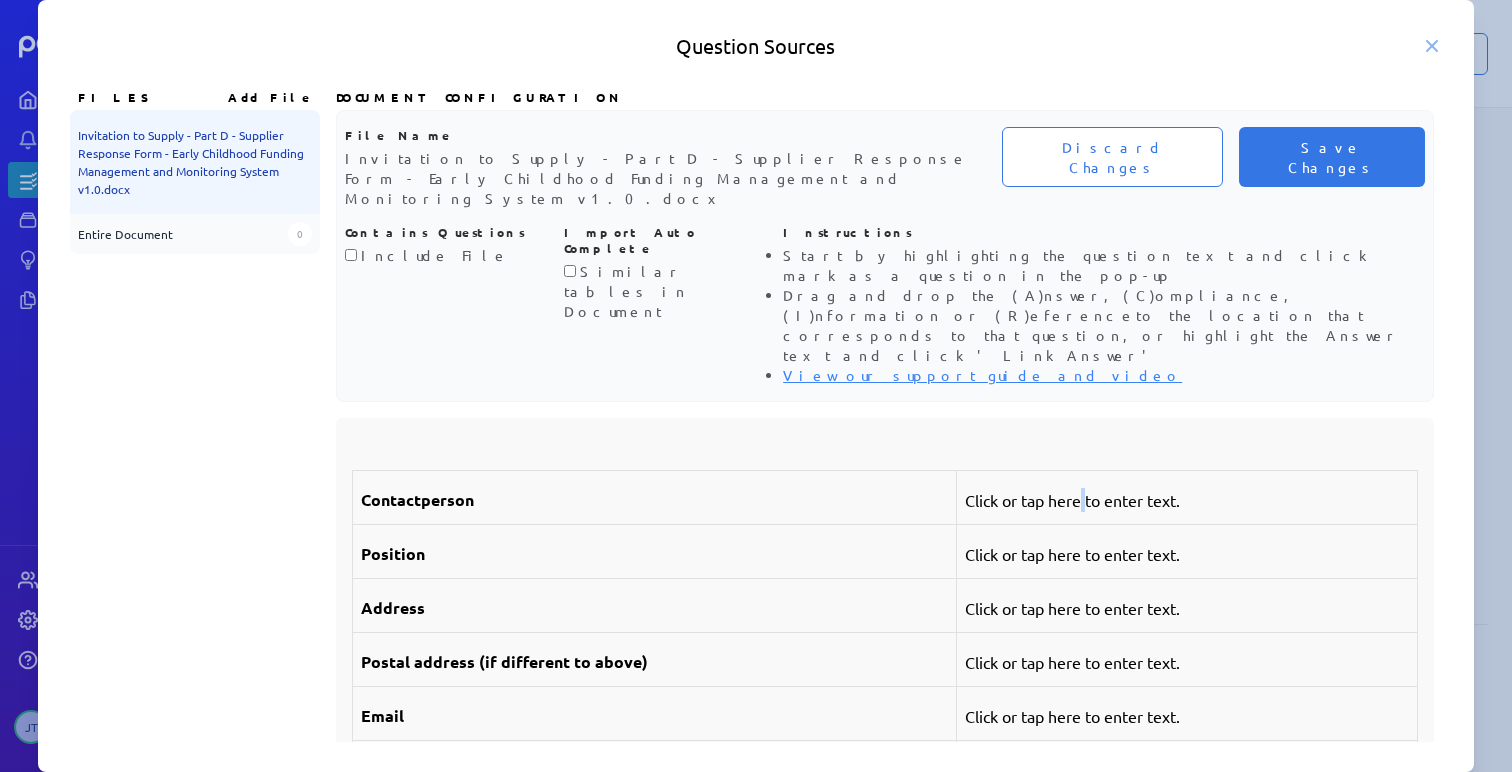 click on "Click or tap here to enter text." at bounding box center (1187, 500) 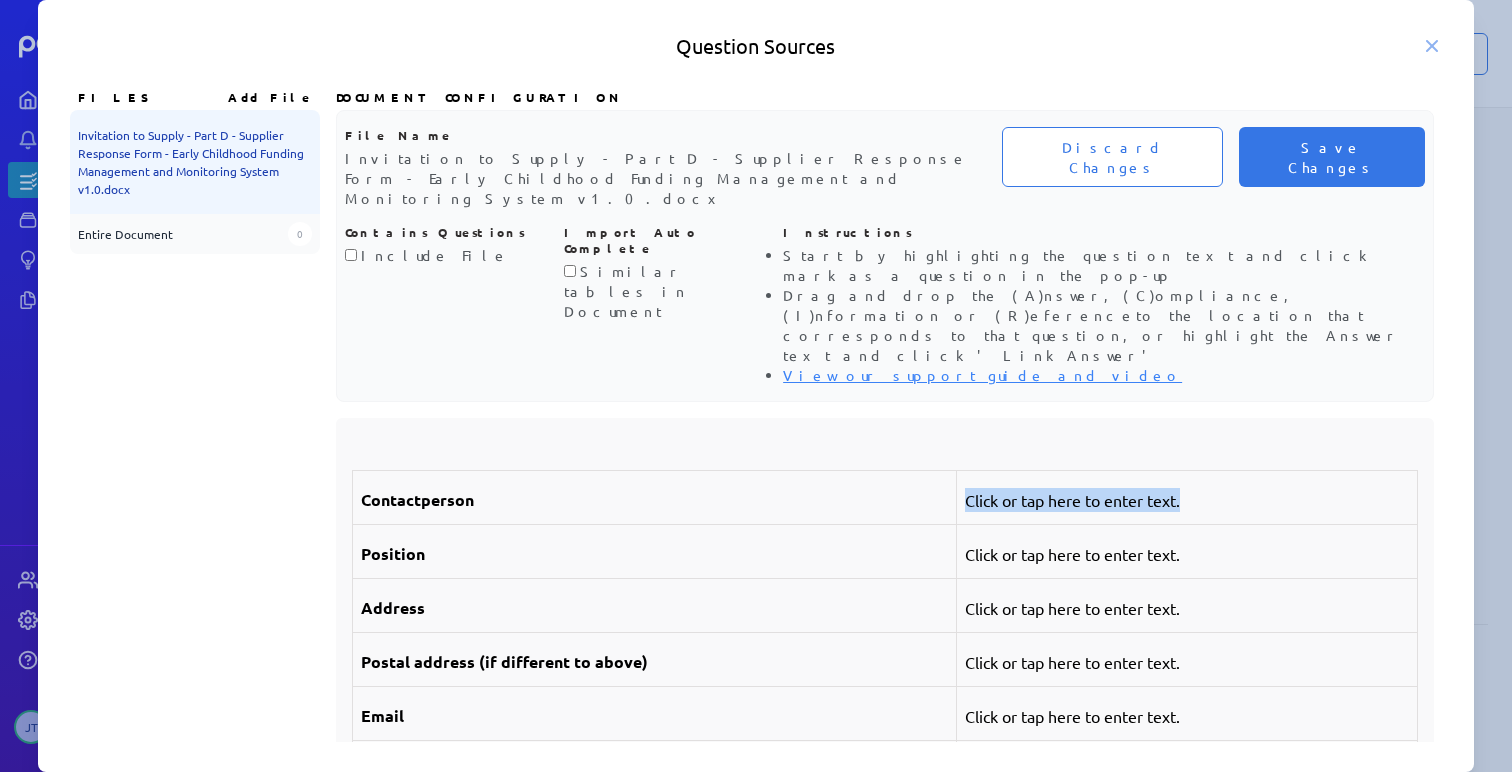 click on "Click or tap here to enter text." at bounding box center [1187, 500] 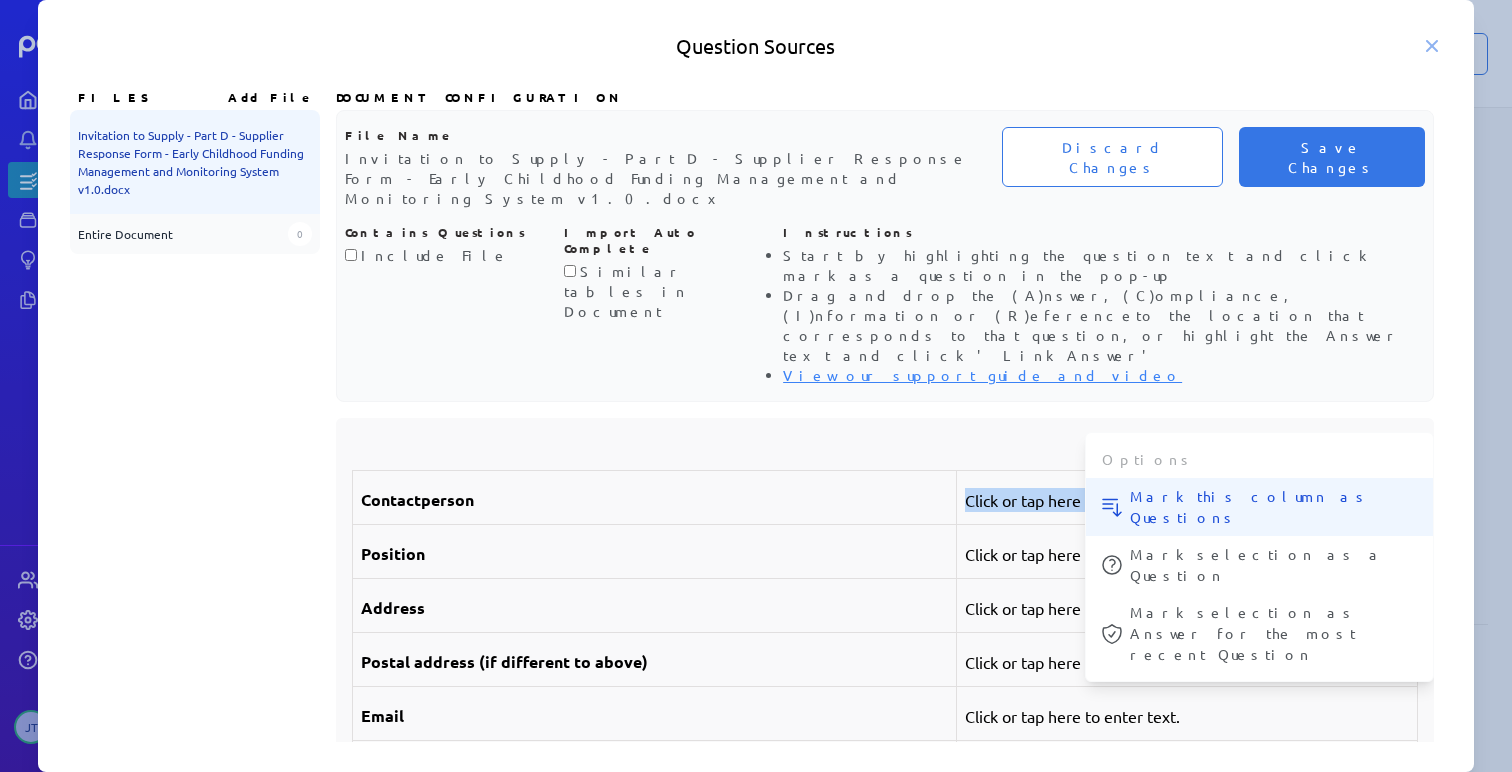 click on "Mark this column as Questions" at bounding box center [1273, 507] 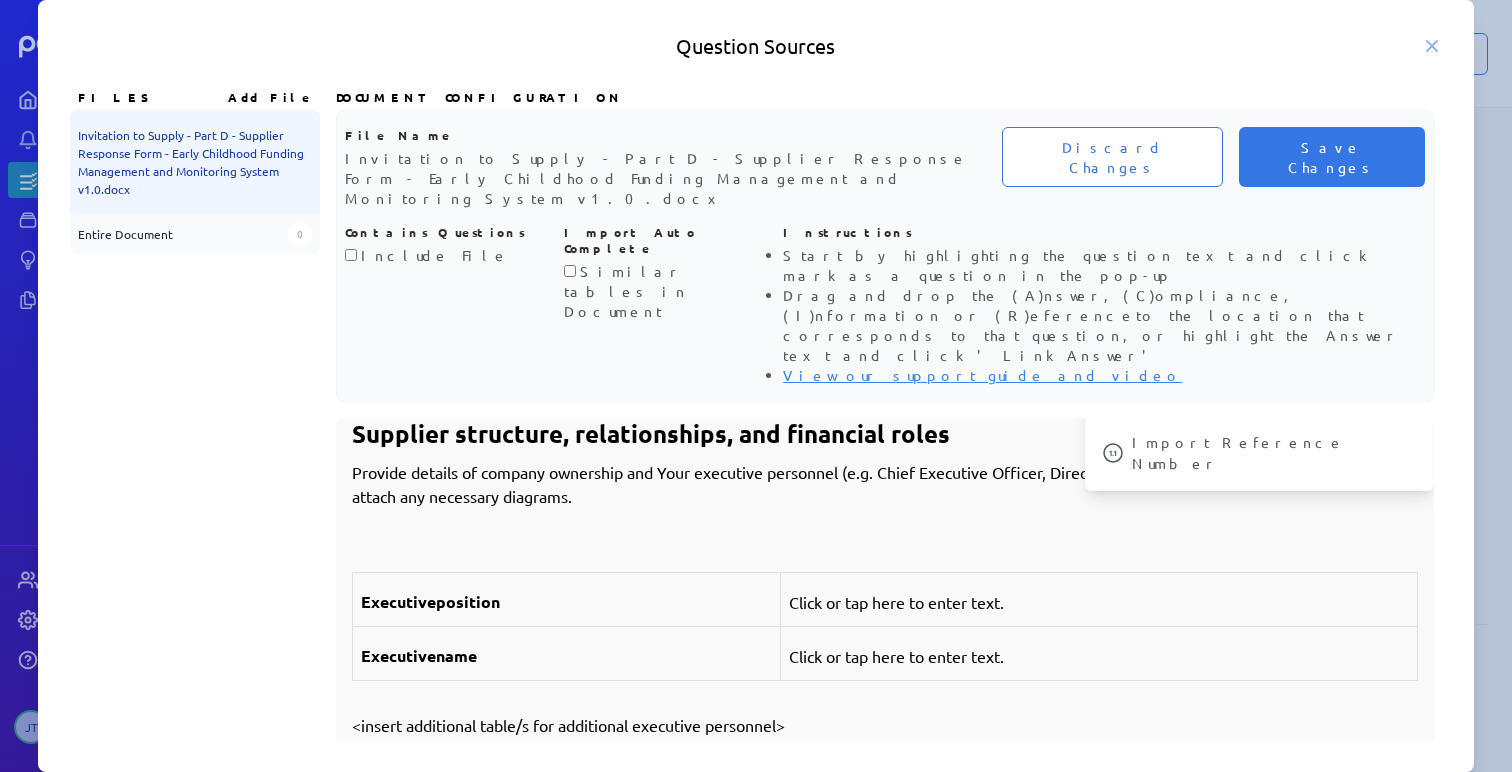 scroll, scrollTop: 2758, scrollLeft: 0, axis: vertical 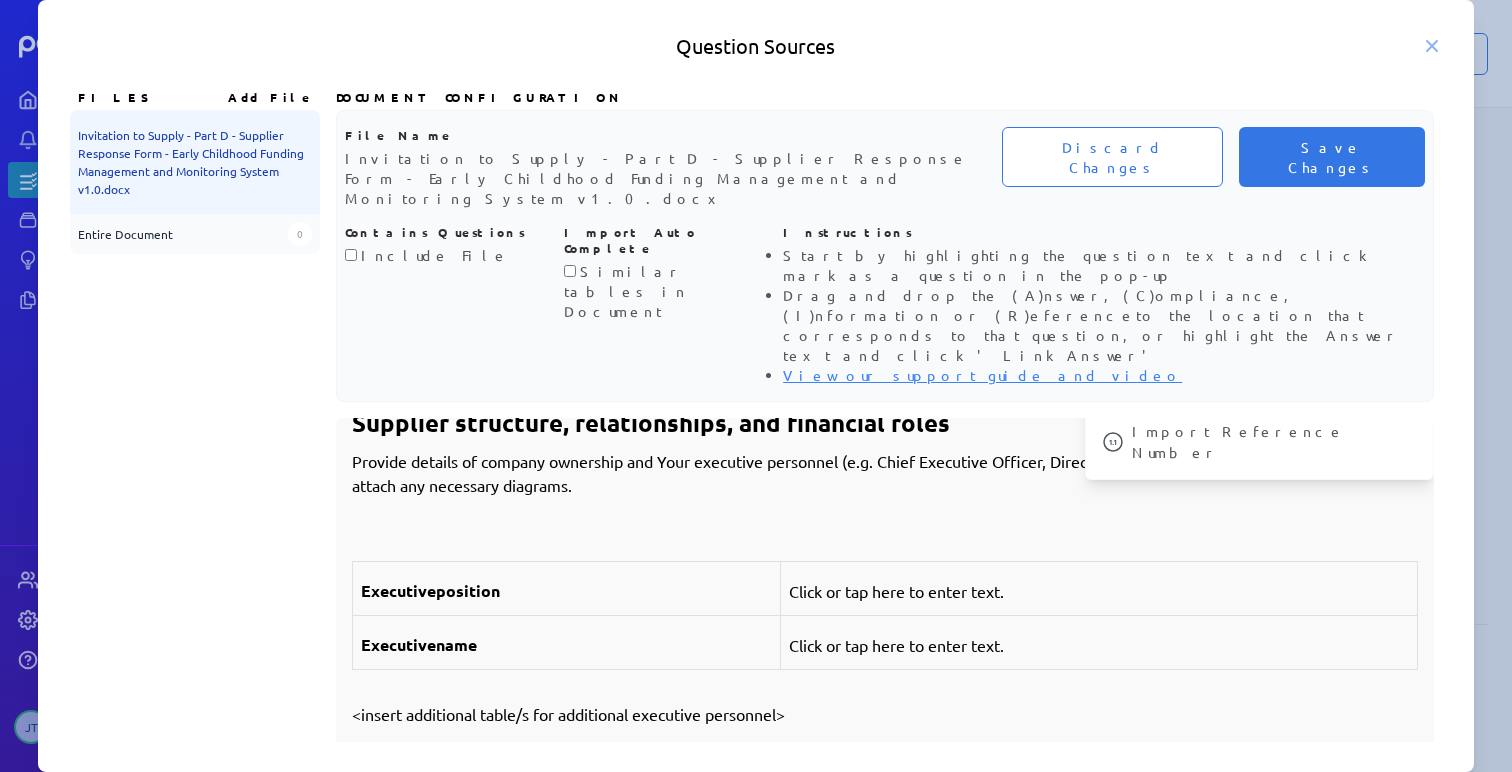 click on "Click or tap here to enter text." at bounding box center [1099, 591] 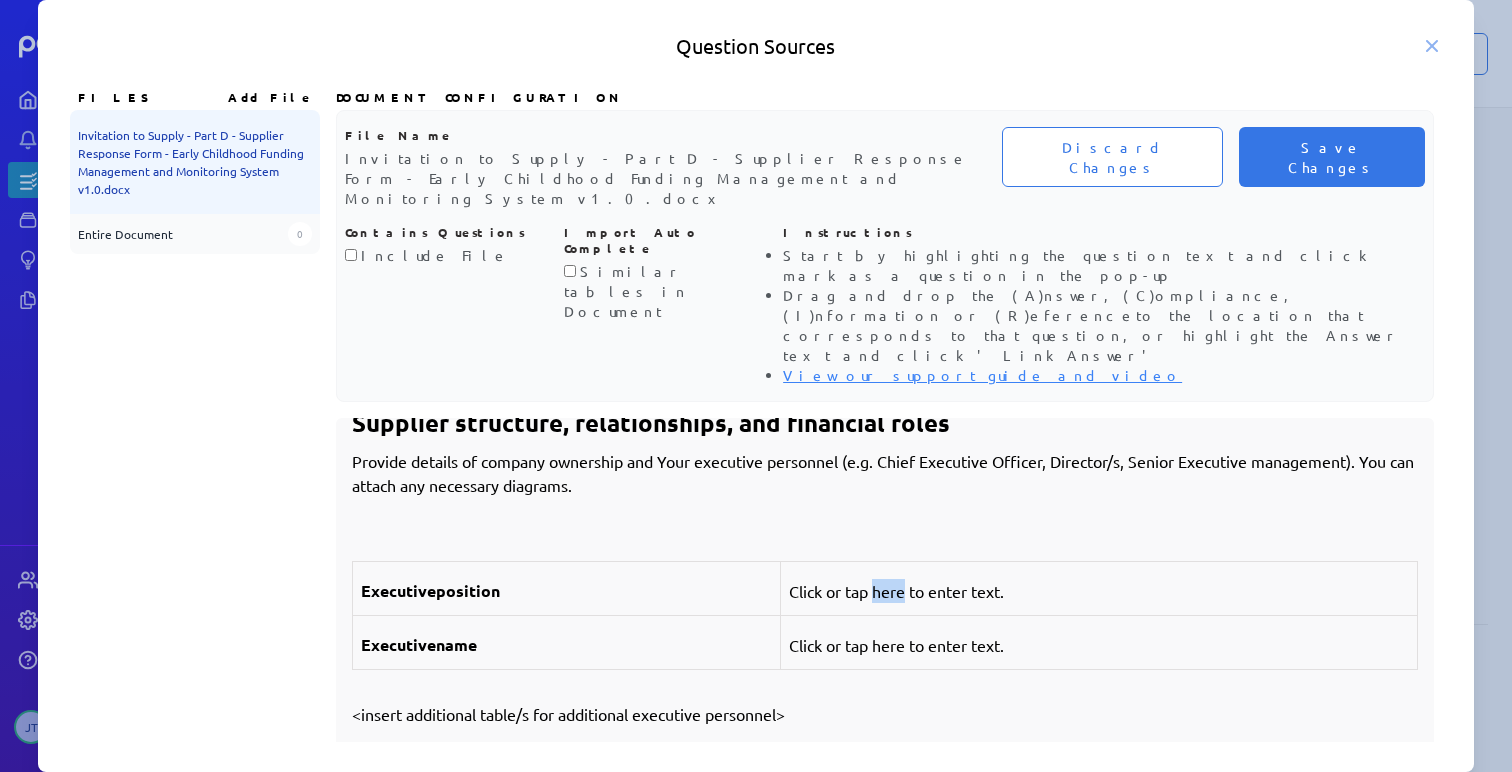 click on "Click or tap here to enter text." at bounding box center (1099, 591) 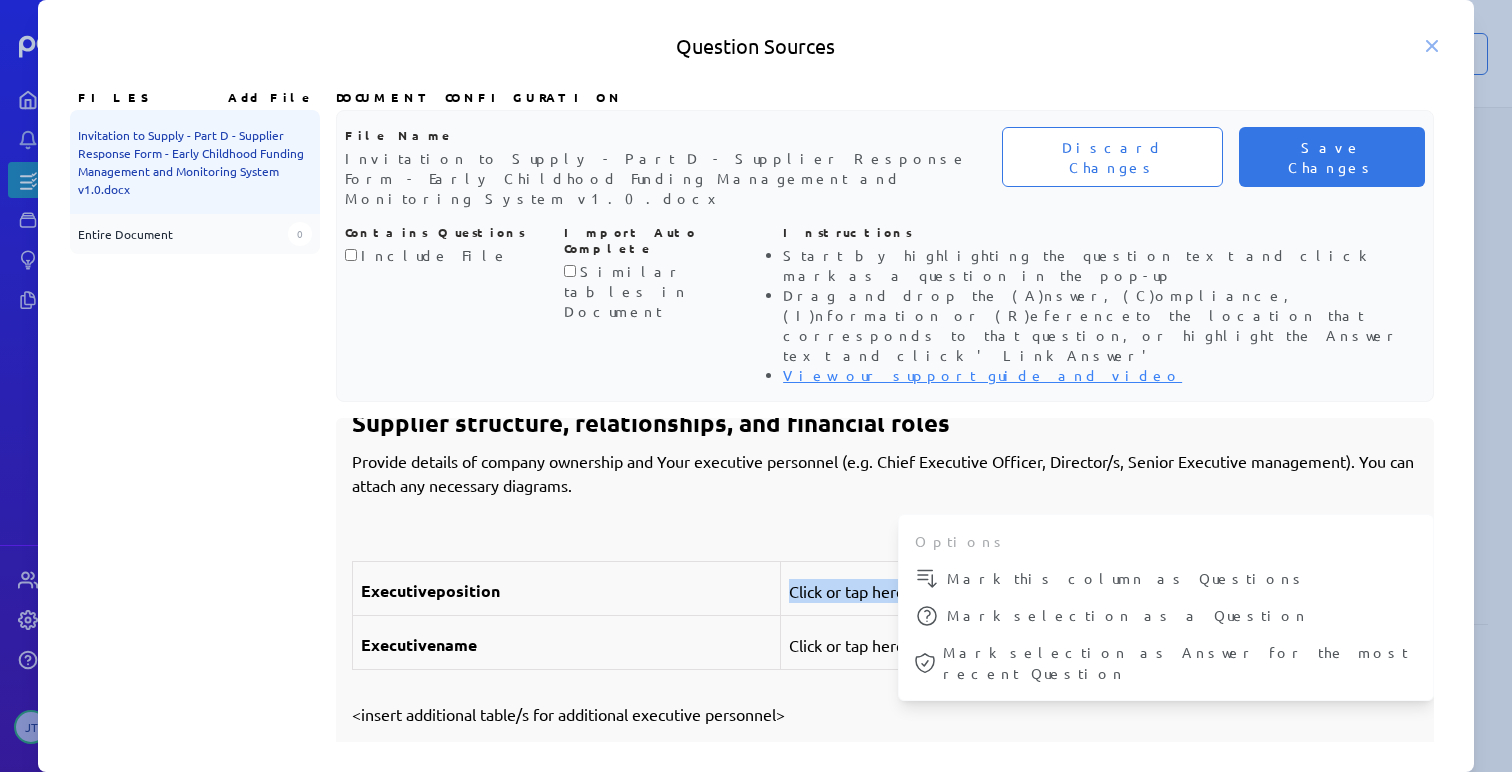 click on "Click or tap here to enter text." at bounding box center [1099, 591] 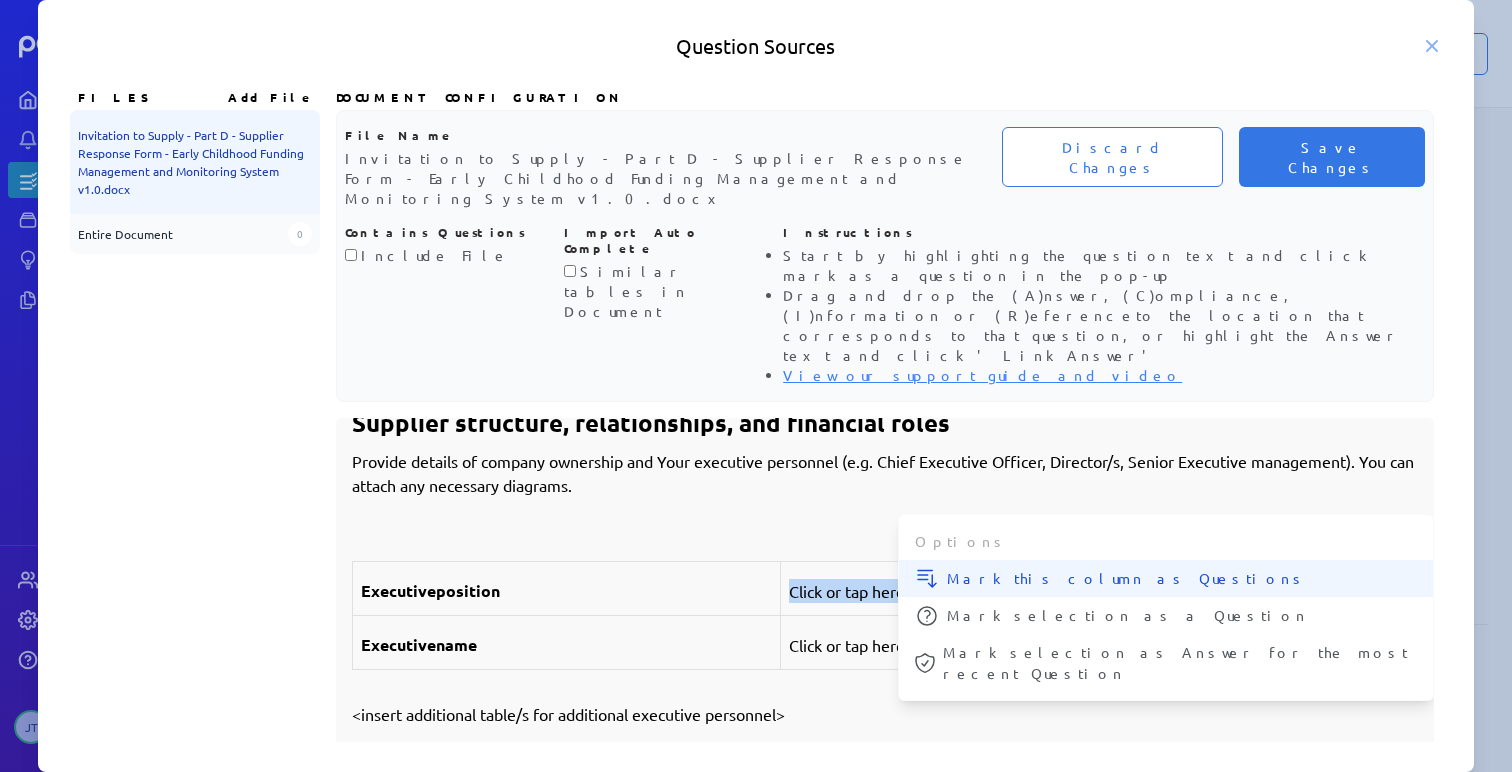 click on "Mark this column as Questions" at bounding box center (1182, 578) 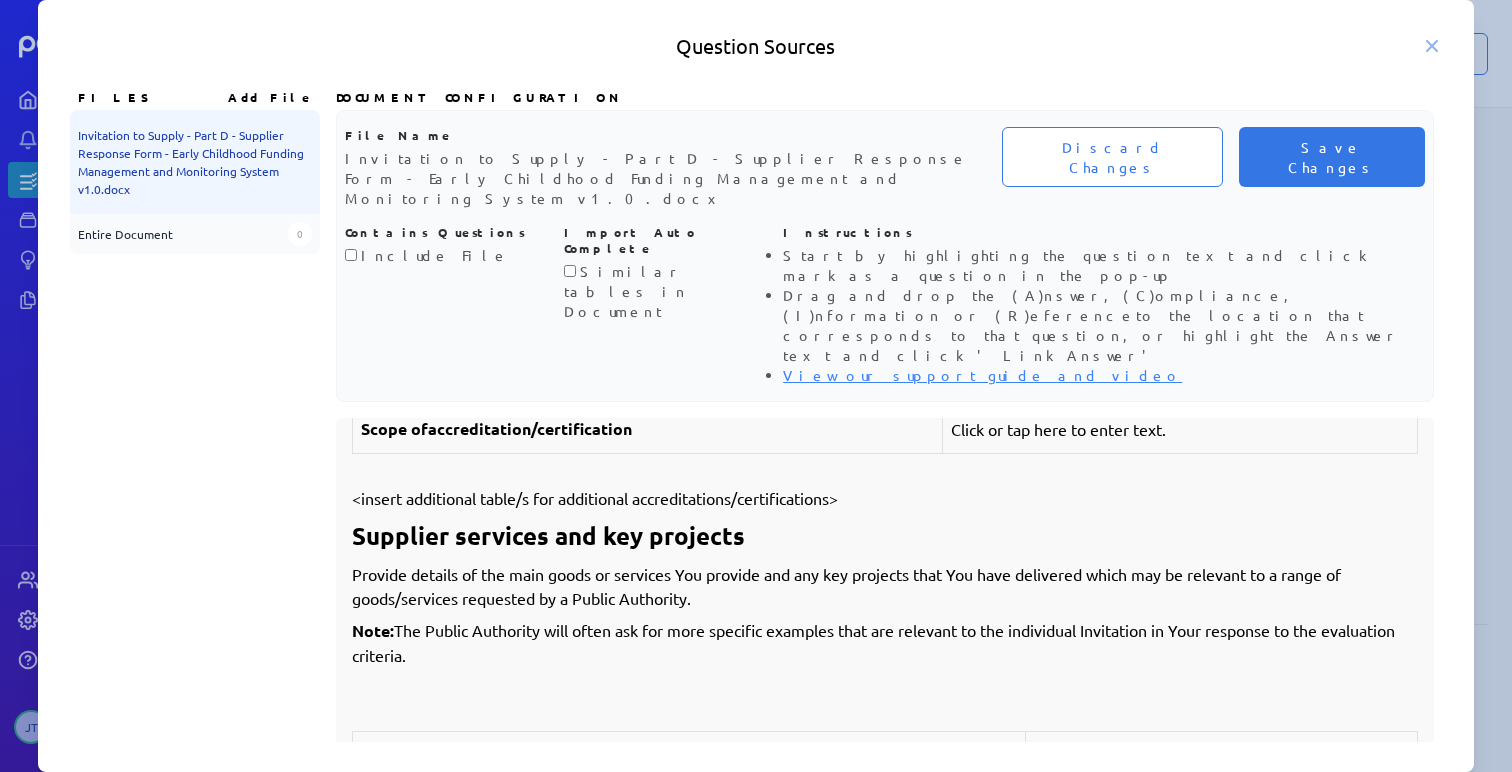 scroll, scrollTop: 3598, scrollLeft: 0, axis: vertical 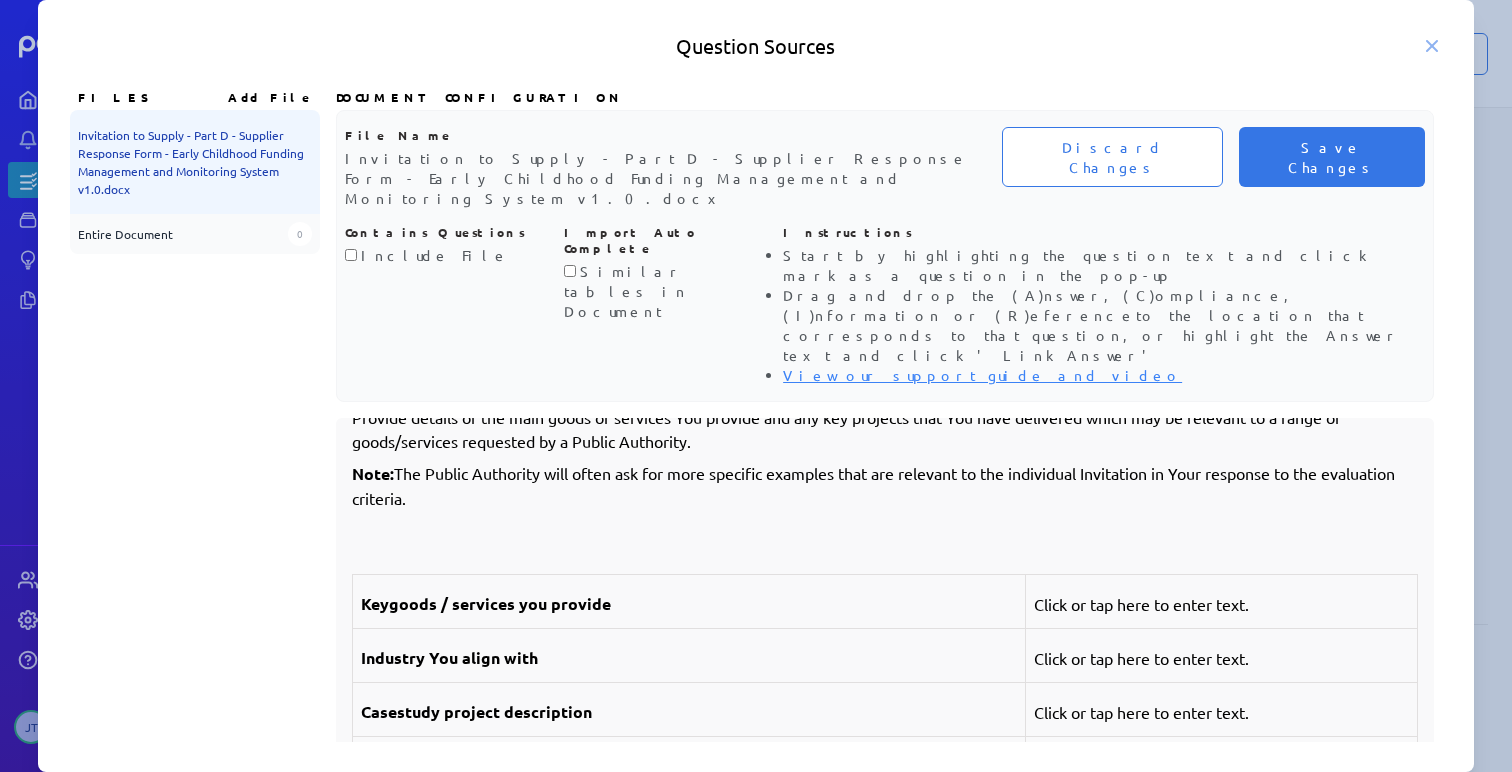 click on "Click or tap here to enter text." at bounding box center [1222, 602] 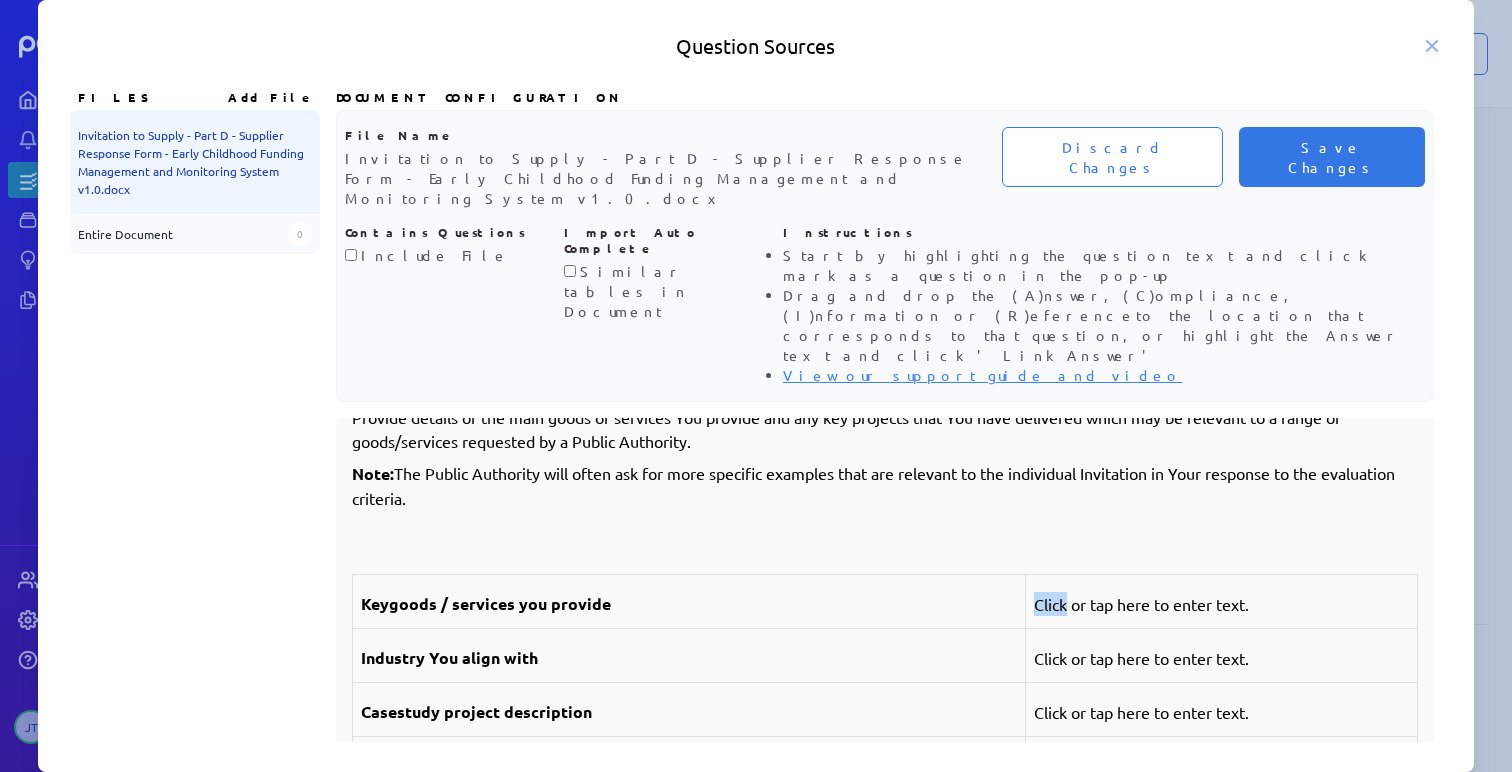 click on "Click or tap here to enter text." at bounding box center [1222, 602] 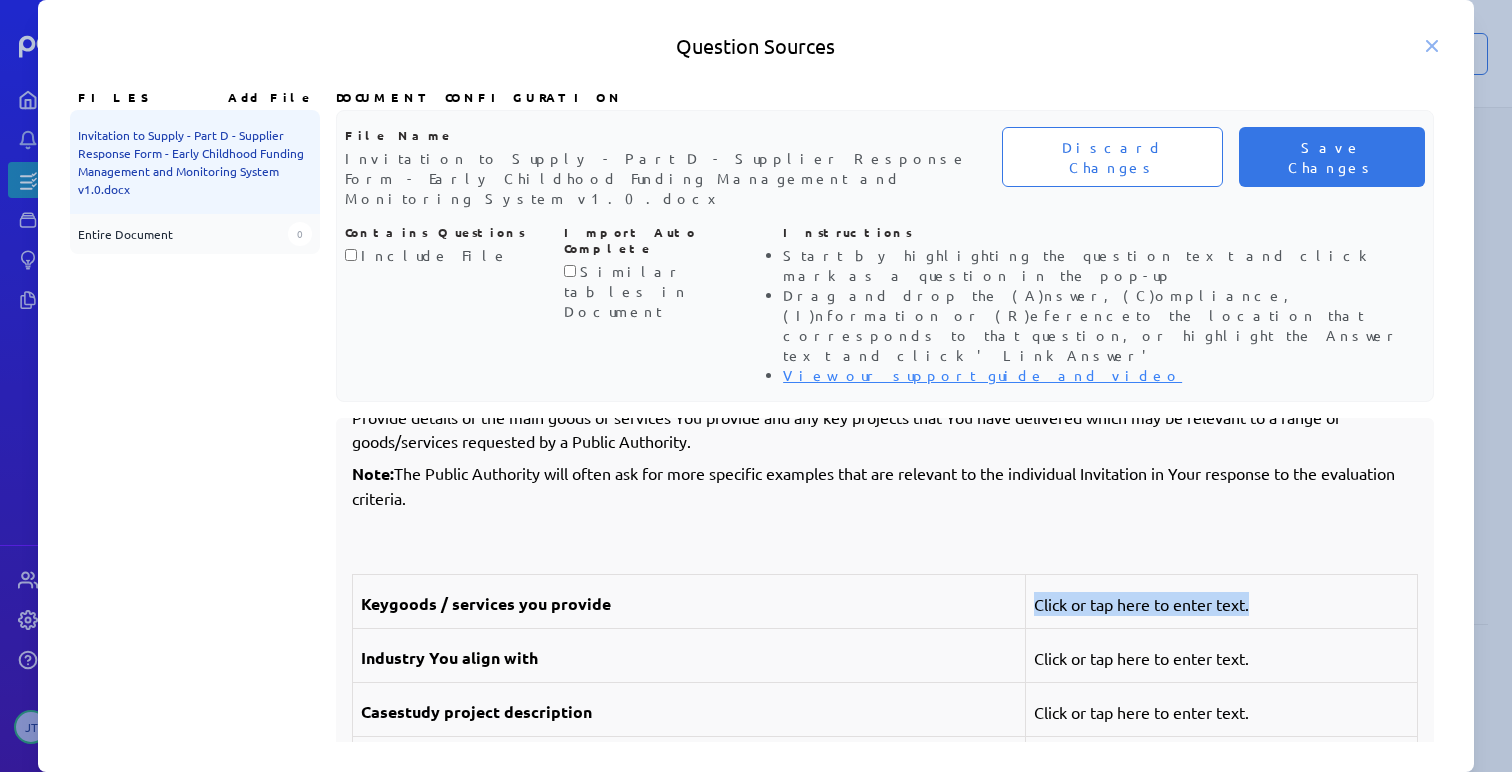 click on "Click or tap here to enter text." at bounding box center (1222, 602) 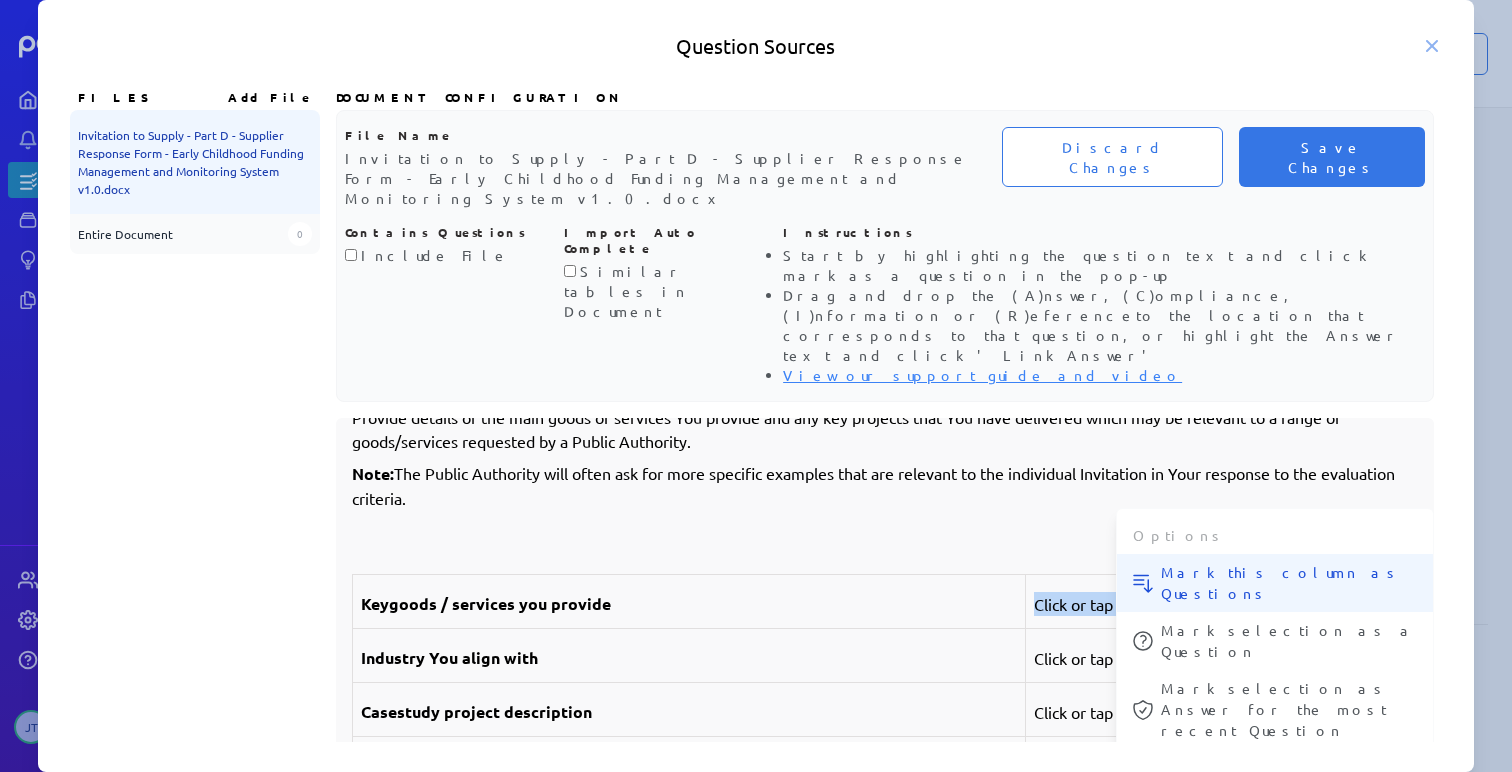 click on "Mark this column as Questions" at bounding box center [1289, 583] 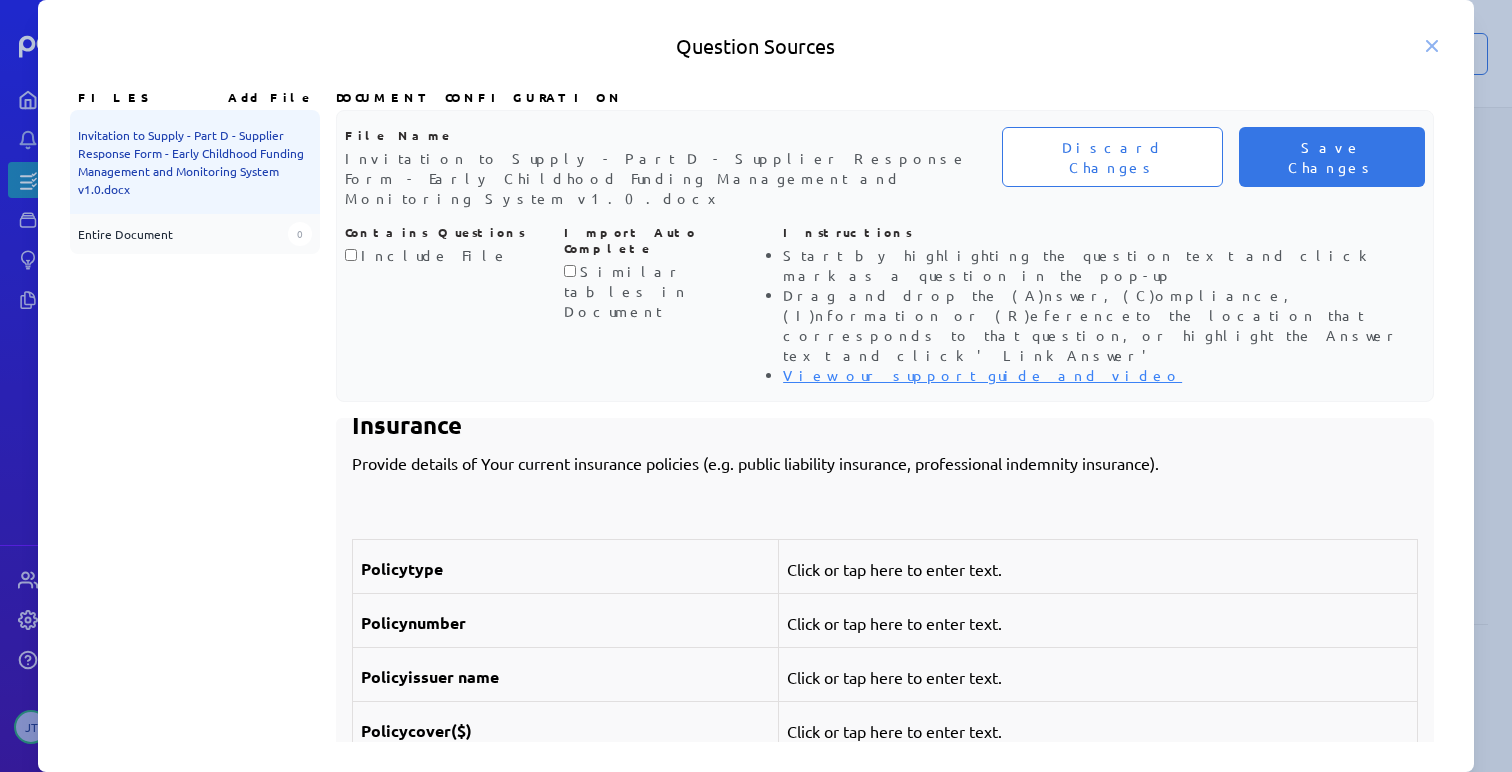 scroll, scrollTop: 4488, scrollLeft: 0, axis: vertical 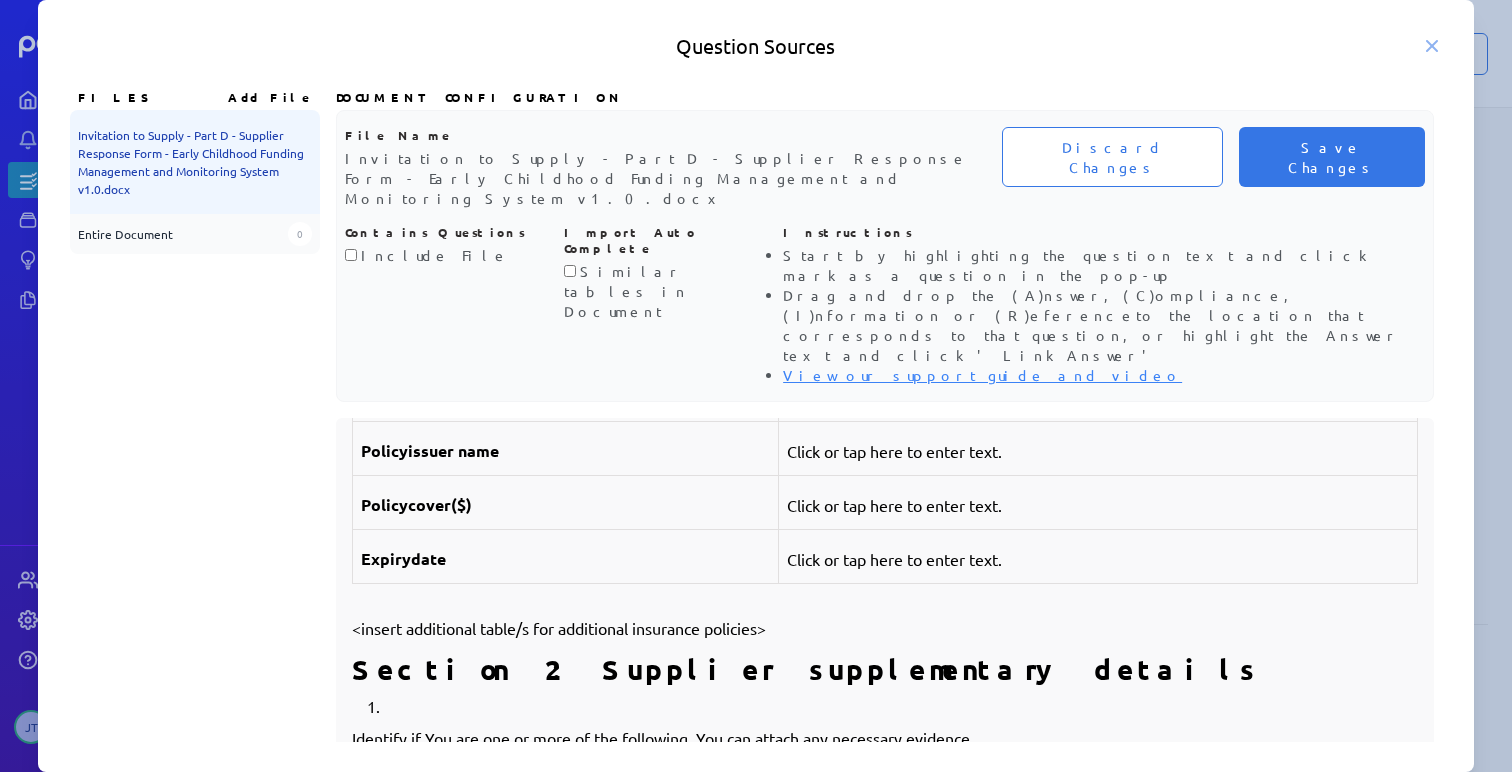 click on "Section 2: Supplier supplementary details" at bounding box center [885, 669] 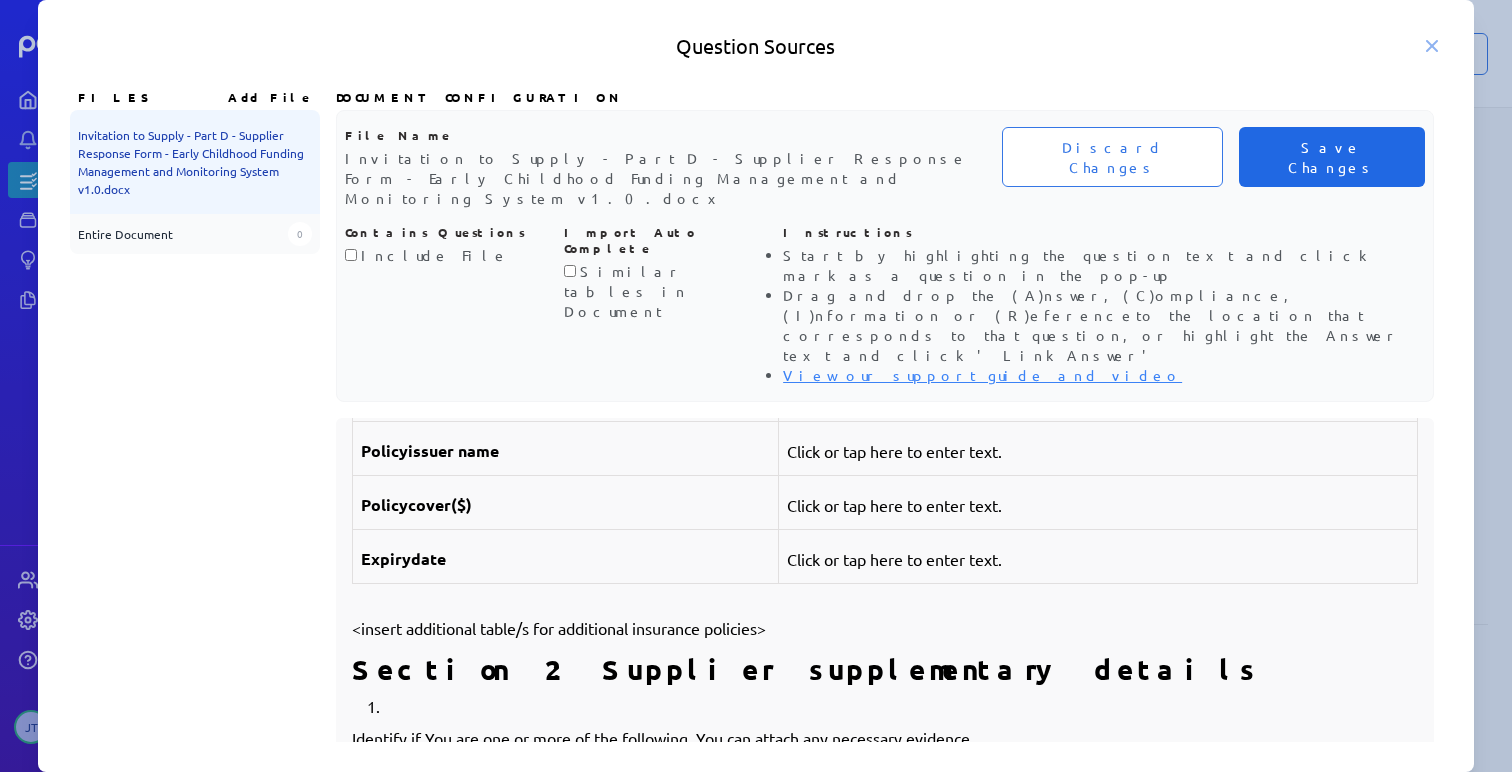 click on "Save Changes" at bounding box center (1332, 157) 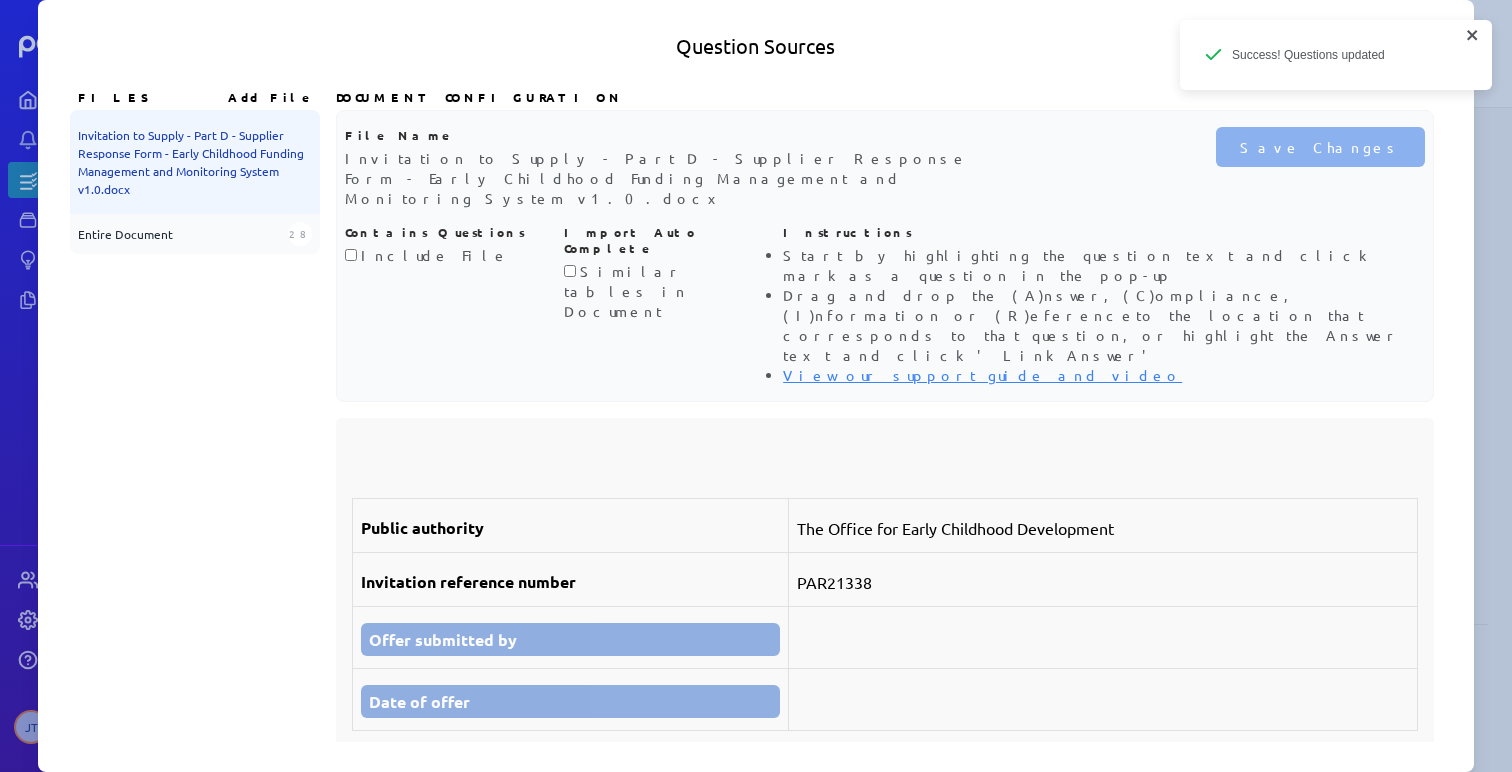 click at bounding box center [1473, 35] 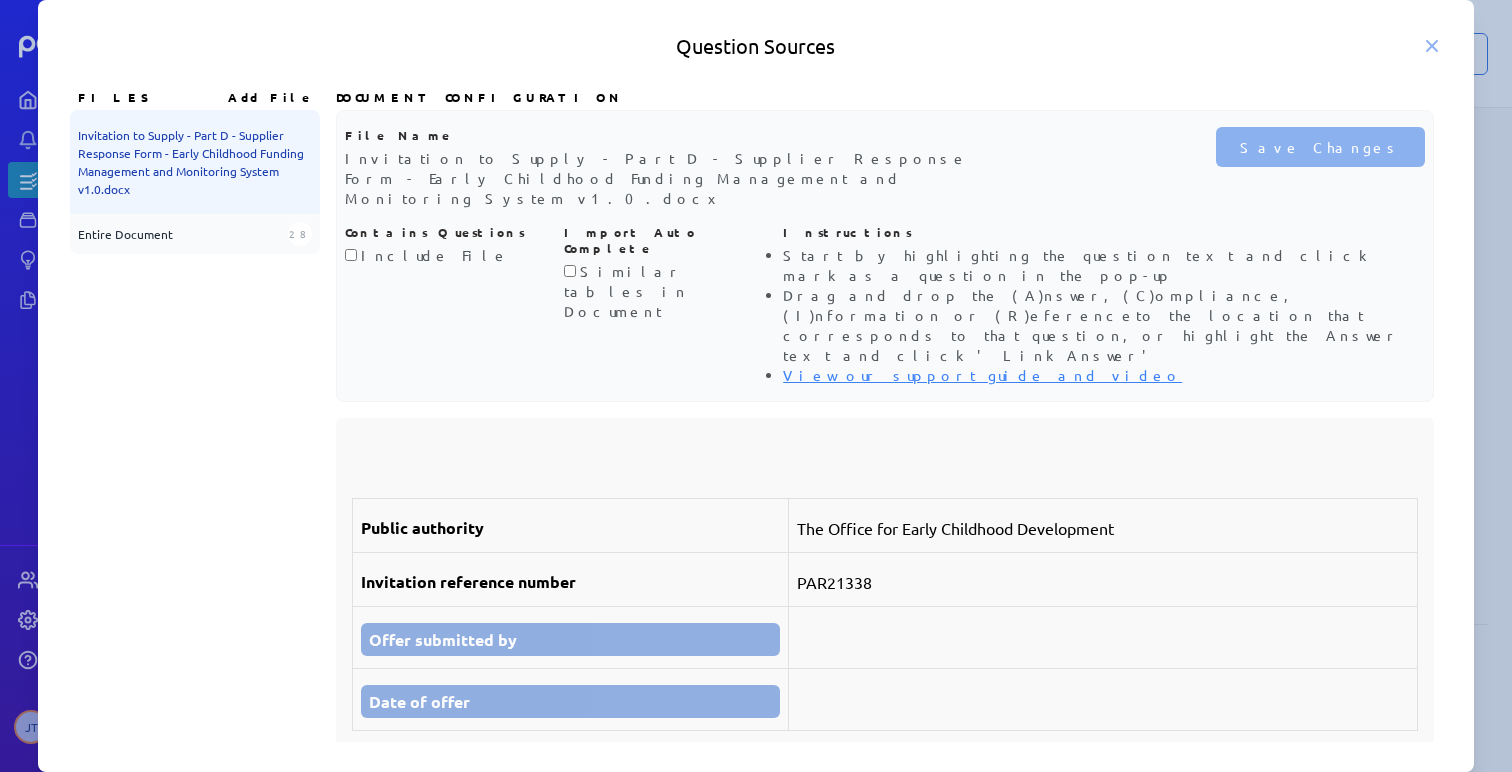 click on "Entire Document 28" at bounding box center [195, 234] 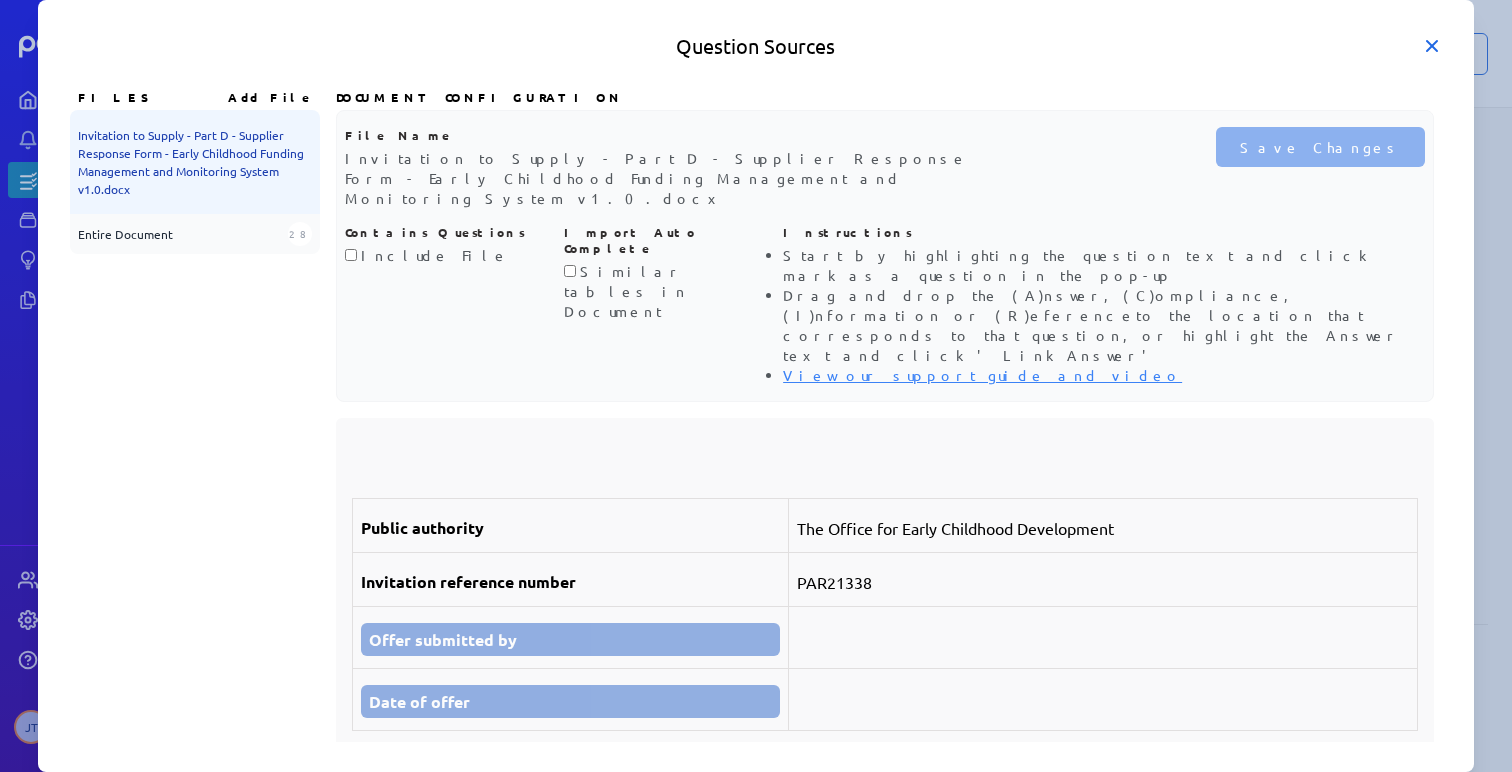 click at bounding box center [1432, 46] 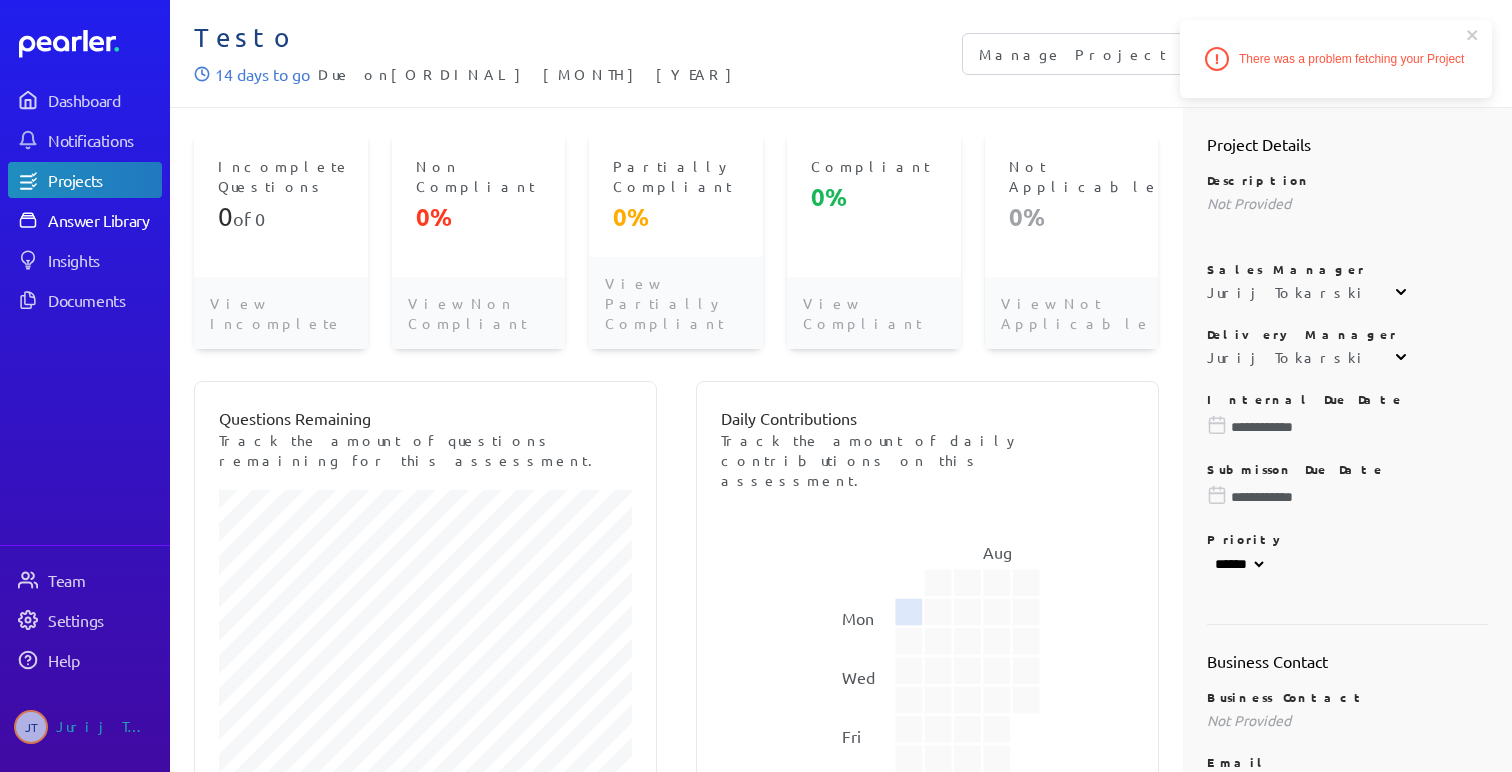 click on "Answer Library" at bounding box center [104, 220] 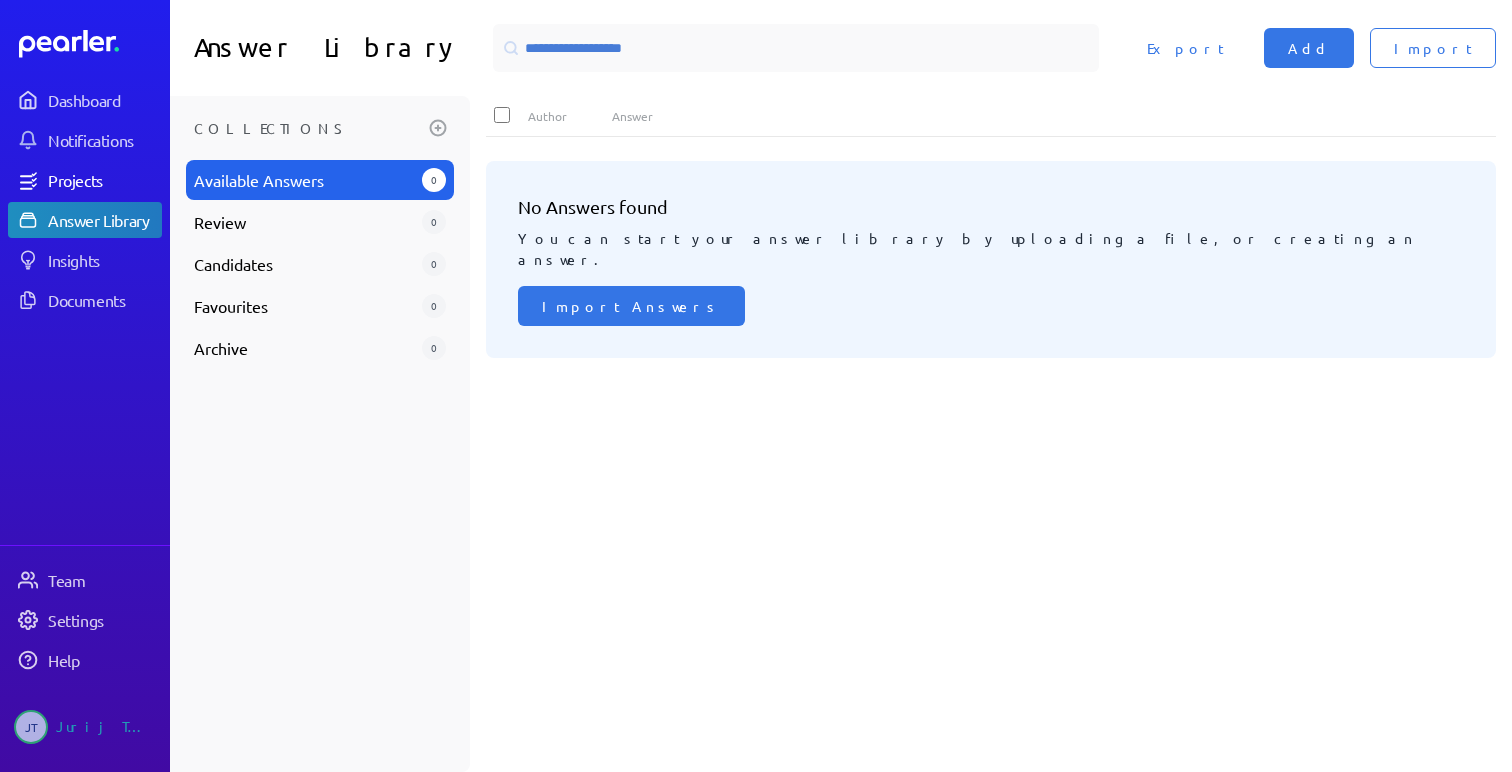 click on "Projects" at bounding box center (104, 180) 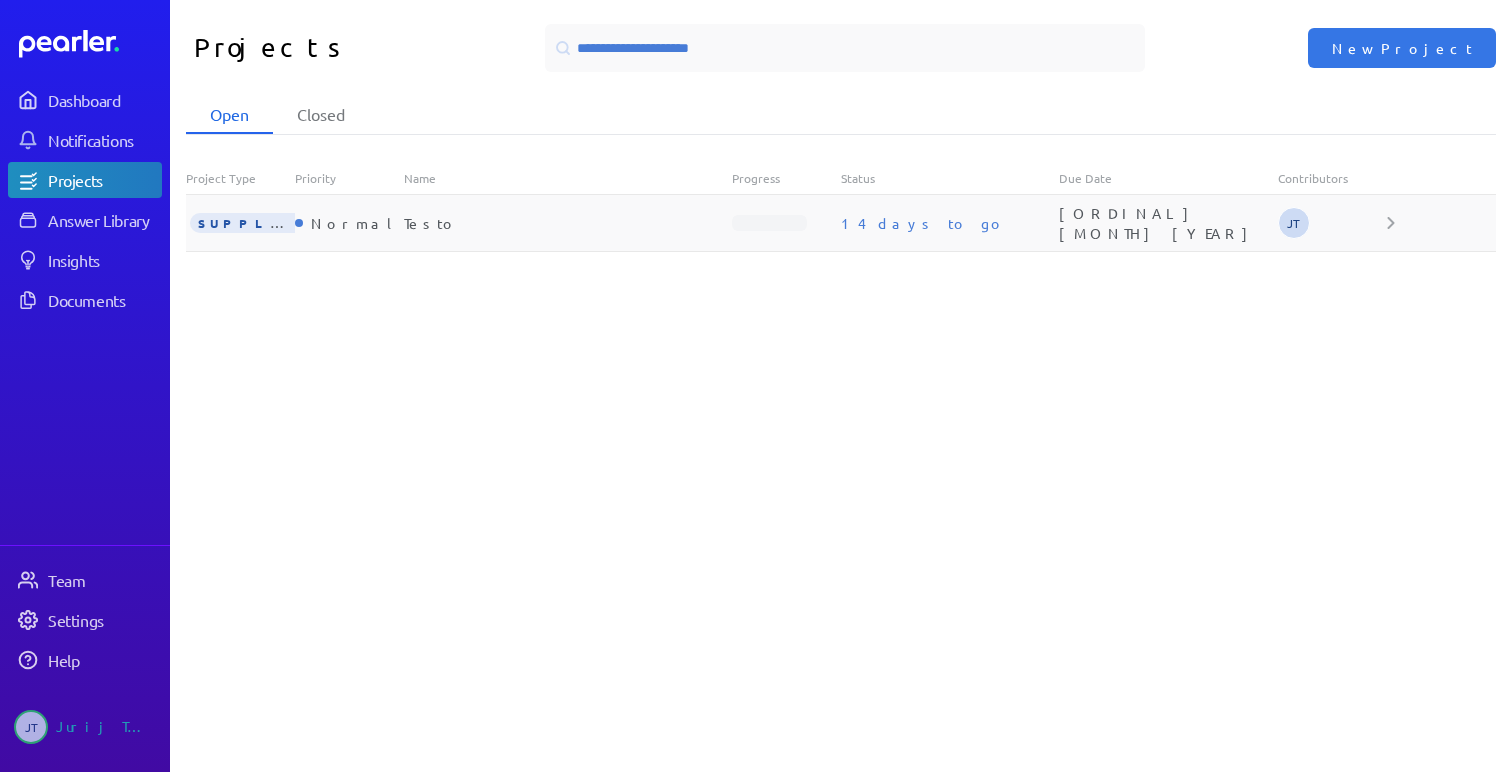 click on "SUPPLIER" at bounding box center (255, 223) 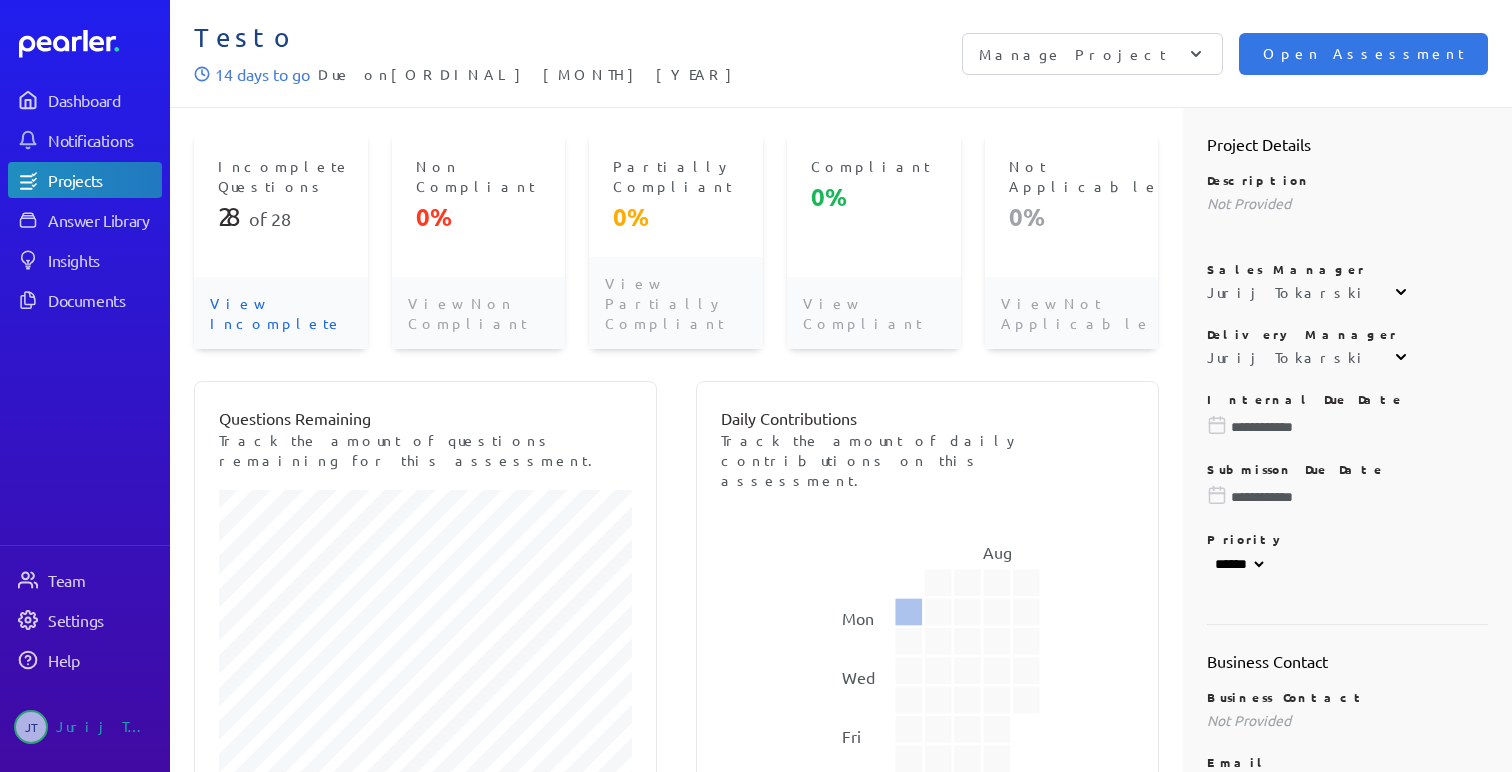 scroll, scrollTop: 0, scrollLeft: 0, axis: both 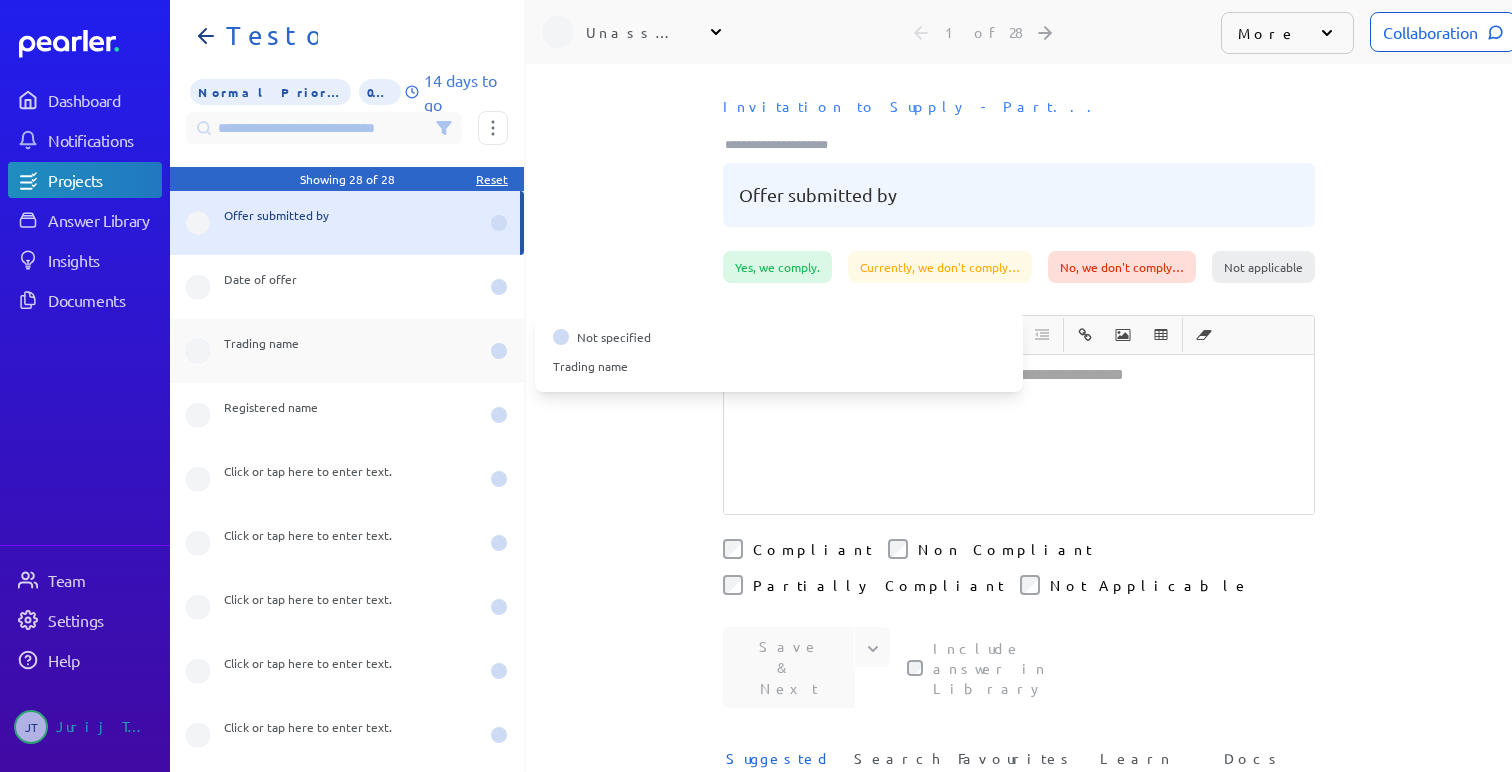 click on "Trading name" at bounding box center (351, 287) 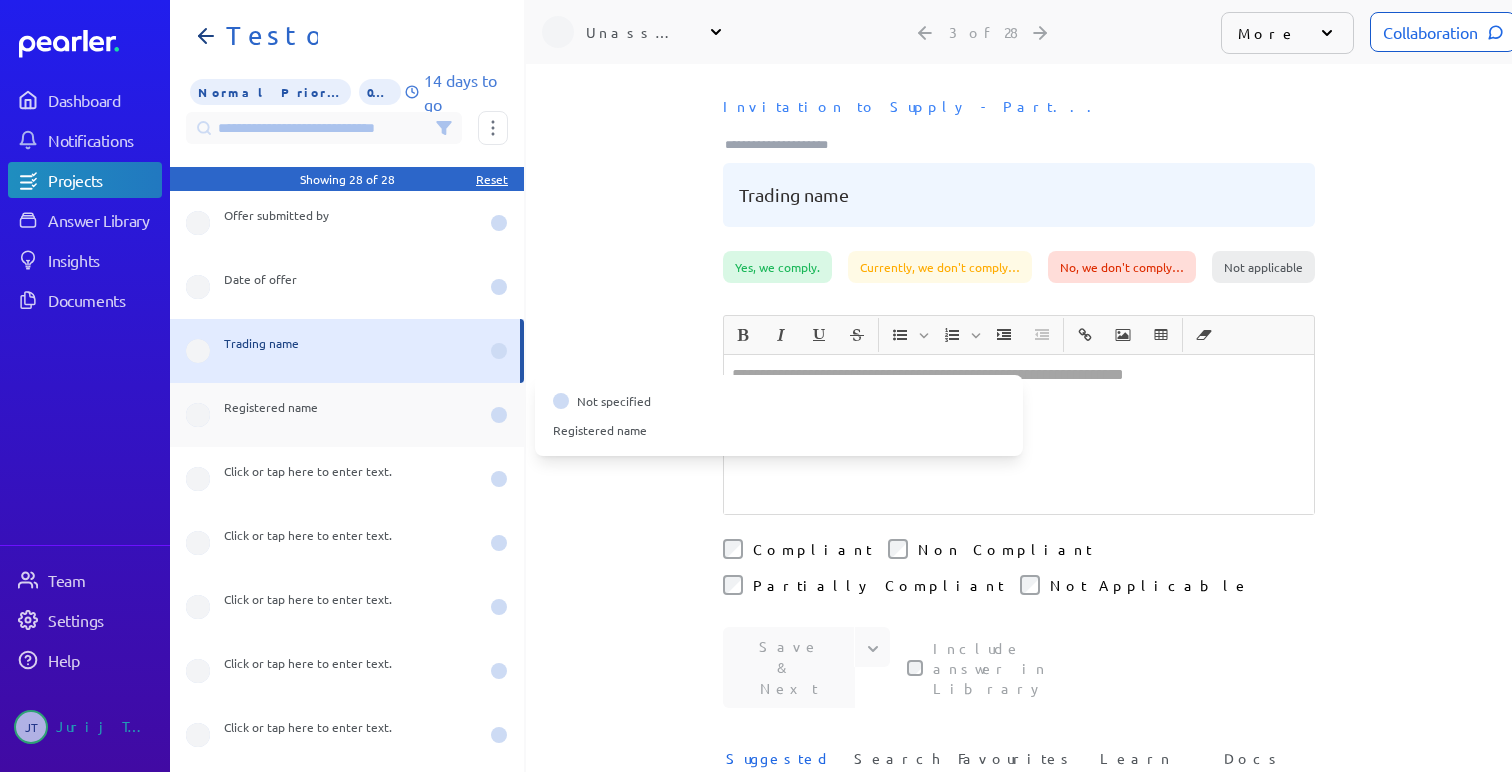click on "Registered name" at bounding box center [351, 223] 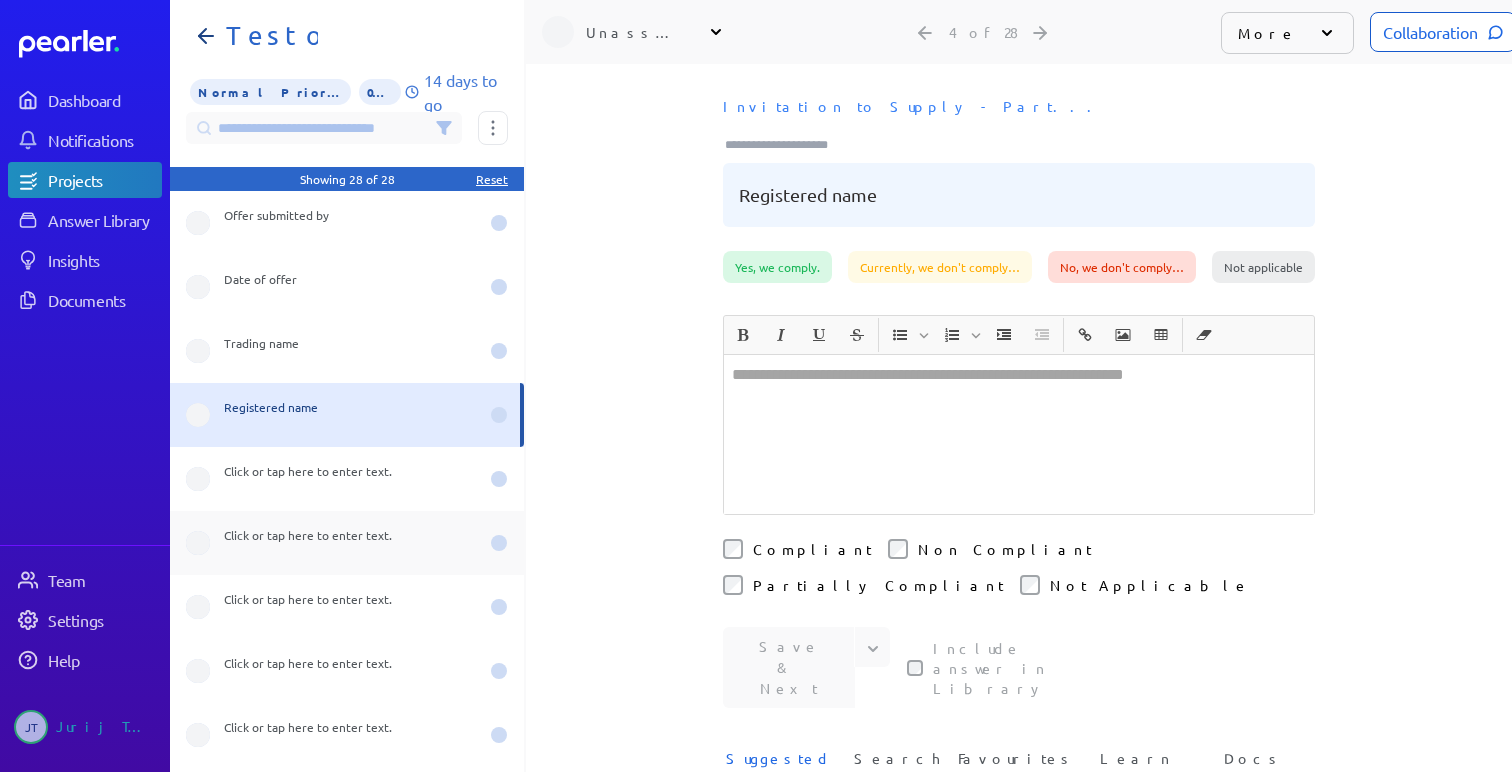 click on "Click or tap here to enter text." at bounding box center [347, 223] 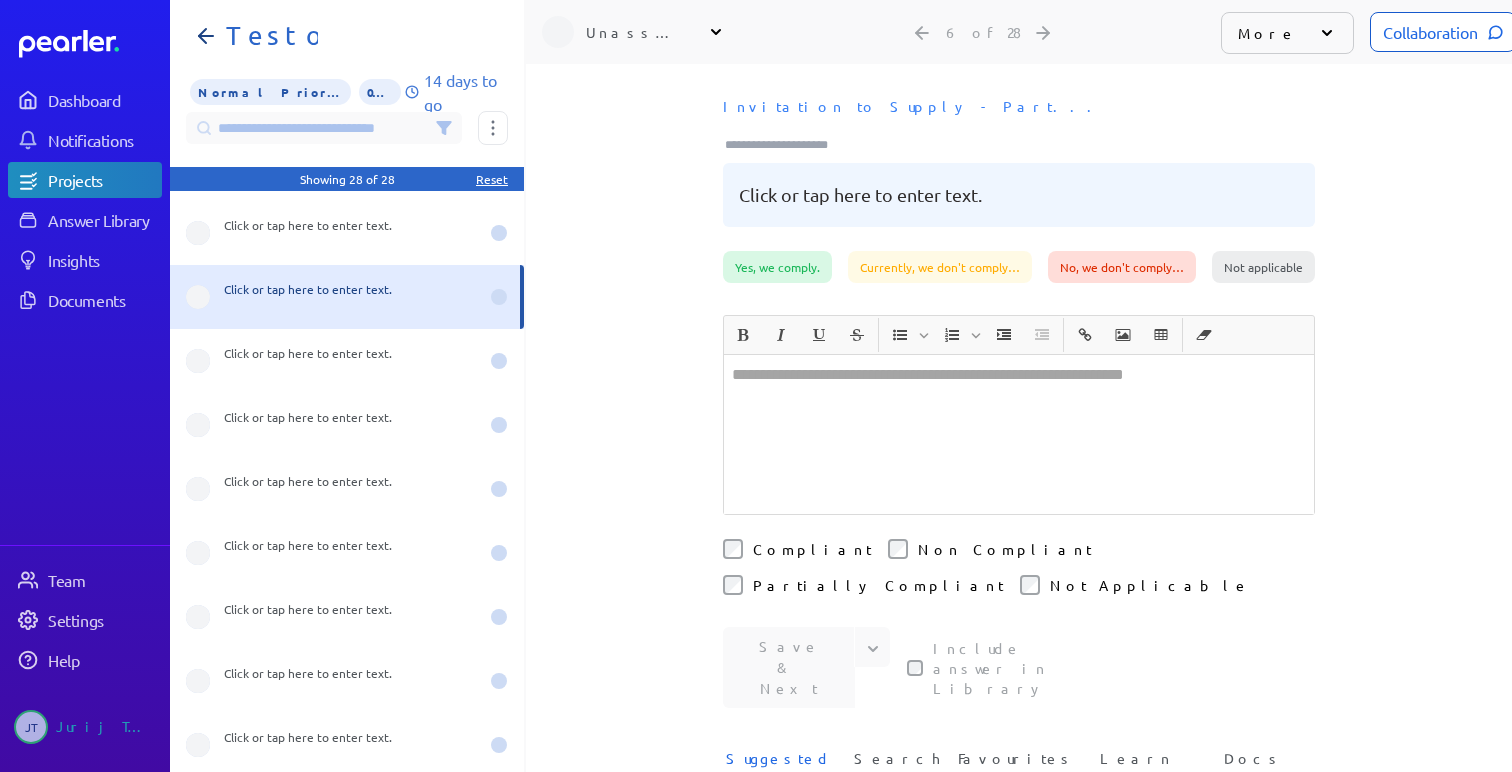scroll, scrollTop: 0, scrollLeft: 0, axis: both 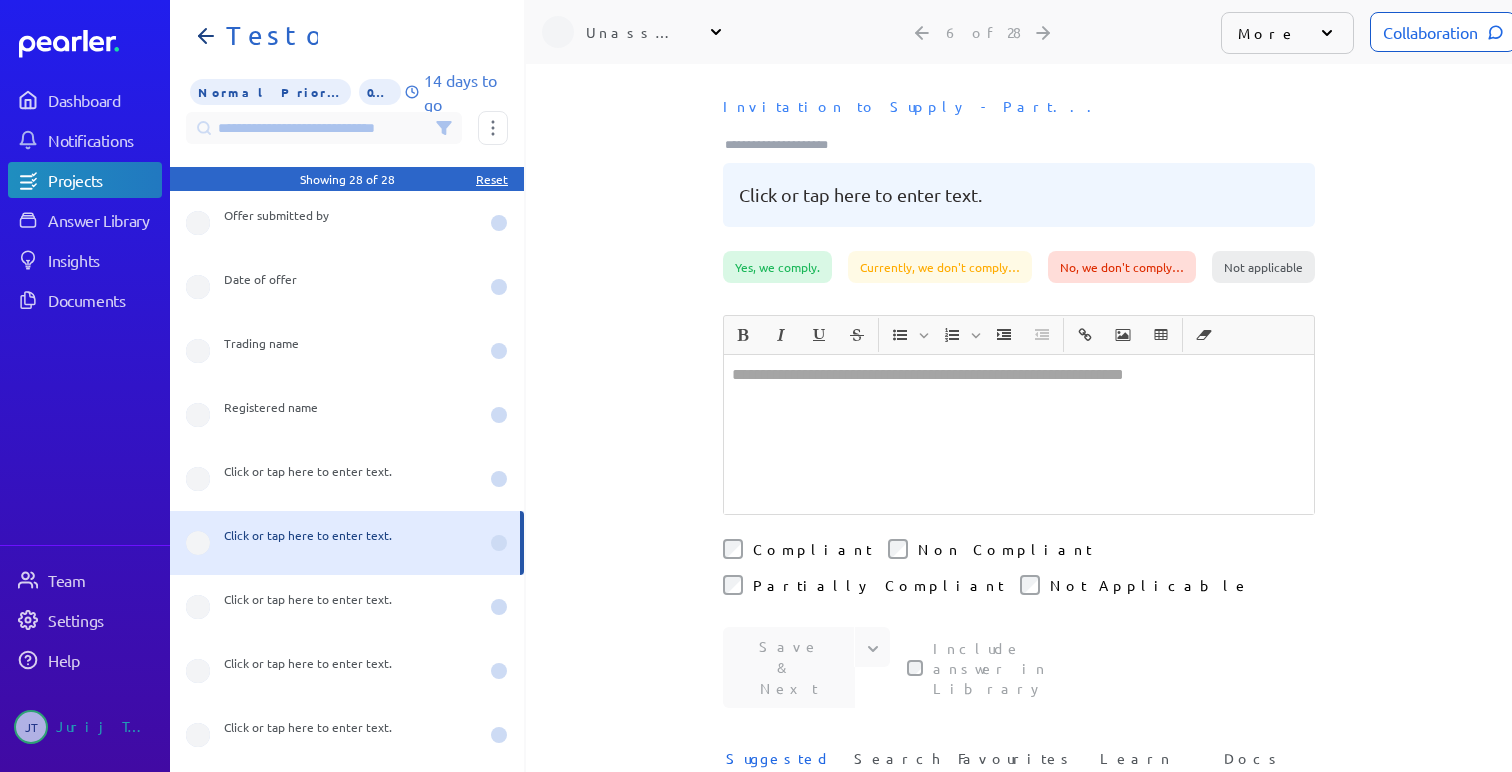 click at bounding box center (785, 145) 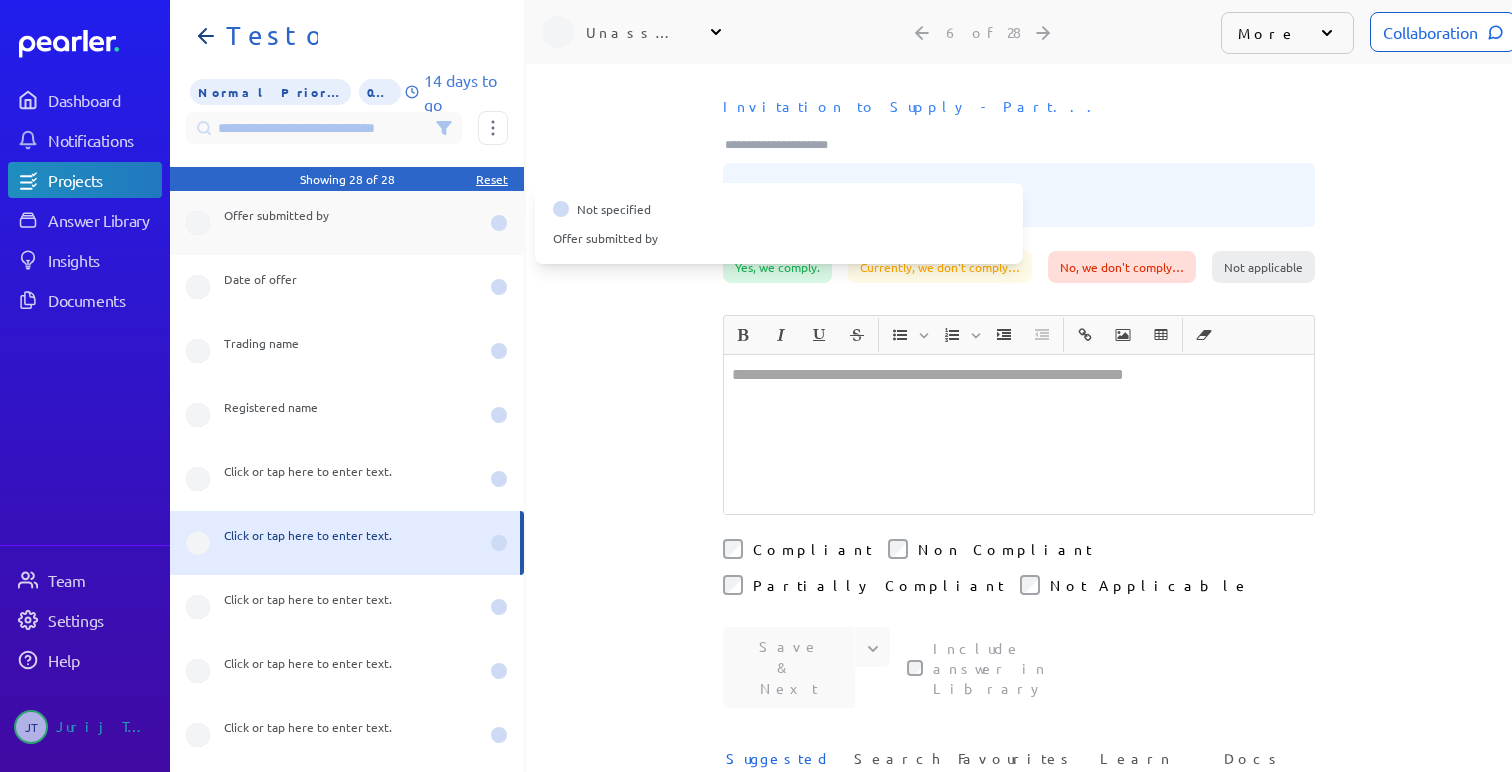 click on "Offer submitted by" at bounding box center [351, 223] 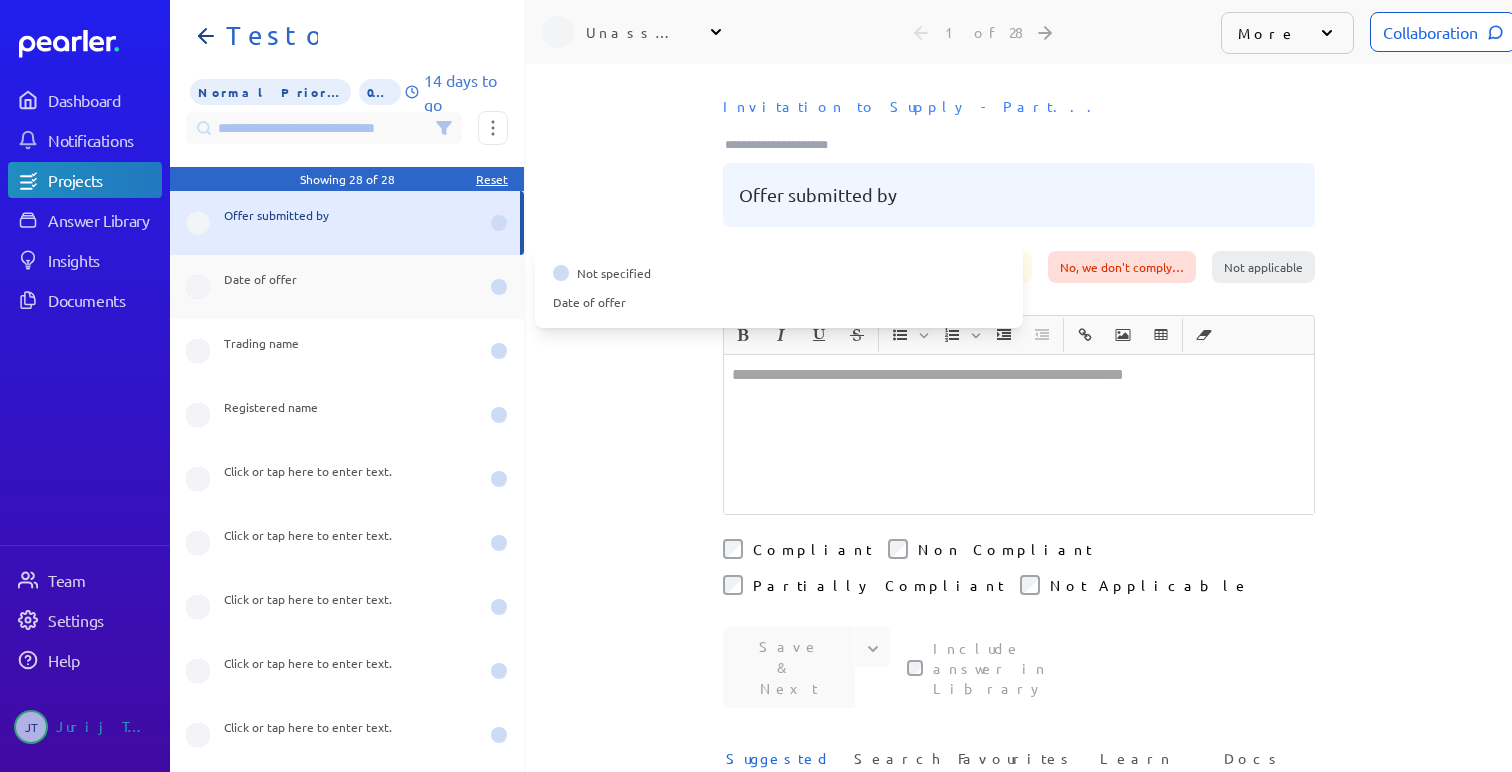 click on "Date of offer" at bounding box center [351, 287] 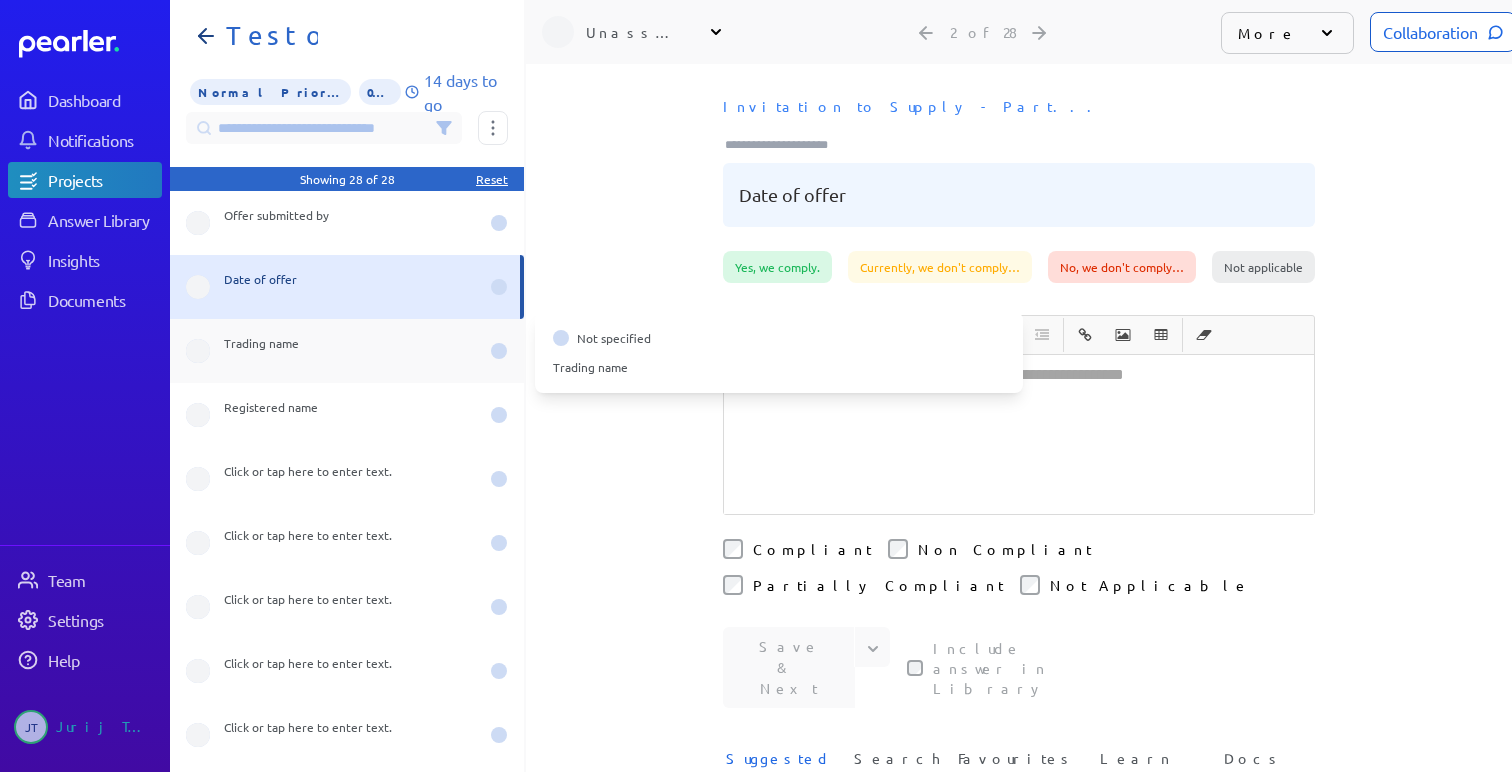 scroll, scrollTop: 0, scrollLeft: 0, axis: both 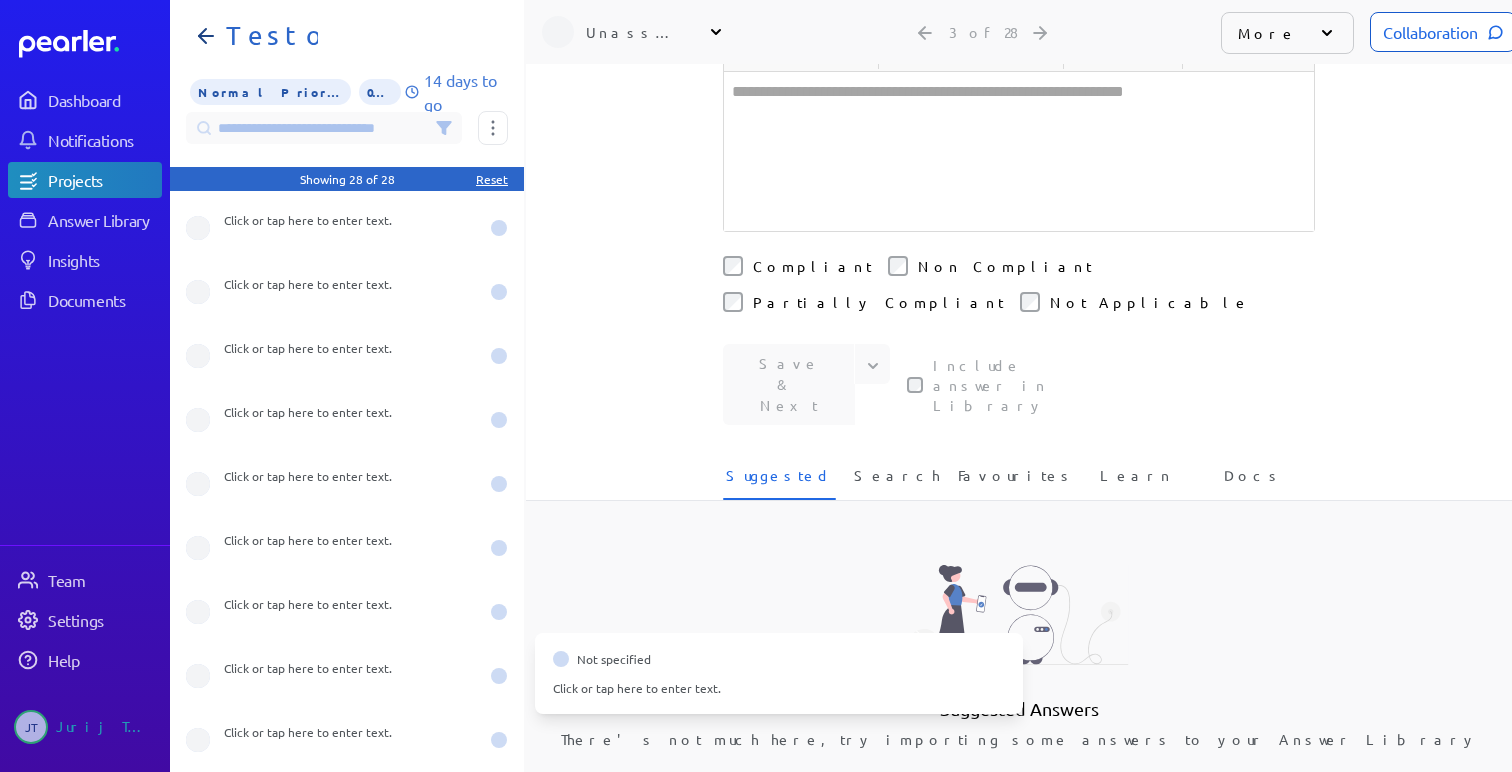 click on "Click or tap here to enter text. Click or tap here to enter text. Click or tap here to enter text. Click or tap here to enter text. Click or tap here to enter text. Click or tap here to enter text. Click or tap here to enter text. Click or tap here to enter text. Click or tap here to enter text. Click or tap here to enter text. Click or tap here to enter text. Click or tap here to enter text. Click or tap here to enter text." at bounding box center (347, 481) 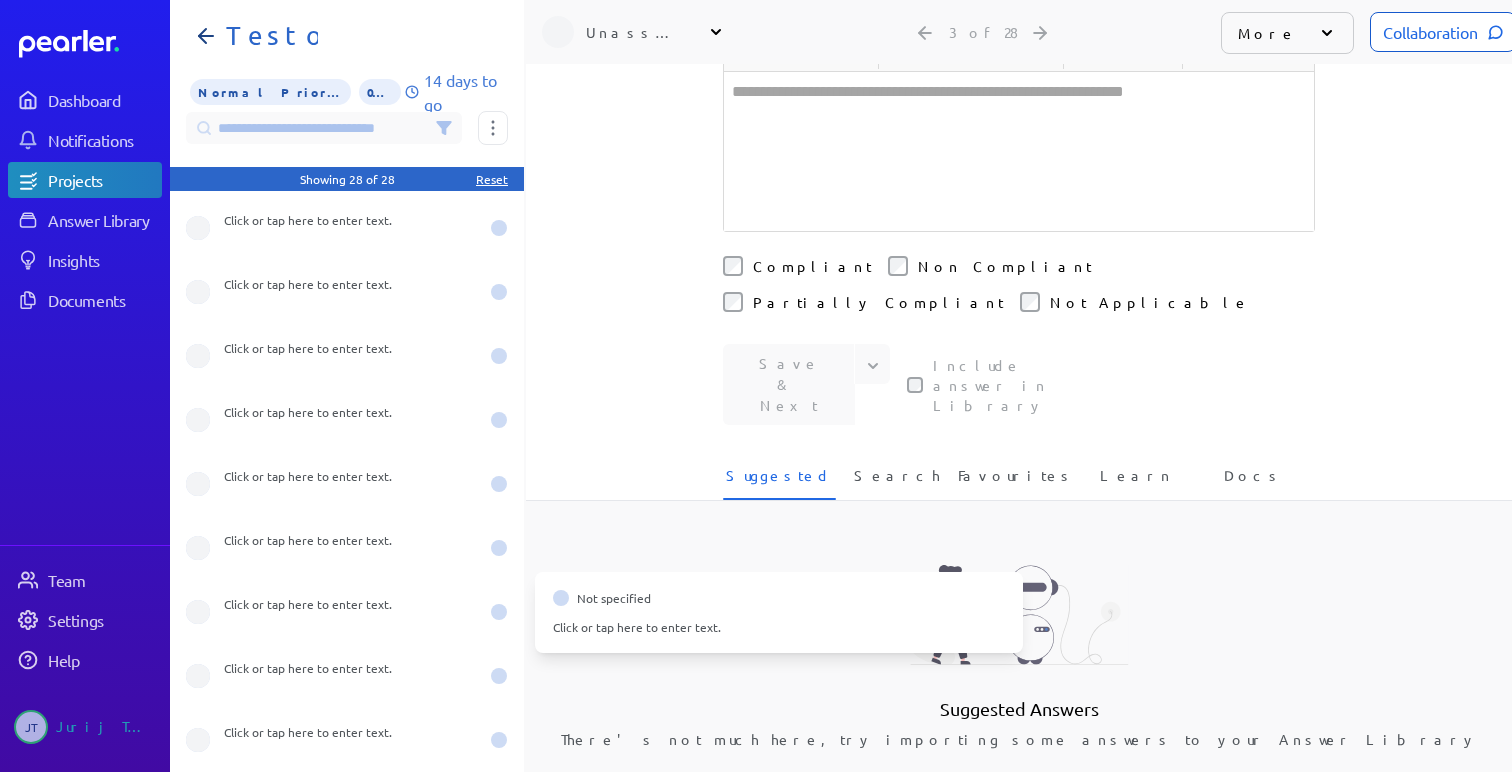 click on "Not specified" at bounding box center [614, 598] 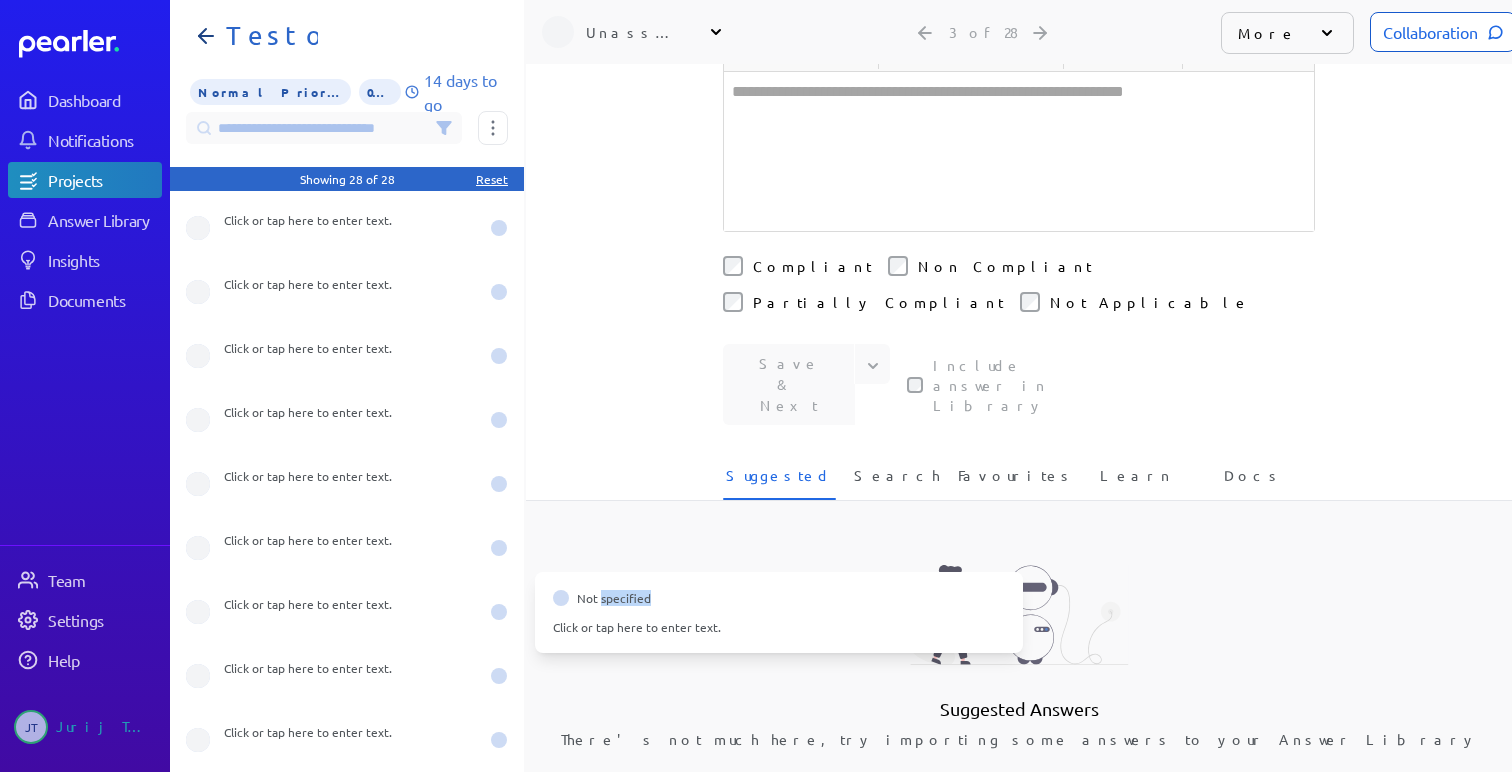 click on "Not specified" at bounding box center [614, 598] 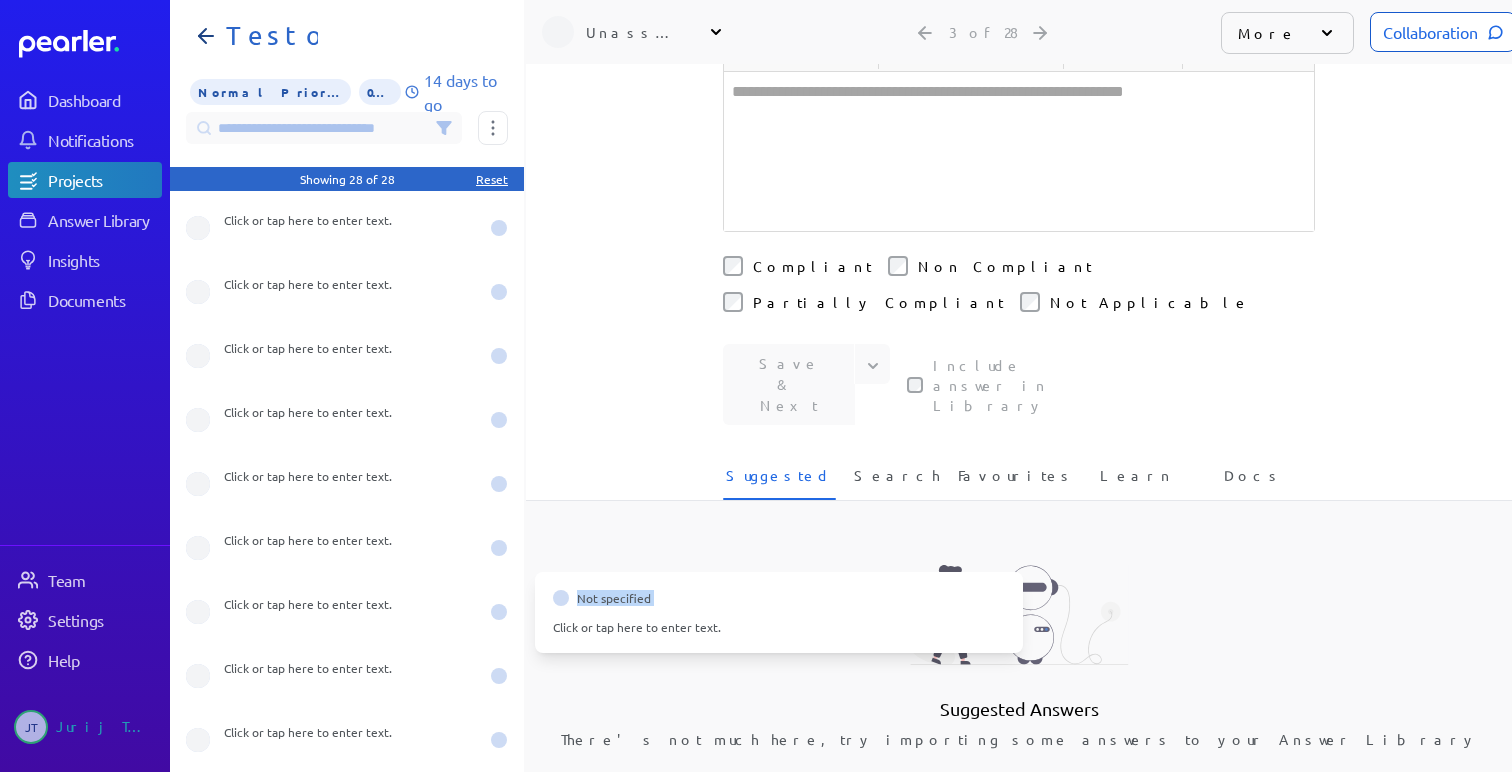 click on "Not specified" at bounding box center [614, 598] 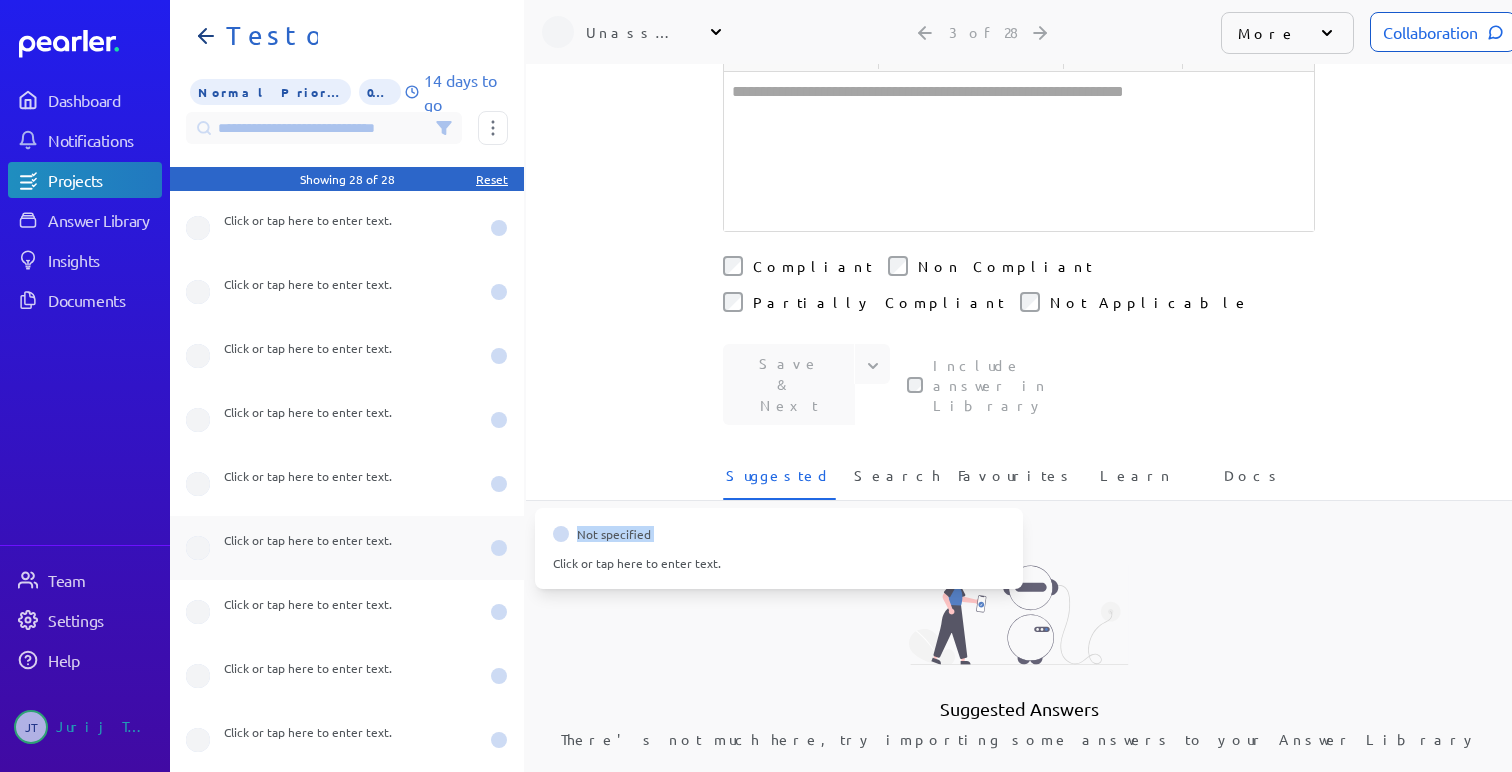 click on "Click or tap here to enter text." at bounding box center (351, 36) 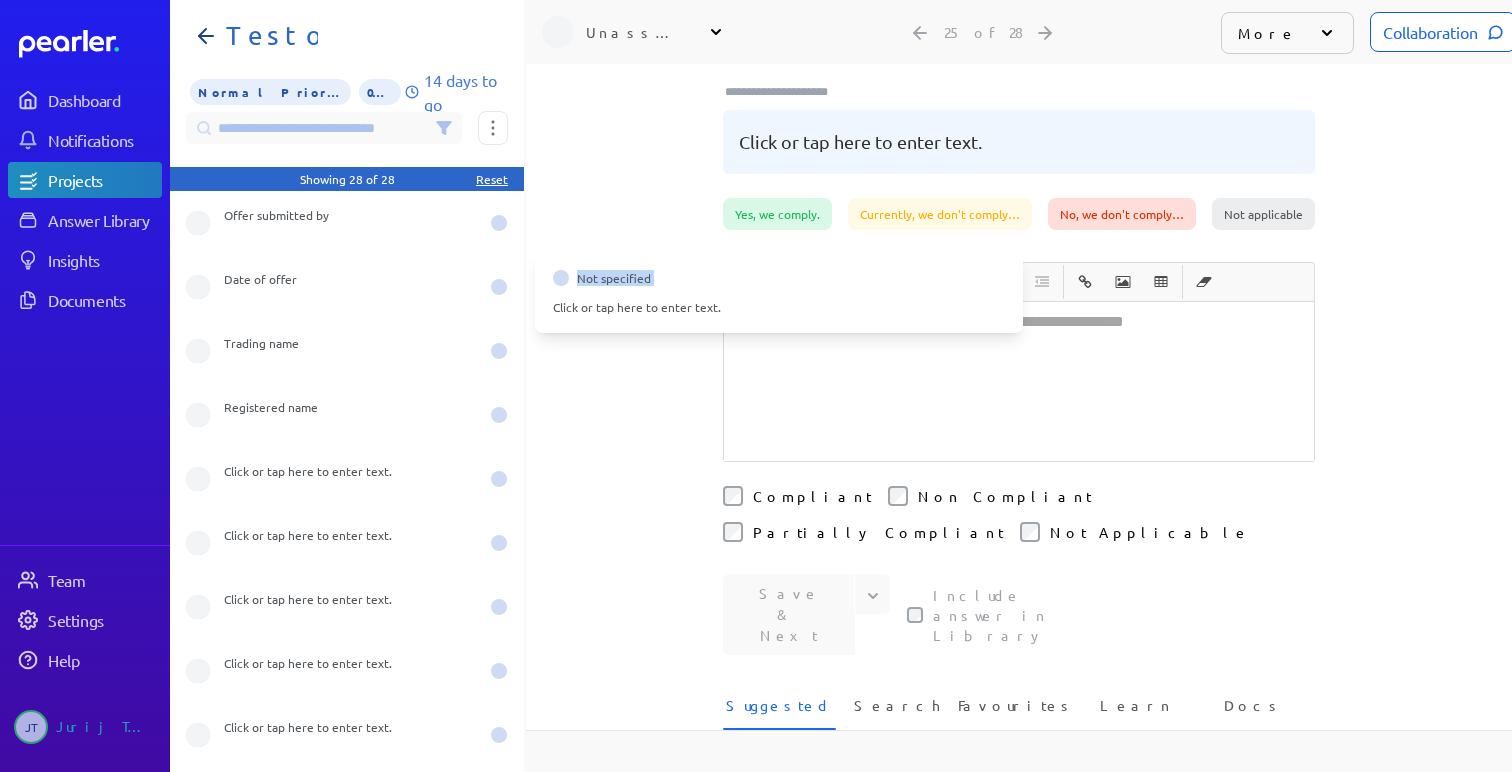 scroll, scrollTop: 0, scrollLeft: 0, axis: both 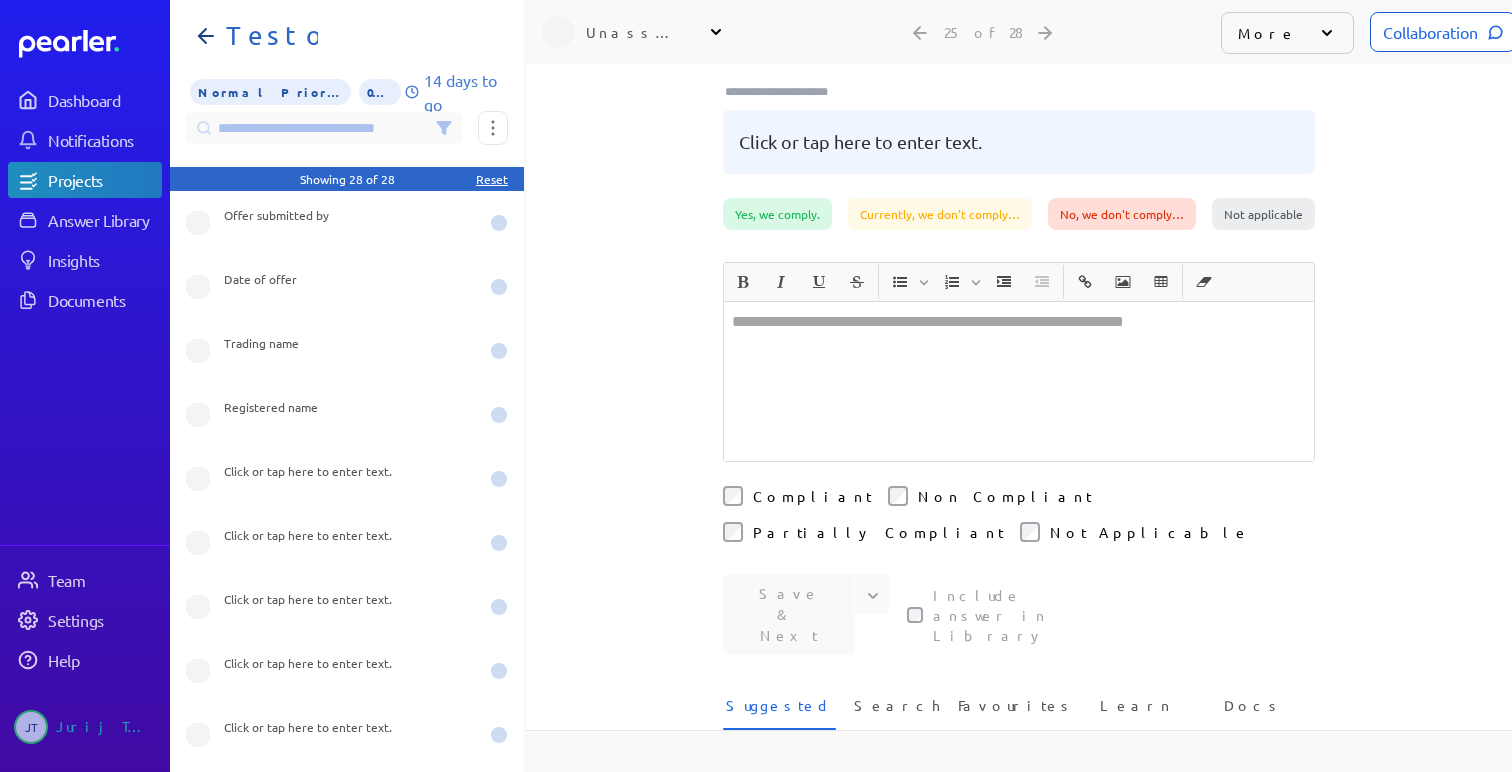 click at bounding box center [1019, 381] 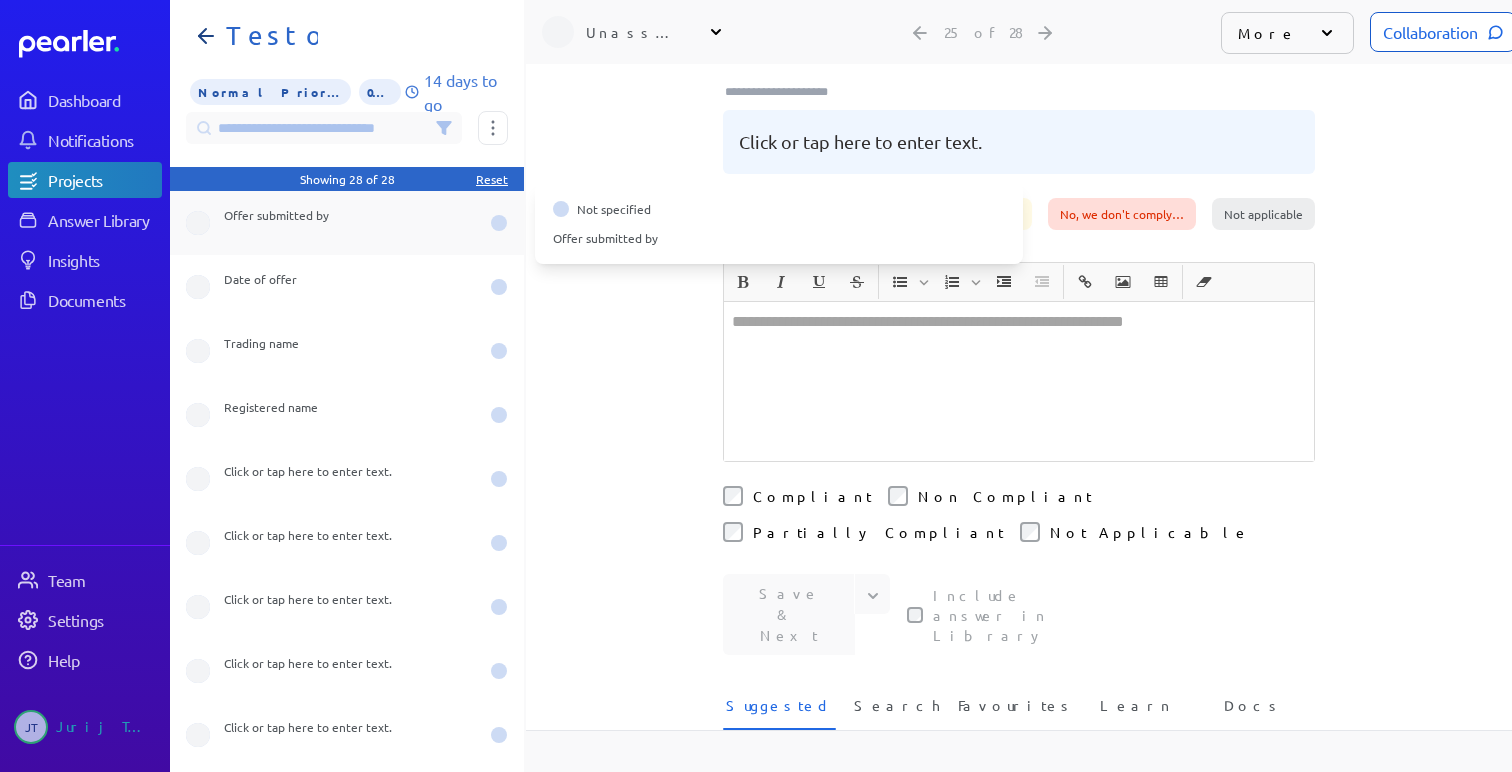 click on "Offer submitted by" at bounding box center [351, 223] 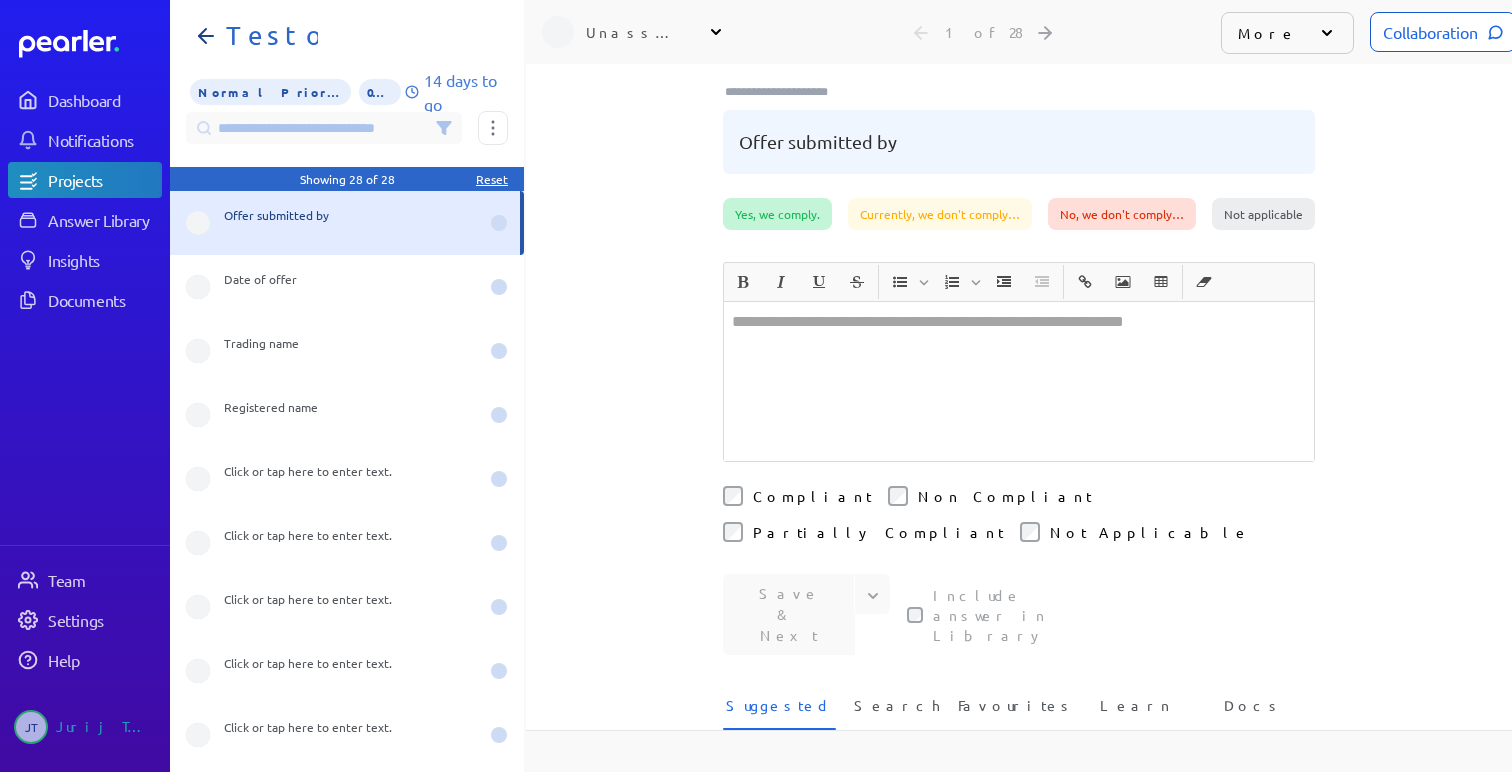 click on "Yes, we comply." at bounding box center [777, 214] 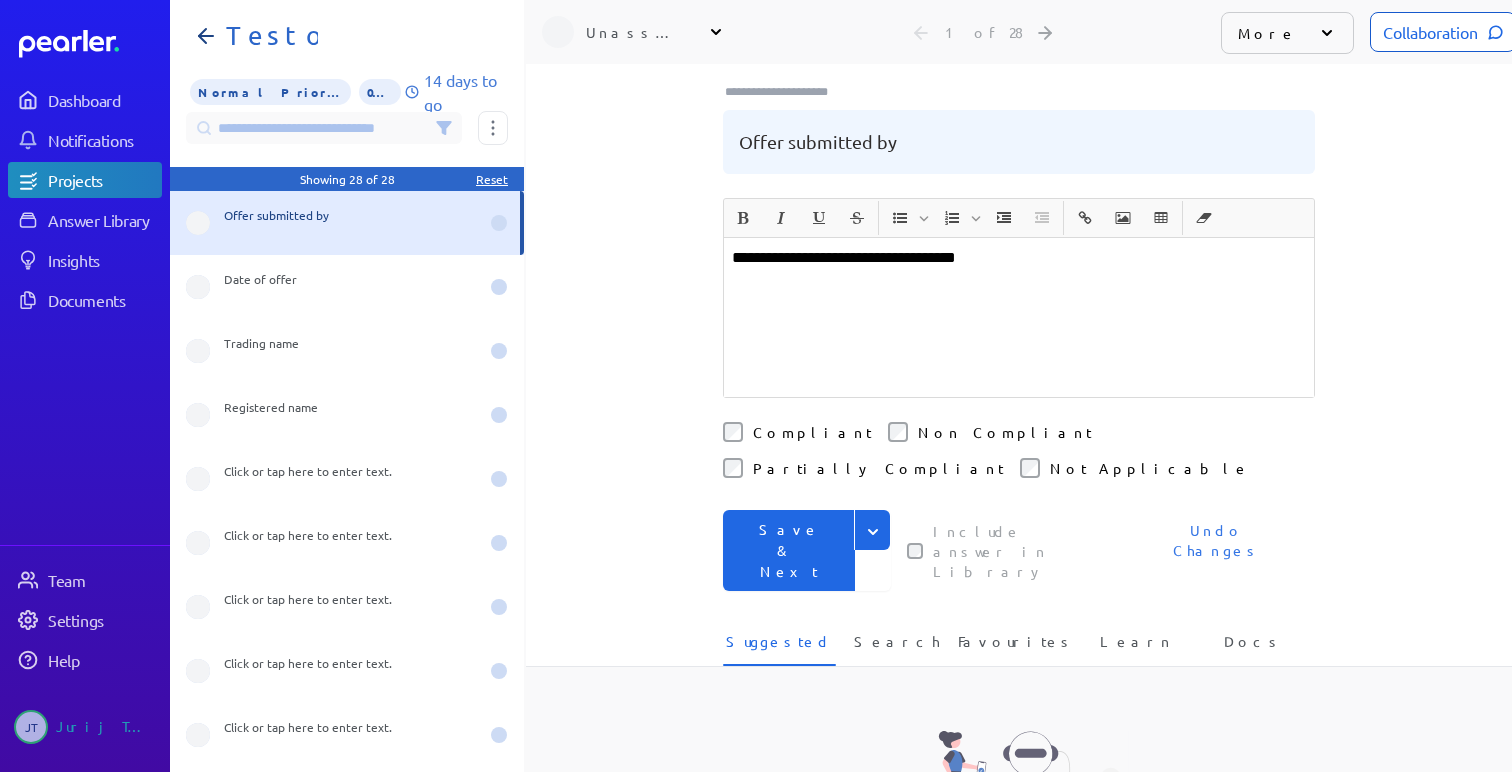 click on "**********" at bounding box center (1019, 317) 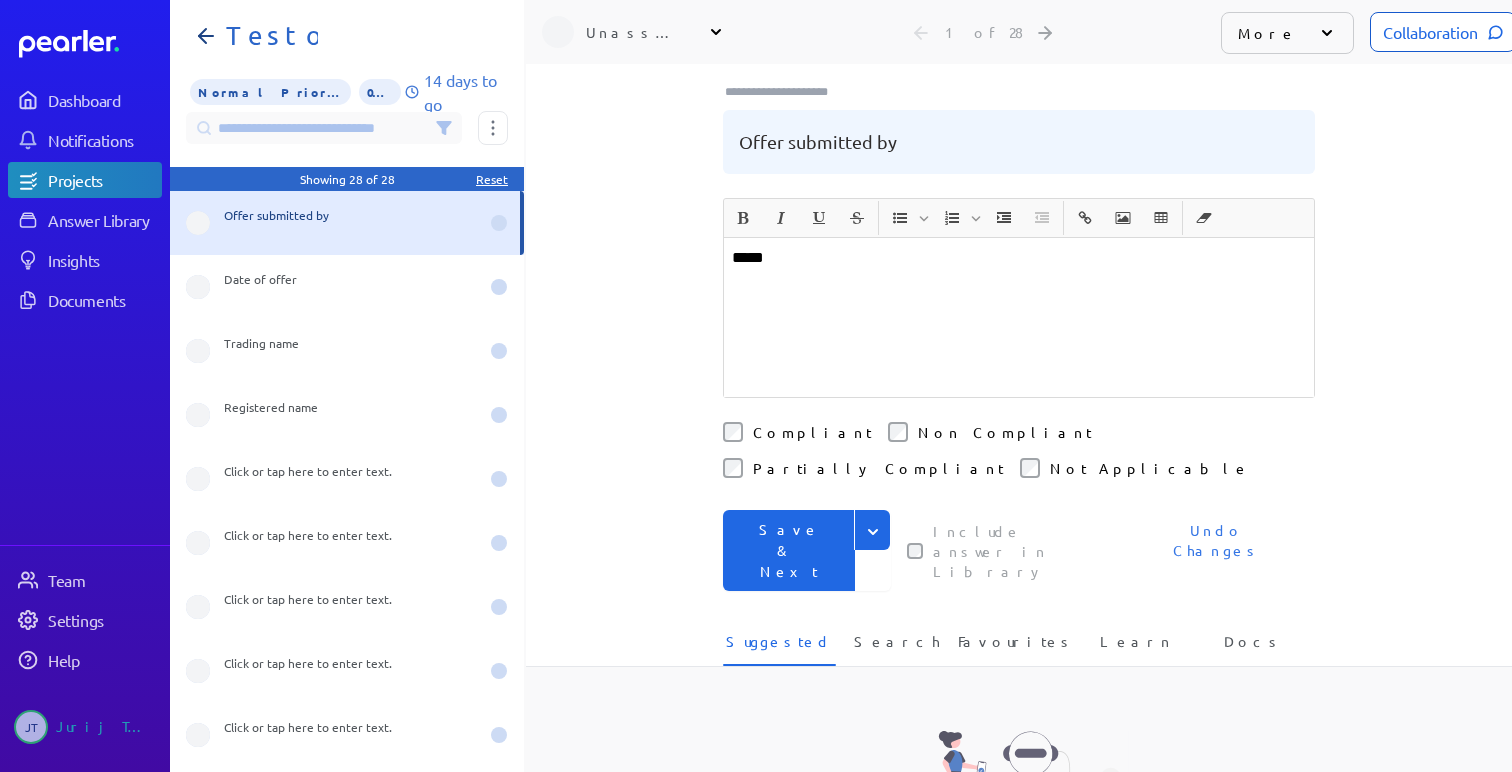 click on "Save & Next" at bounding box center (789, 550) 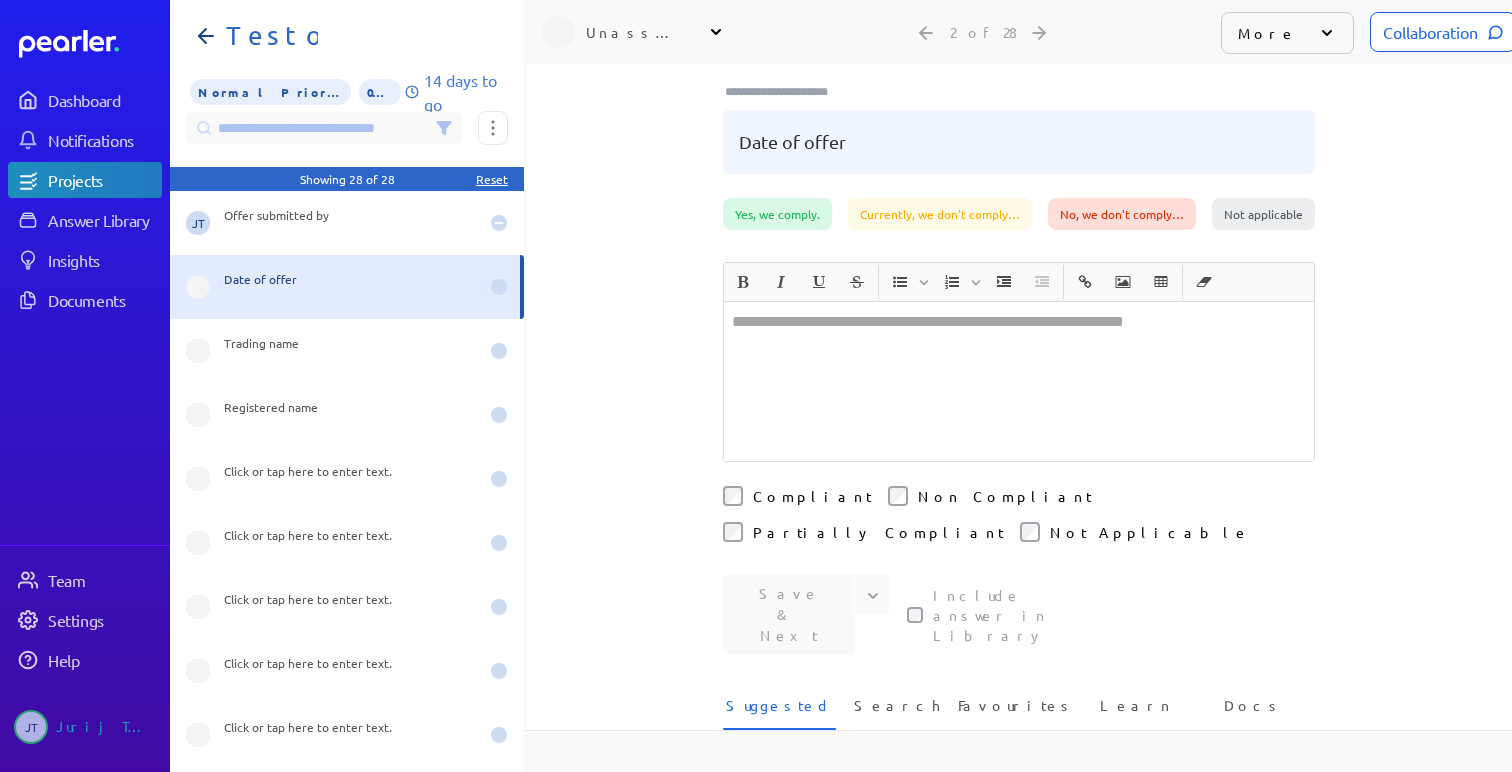 click at bounding box center [1019, 381] 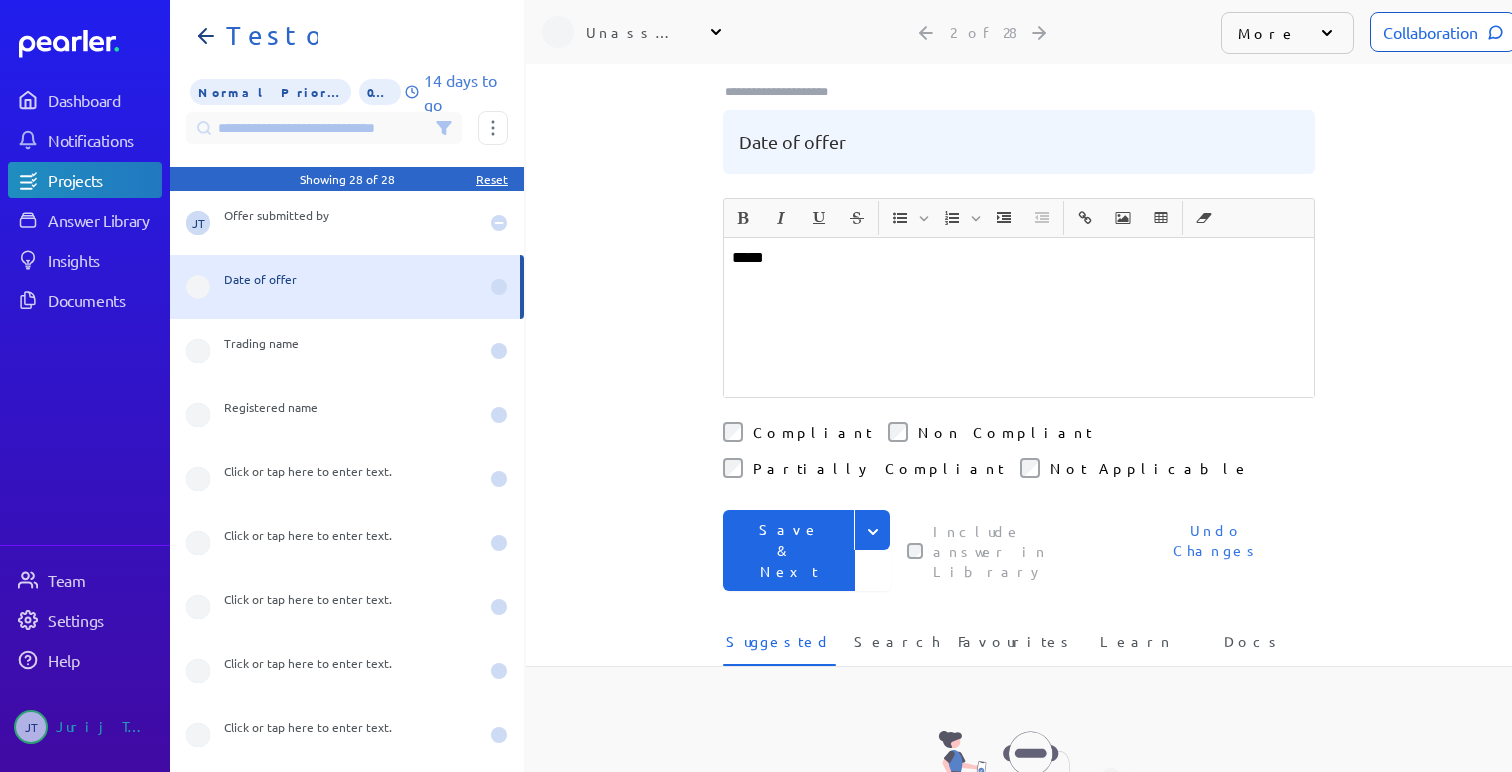 click on "Save & Next" at bounding box center (789, 550) 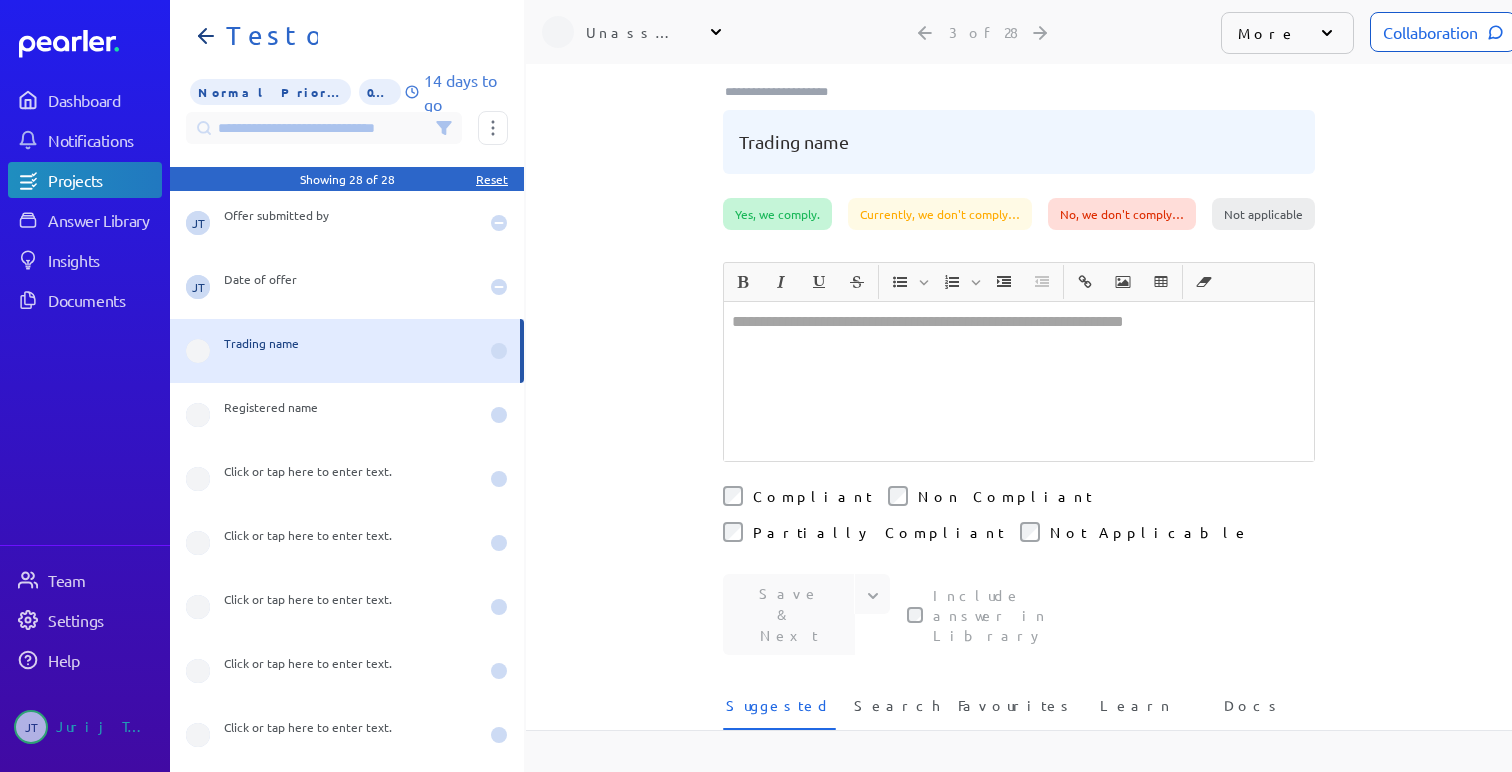 click on "Yes, we comply." at bounding box center (777, 214) 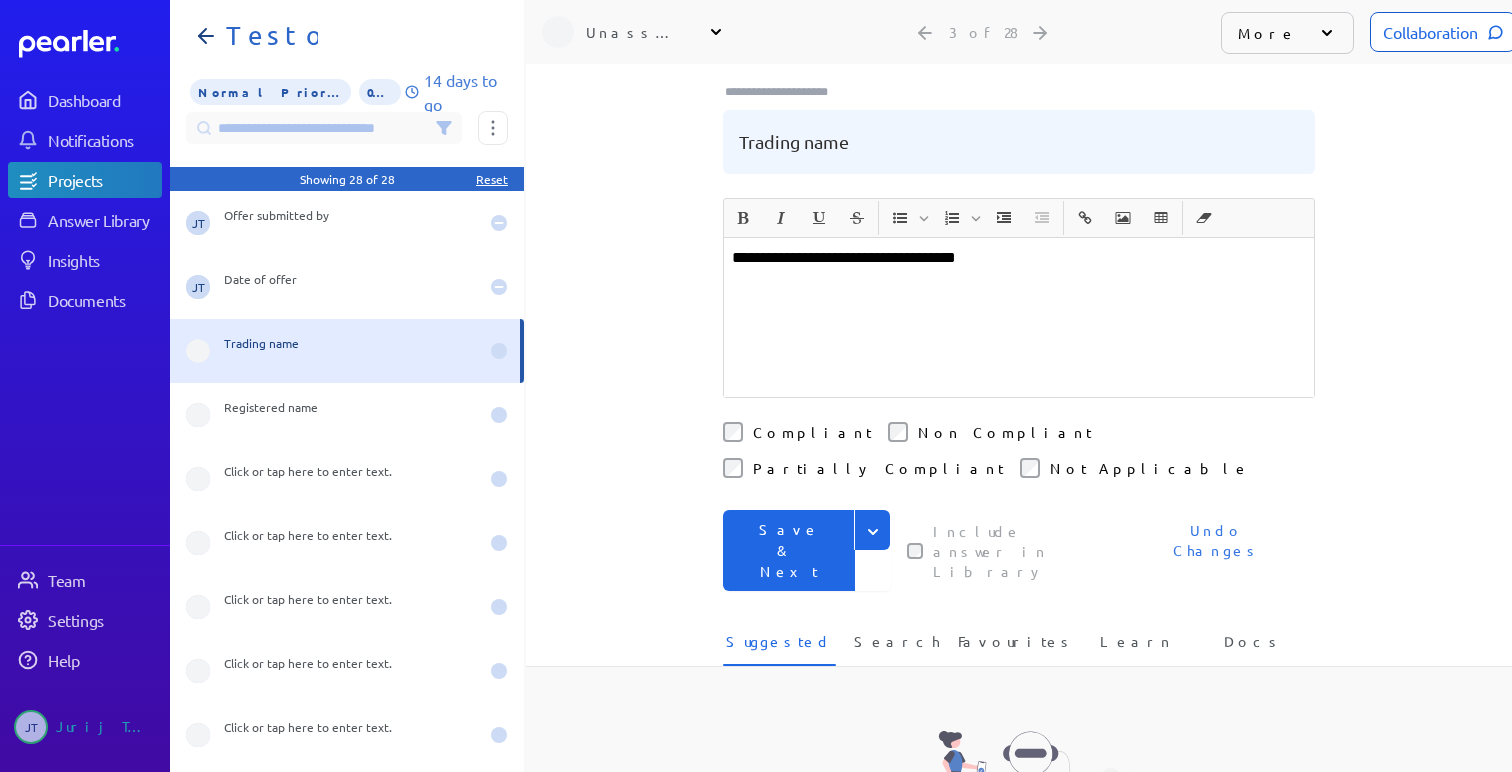 click on "Save & Next" at bounding box center (789, 550) 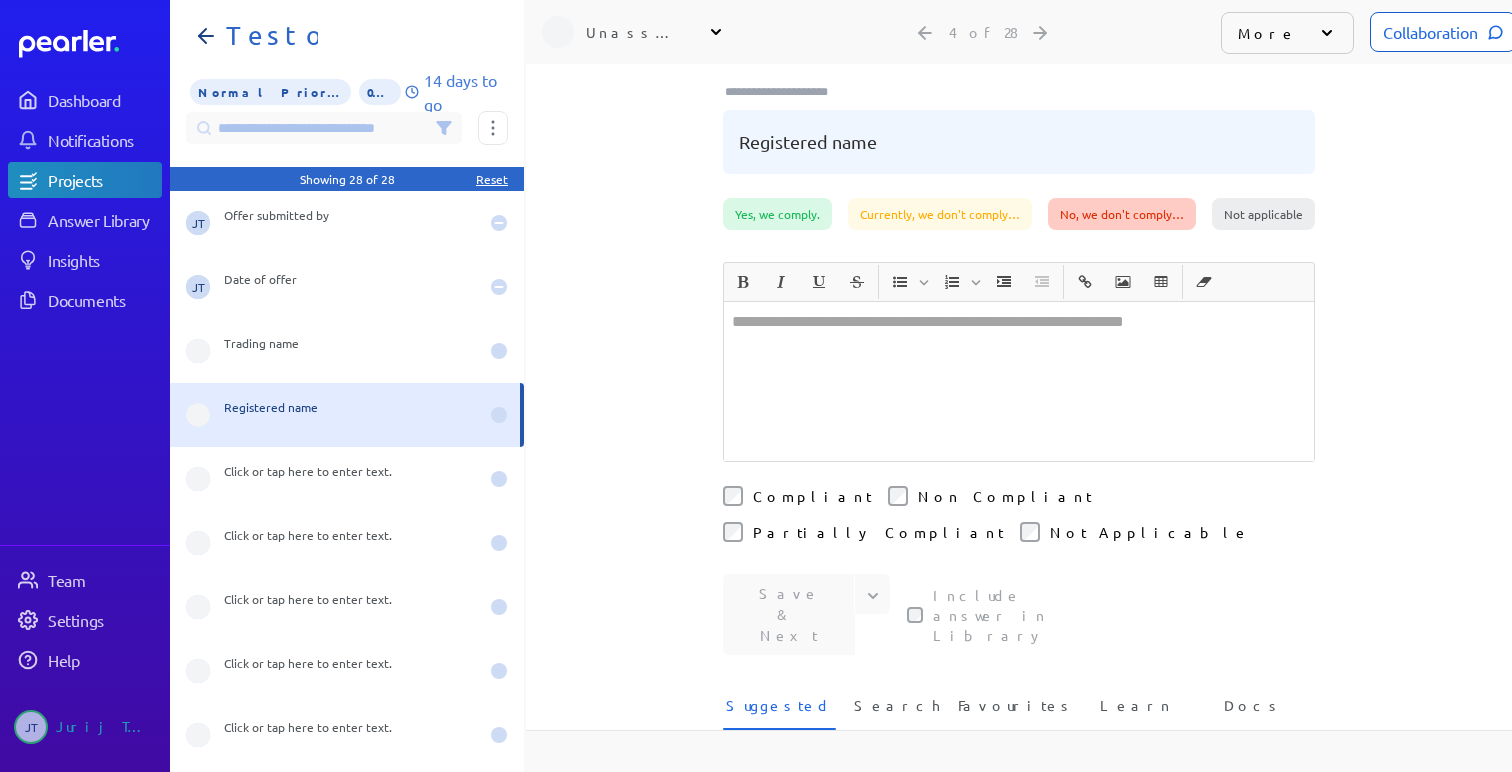 click on "No, we don't comply…" at bounding box center (1122, 214) 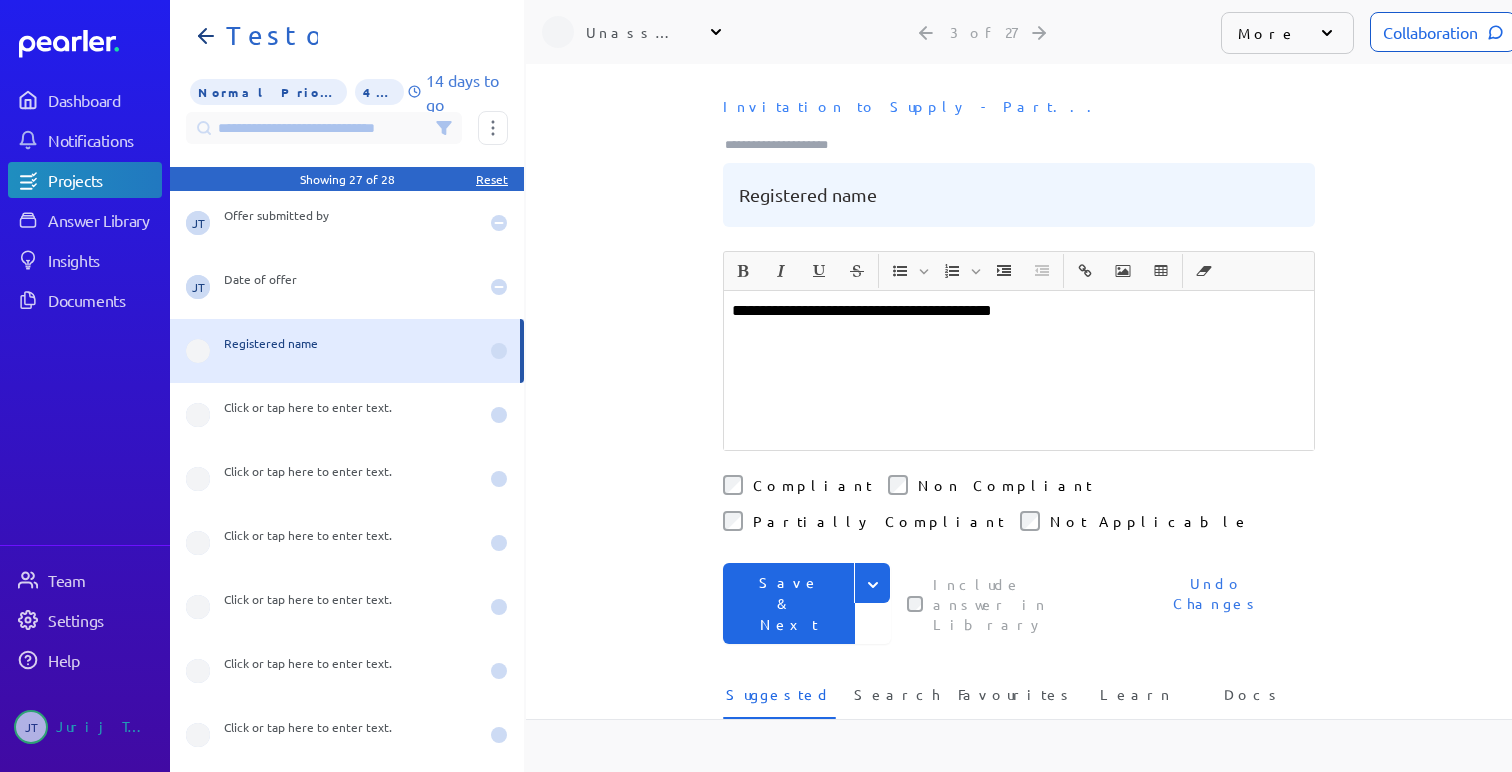 click on "Save & Next" at bounding box center [789, 603] 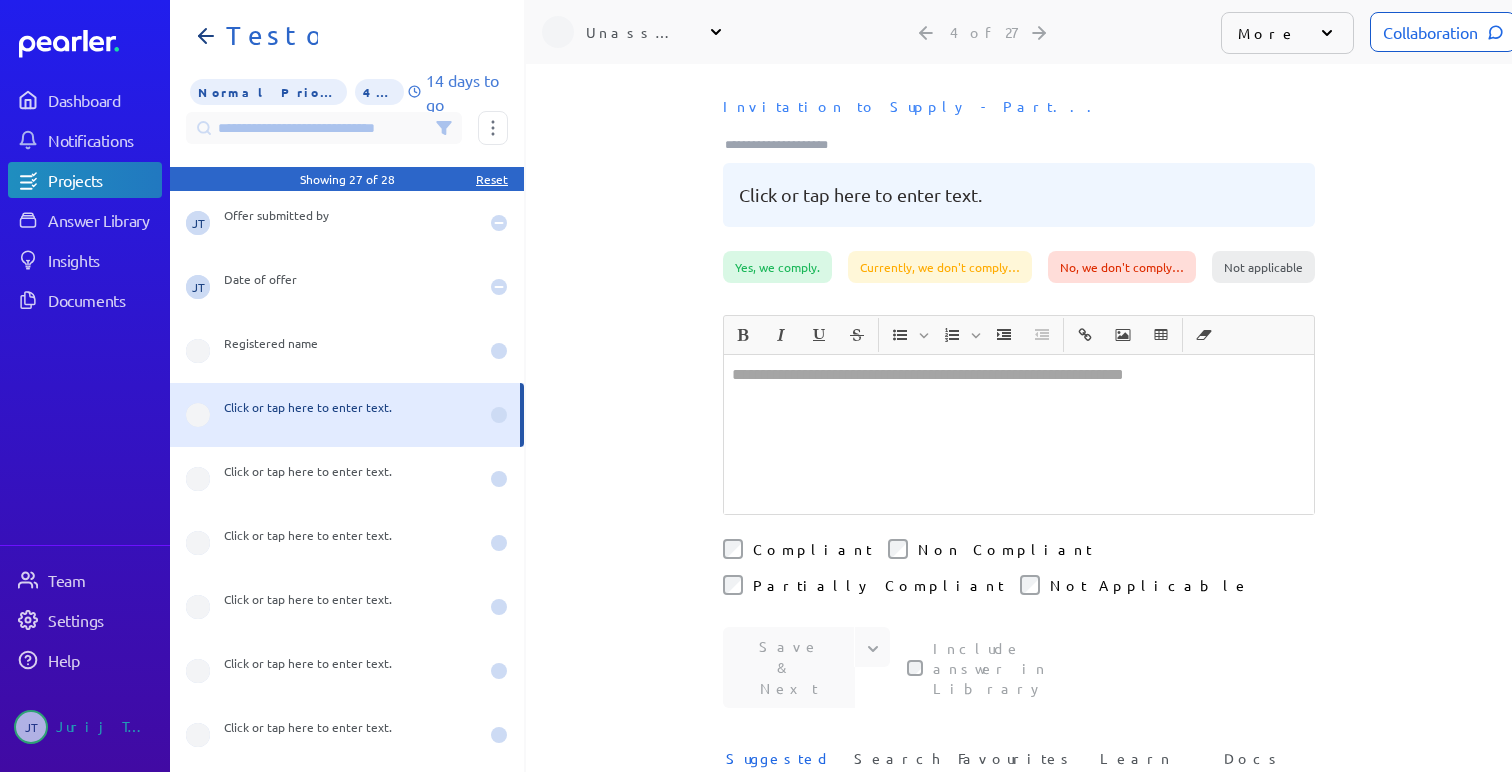 click on "Currently, we don't comply…" at bounding box center (940, 267) 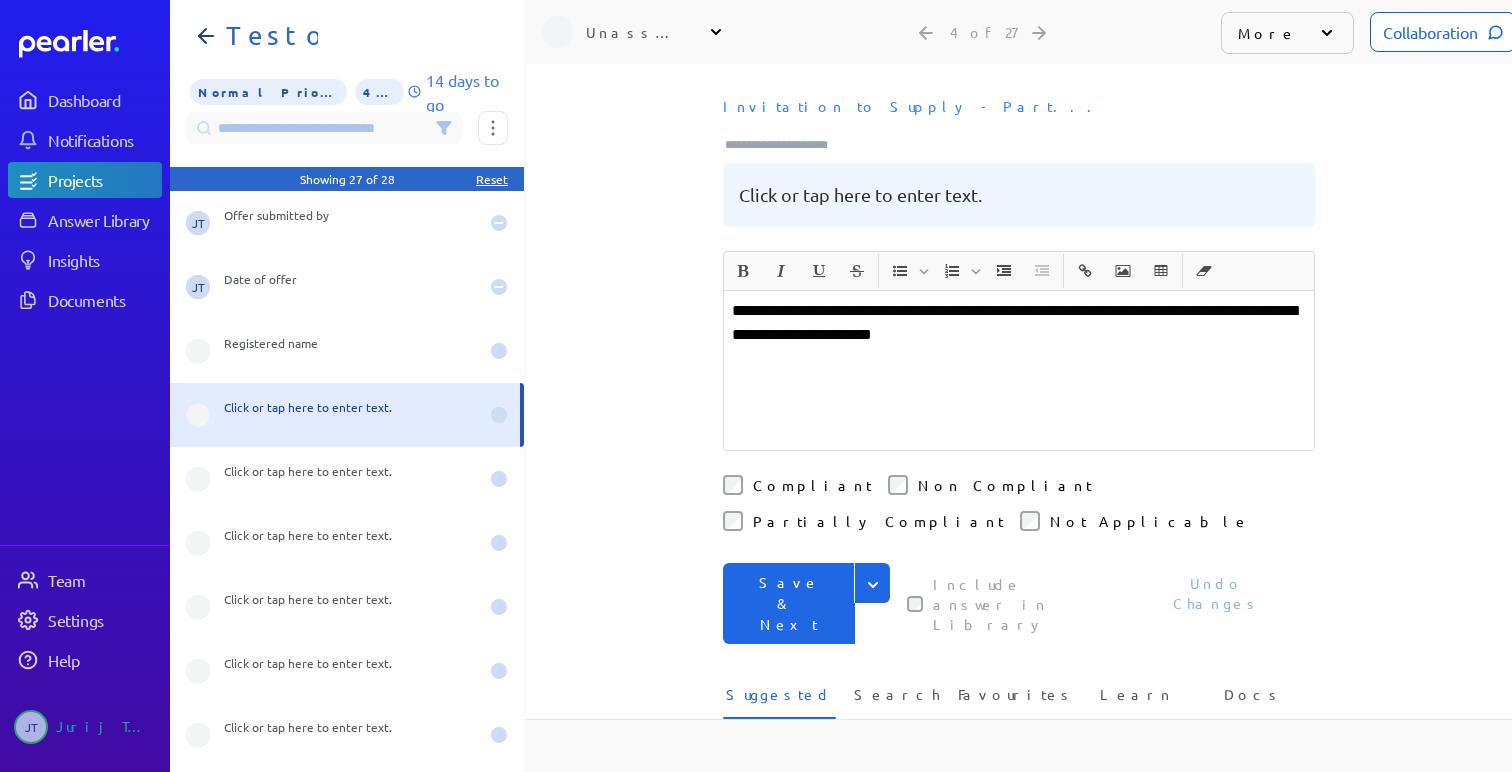 click on "Compliant" at bounding box center [812, 485] 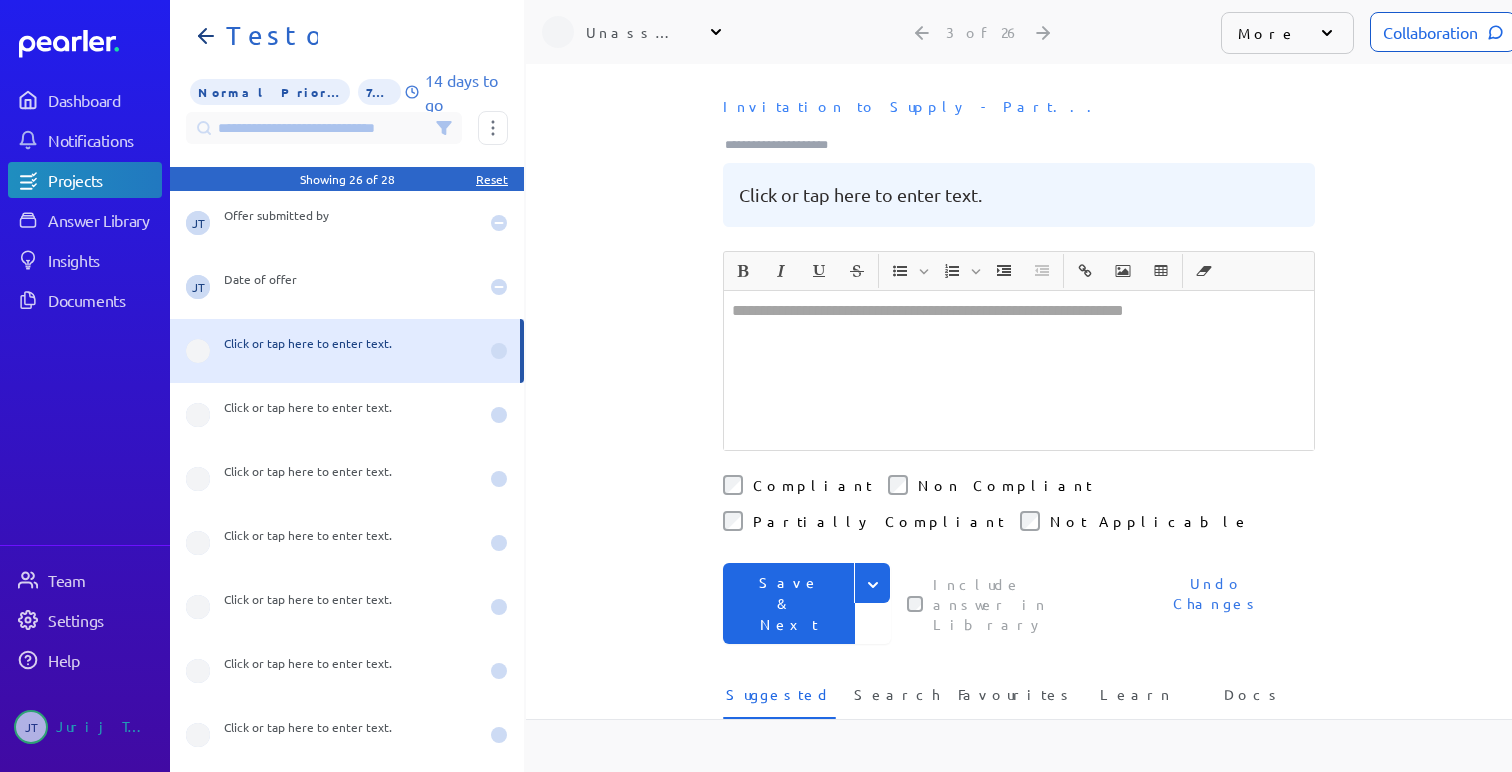 click on "Save & Next" at bounding box center (789, 603) 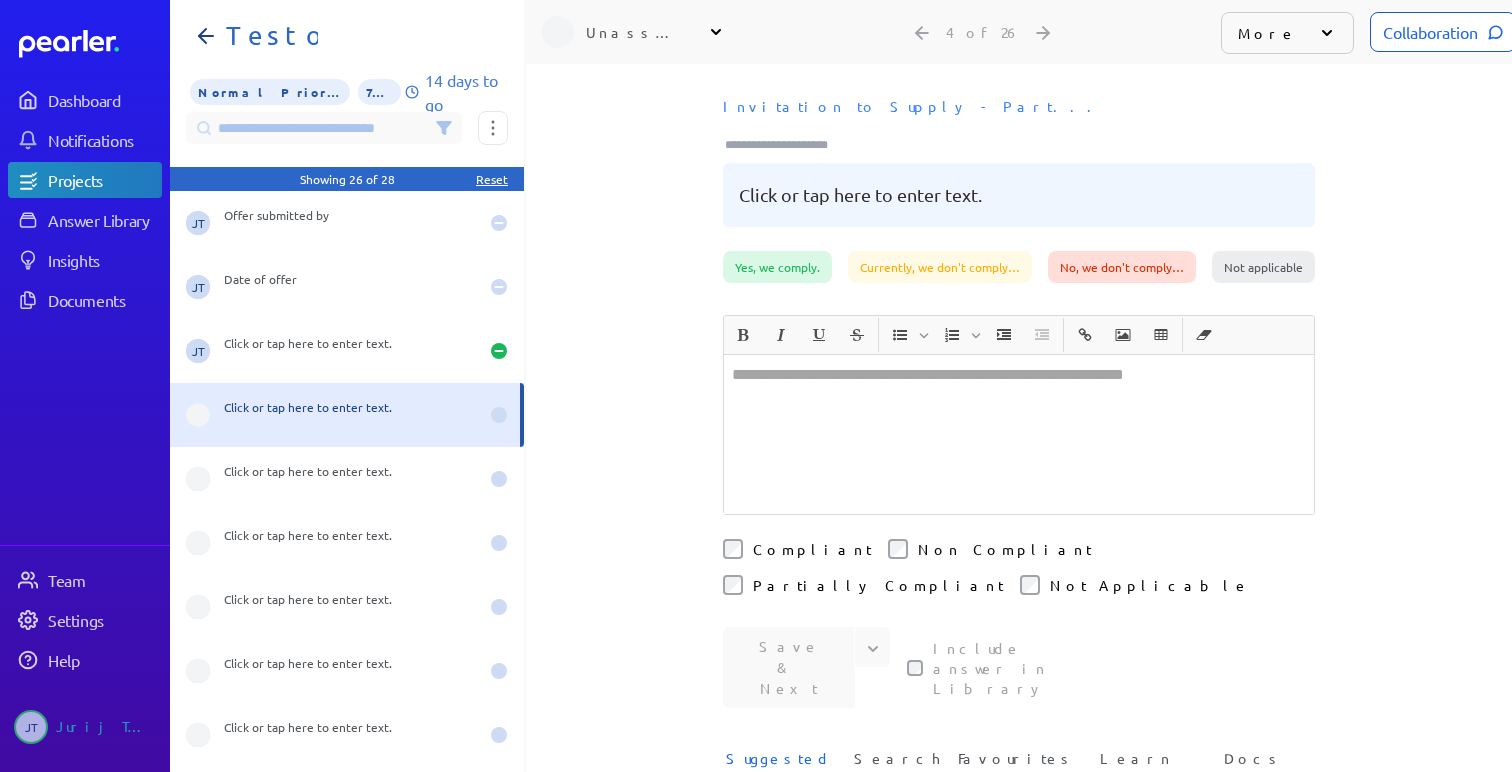 click on "More" at bounding box center [1267, 33] 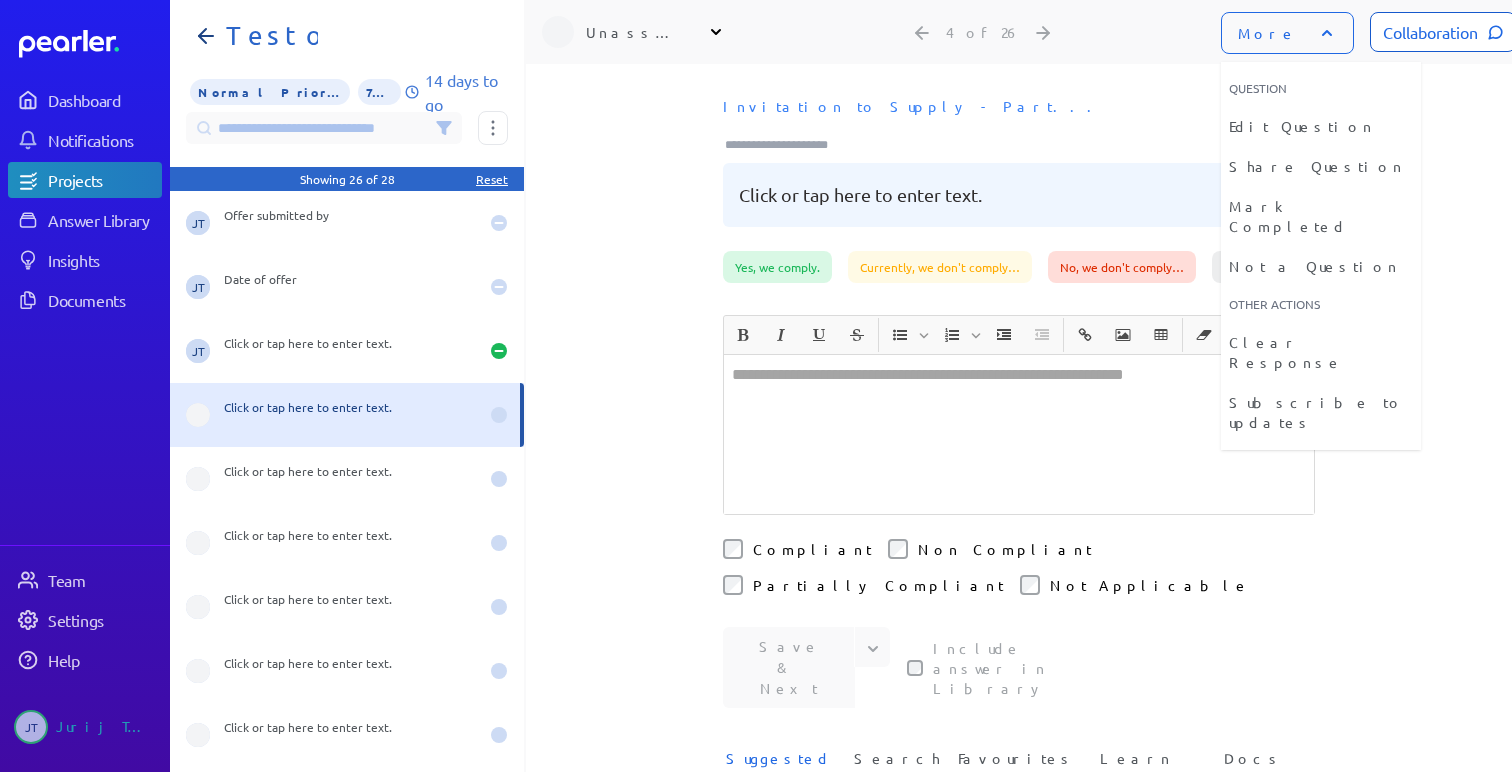 click on "**********" at bounding box center [1019, 418] 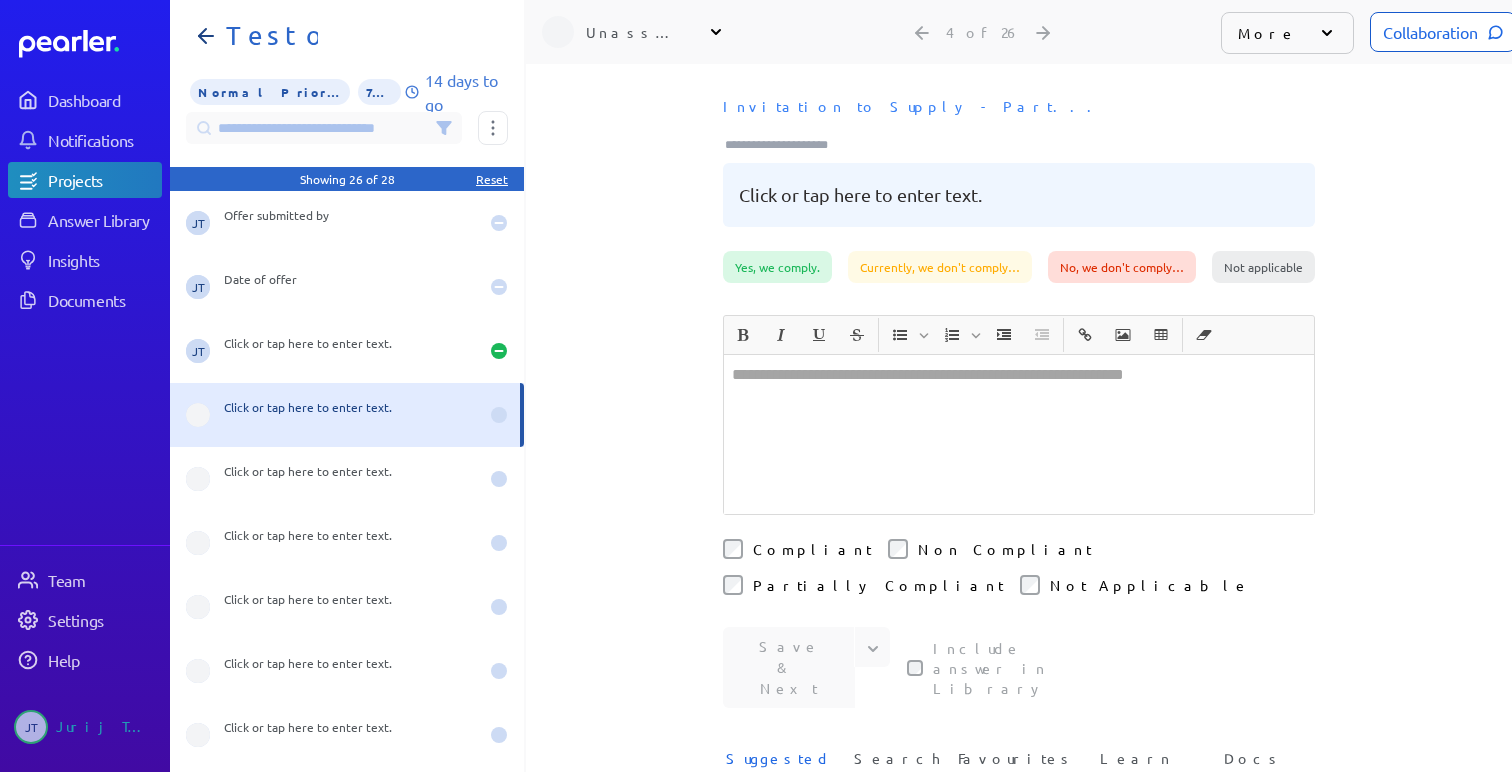 scroll, scrollTop: -1, scrollLeft: 0, axis: vertical 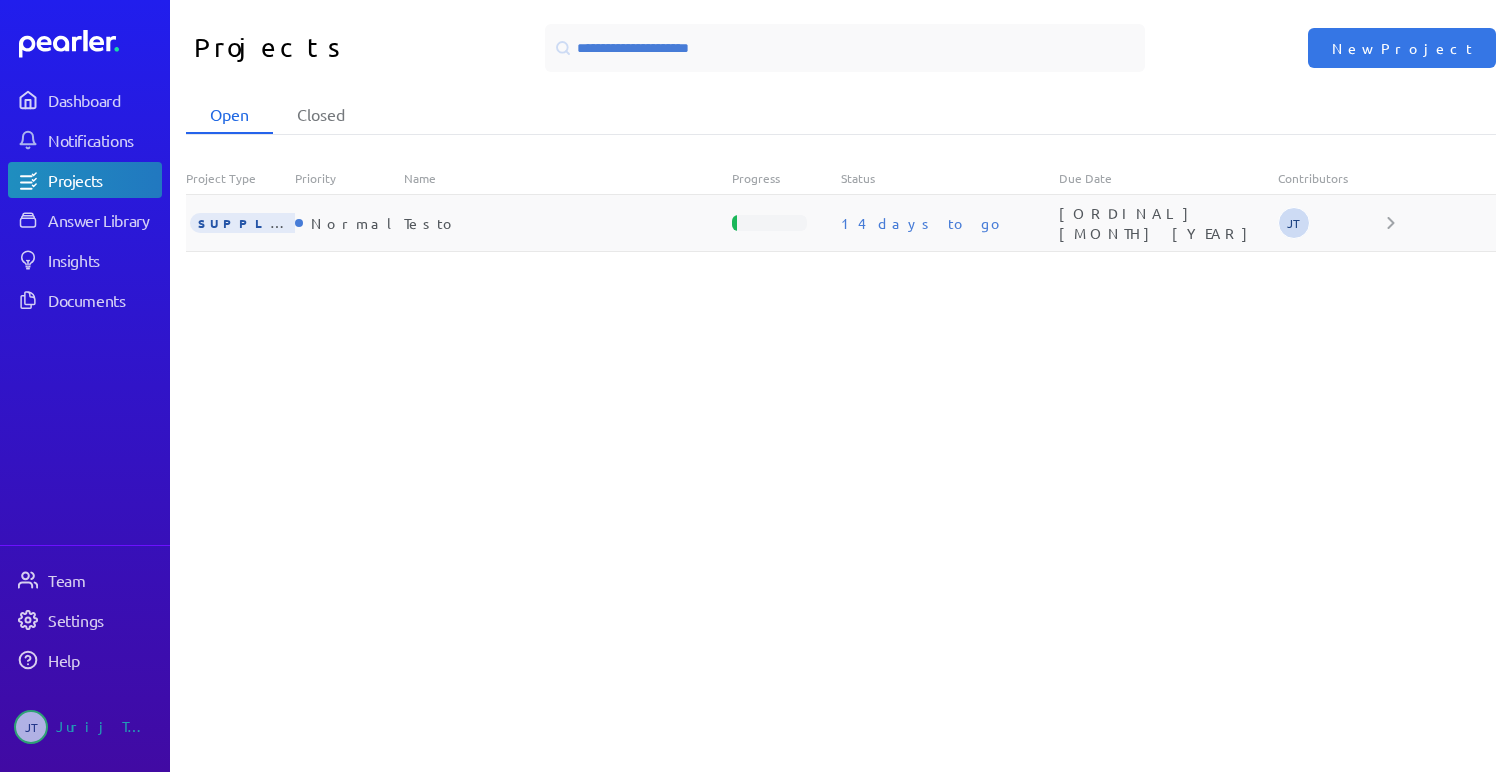 click on "SUPPLIER Normal Testo 14 days to go 21st July 2025 JT" at bounding box center [841, 223] 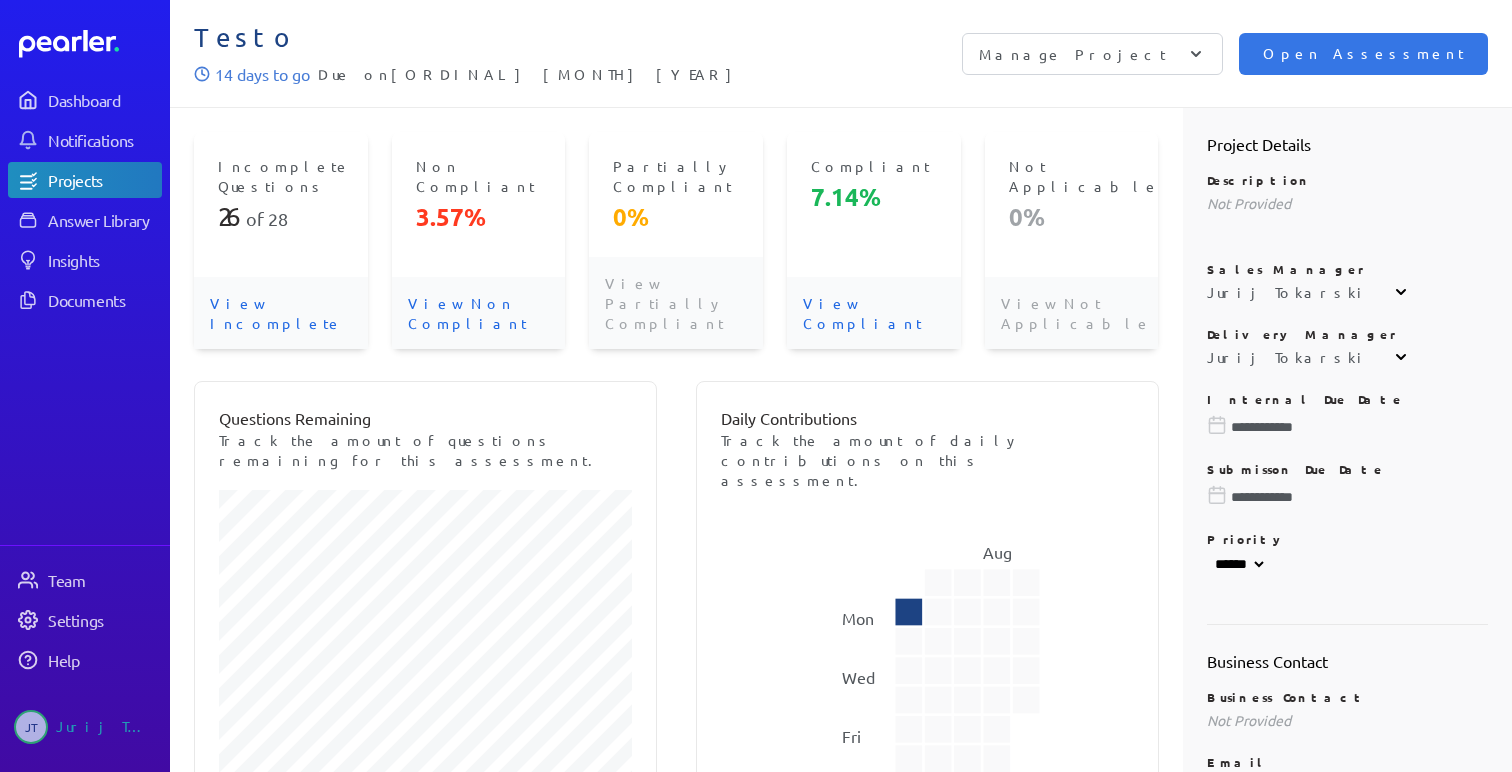 click on "Manage Project" at bounding box center [1092, 54] 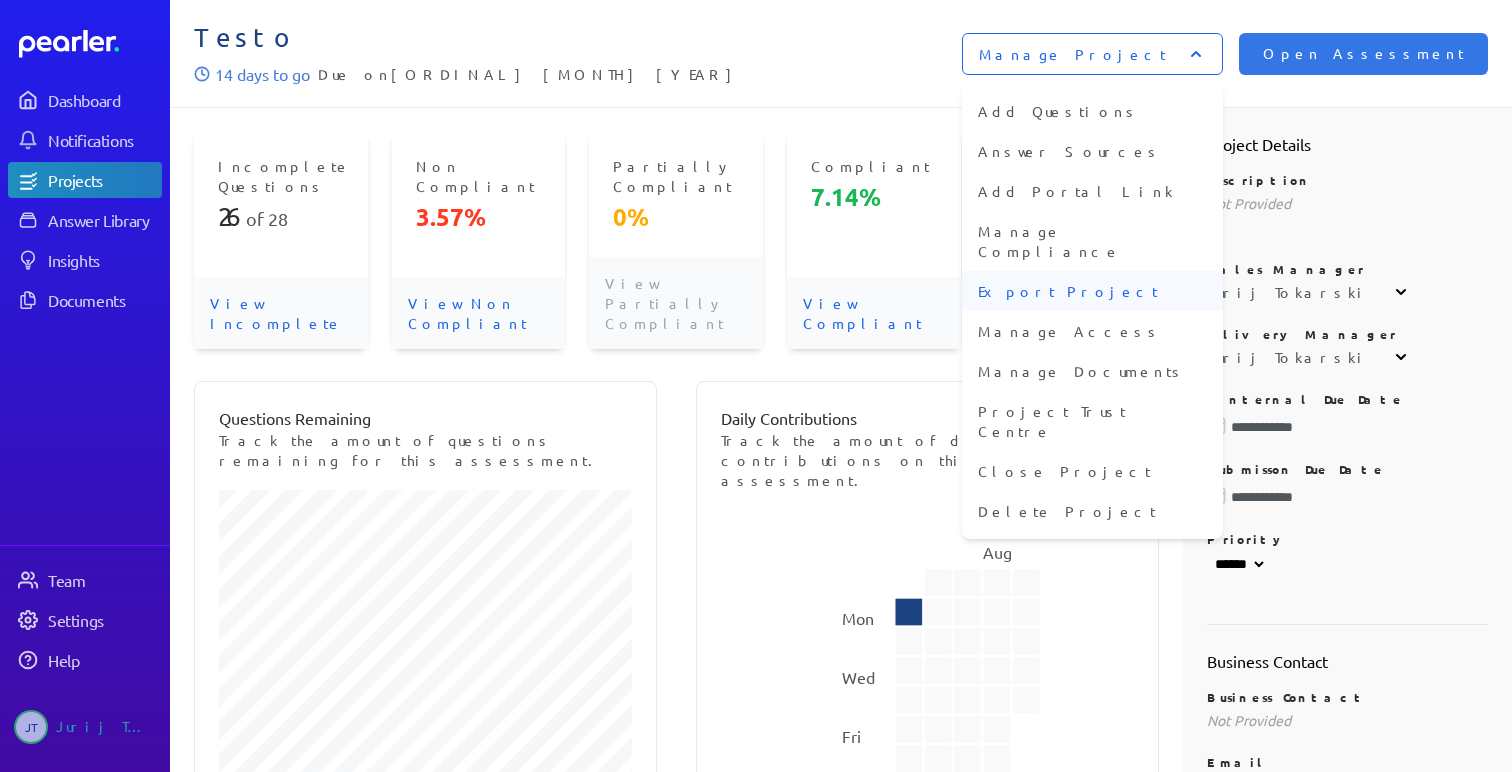 click on "Export Project" at bounding box center (1092, 291) 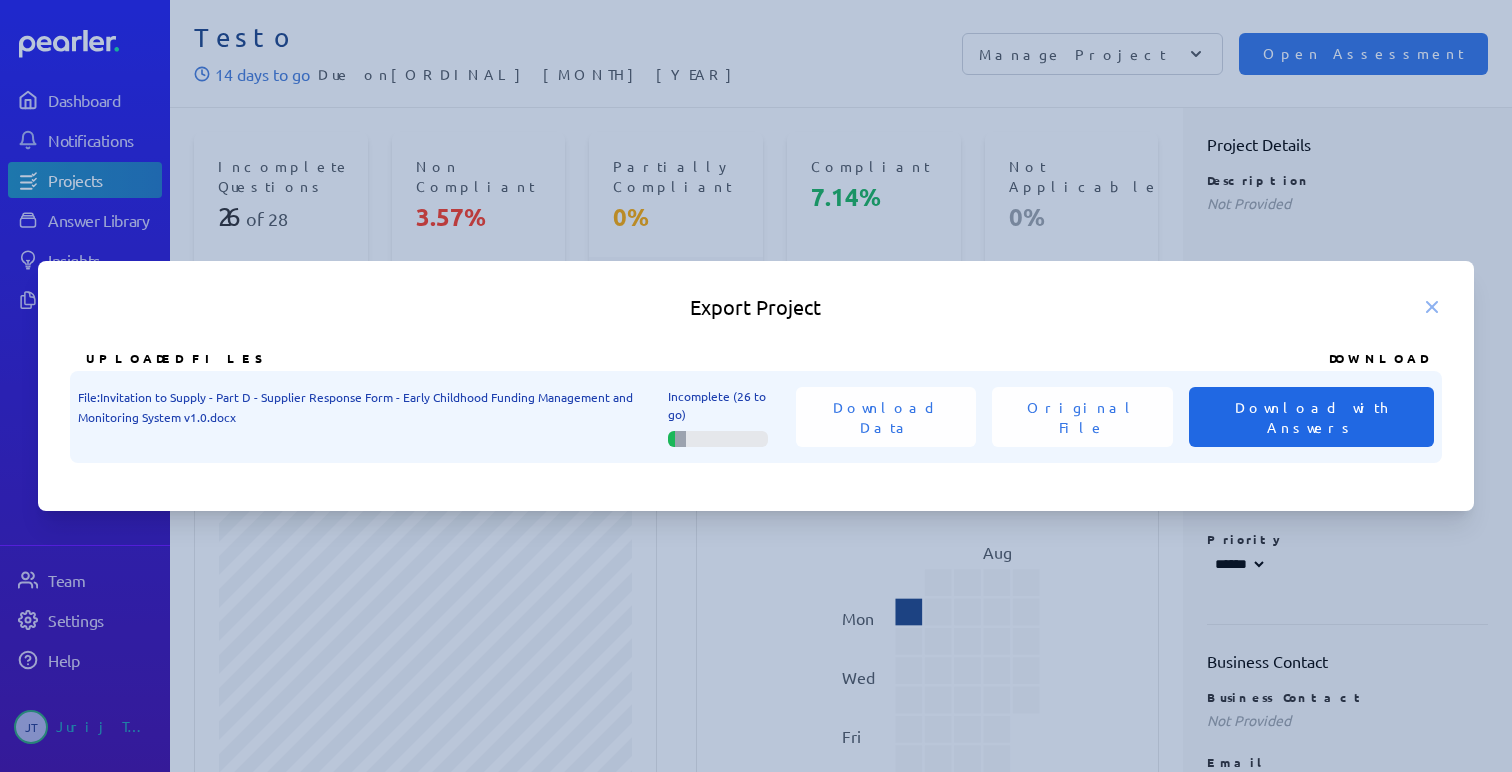 click on "Download with Answers" at bounding box center [1312, 417] 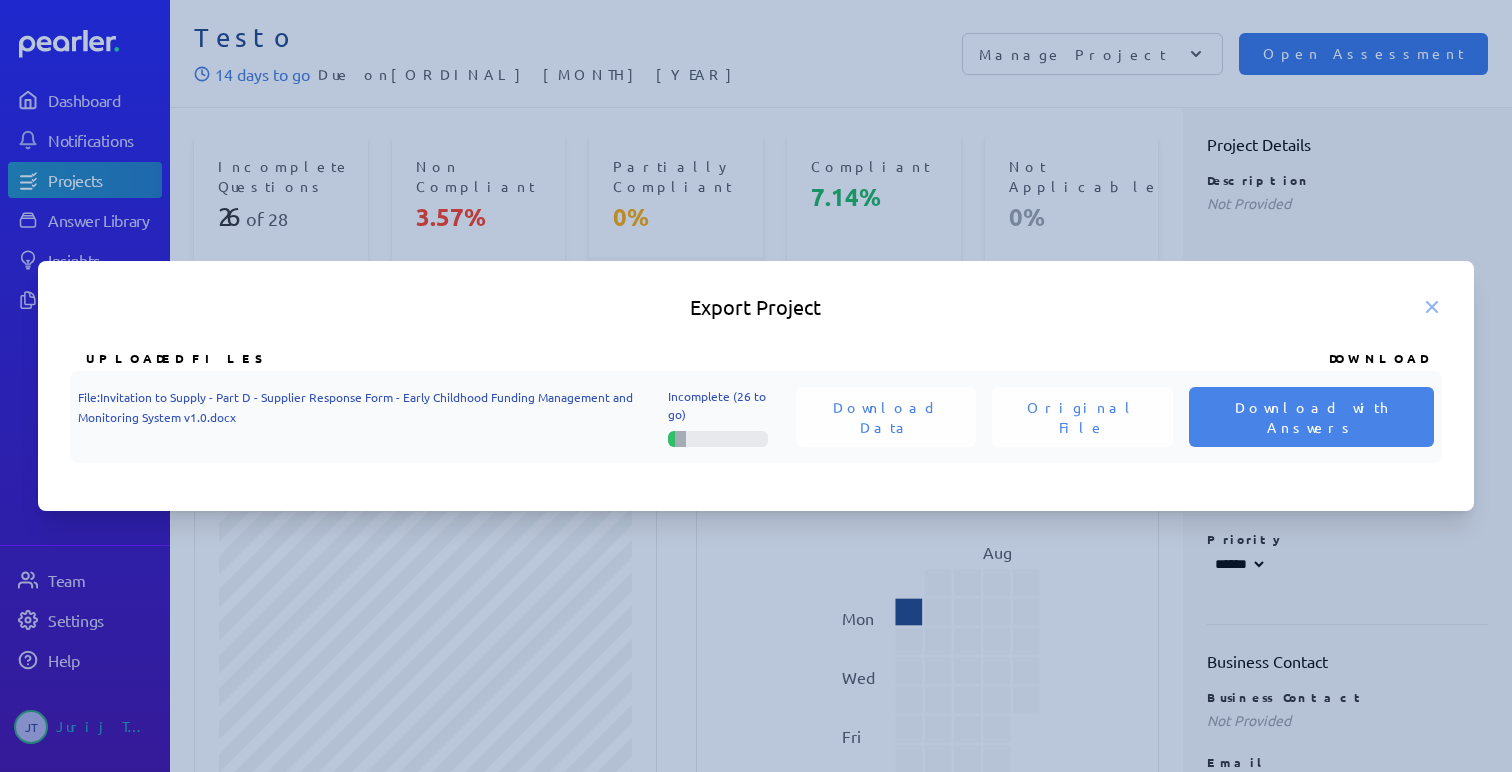 click at bounding box center [756, 386] 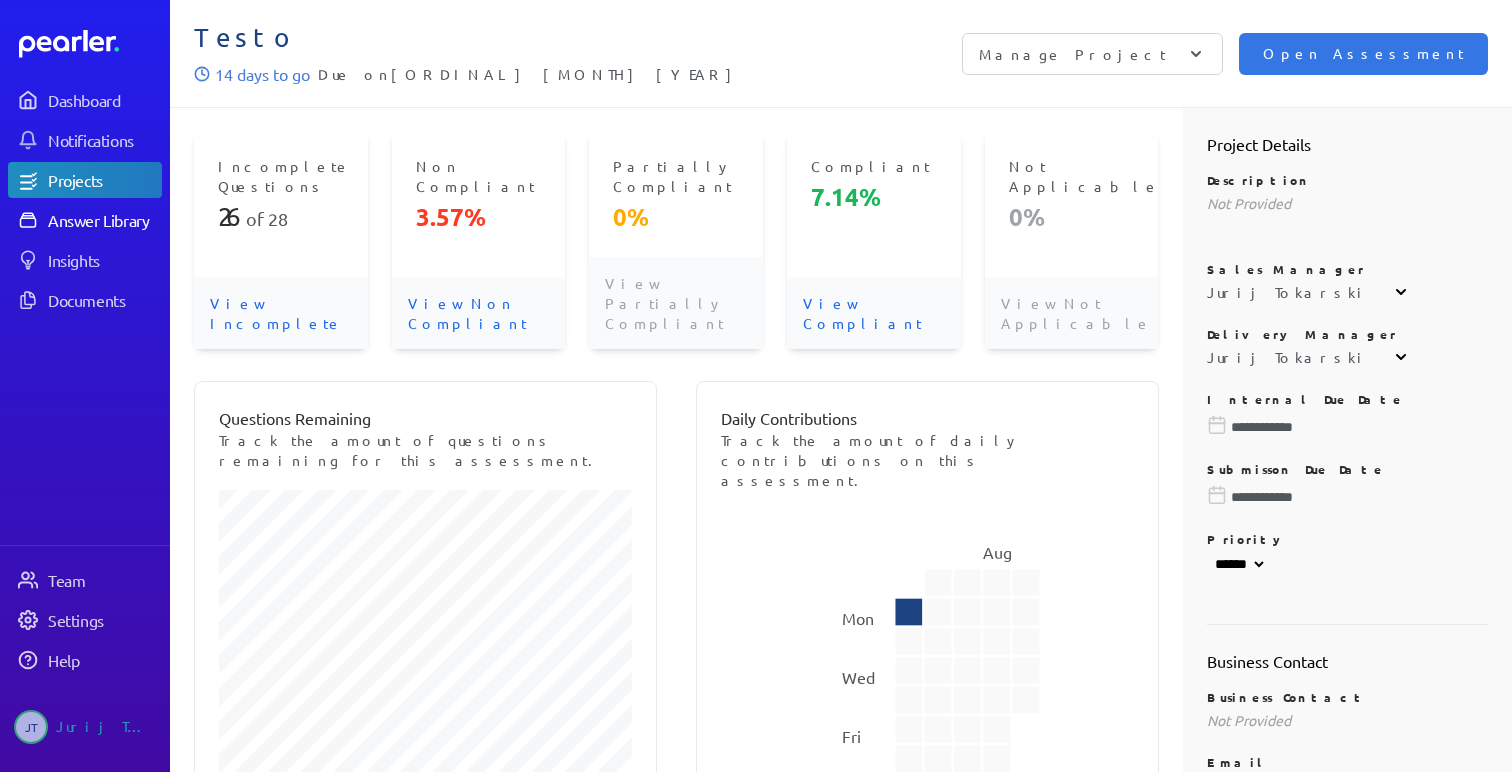click on "Answer Library" at bounding box center [104, 220] 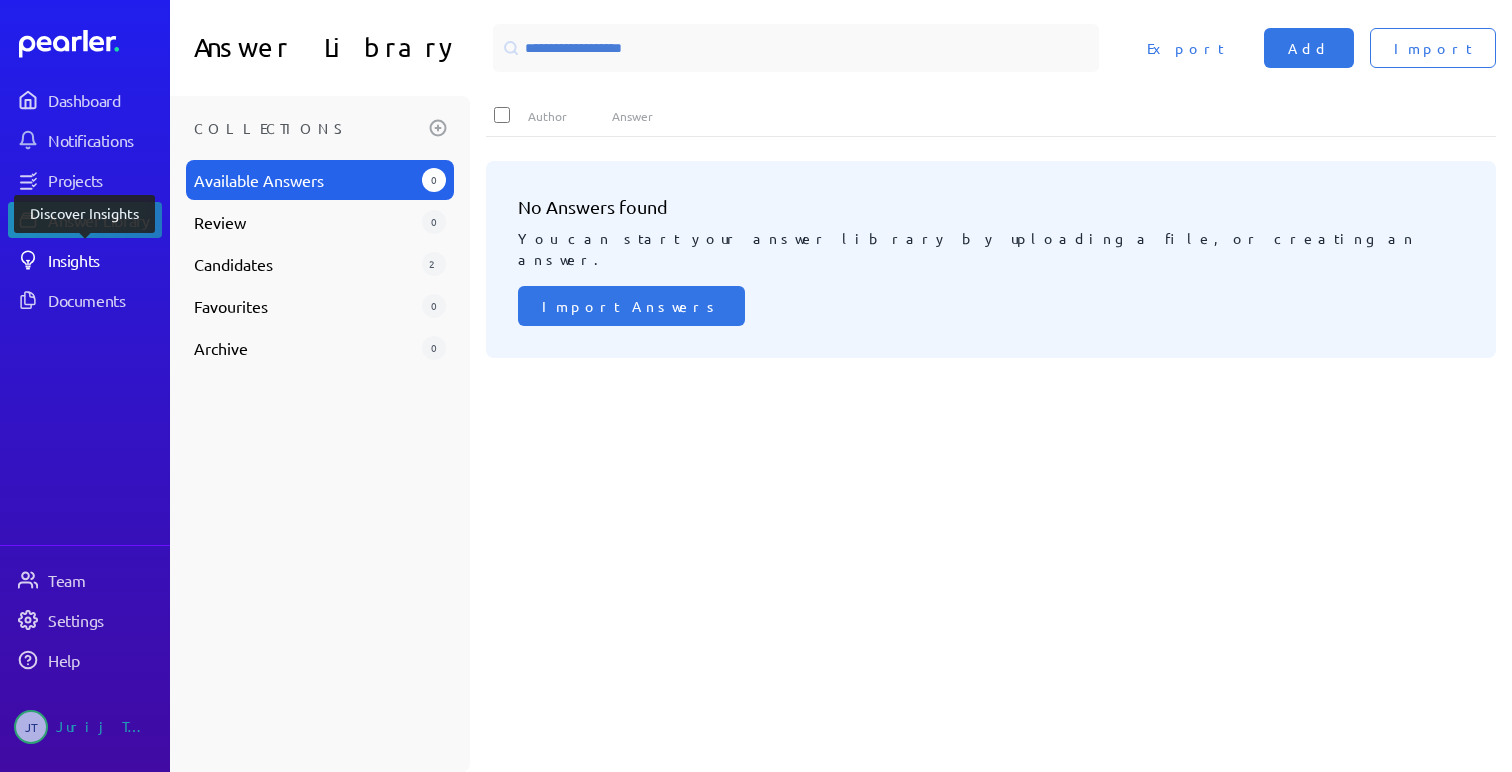 click on "Insights" at bounding box center [104, 260] 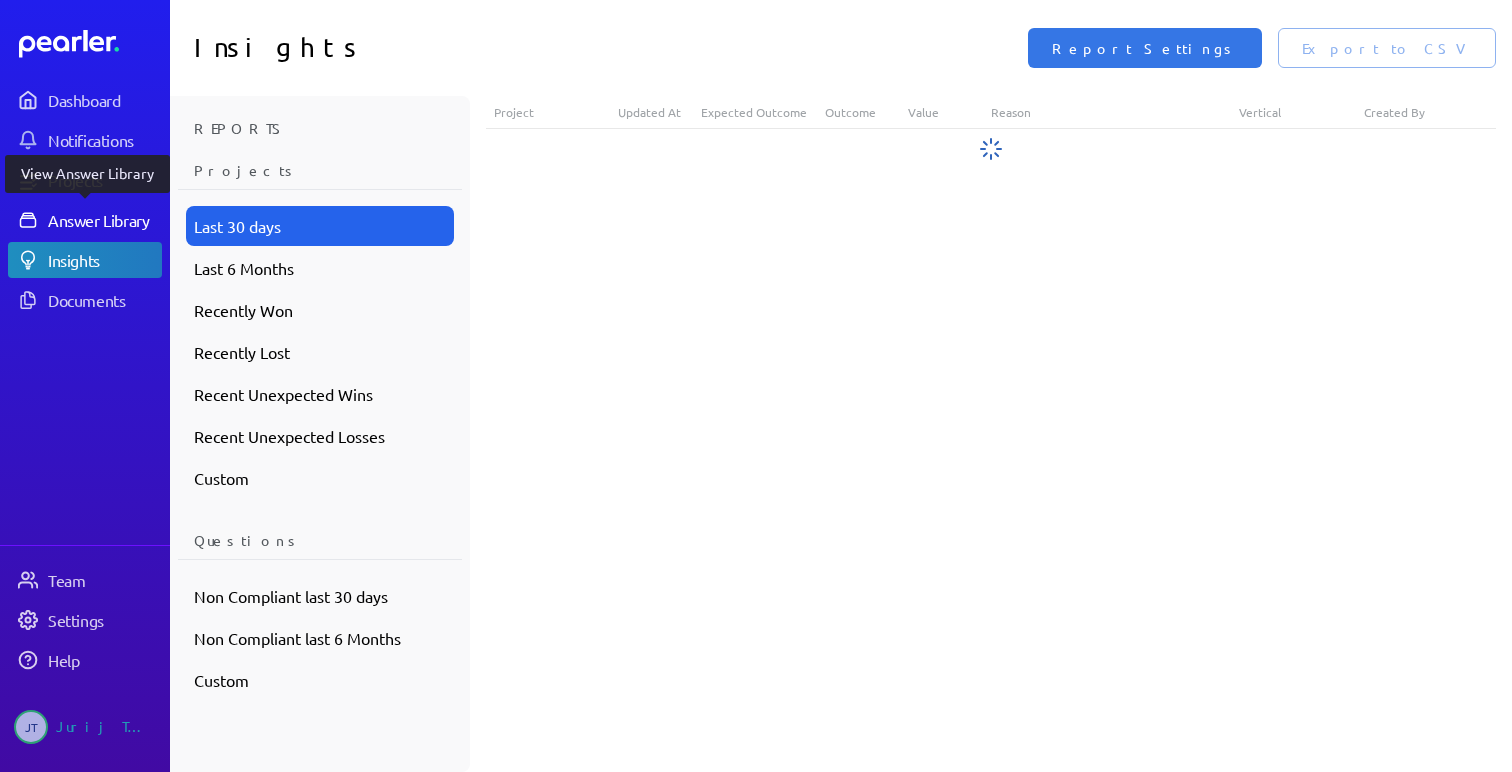 click on "Answer Library" at bounding box center (104, 220) 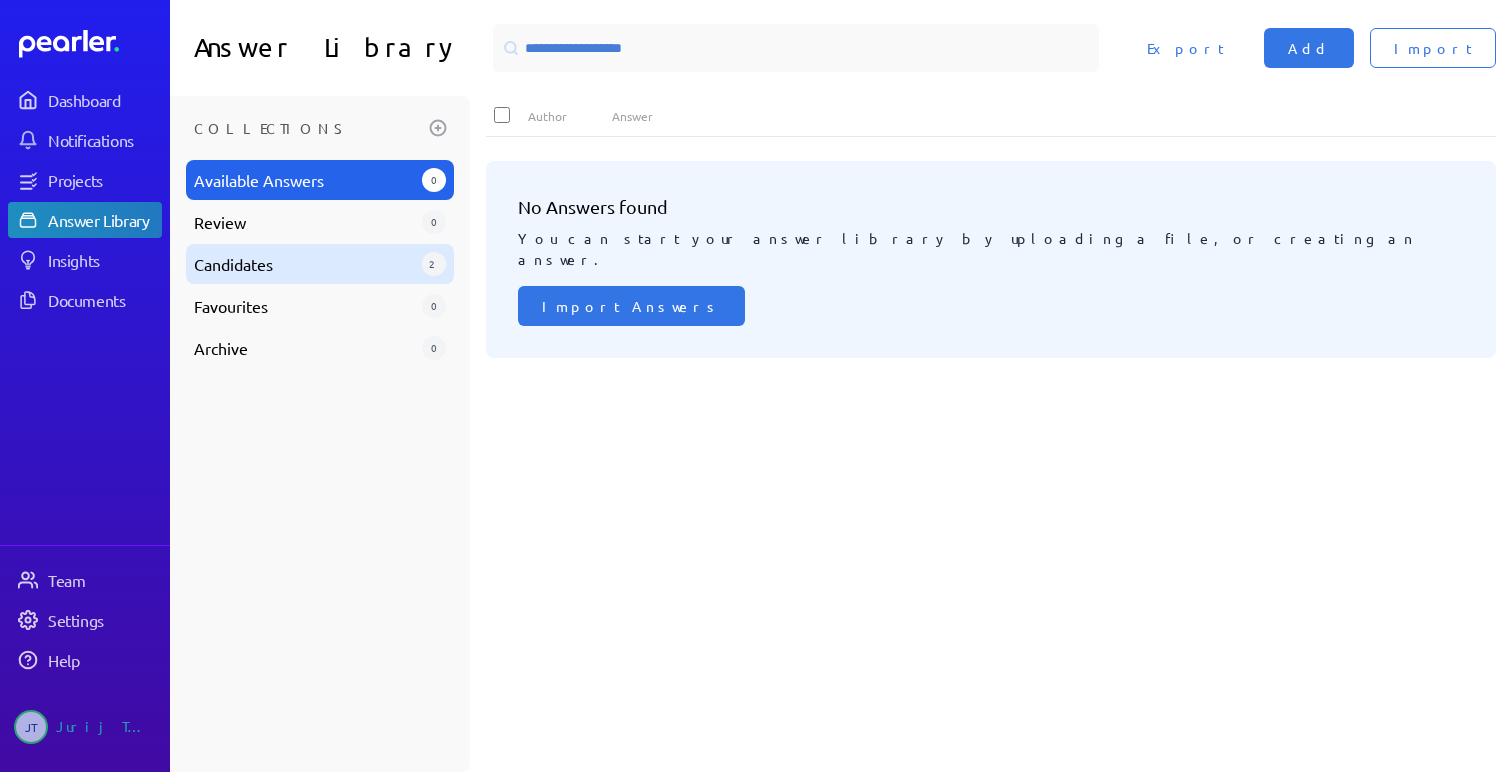 click on "Candidates" at bounding box center (304, 180) 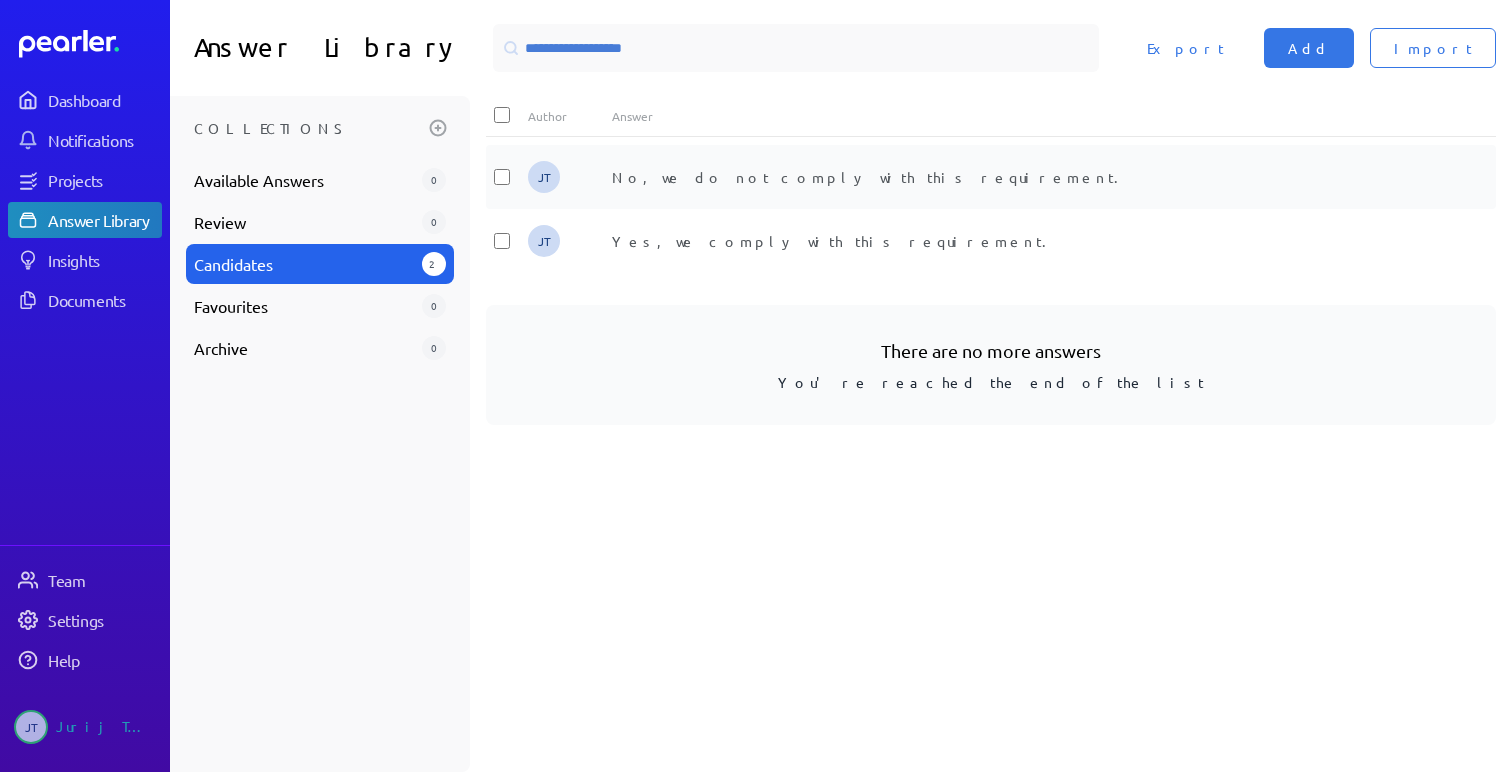 click on "No, we do not comply with this requirement." at bounding box center [1033, 177] 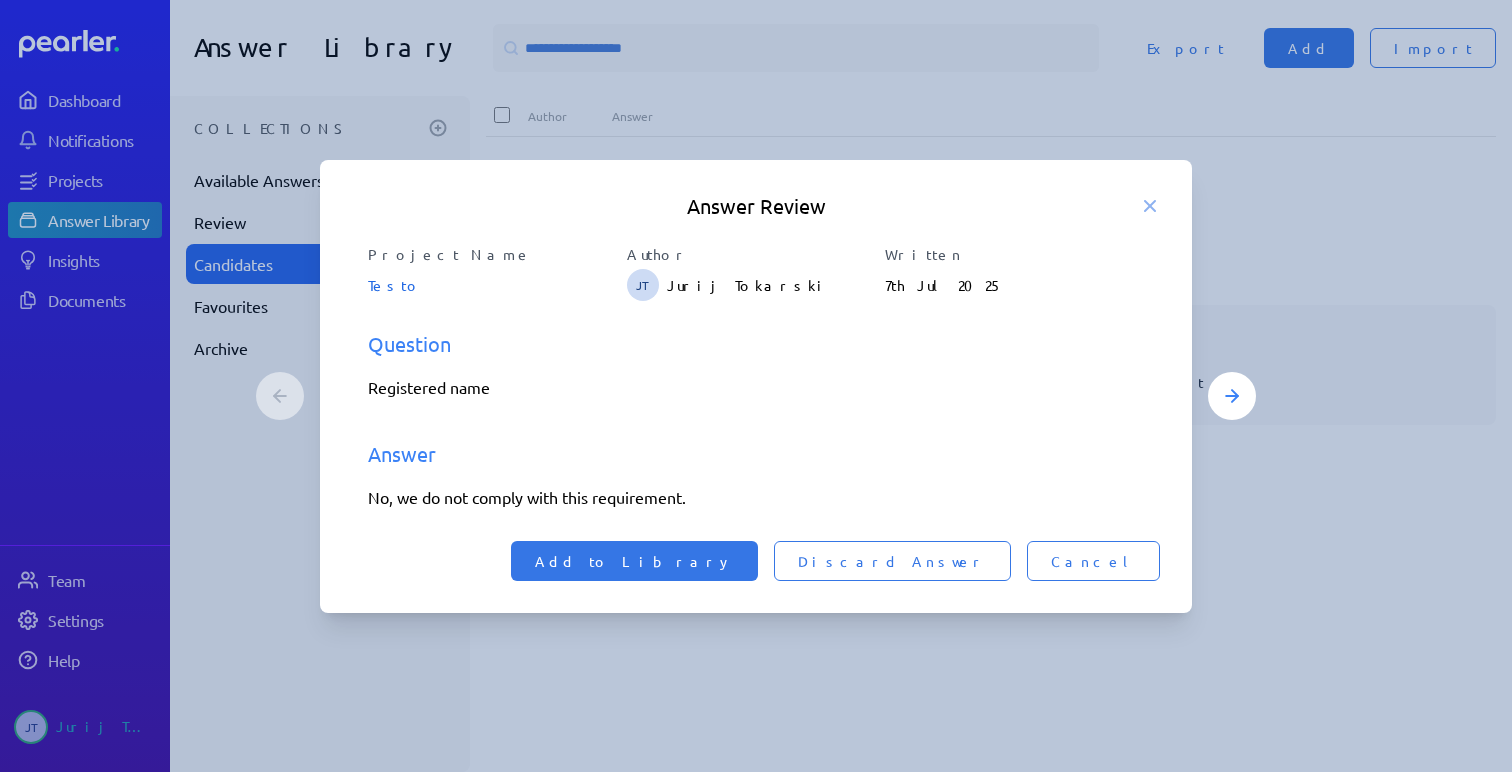 click at bounding box center [756, 386] 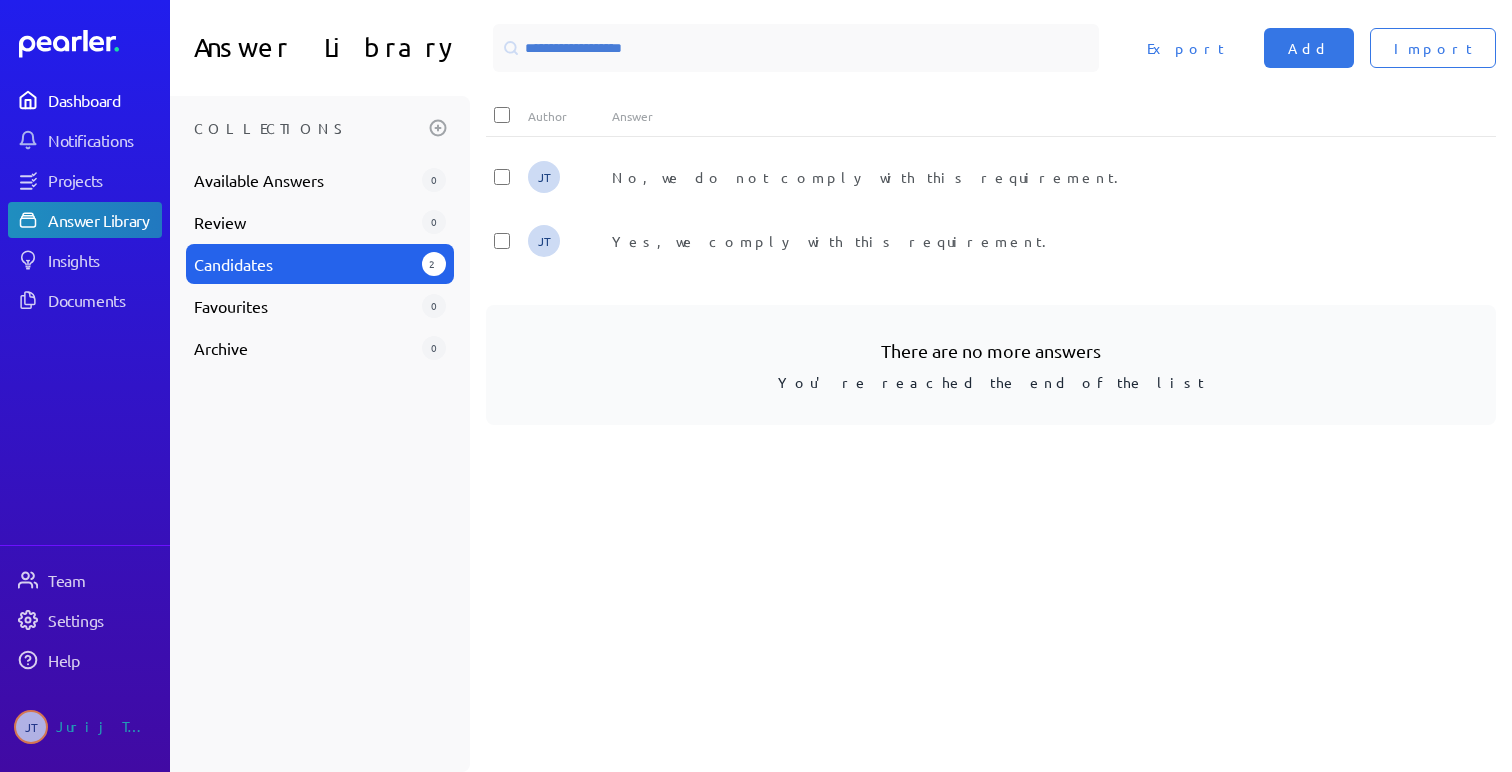 click on "Dashboard" at bounding box center [85, 100] 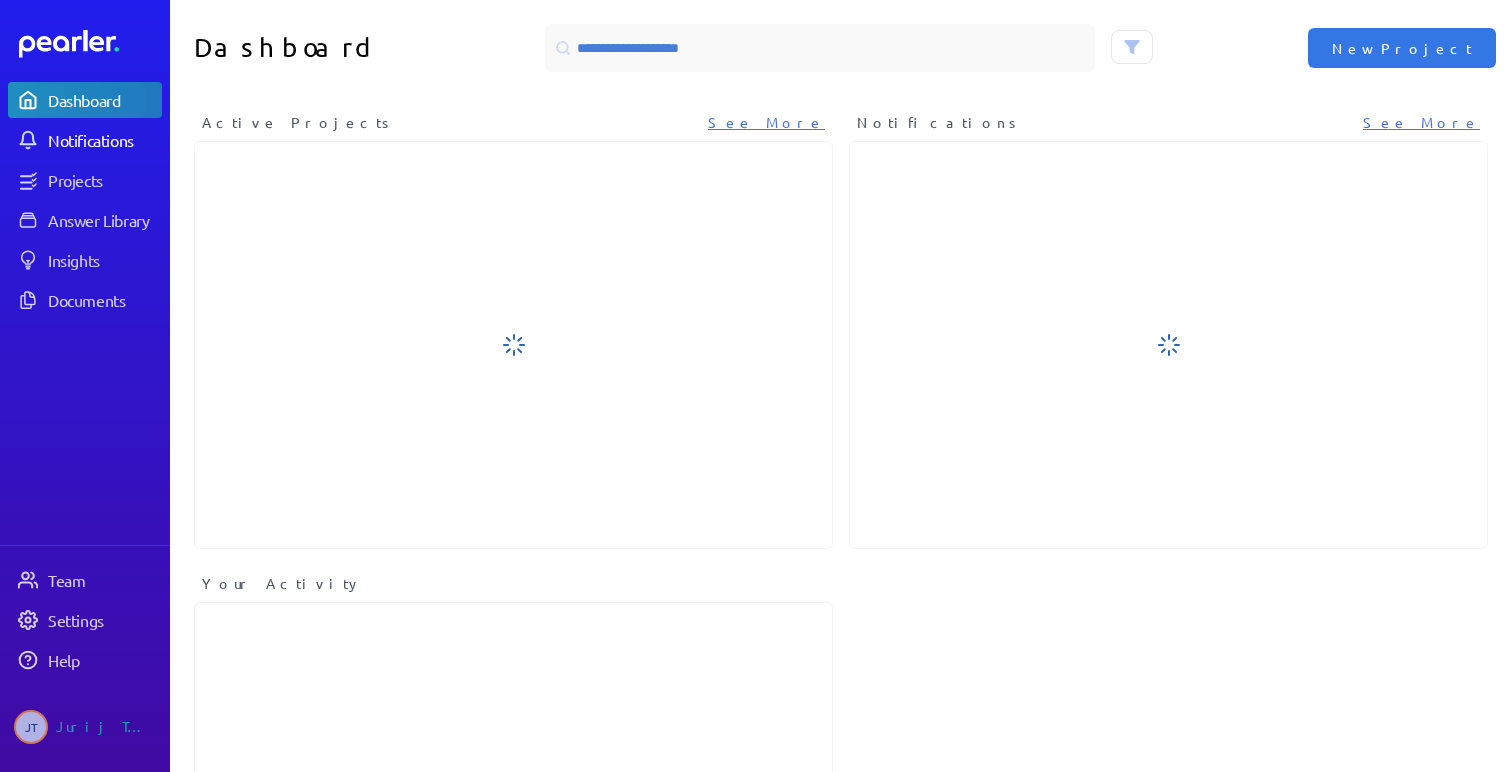 click on "Notifications" at bounding box center [104, 140] 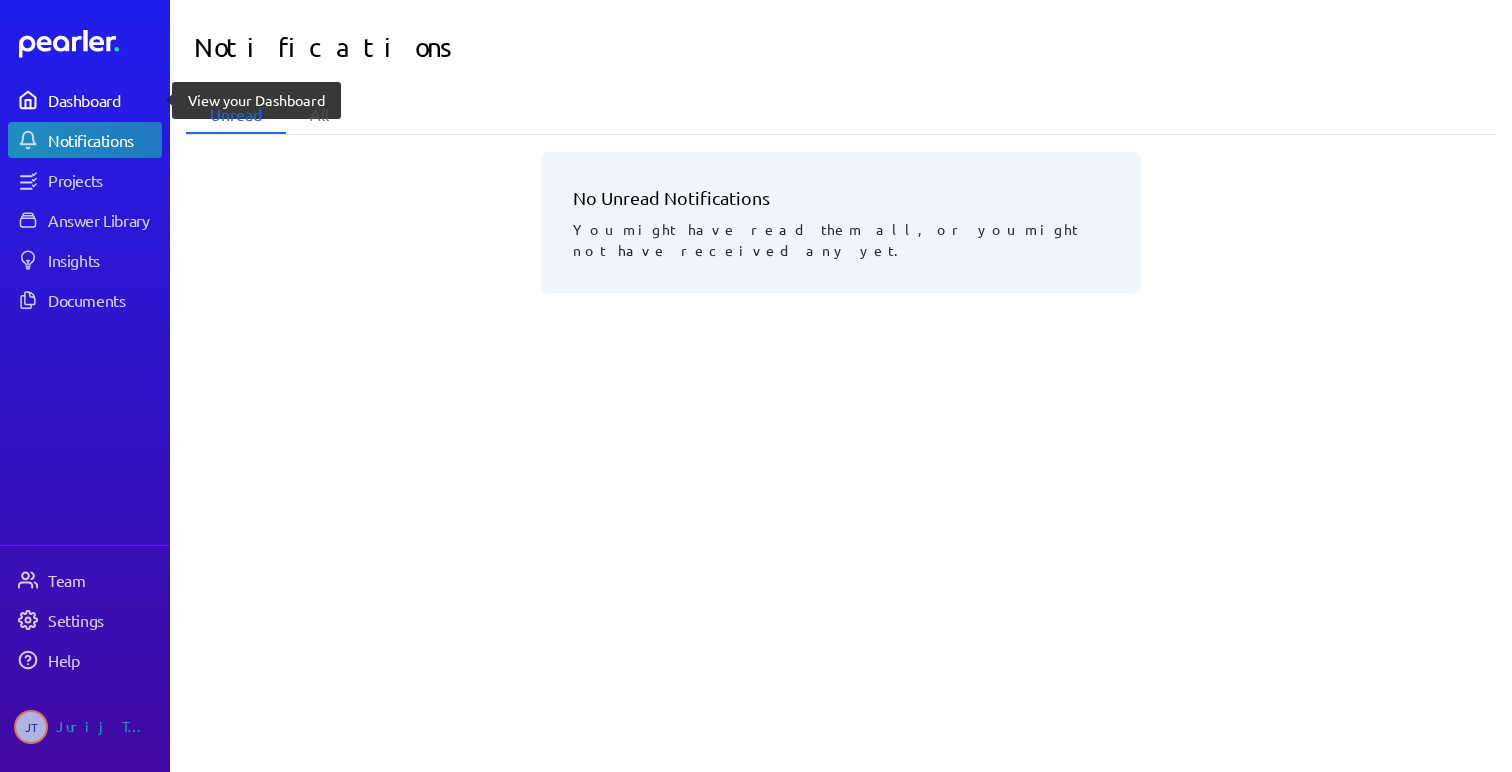 click on "Dashboard" at bounding box center (104, 100) 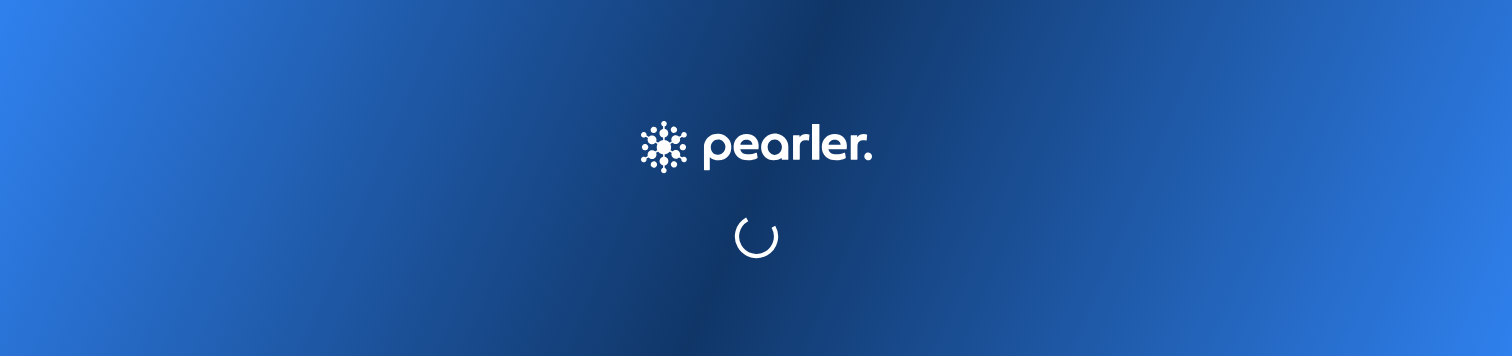 scroll, scrollTop: 0, scrollLeft: 0, axis: both 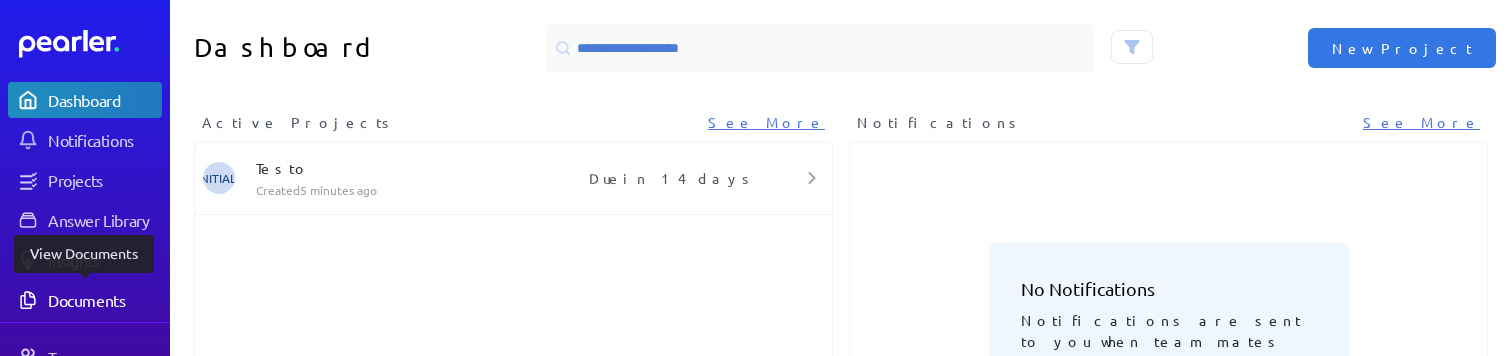 click on "Documents" at bounding box center (104, 300) 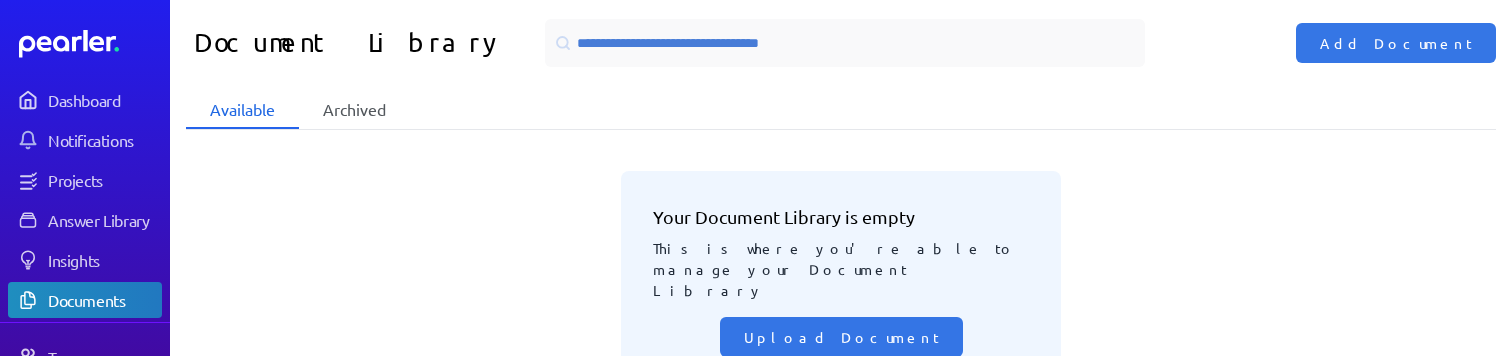 scroll, scrollTop: 4, scrollLeft: 0, axis: vertical 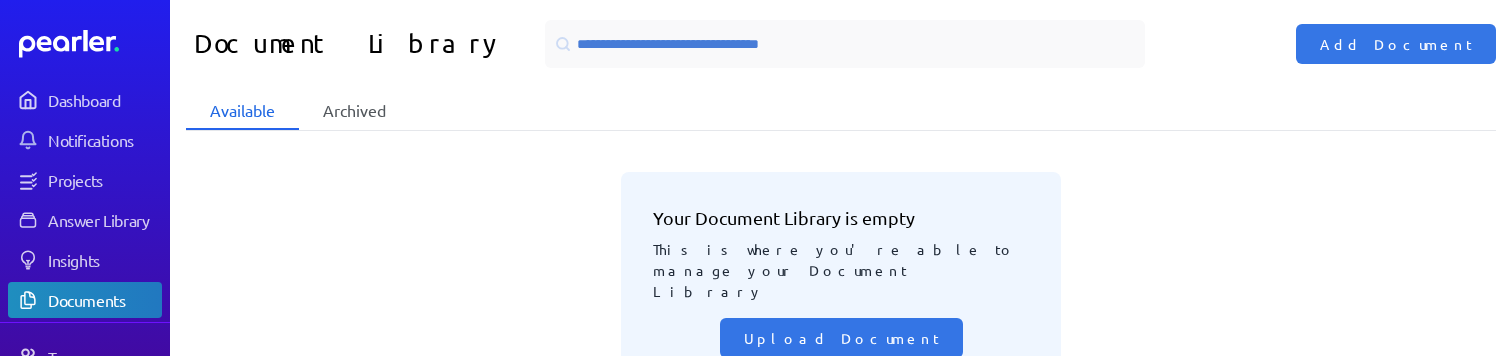 click on "Archived" at bounding box center [354, 111] 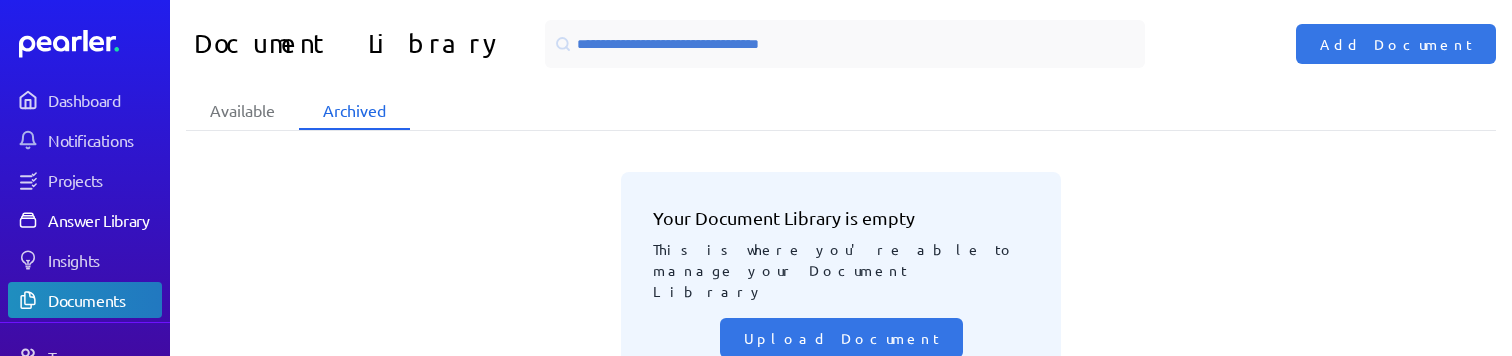 click on "Answer Library" at bounding box center [104, 220] 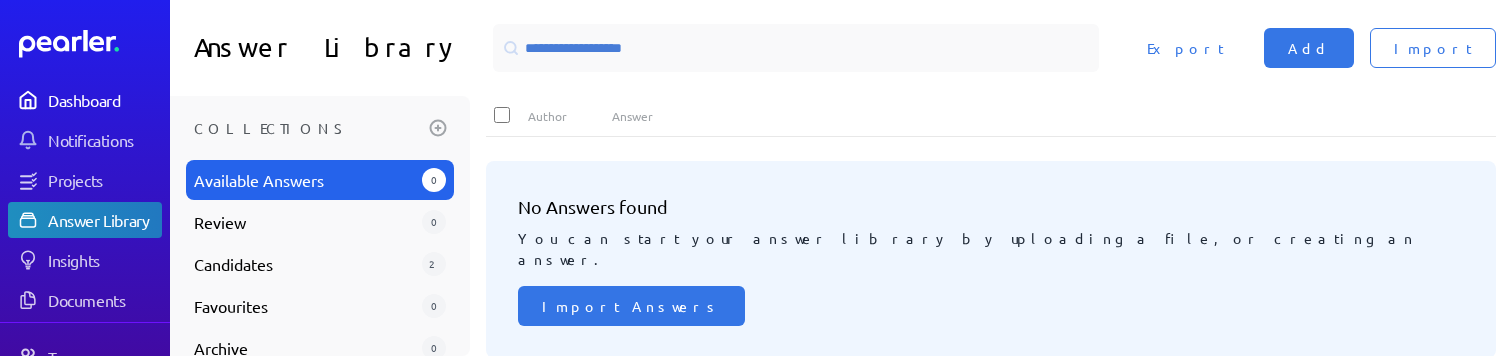 click on "Dashboard" at bounding box center (104, 100) 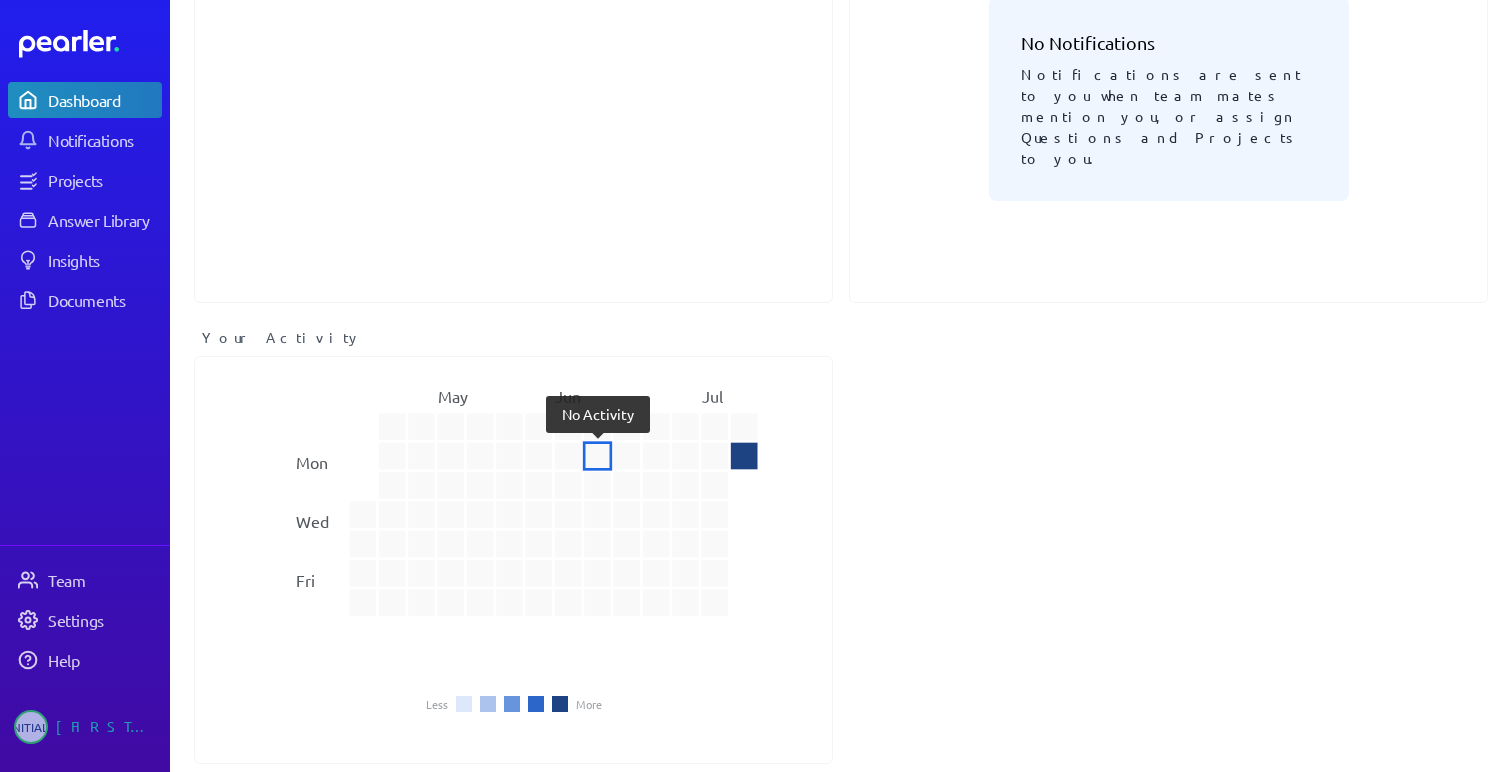 scroll, scrollTop: 246, scrollLeft: 0, axis: vertical 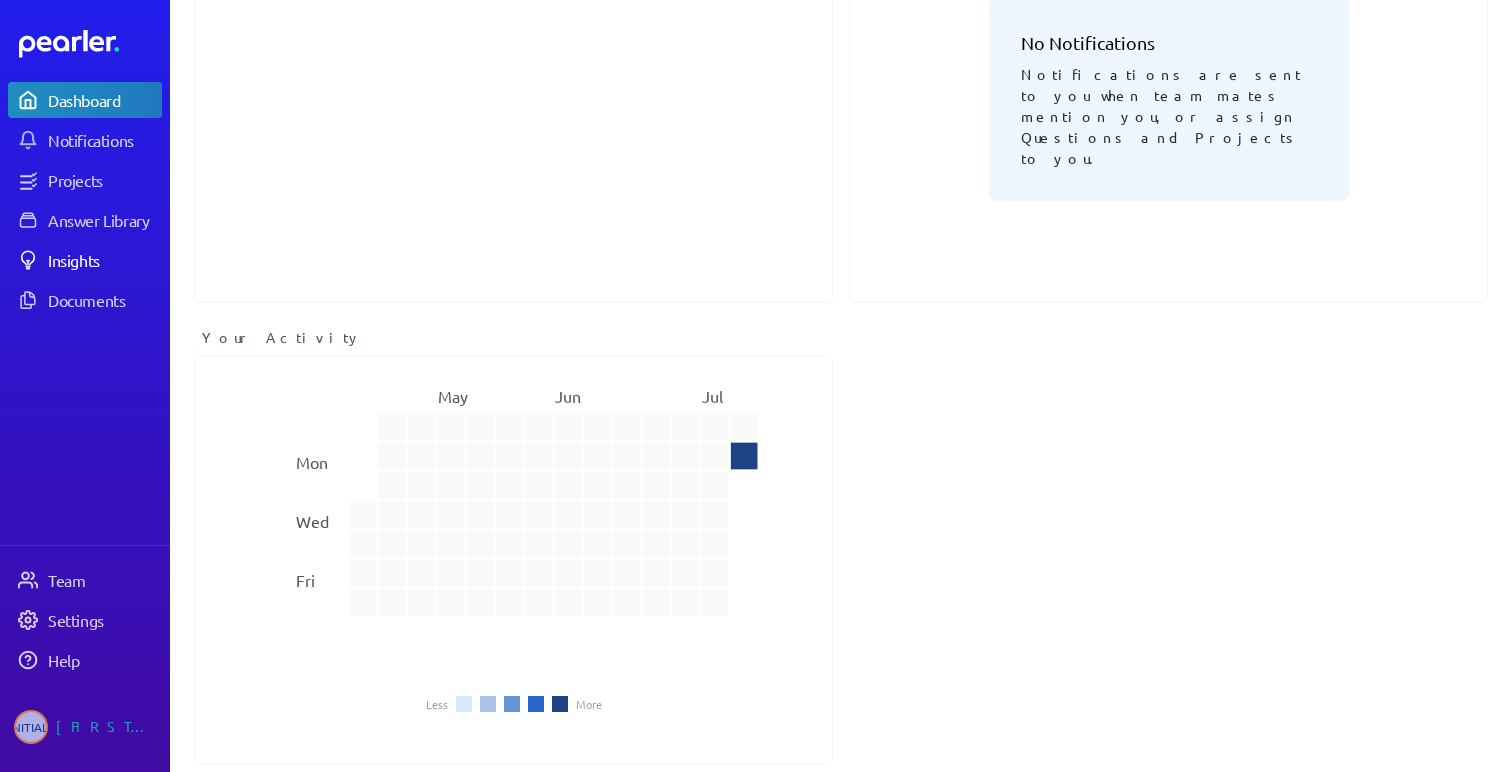 click on "Insights" at bounding box center [104, 260] 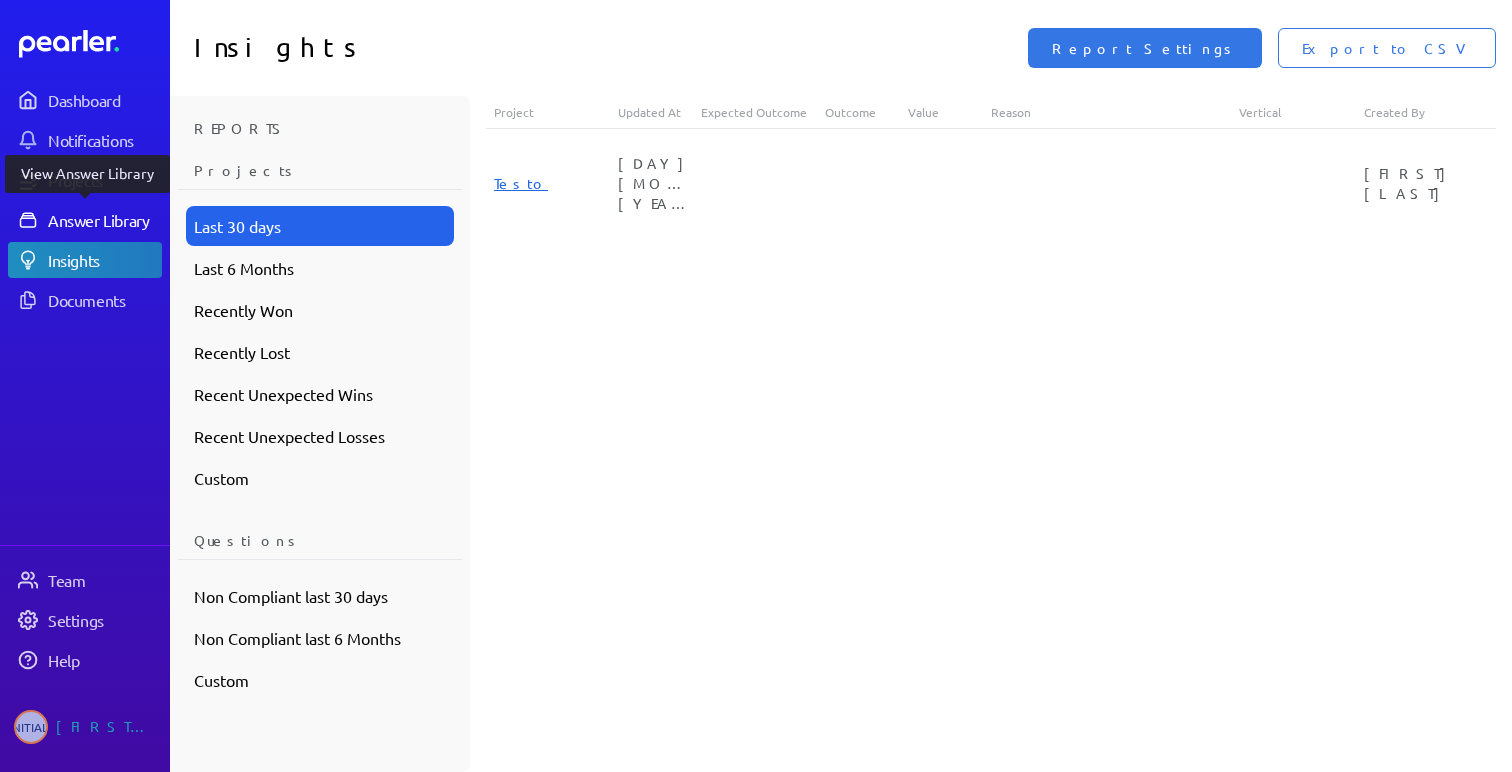 click on "Answer Library" at bounding box center [104, 220] 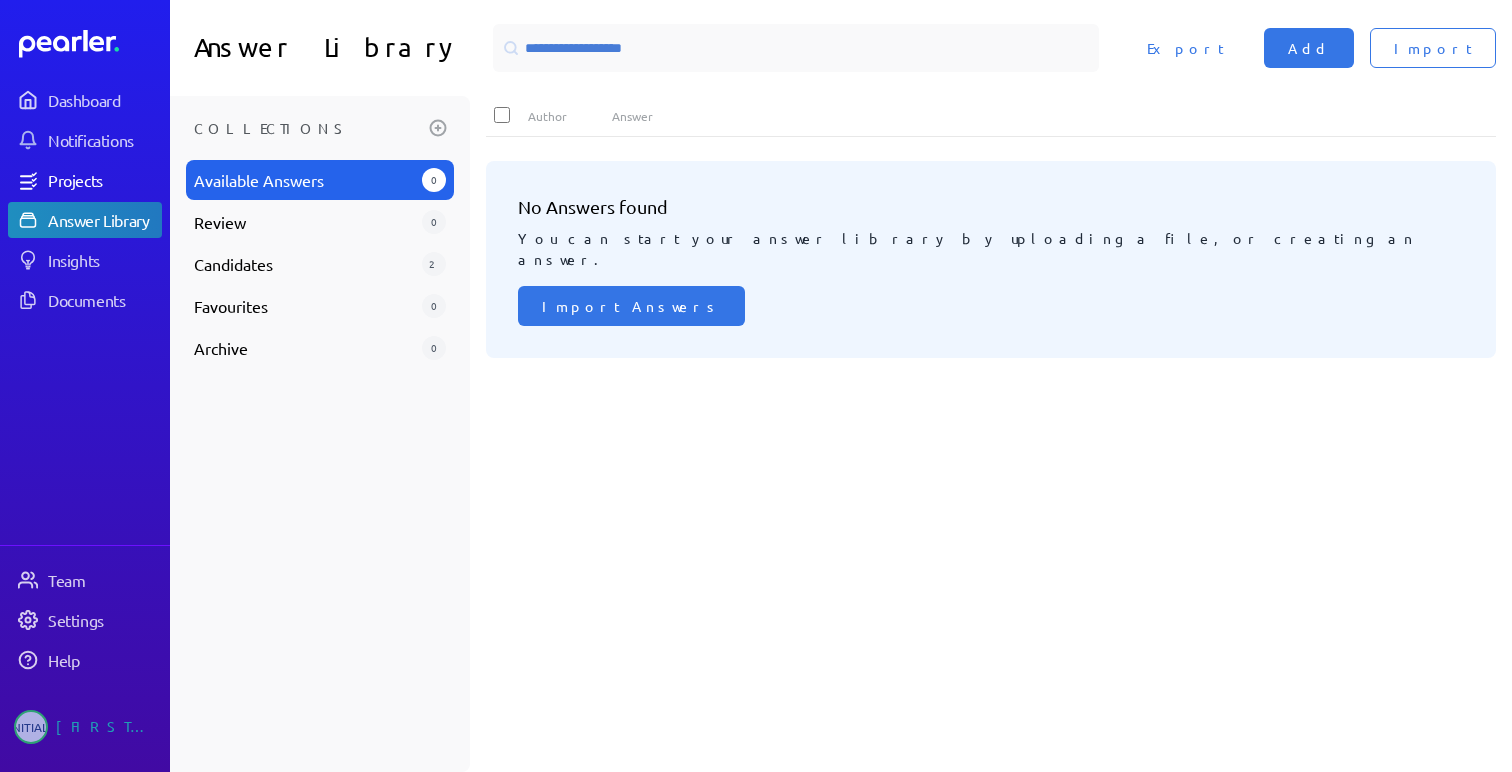 click on "Projects" at bounding box center [104, 180] 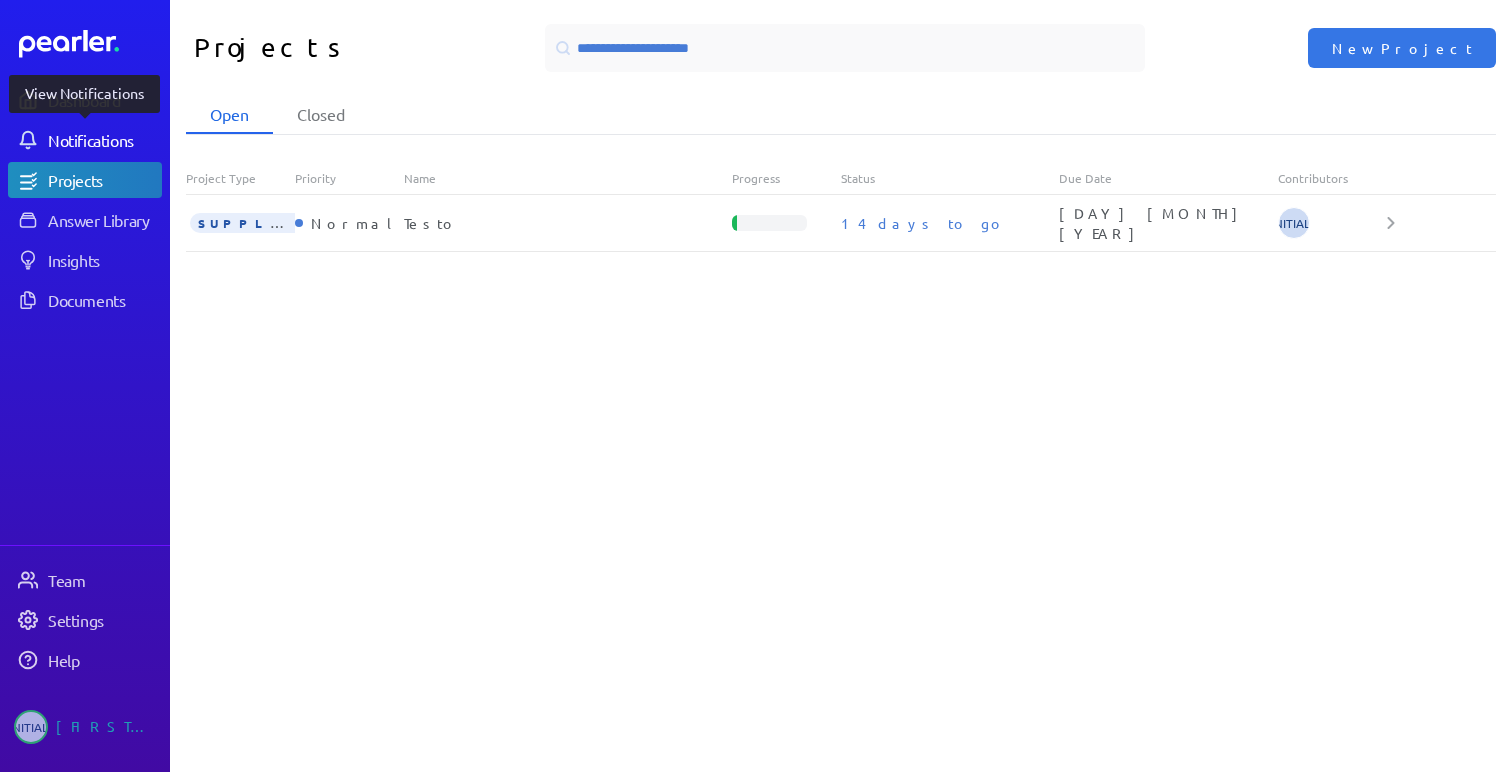 click on "Notifications" at bounding box center [104, 140] 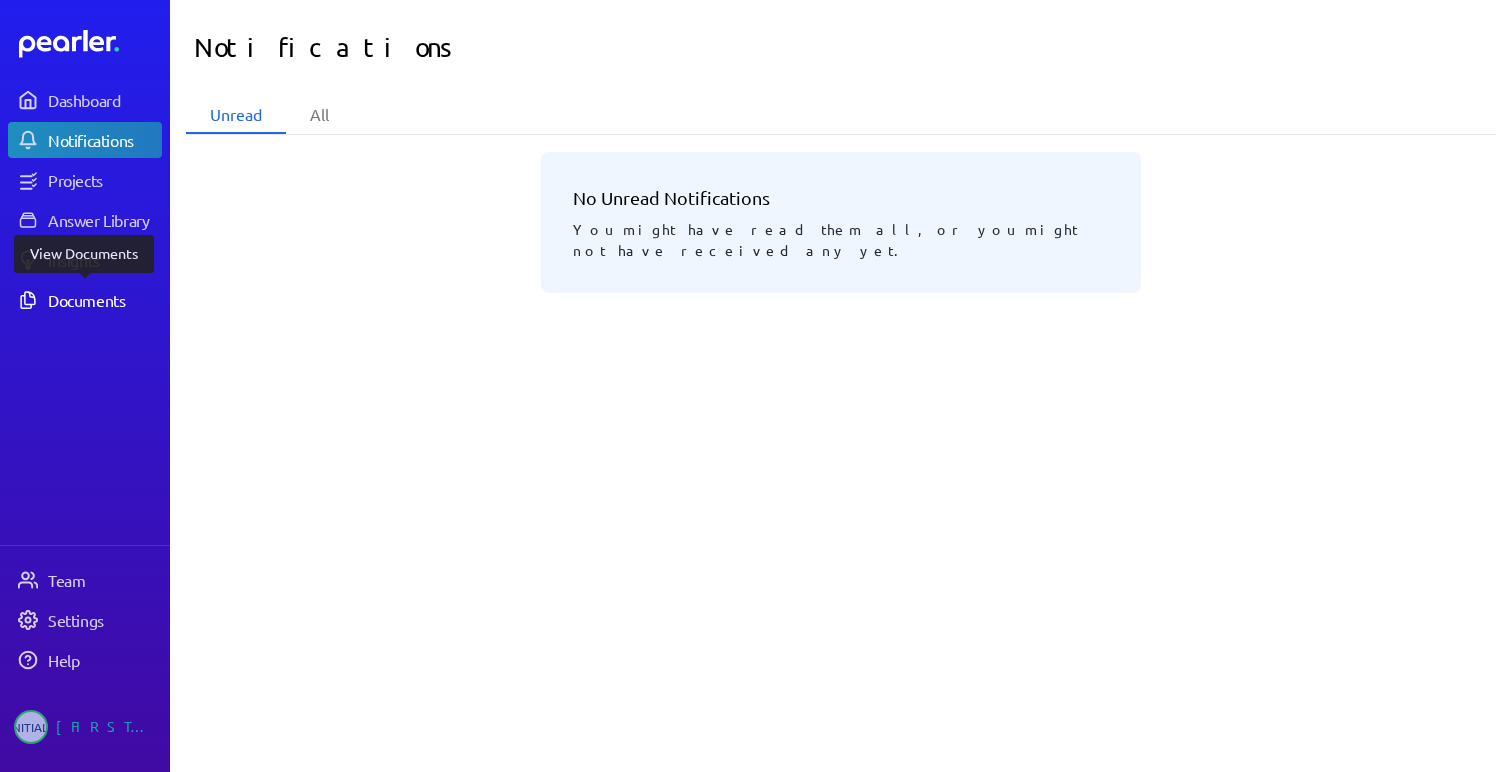 click on "Documents" at bounding box center [104, 300] 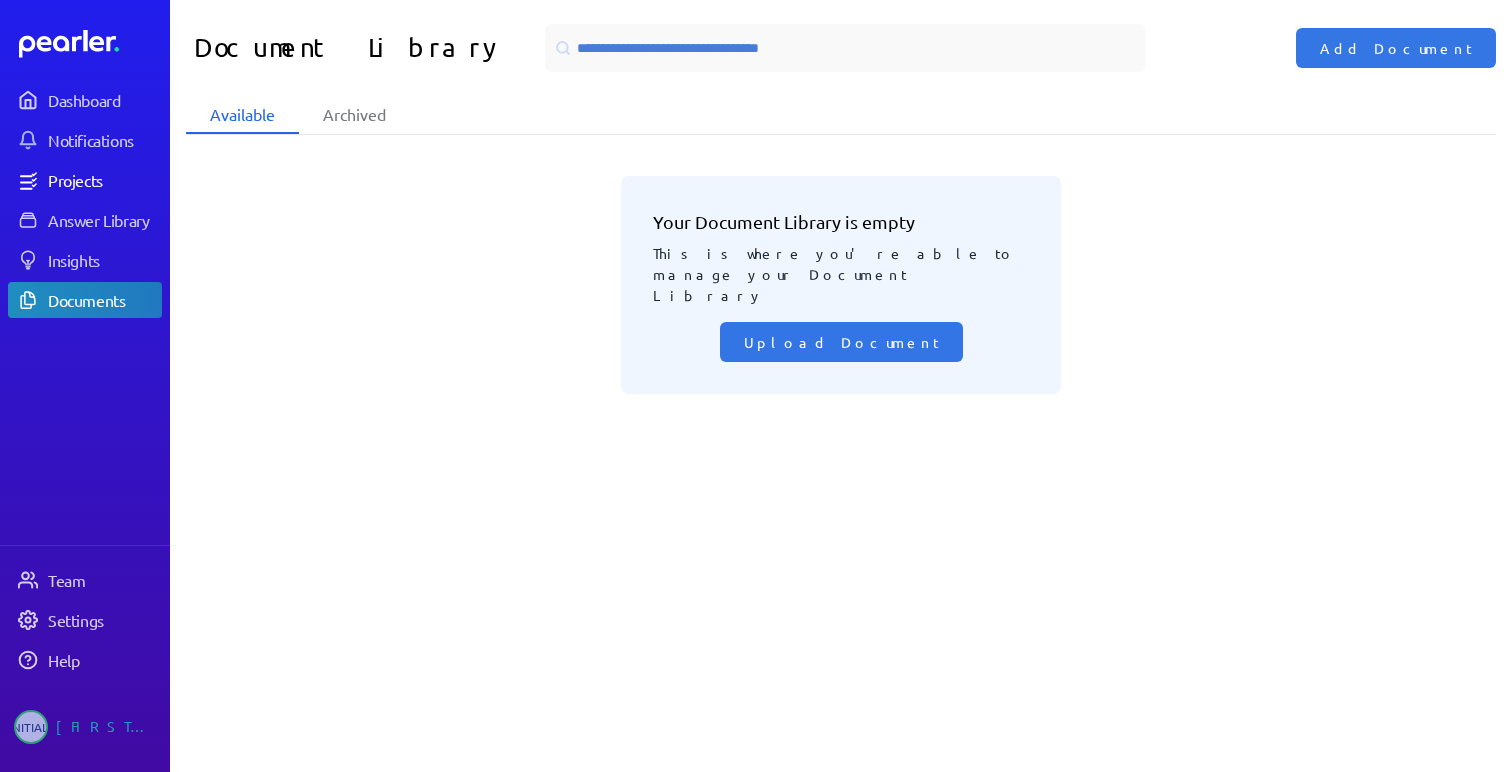 click on "Projects" at bounding box center [85, 180] 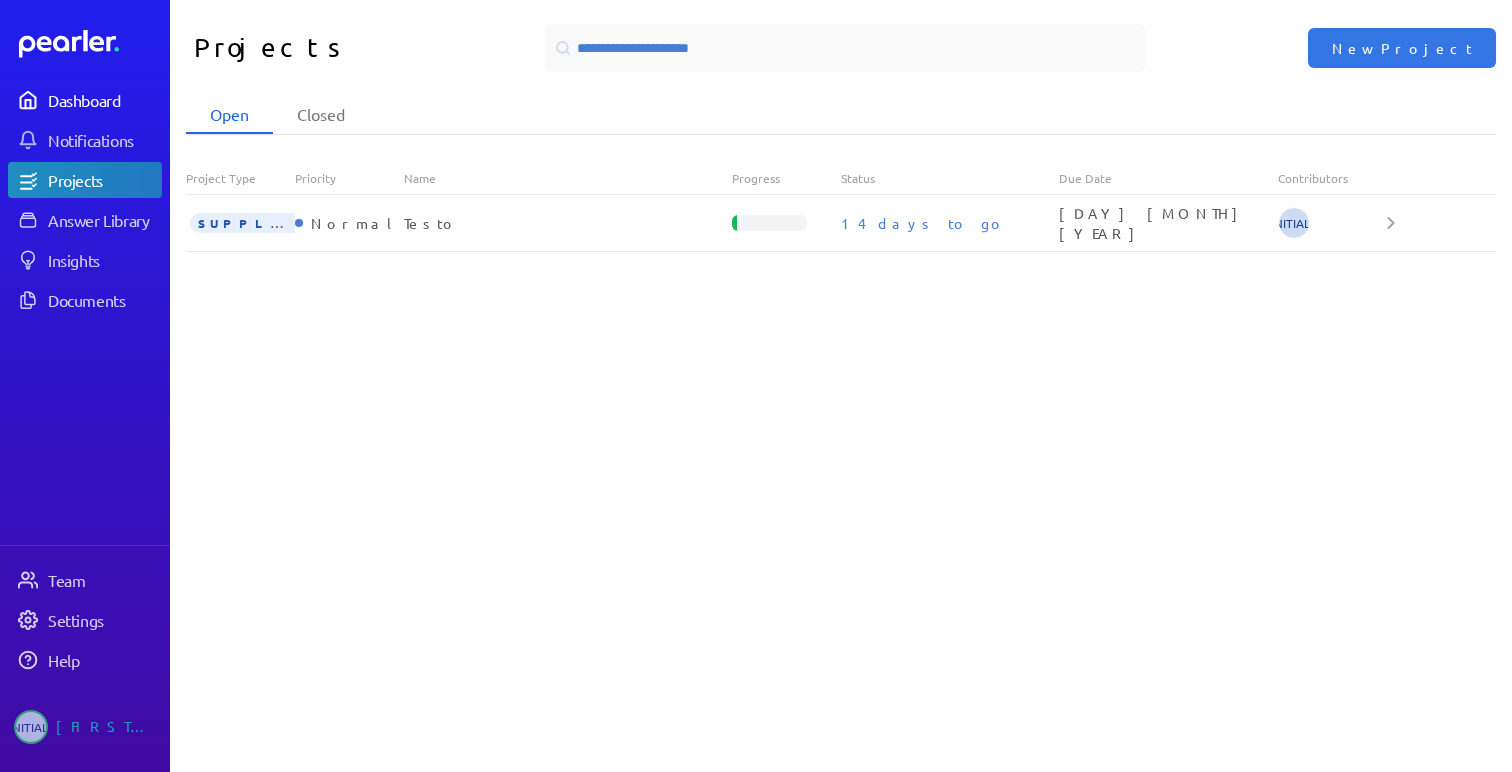 click on "Dashboard" at bounding box center [85, 100] 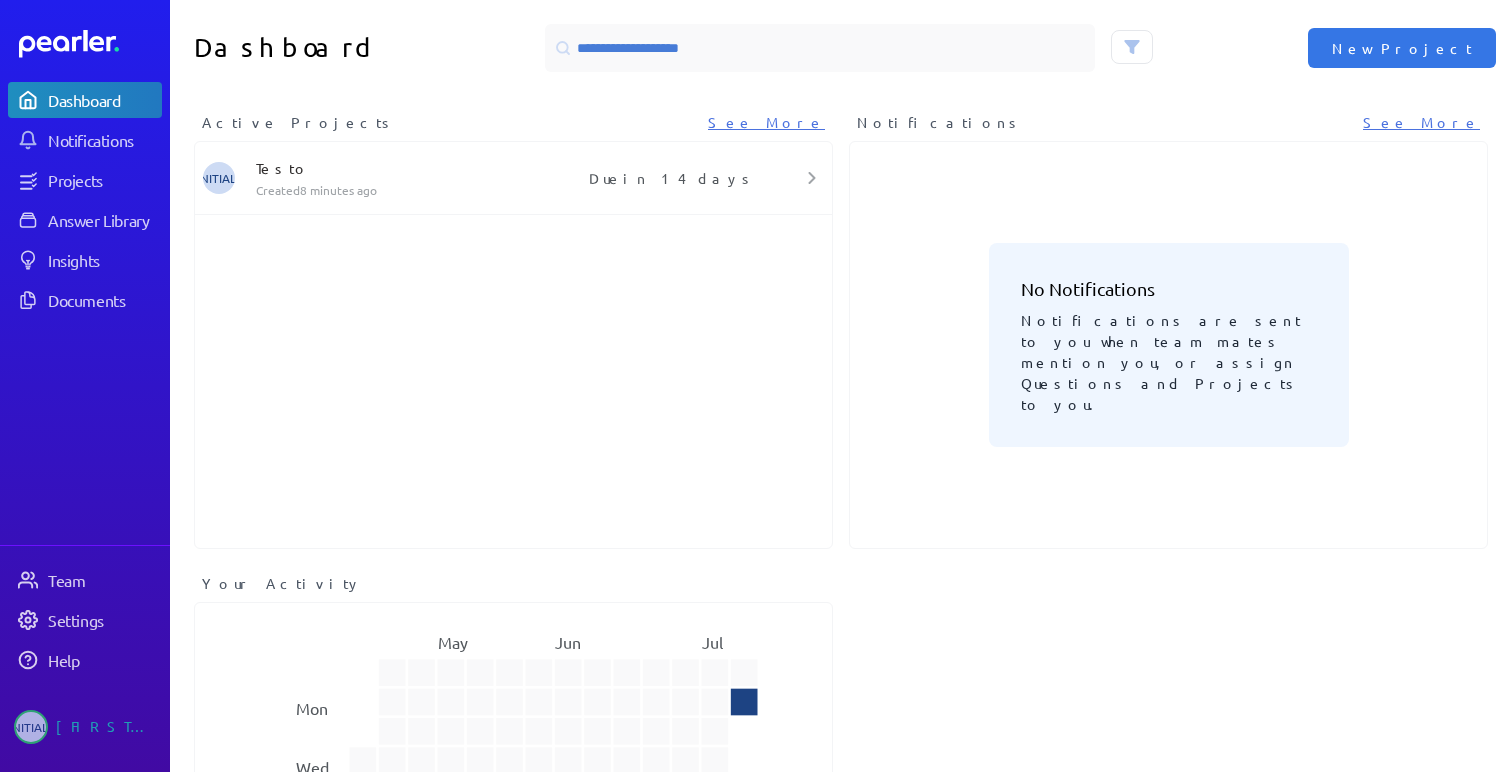 click on "Notifications" at bounding box center [299, 122] 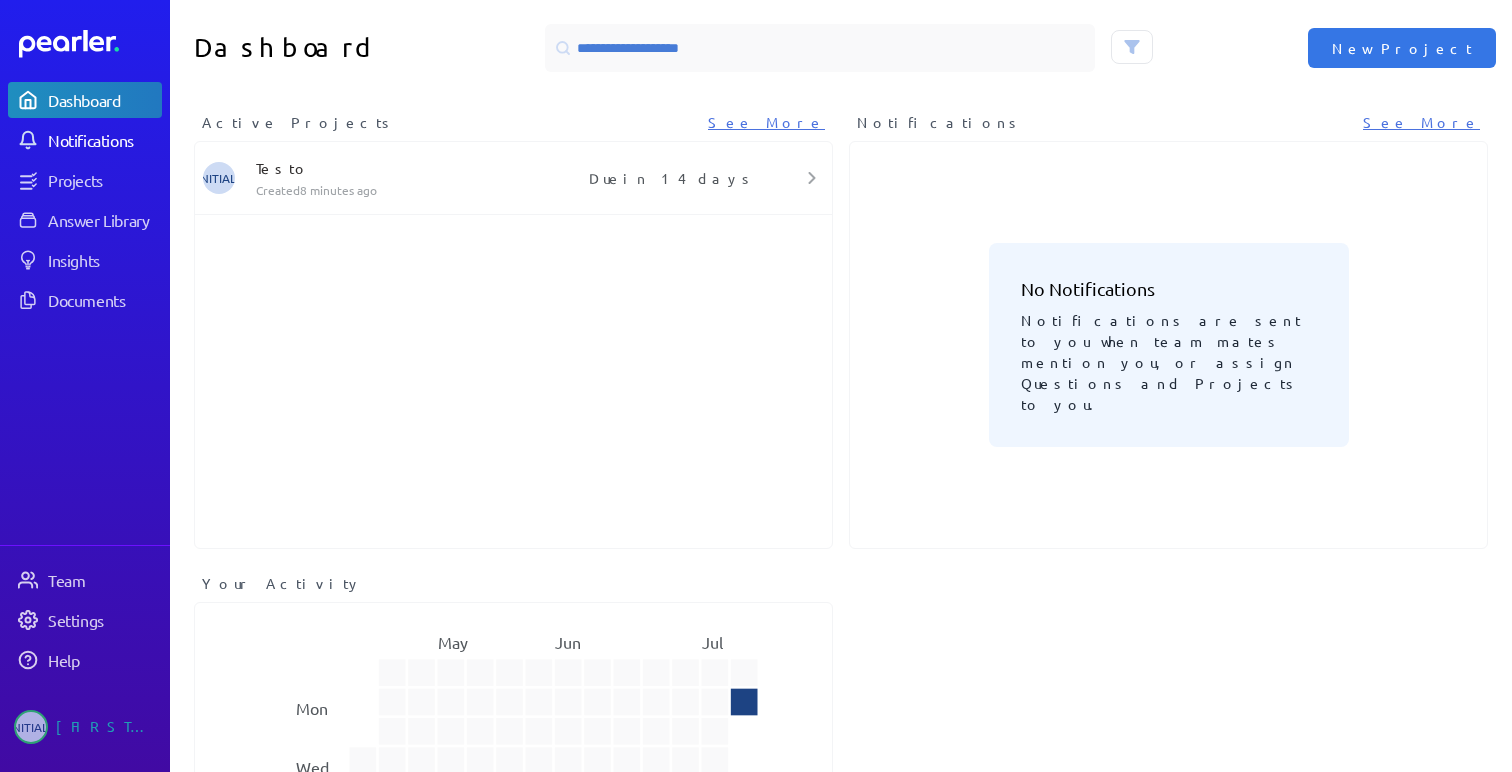 click on "Notifications" at bounding box center (104, 140) 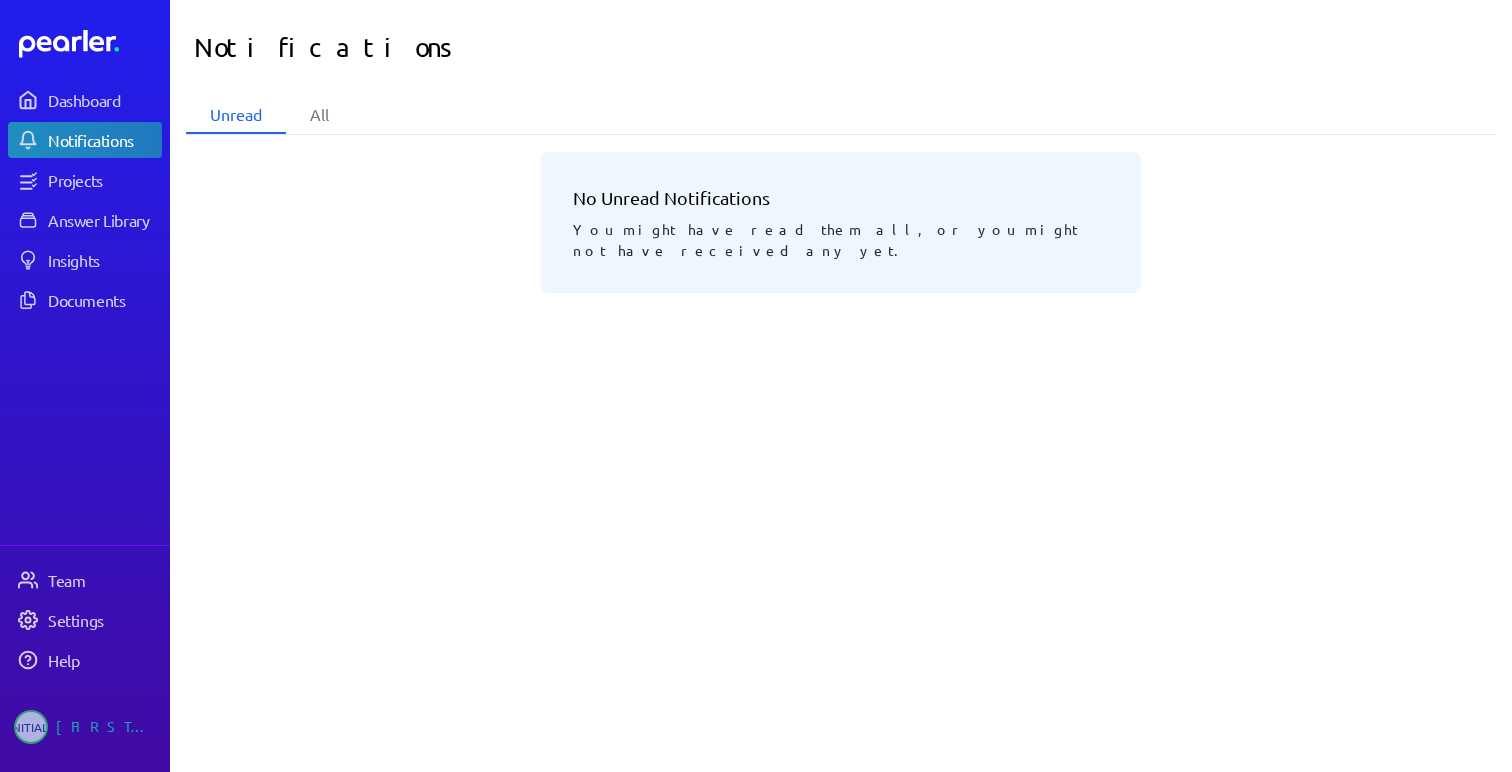 click on "Dashboard Notifications Projects Answer Library Insights Documents" at bounding box center (85, 200) 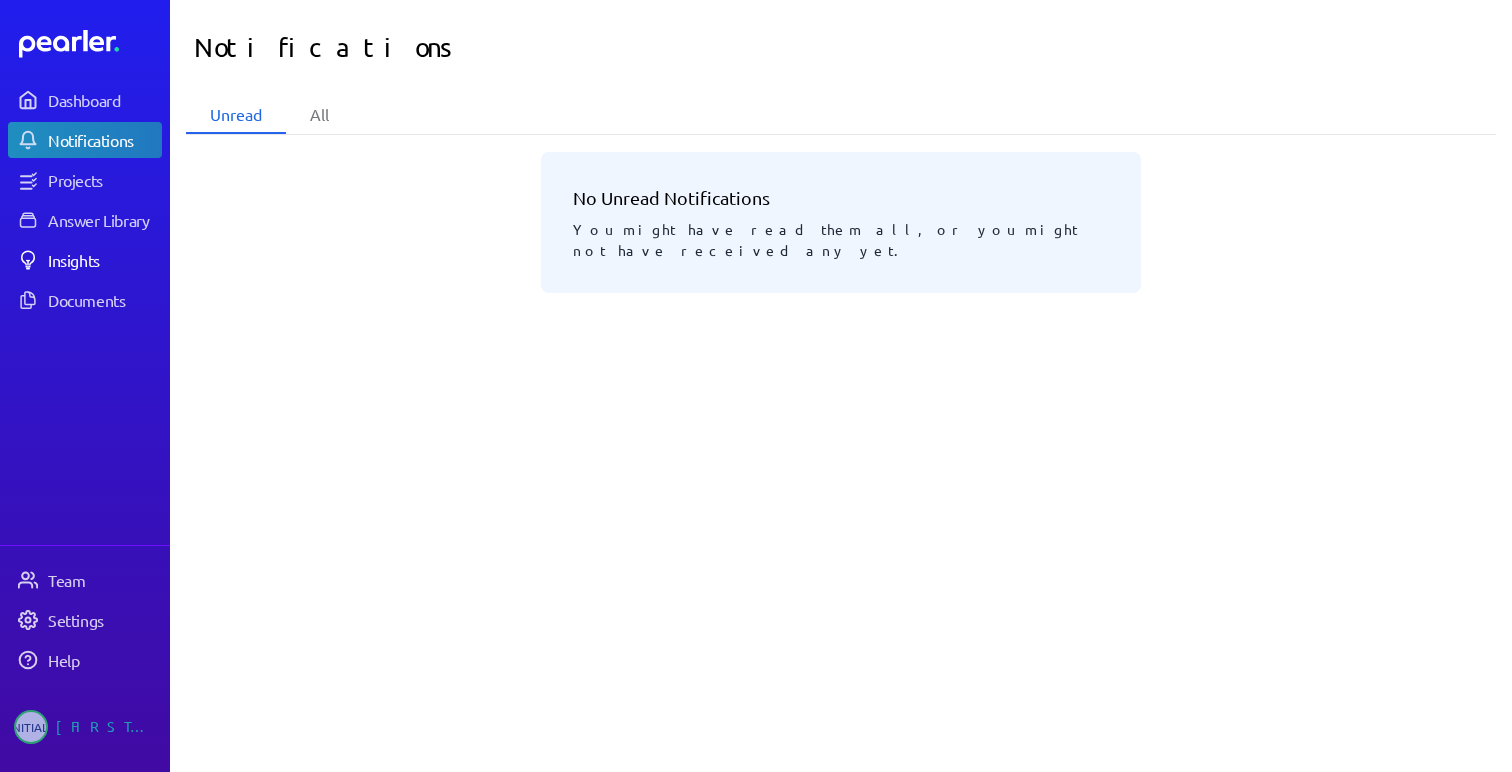 click on "Insights" at bounding box center (104, 260) 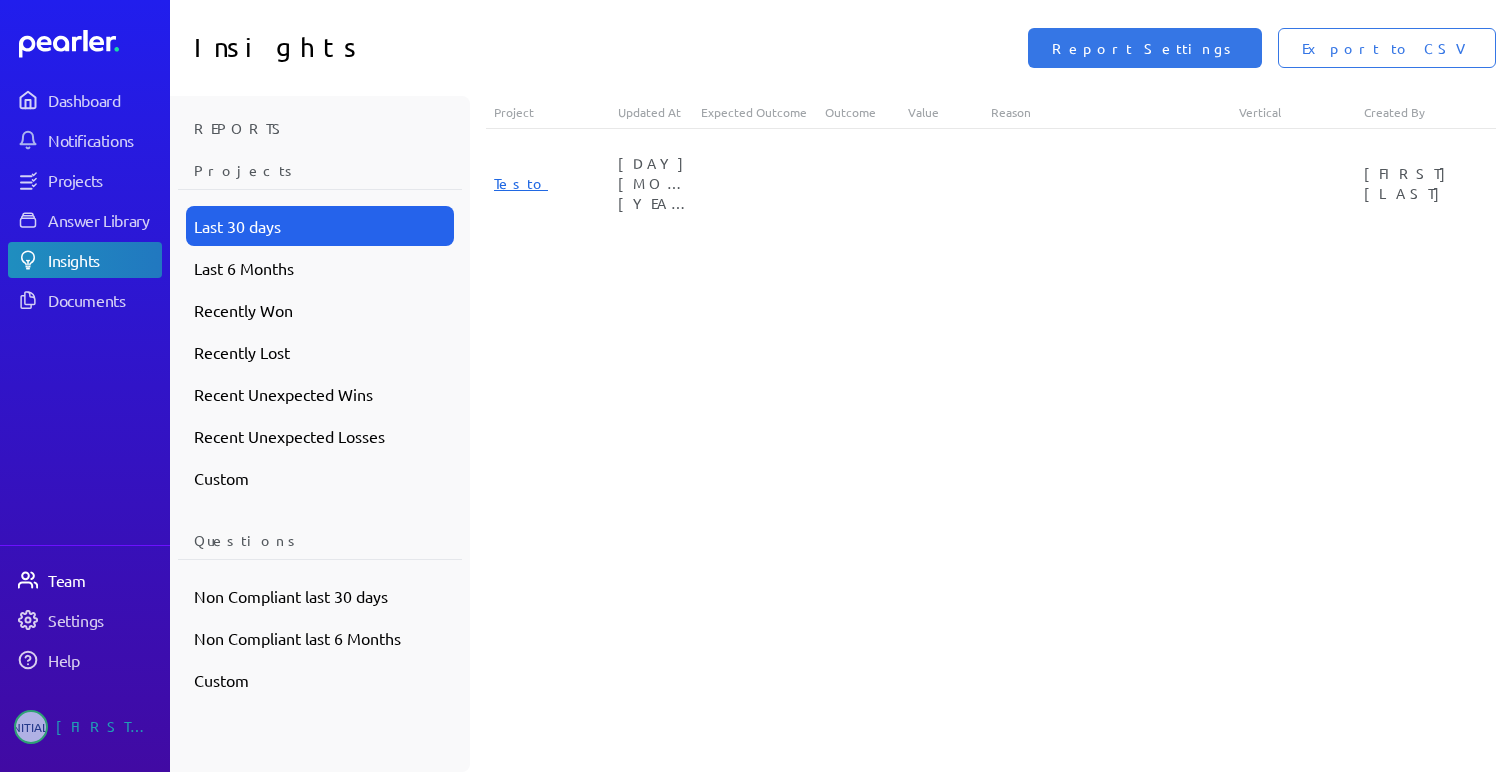 click on "Team" at bounding box center (104, 580) 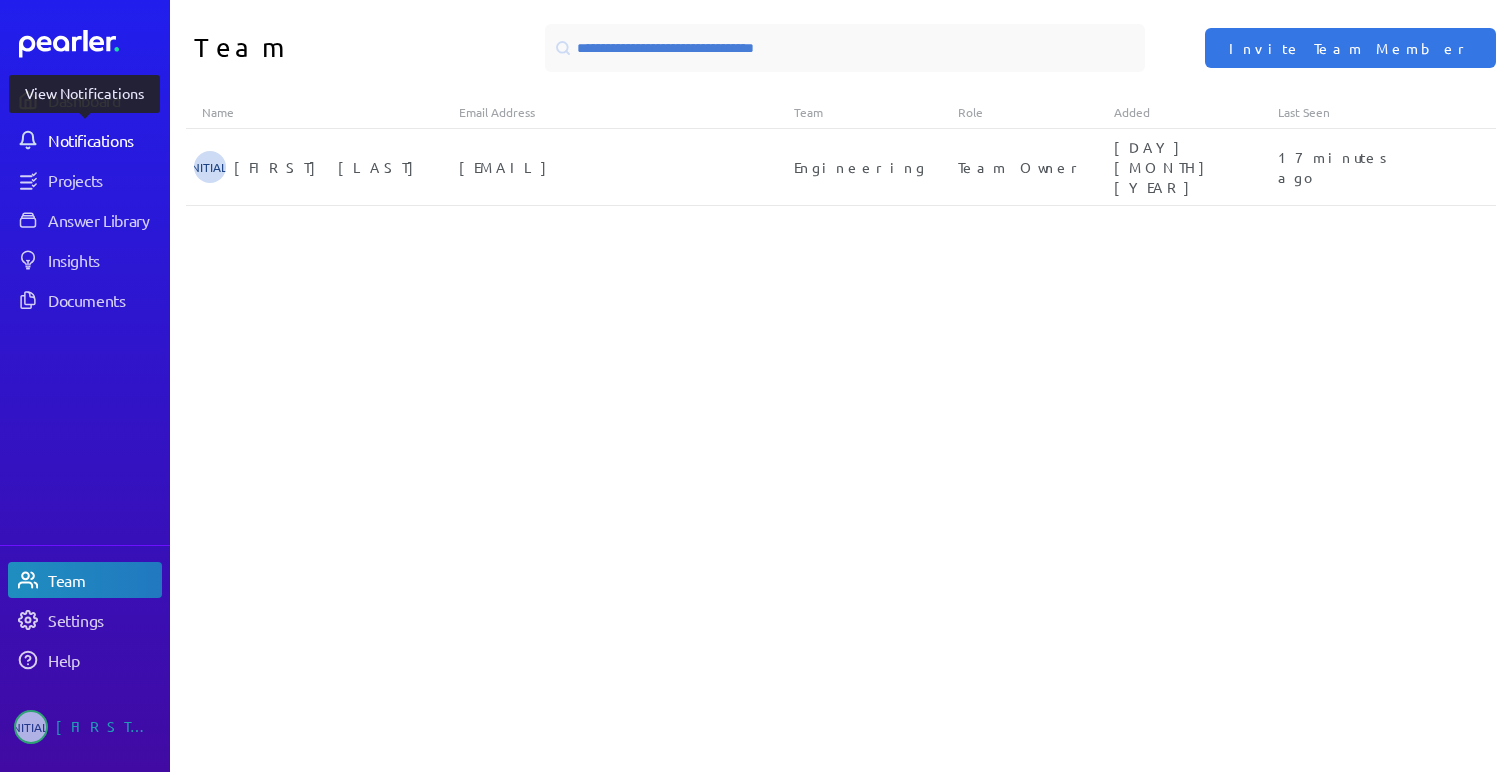 click on "Notifications" at bounding box center (104, 140) 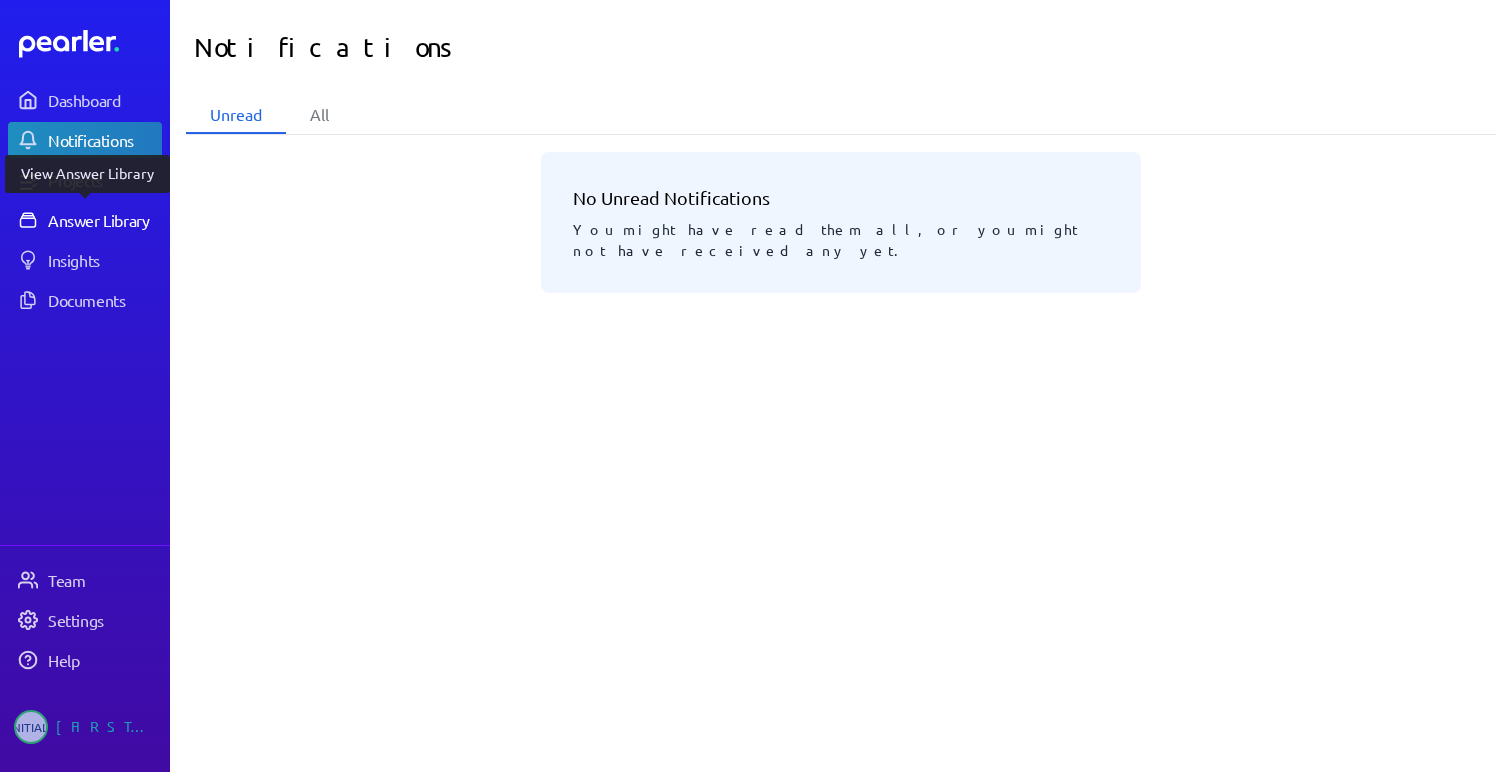 click on "Answer Library" at bounding box center (104, 220) 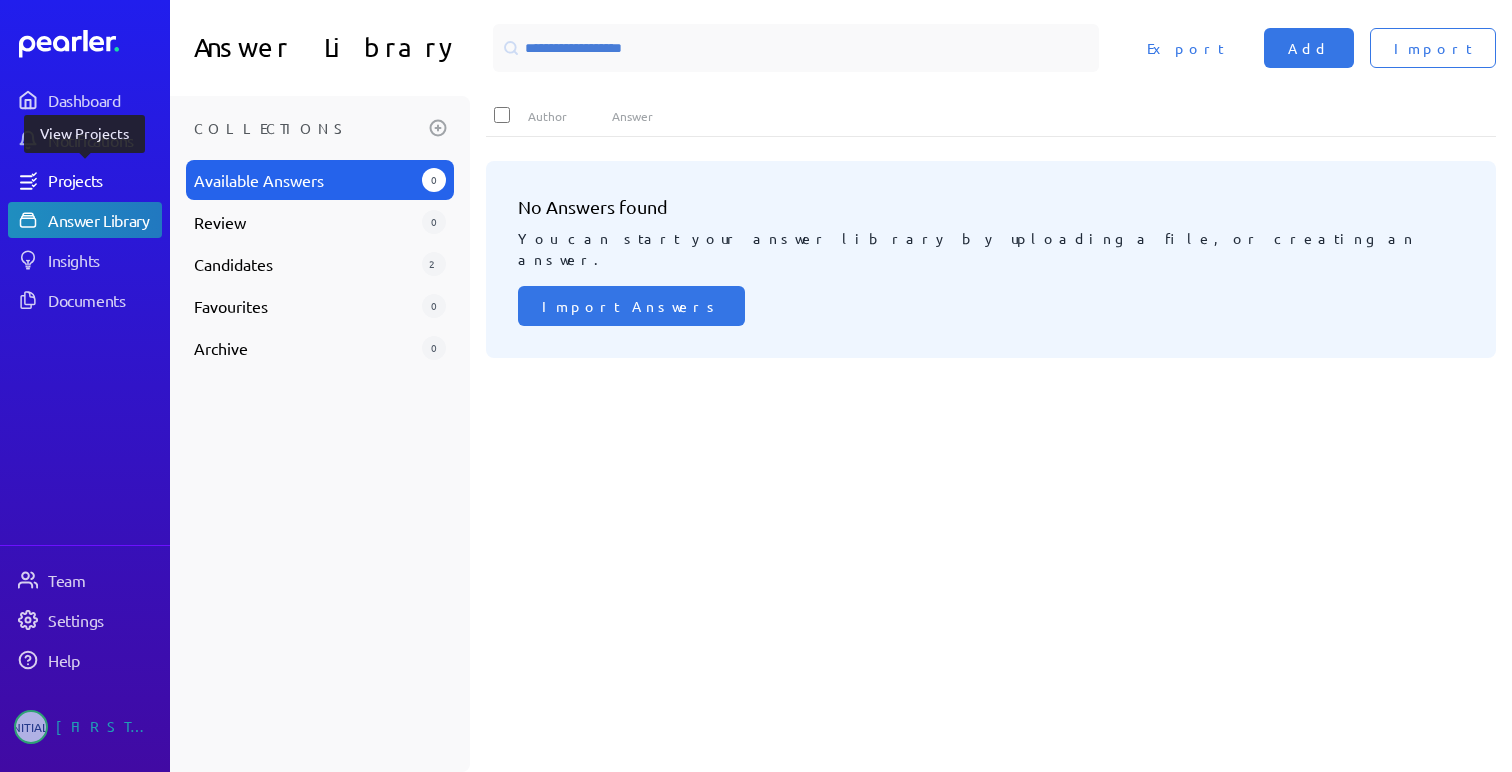 click on "Projects" at bounding box center (85, 180) 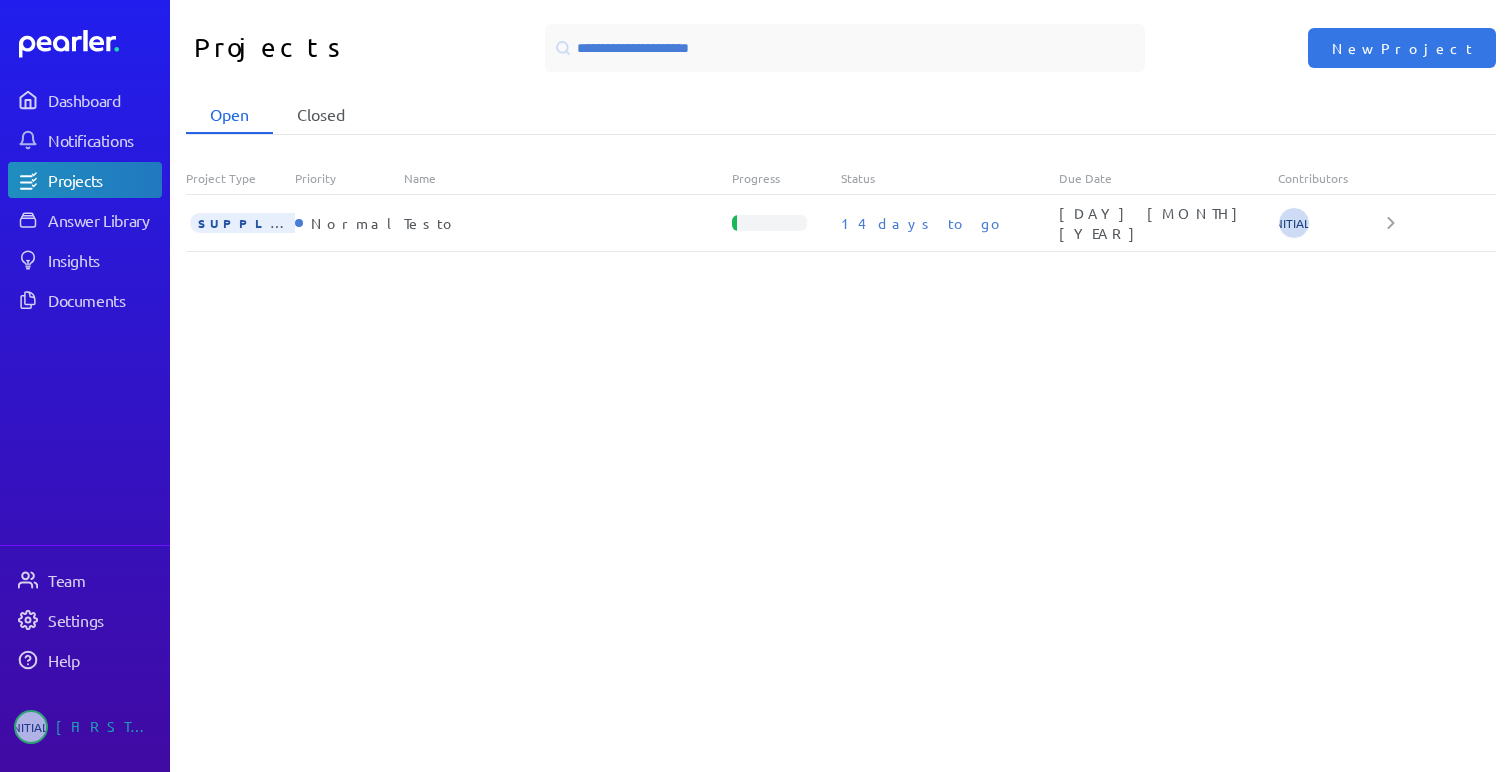 click on "Closed" at bounding box center (321, 115) 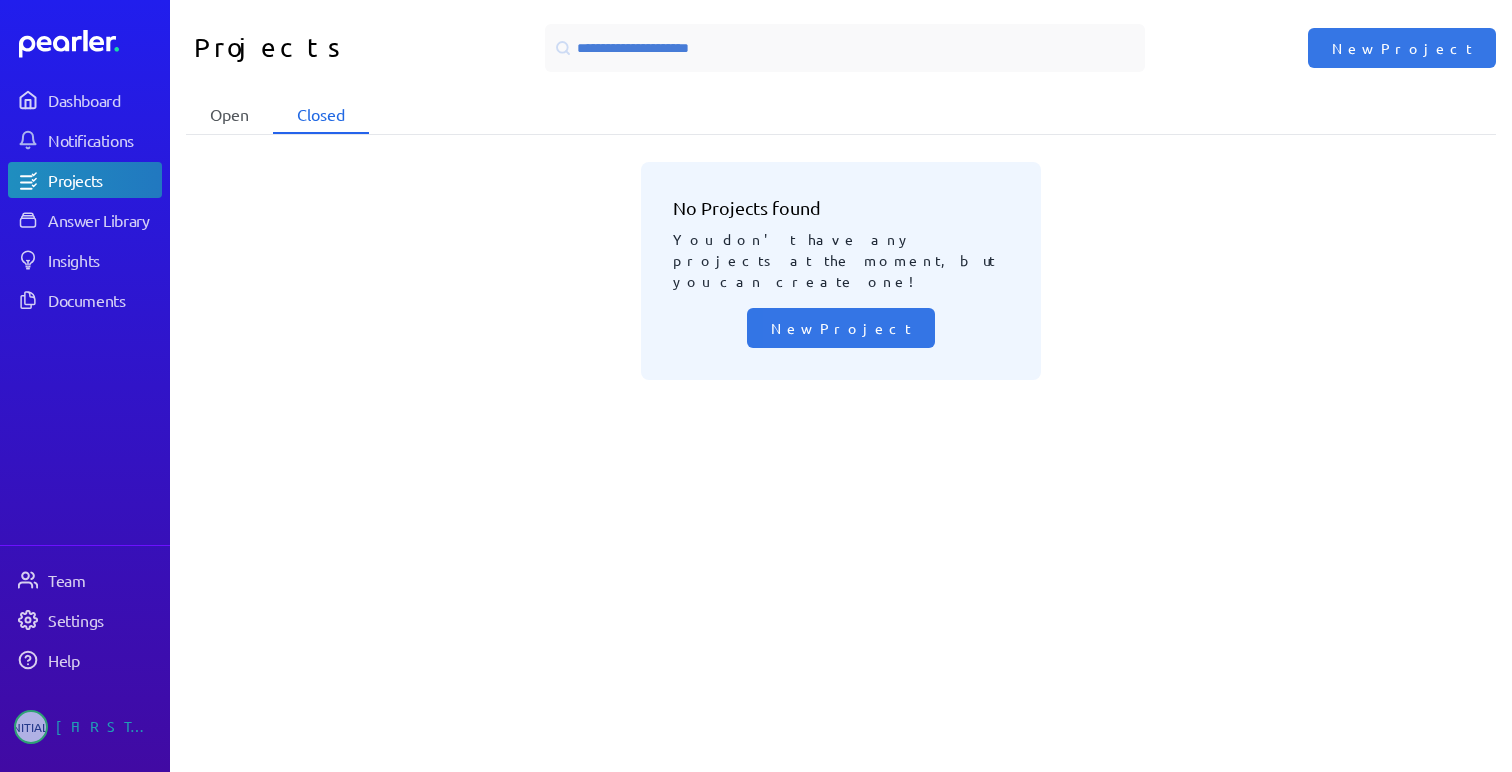 click on "Open" at bounding box center [229, 115] 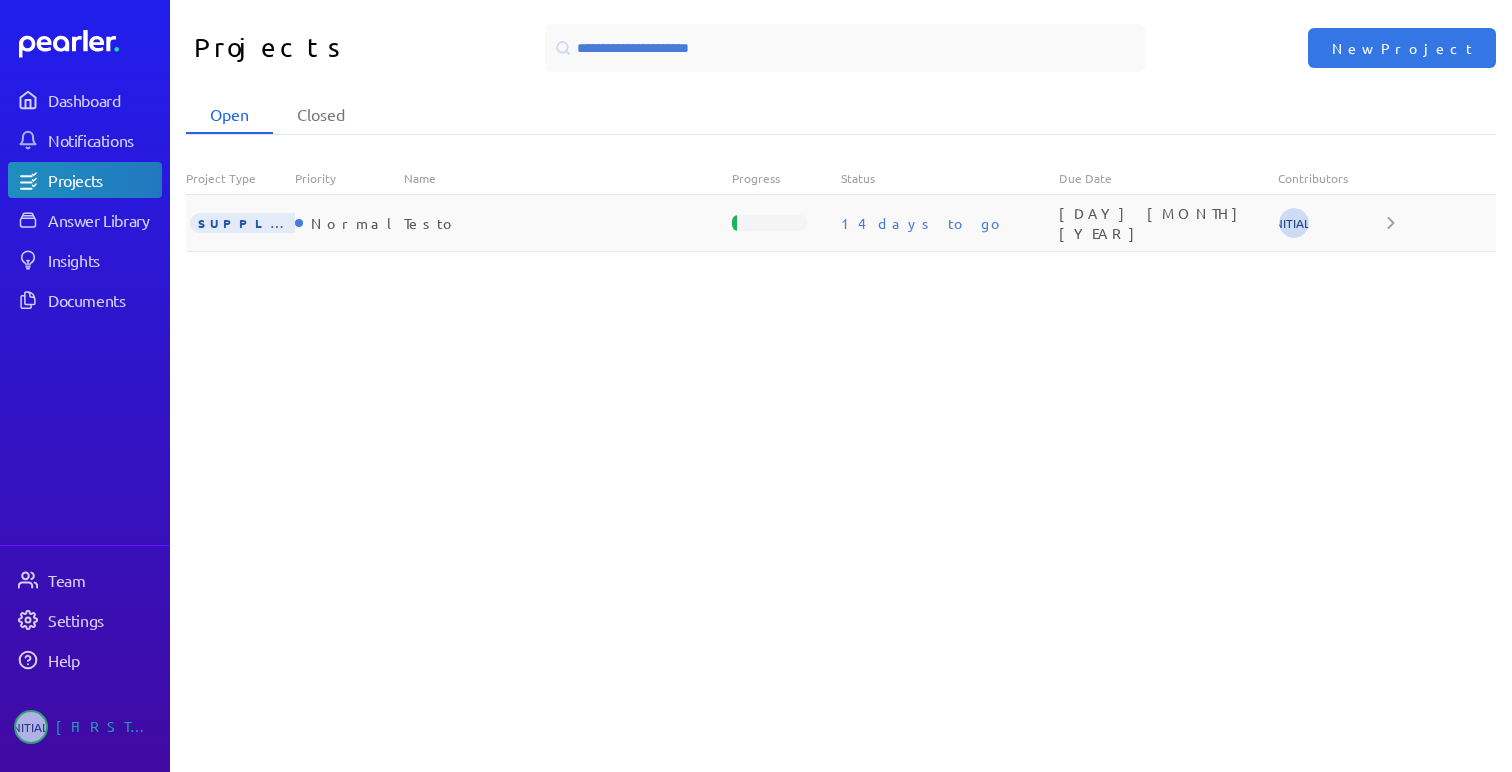 click on "Testo" at bounding box center (568, 223) 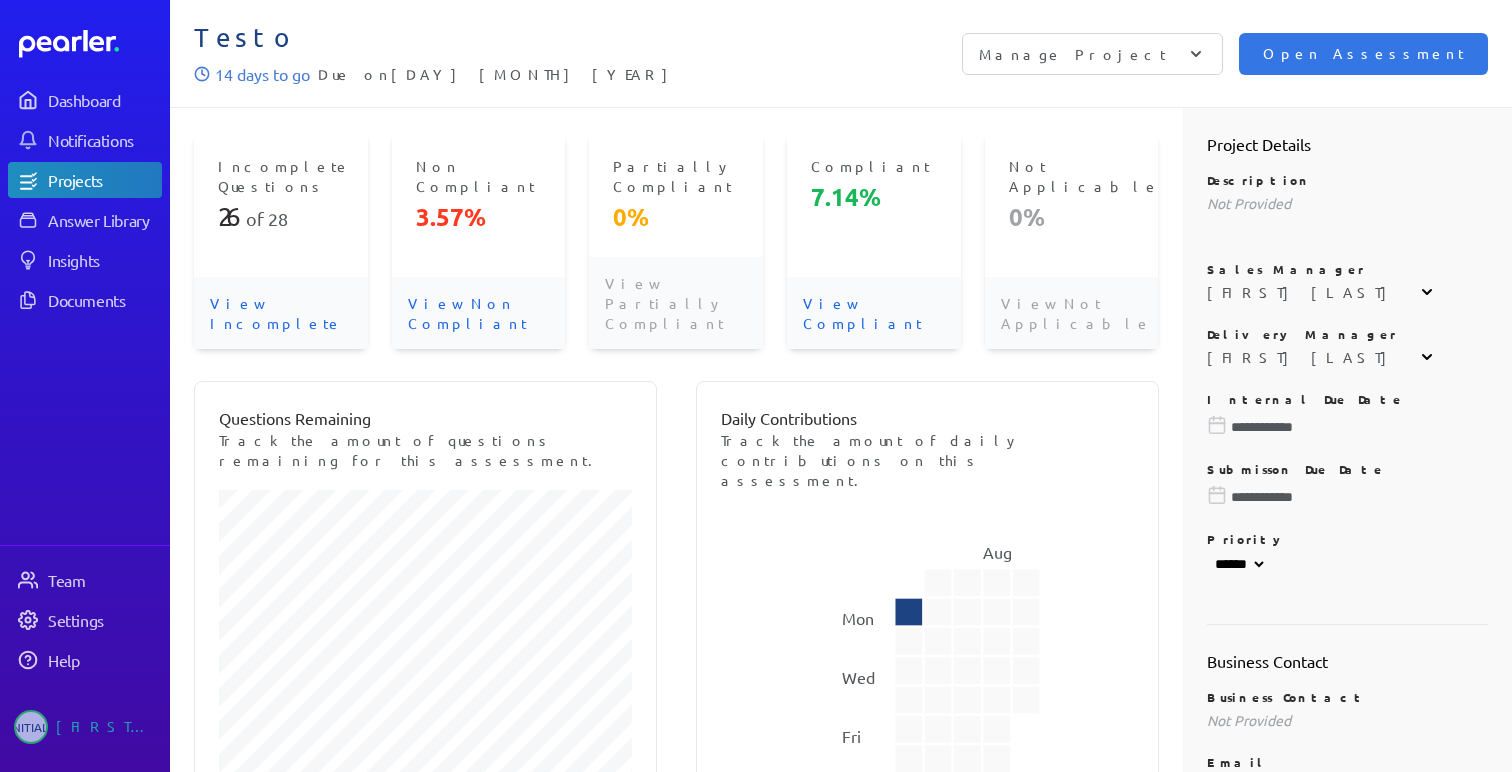 click on "View Compliant" at bounding box center (281, 313) 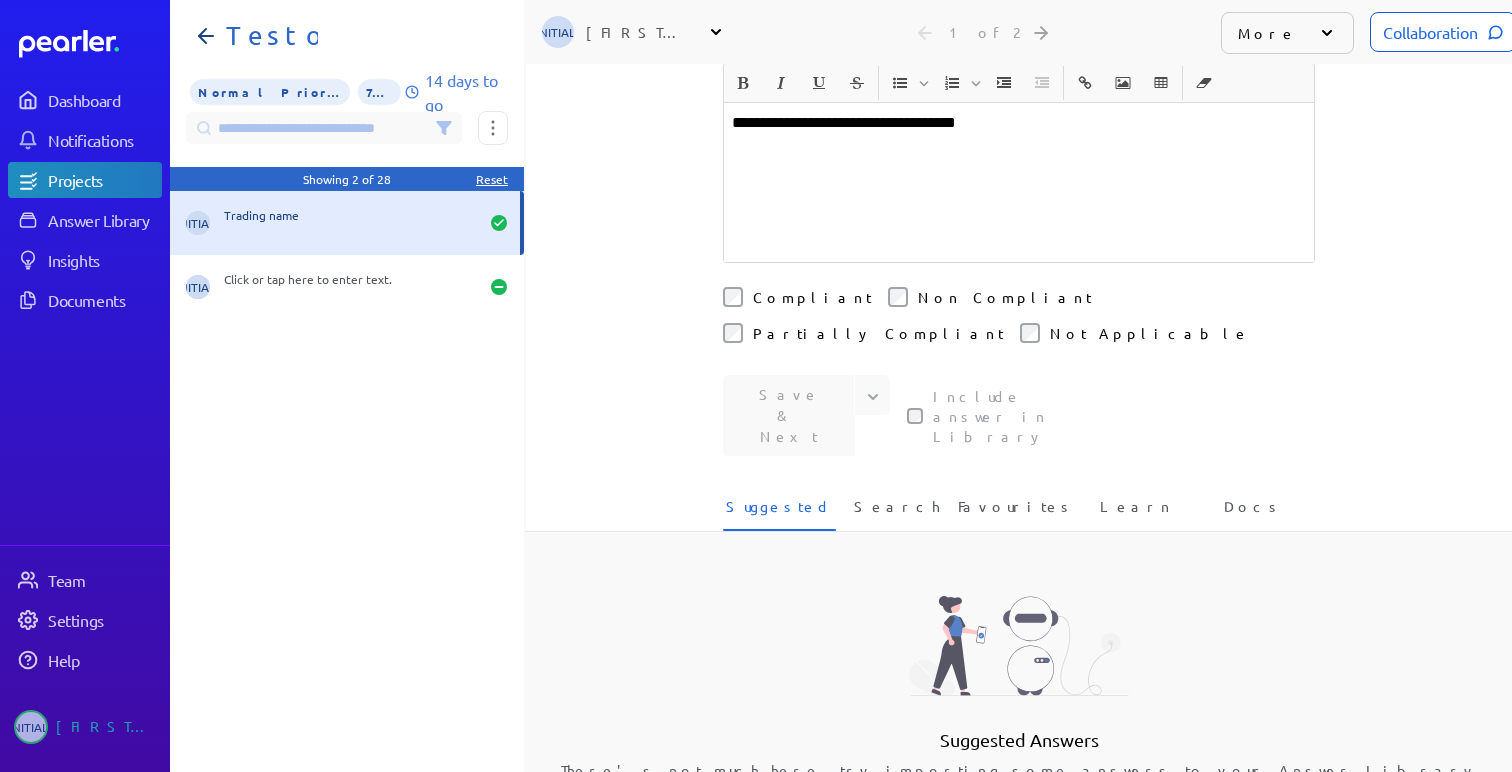 scroll, scrollTop: 192, scrollLeft: 0, axis: vertical 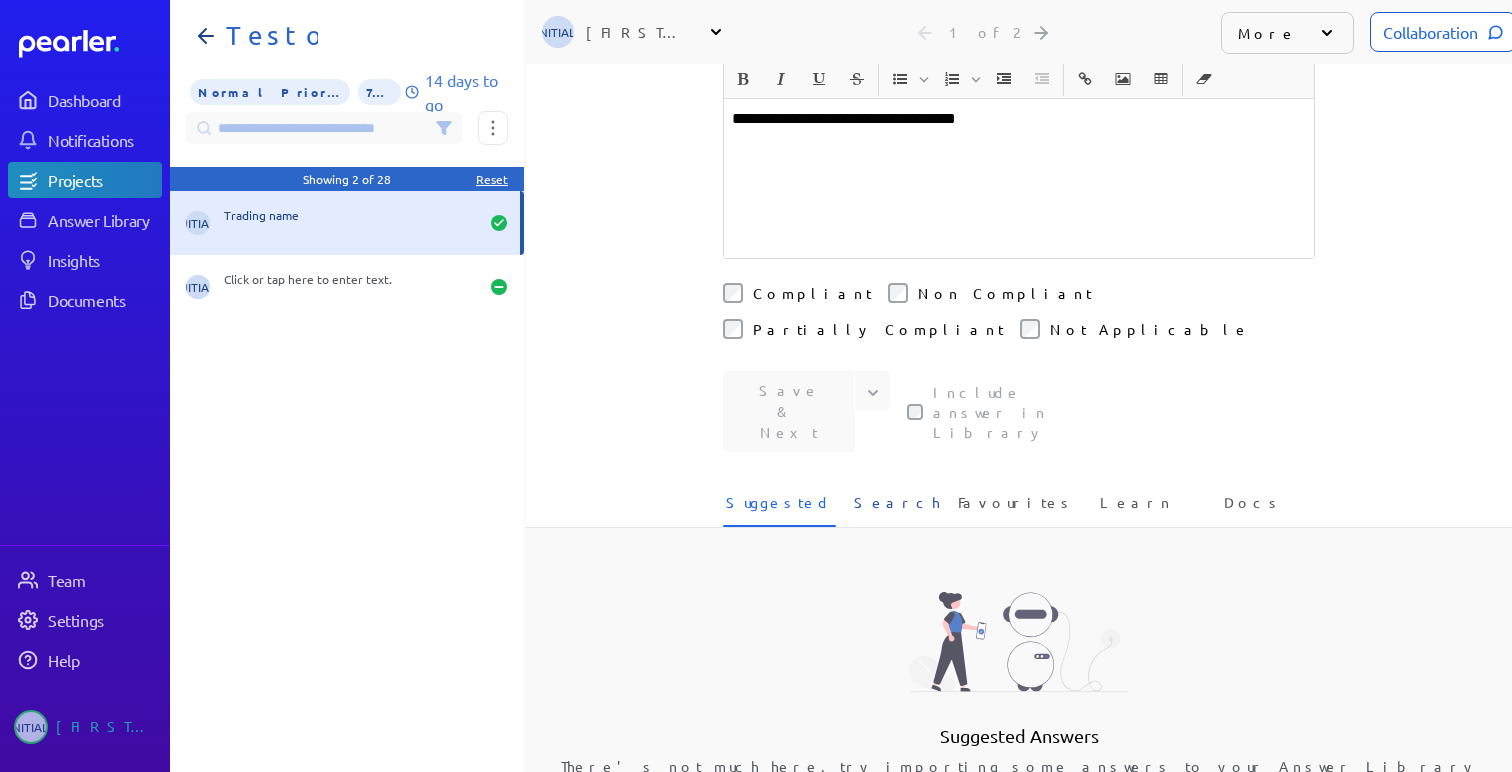 click on "Search" at bounding box center (897, 508) 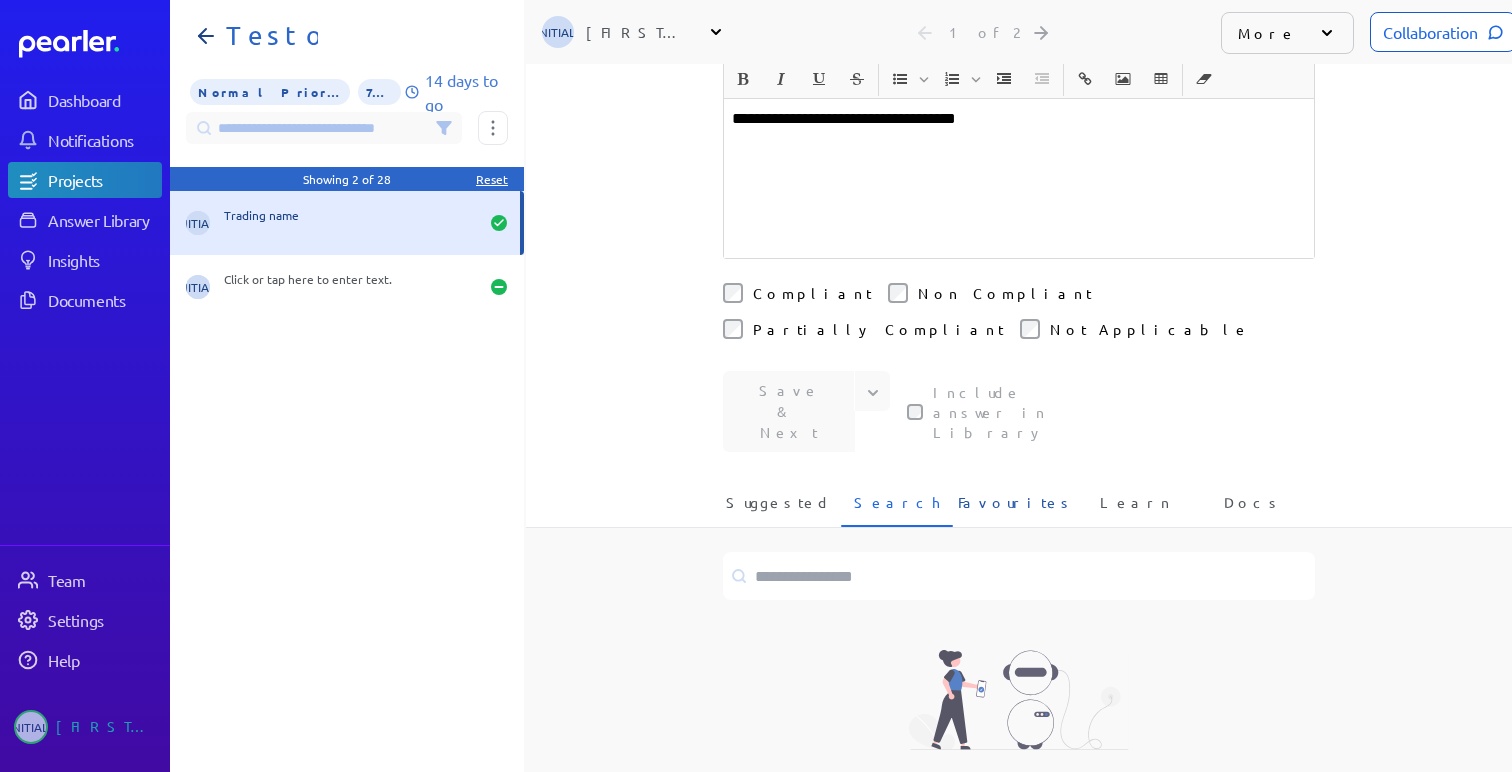 click on "Favourites" at bounding box center (1016, 508) 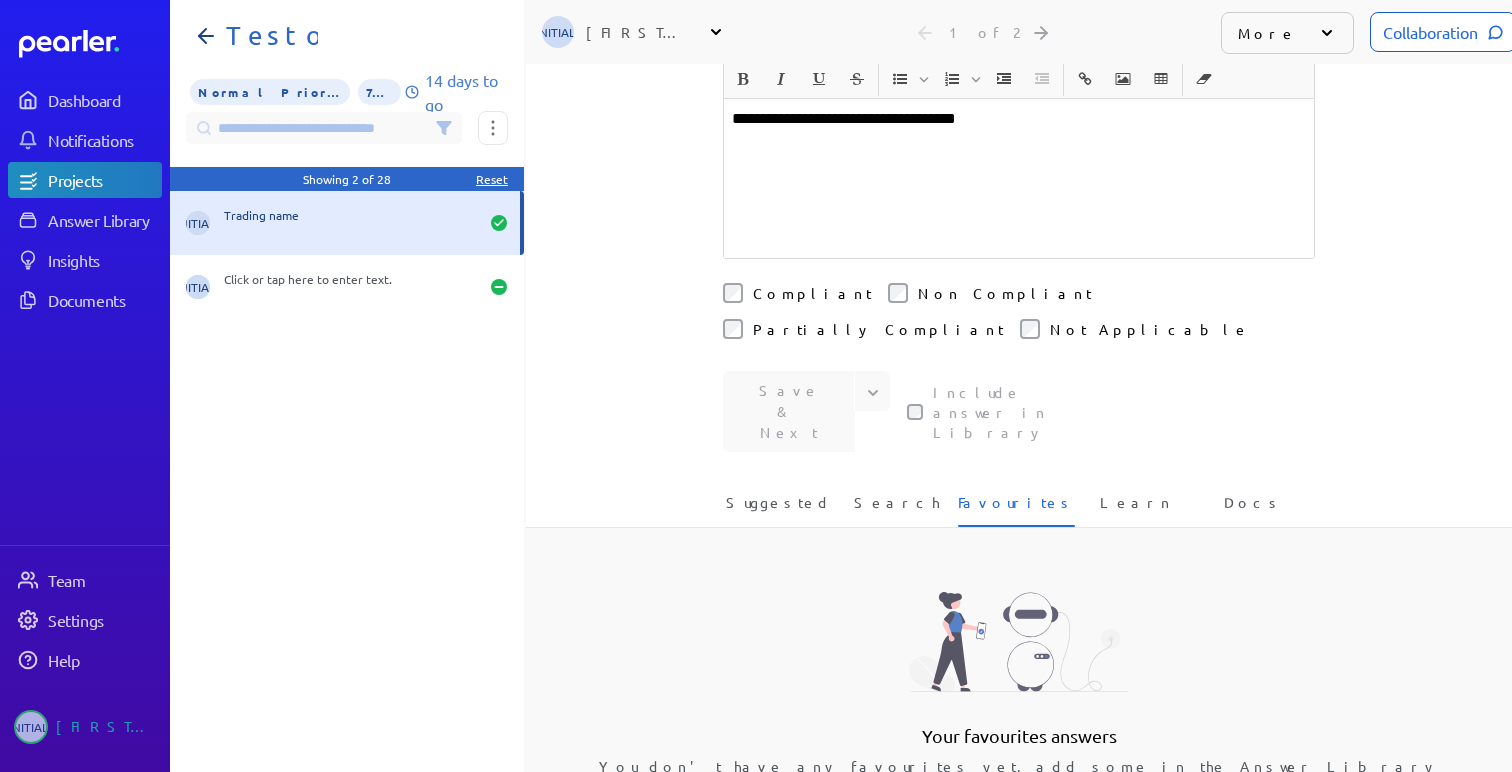 click on "Learn" at bounding box center (1136, 508) 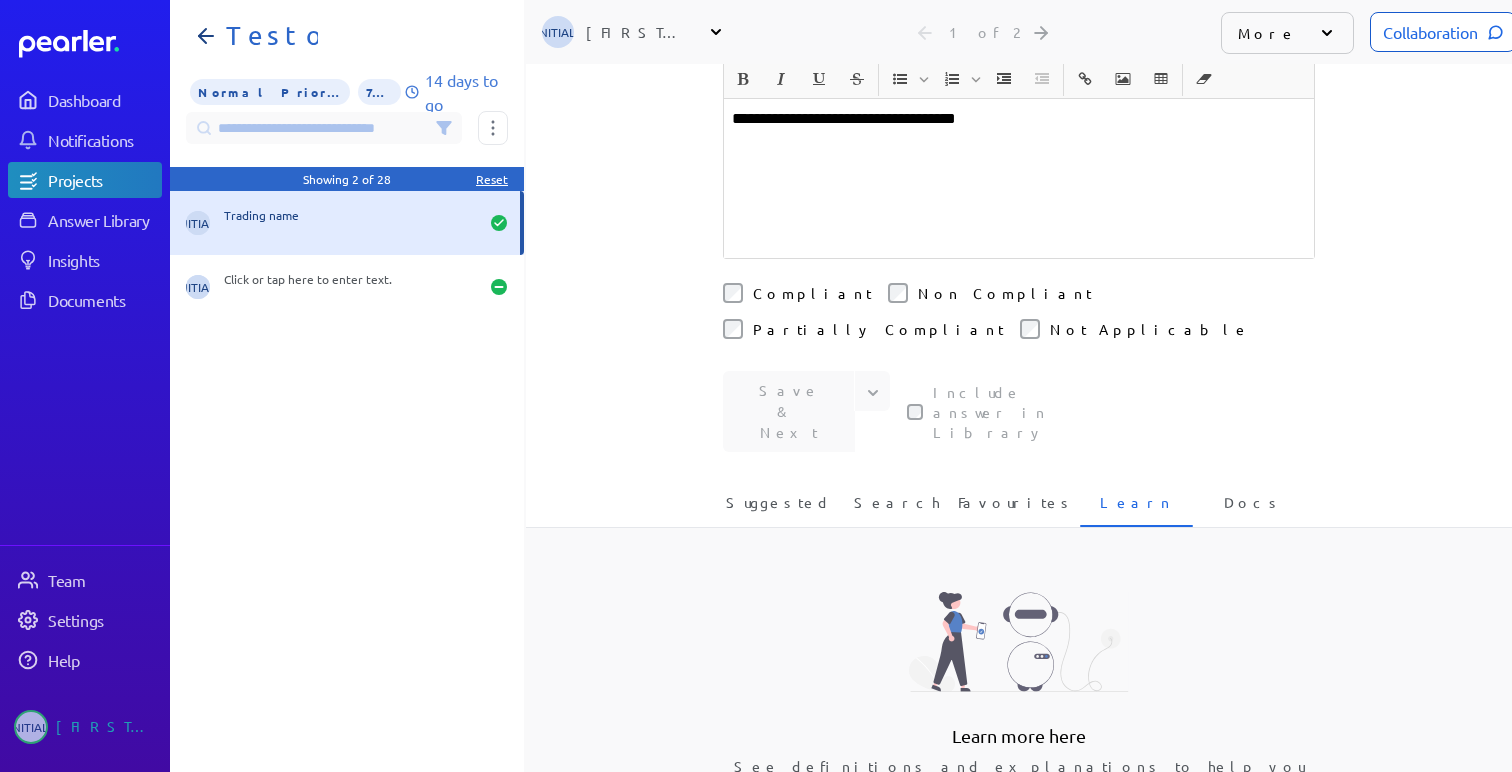 click on "**********" at bounding box center (1019, 226) 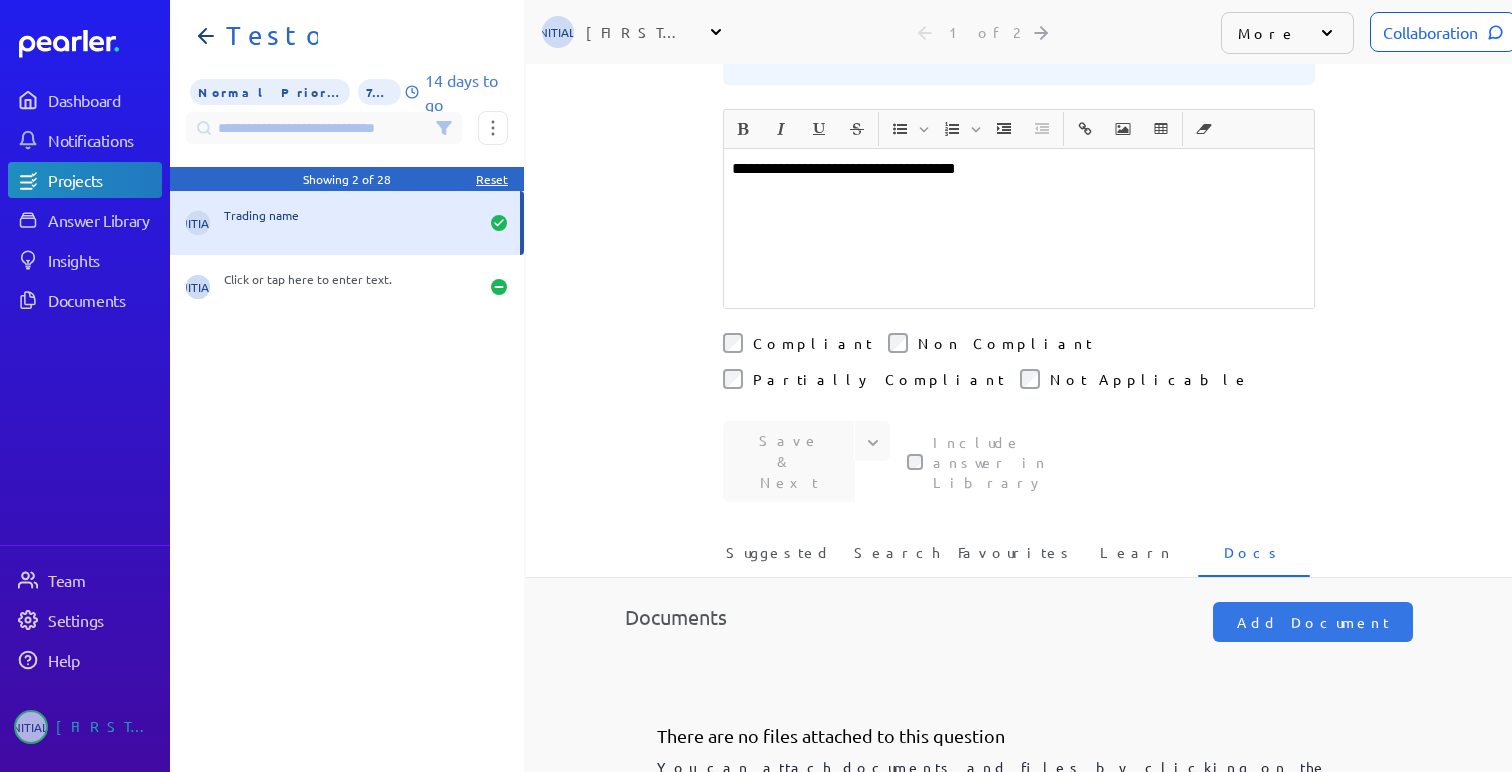 scroll, scrollTop: 141, scrollLeft: 0, axis: vertical 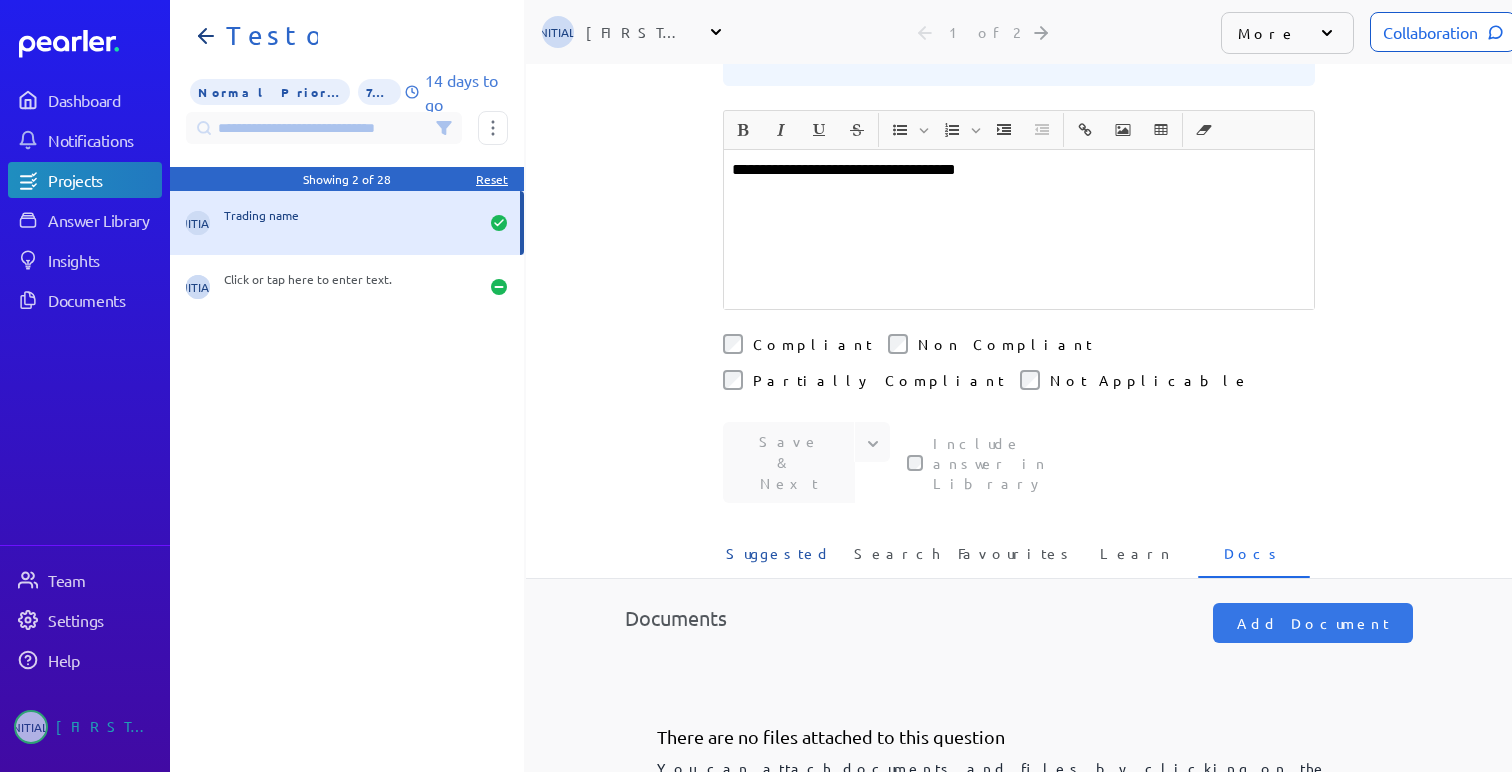 click on "Suggested" at bounding box center [779, 559] 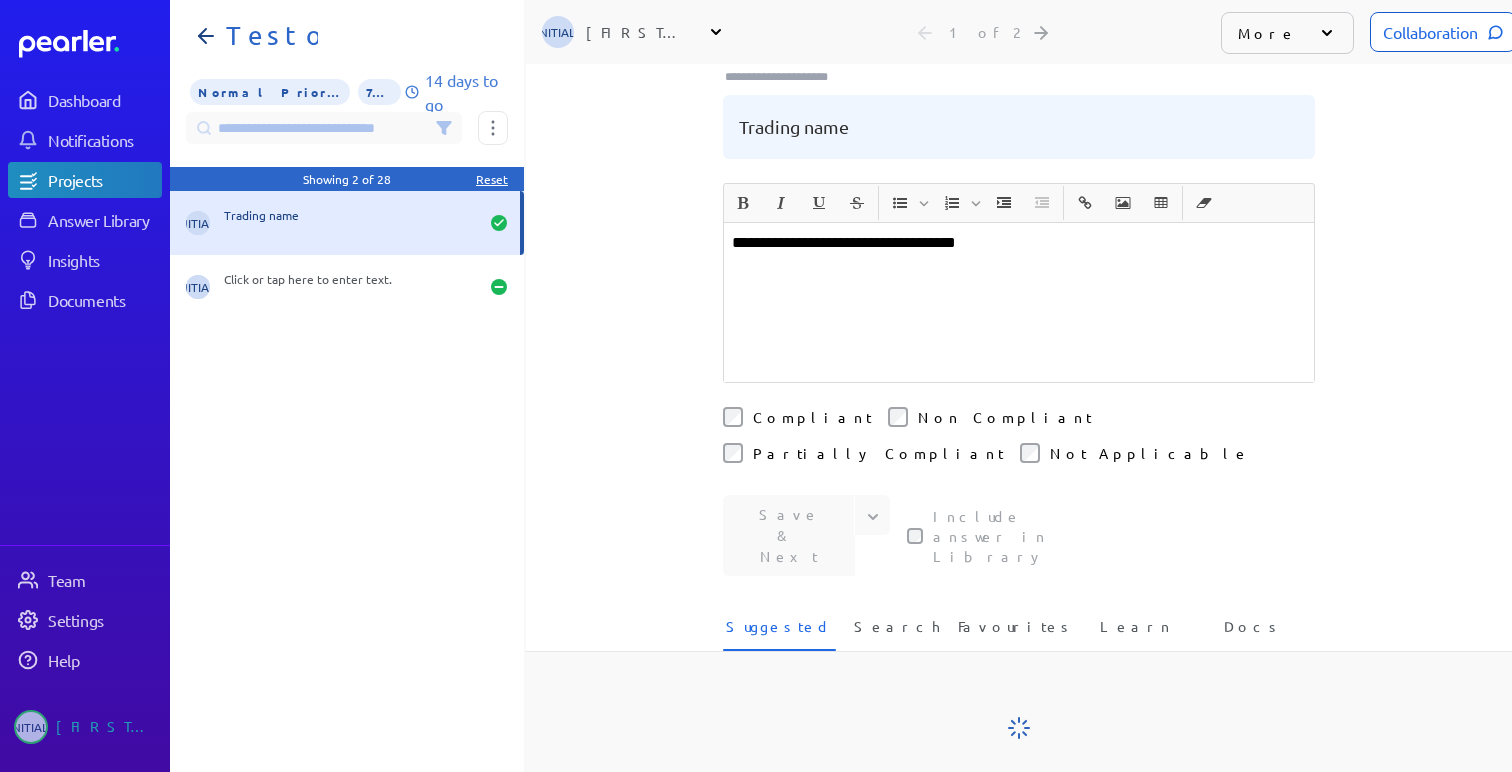 scroll, scrollTop: 0, scrollLeft: 0, axis: both 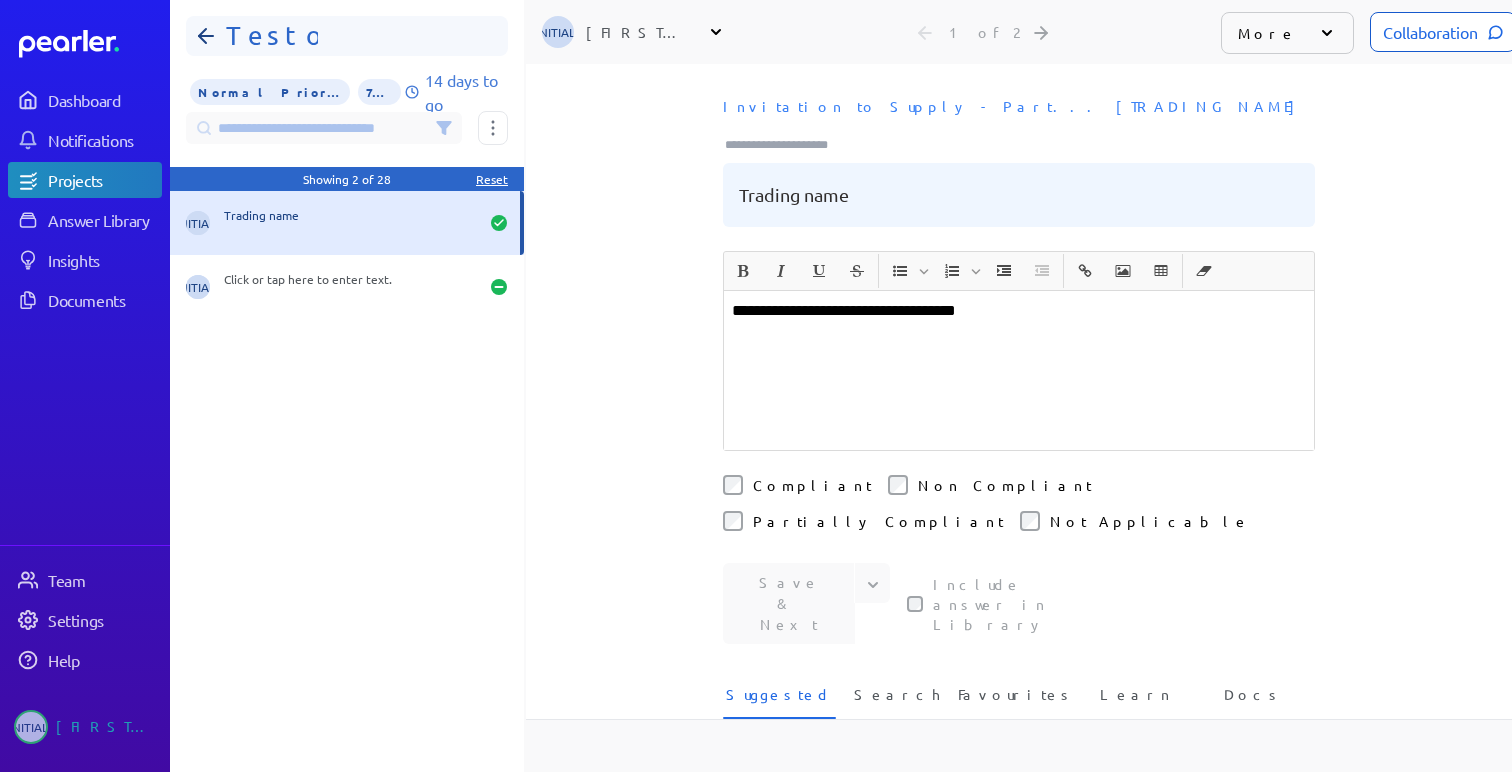 click at bounding box center (206, 36) 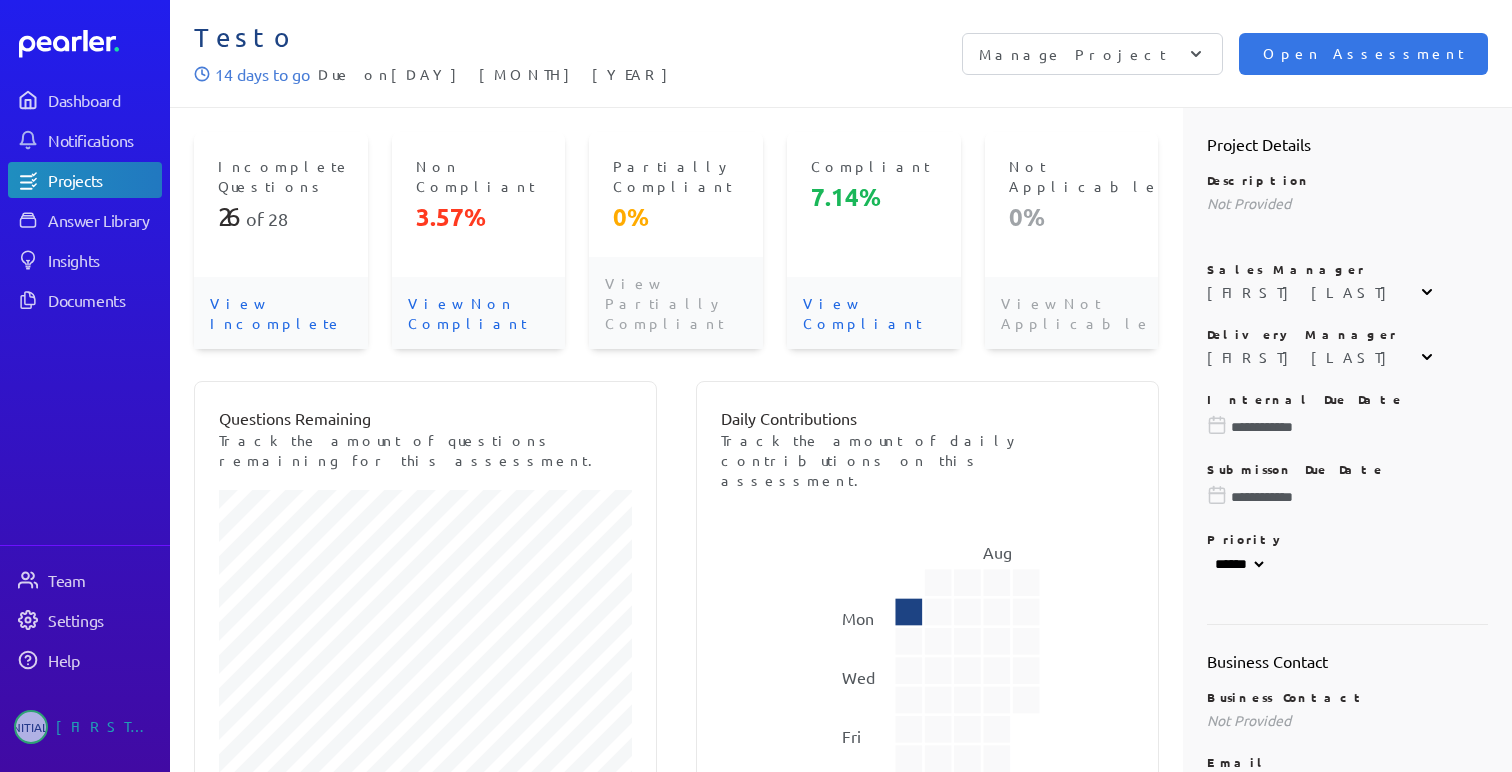 click on "Manage Project" at bounding box center (1092, 54) 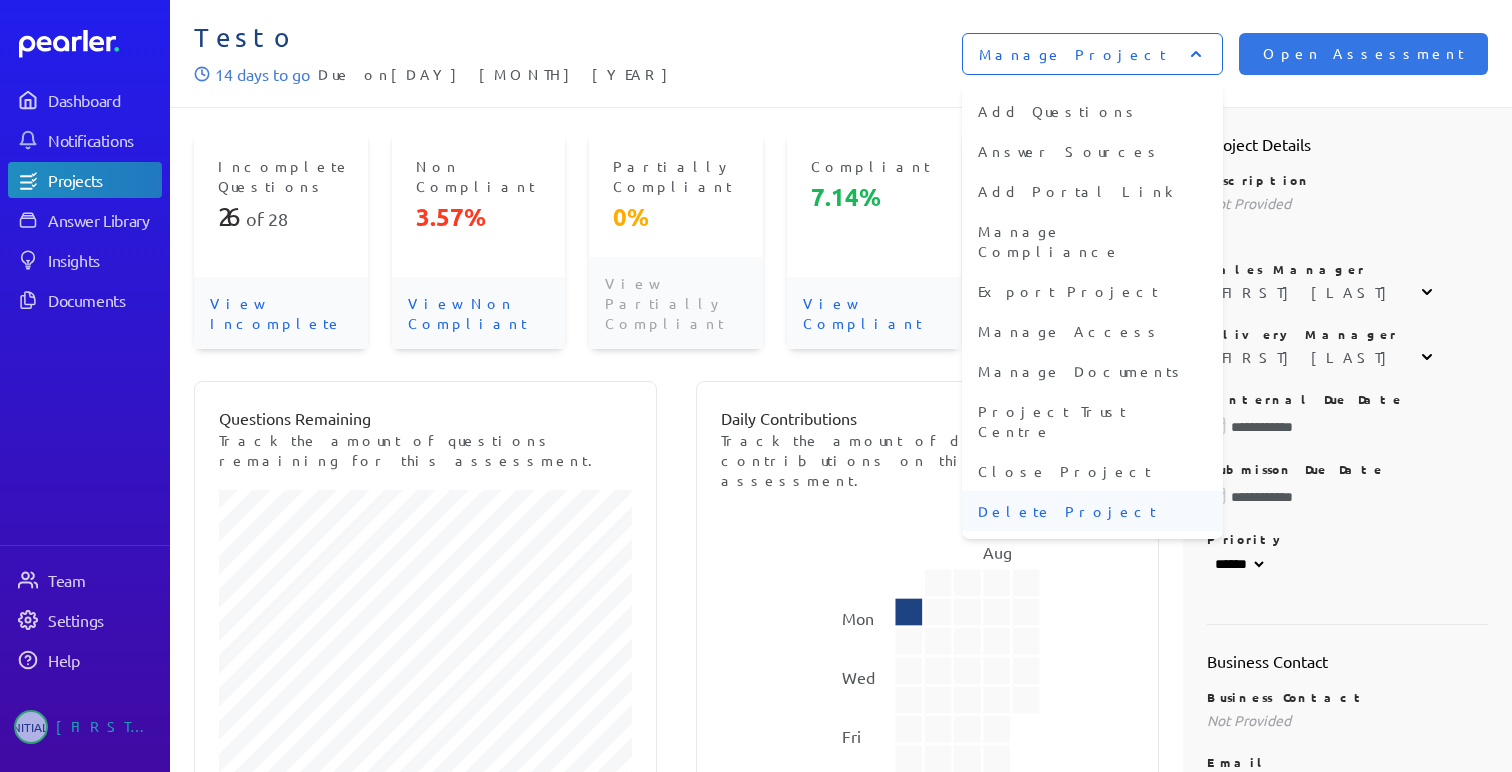 click on "Delete Project" at bounding box center [1092, 511] 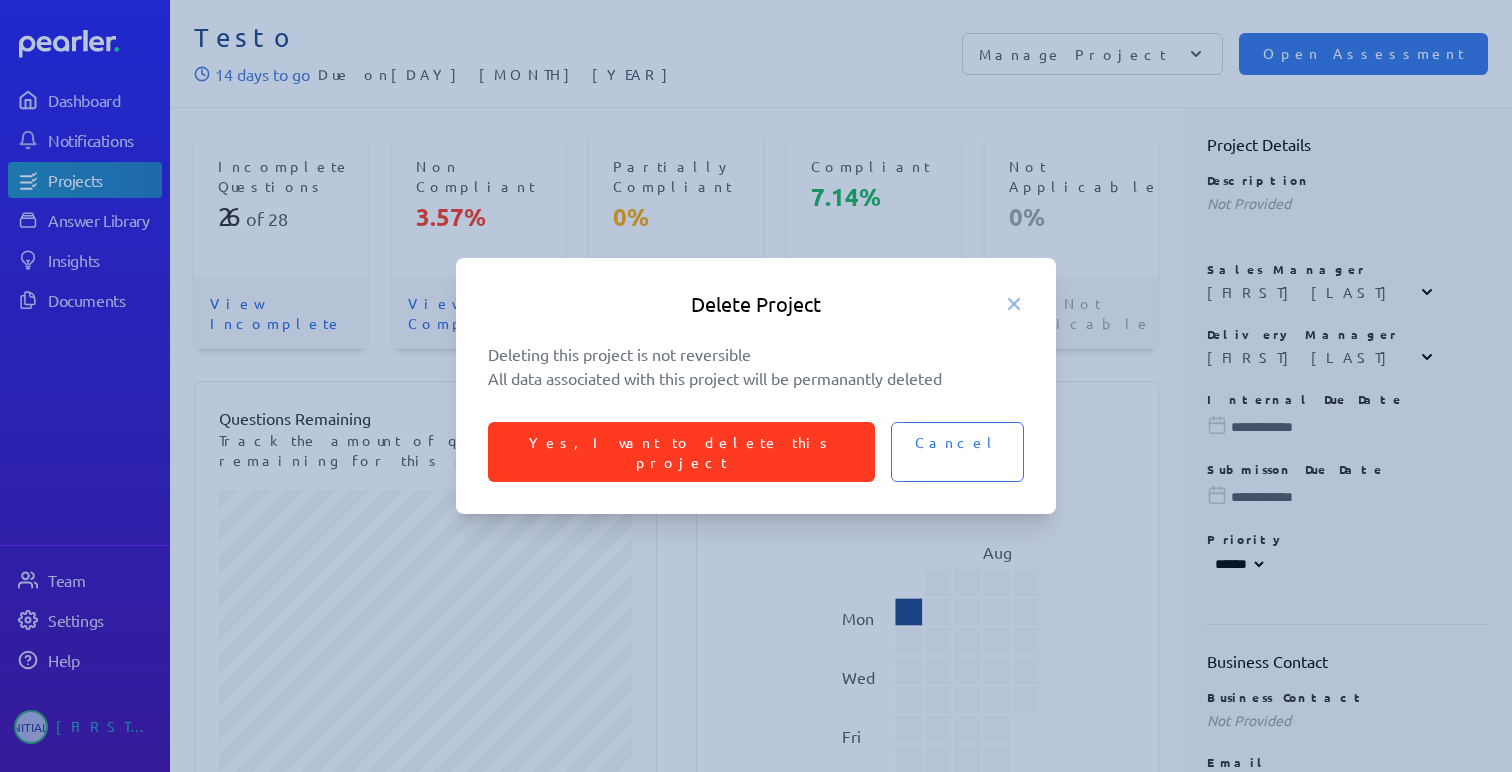 click on "Yes, I want to delete this project" at bounding box center [681, 452] 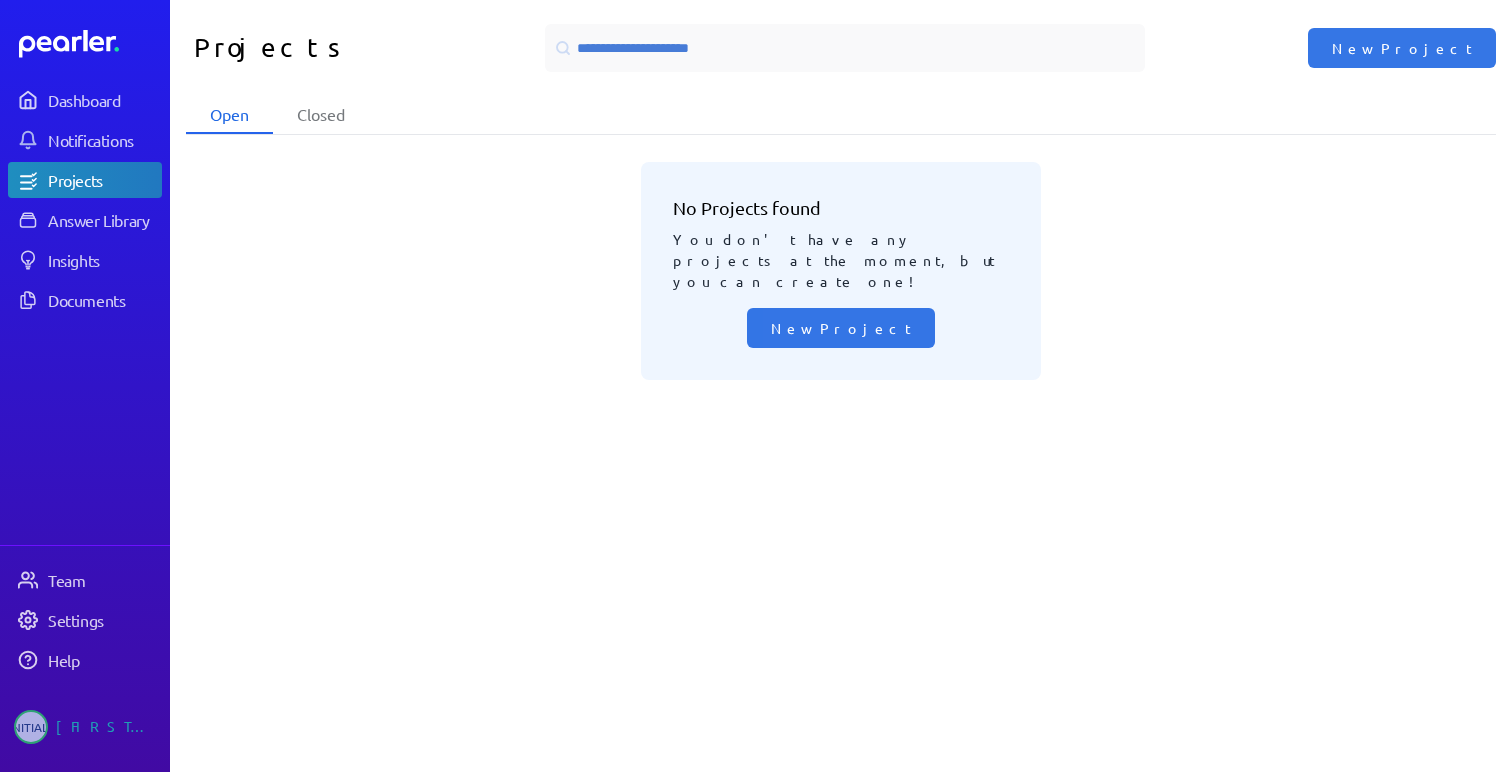 click on "Dashboard Notifications Projects Answer Library Insights Documents" at bounding box center [85, 176] 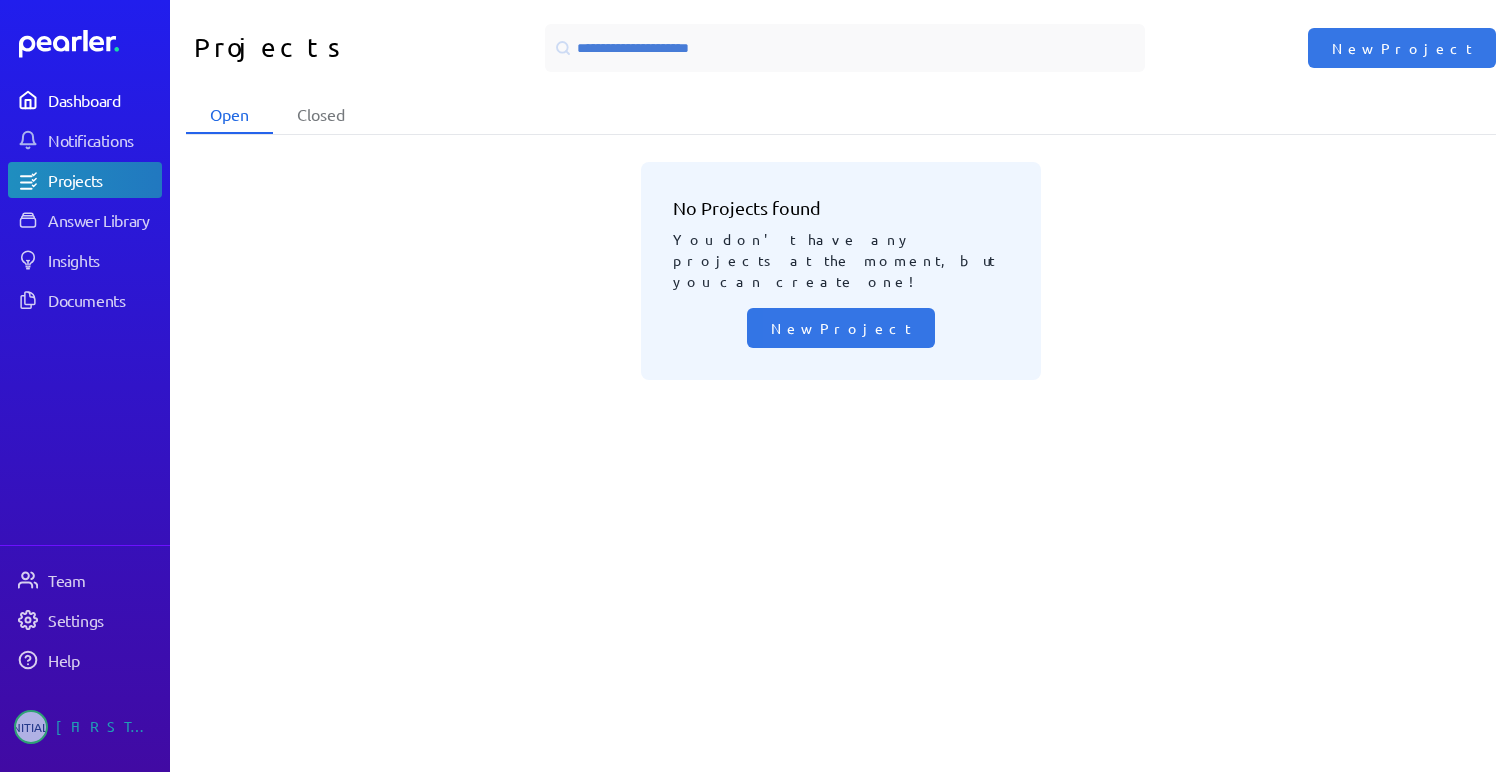 click on "Dashboard" at bounding box center [104, 100] 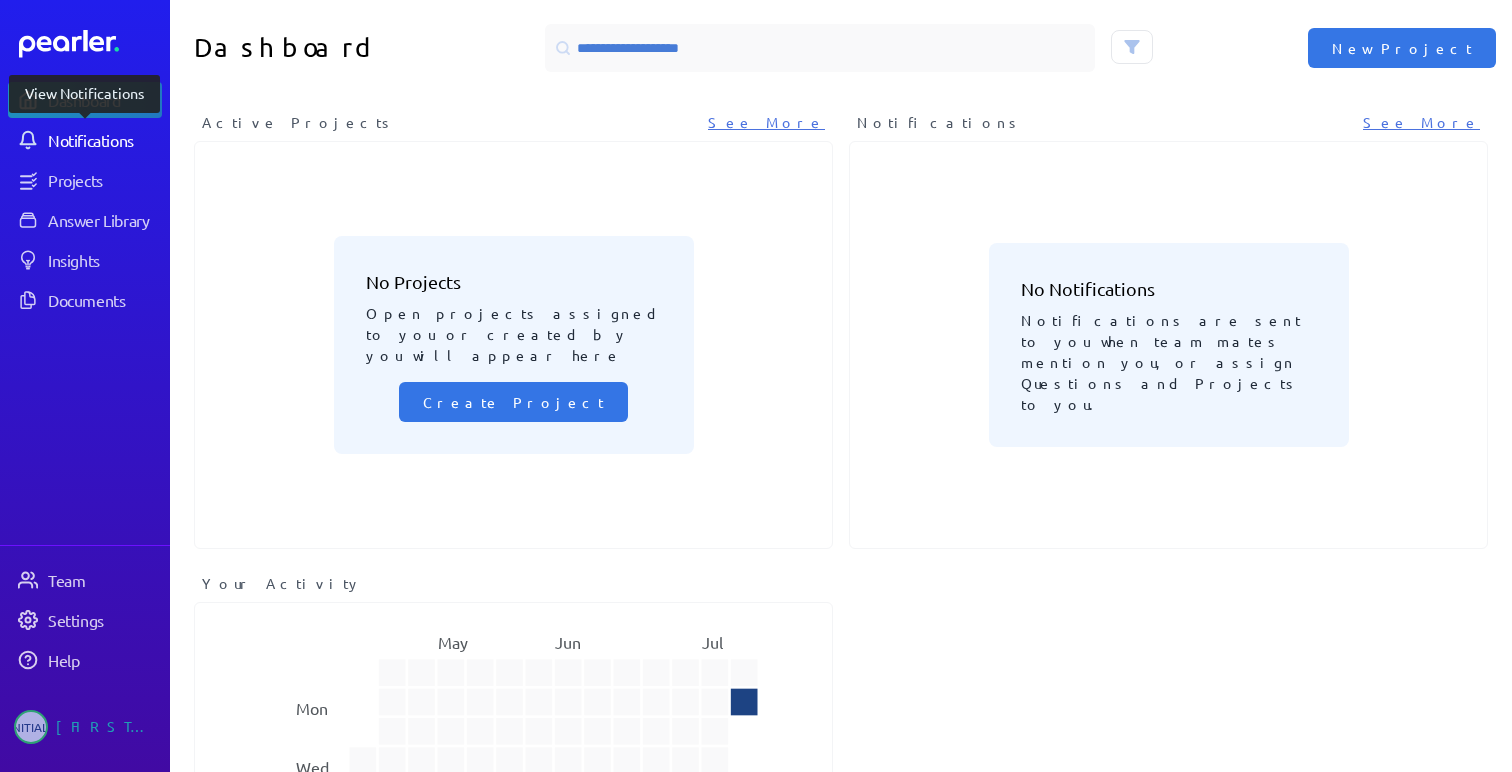 click on "Notifications" at bounding box center (104, 140) 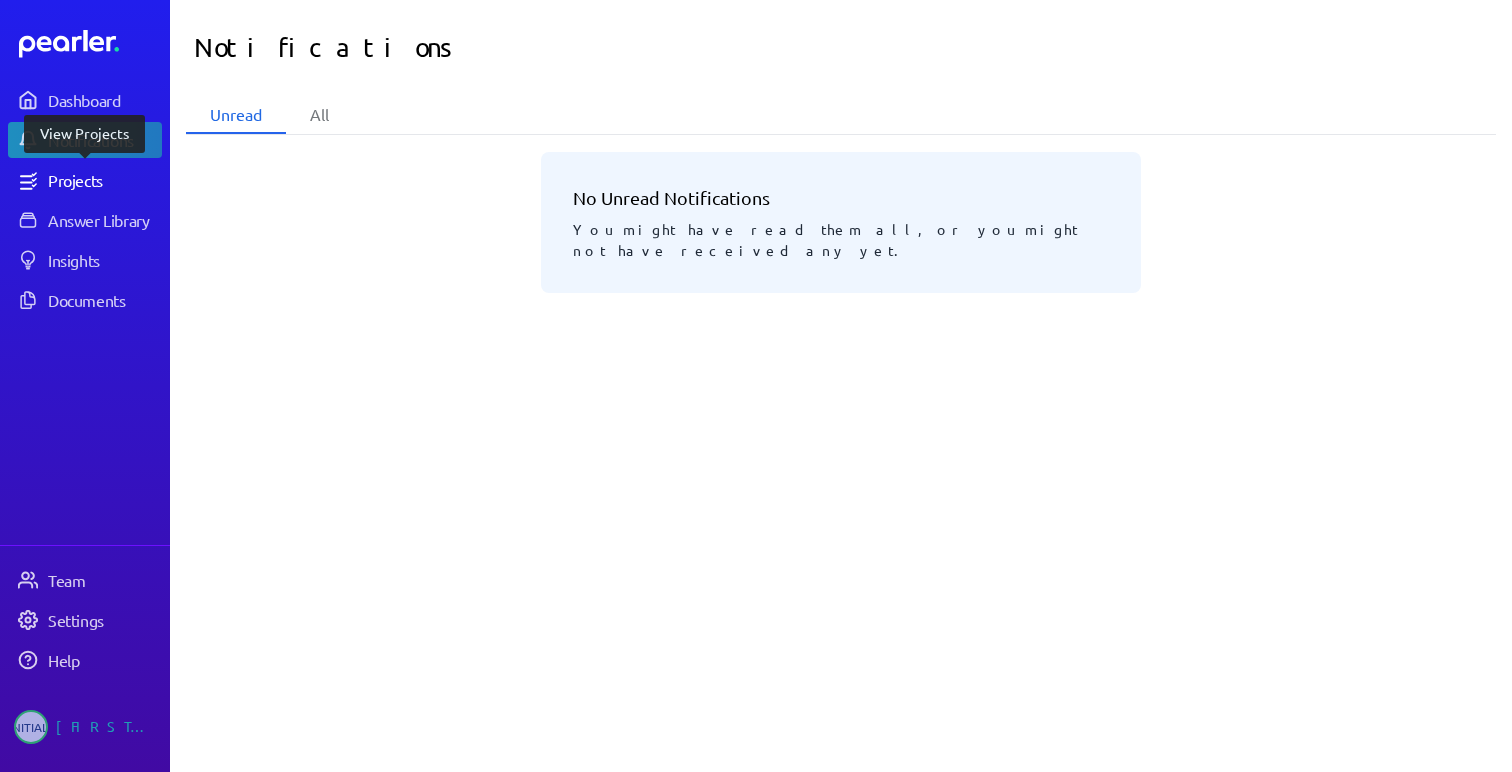click on "Projects" at bounding box center [85, 180] 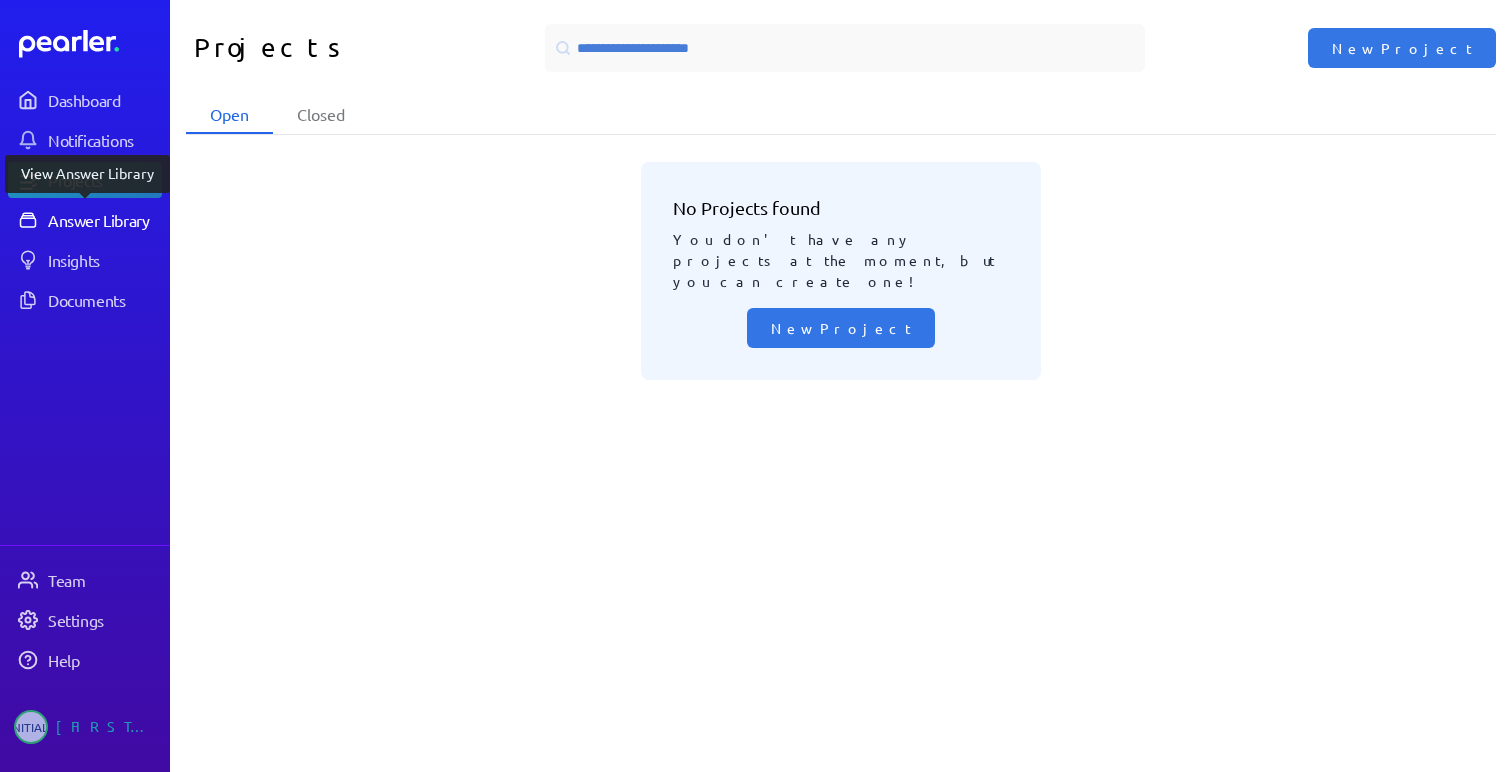 click on "Answer Library" at bounding box center [104, 220] 